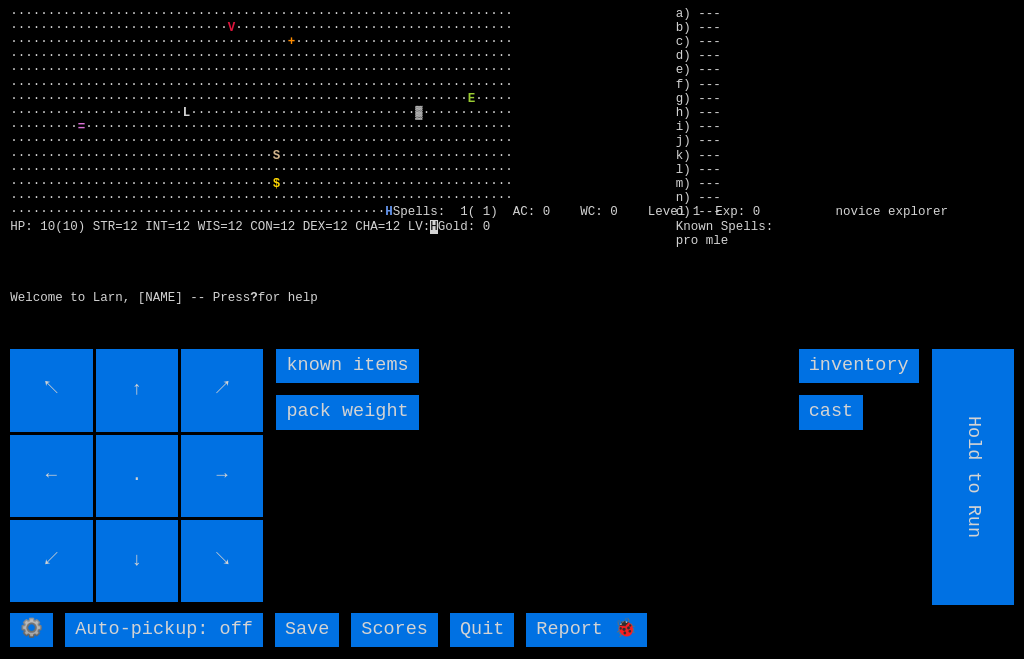 scroll, scrollTop: 0, scrollLeft: 0, axis: both 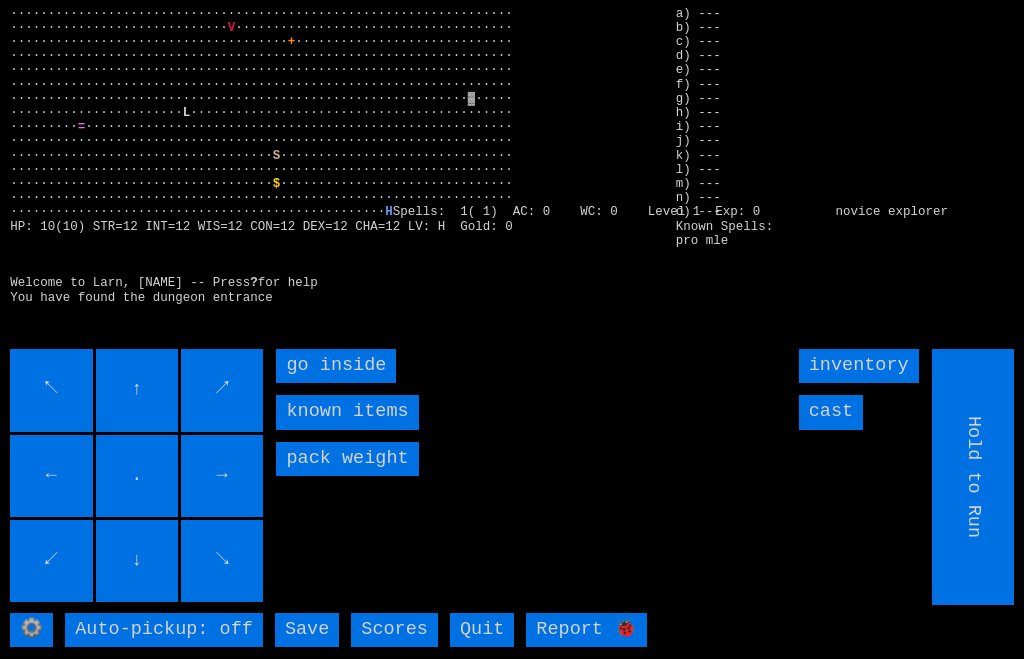 click on "go inside" at bounding box center [336, 366] 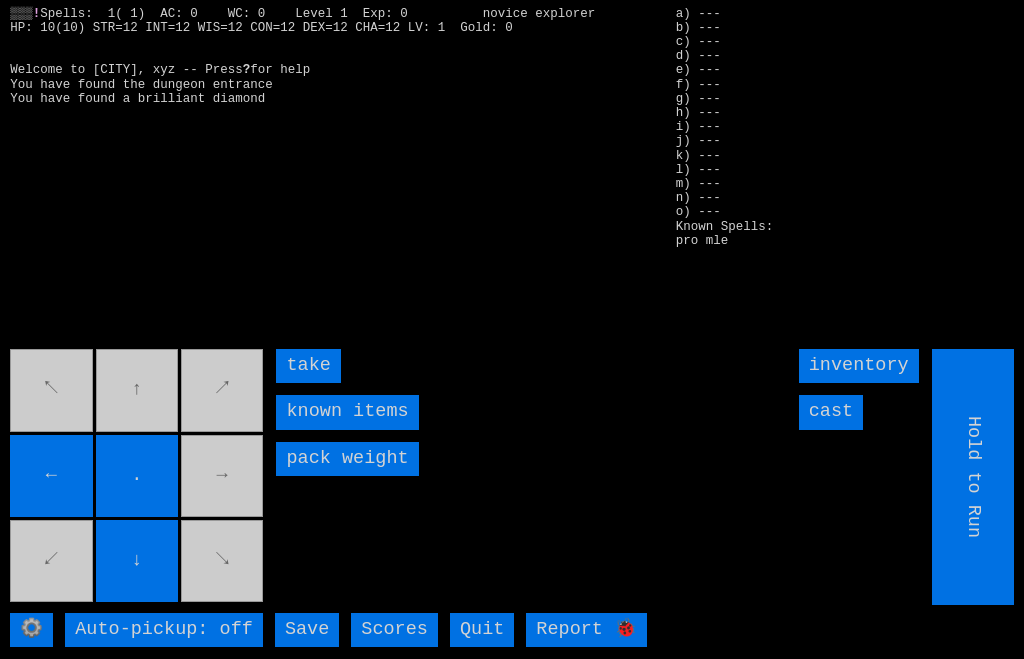 click on "take" at bounding box center [308, 366] 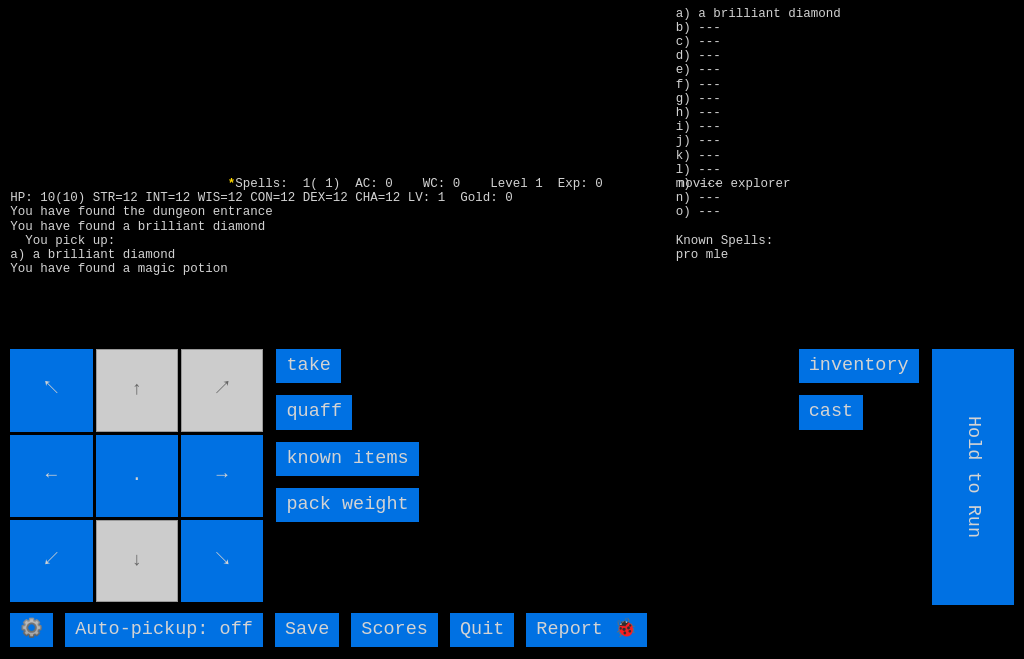 click on "quaff" at bounding box center (314, 412) 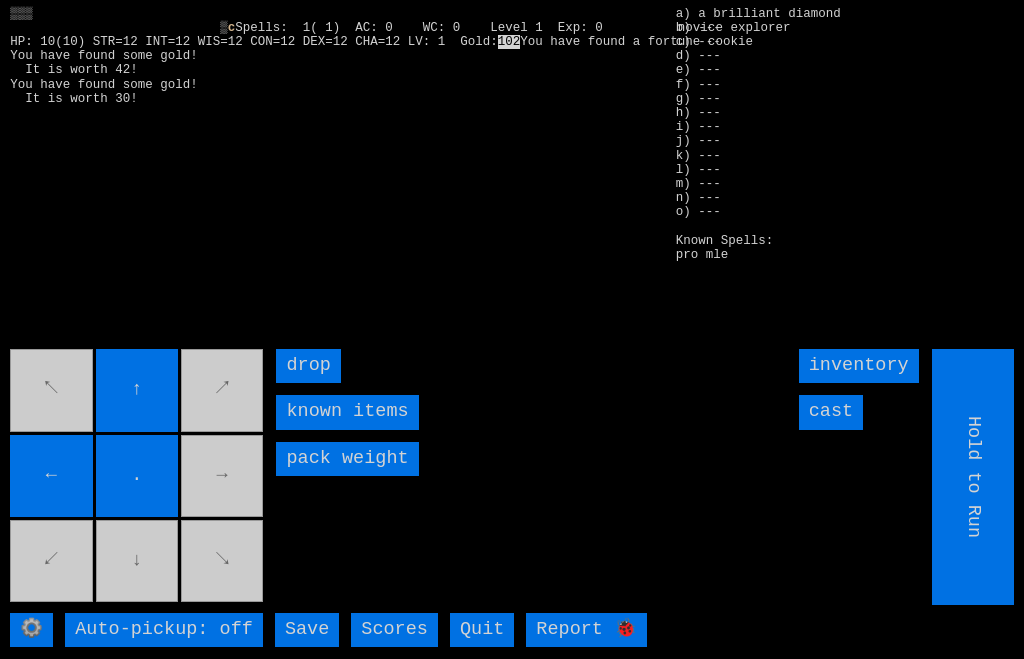 click on "↖ ↑ ↗ ← . → ↙ ↓ ↘" at bounding box center [138, 477] 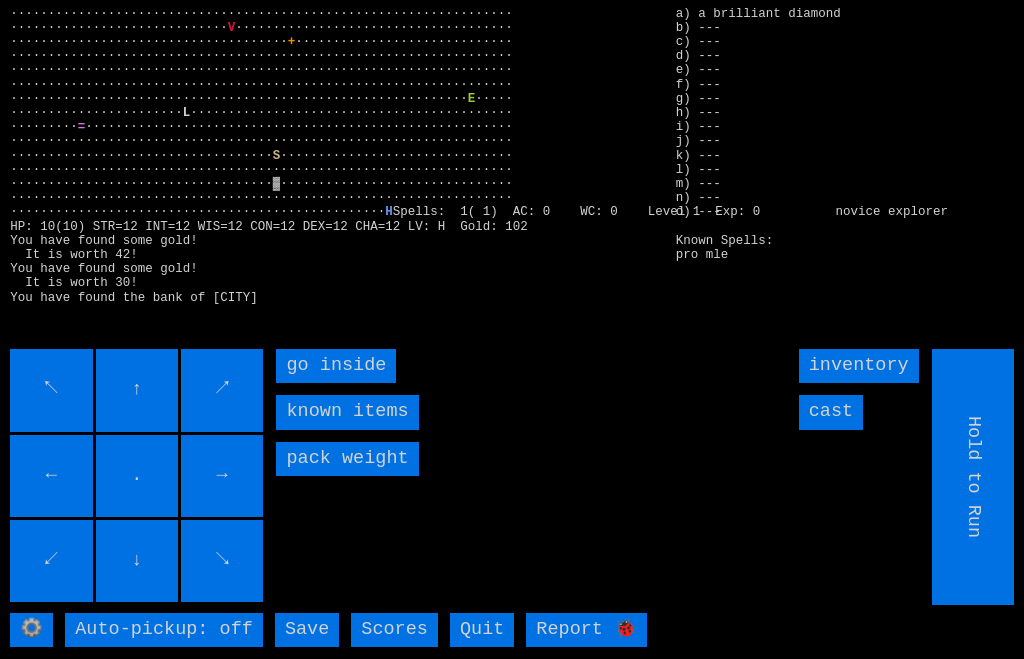 click on "go inside" at bounding box center [336, 366] 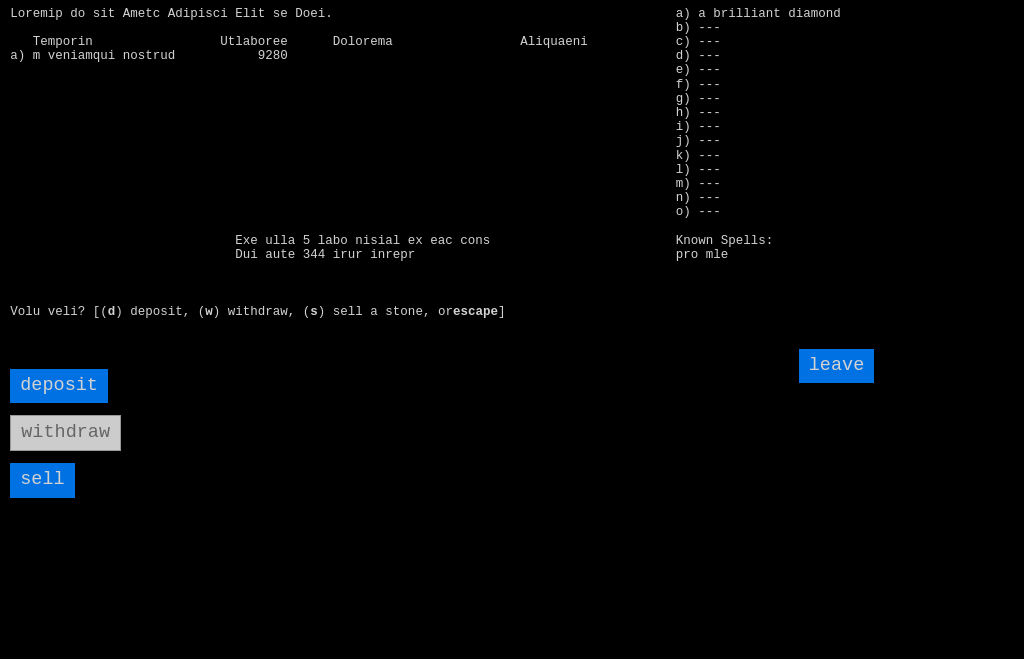 click on "sell" at bounding box center [42, 480] 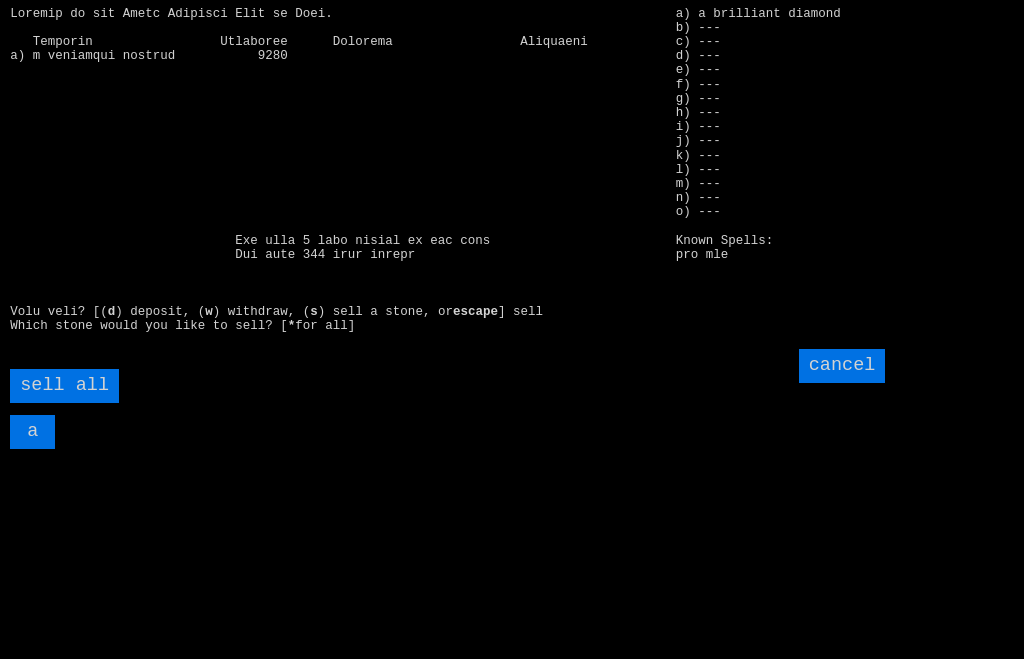 click on "sell all" at bounding box center [64, 386] 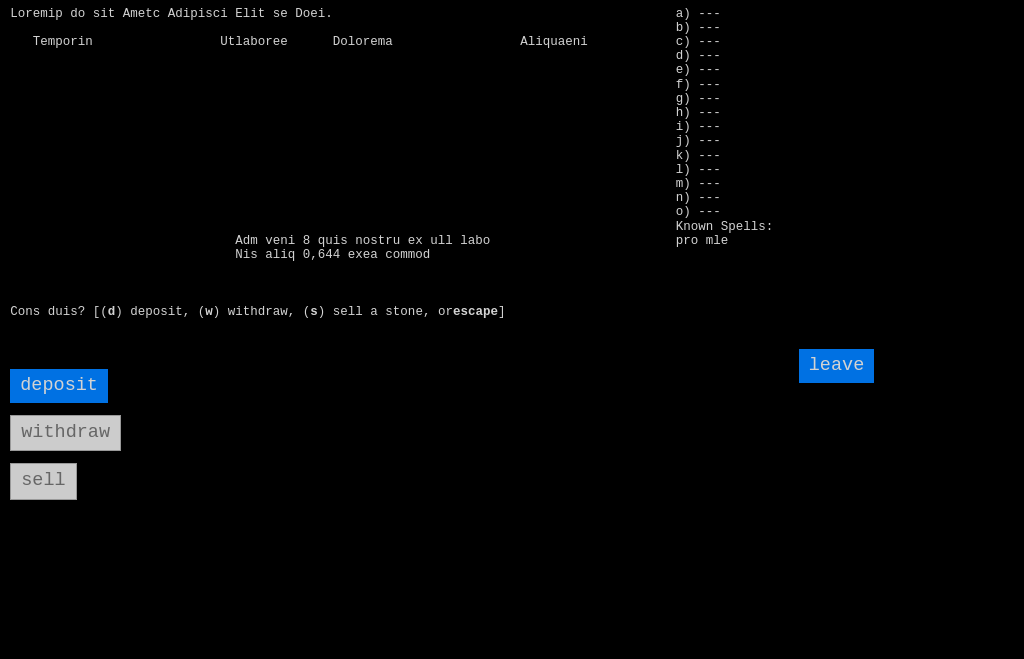 click on "leave" at bounding box center (837, 366) 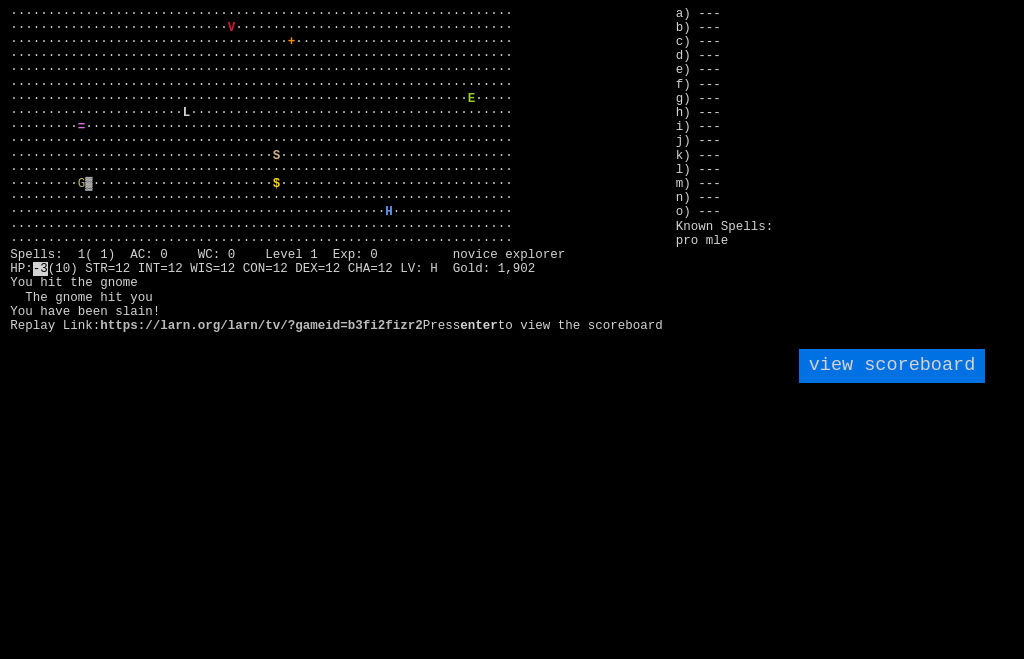 click on "···································································
····························· V ·····································
····································· + ·····························
···································································
···································································
···································································
····························································· E" at bounding box center (512, 329) 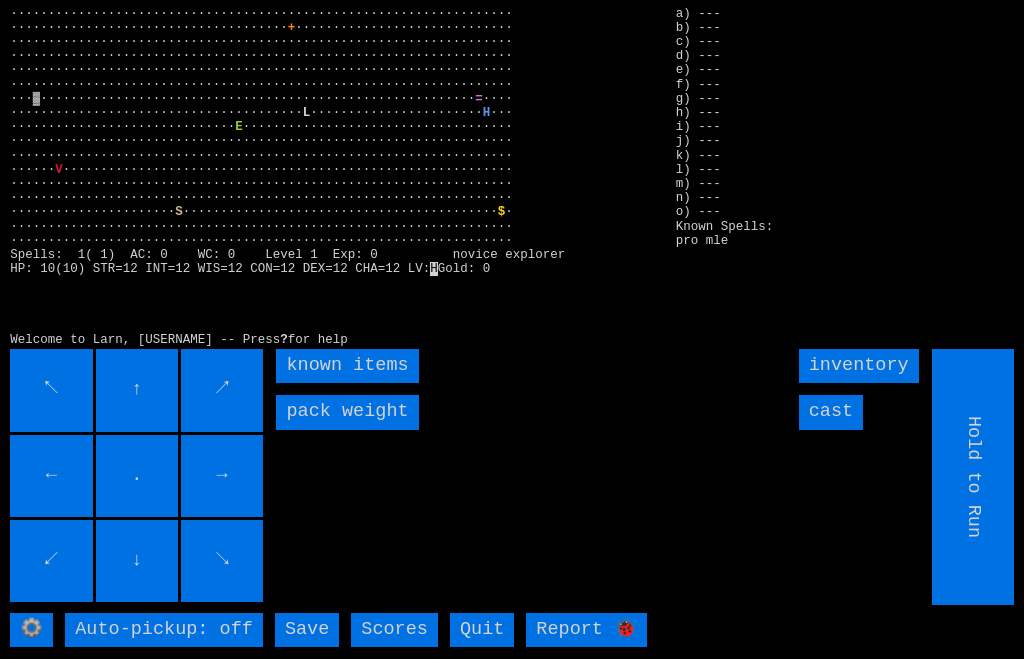 scroll, scrollTop: 0, scrollLeft: 0, axis: both 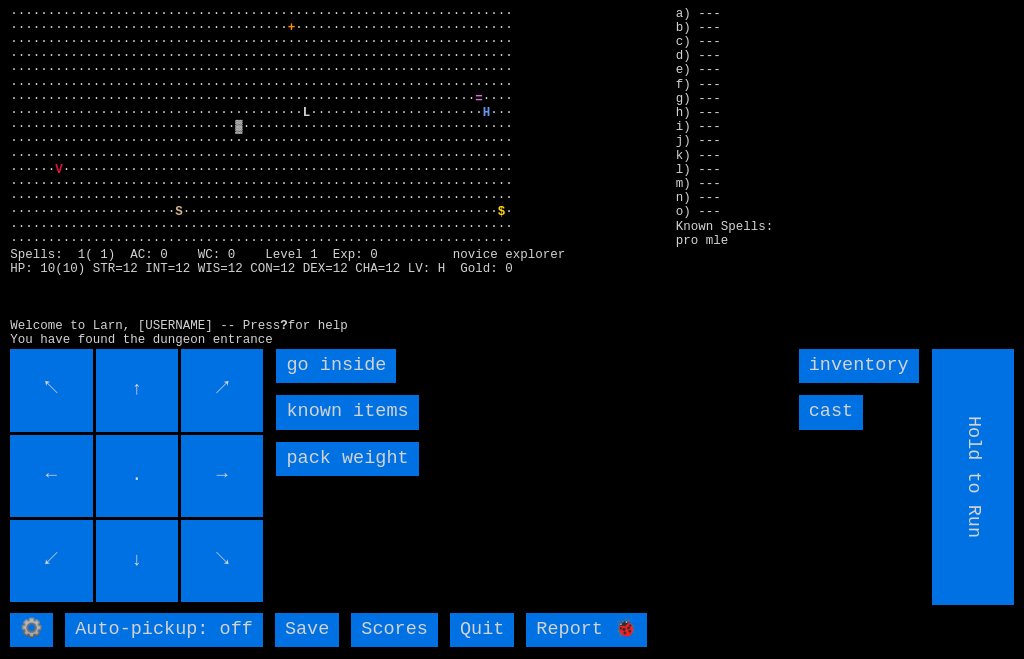 click on "go inside" at bounding box center (336, 366) 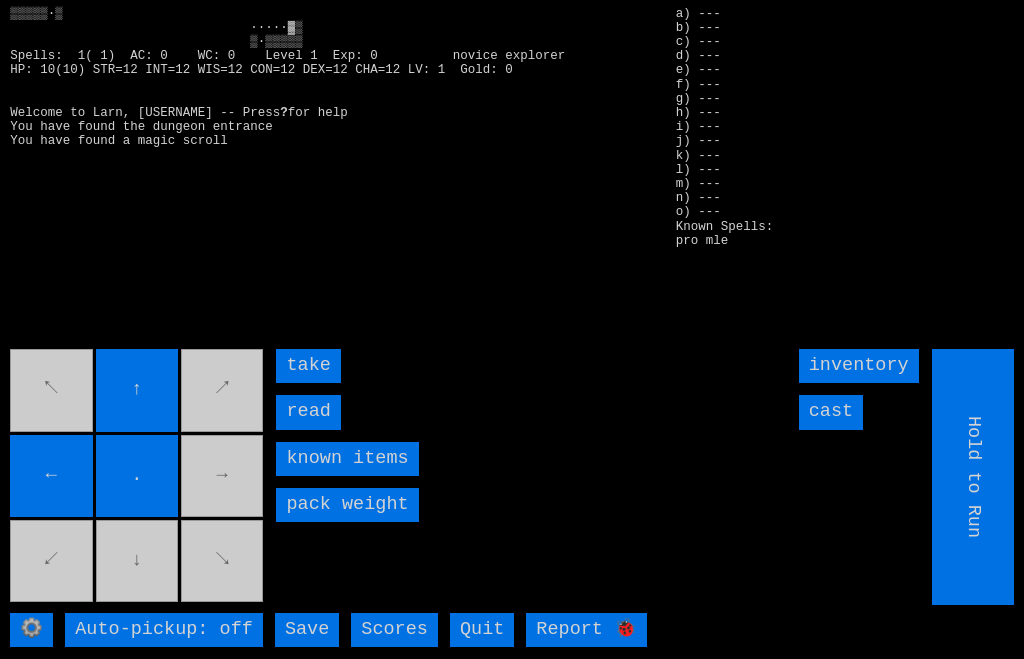 click on "read" at bounding box center [308, 412] 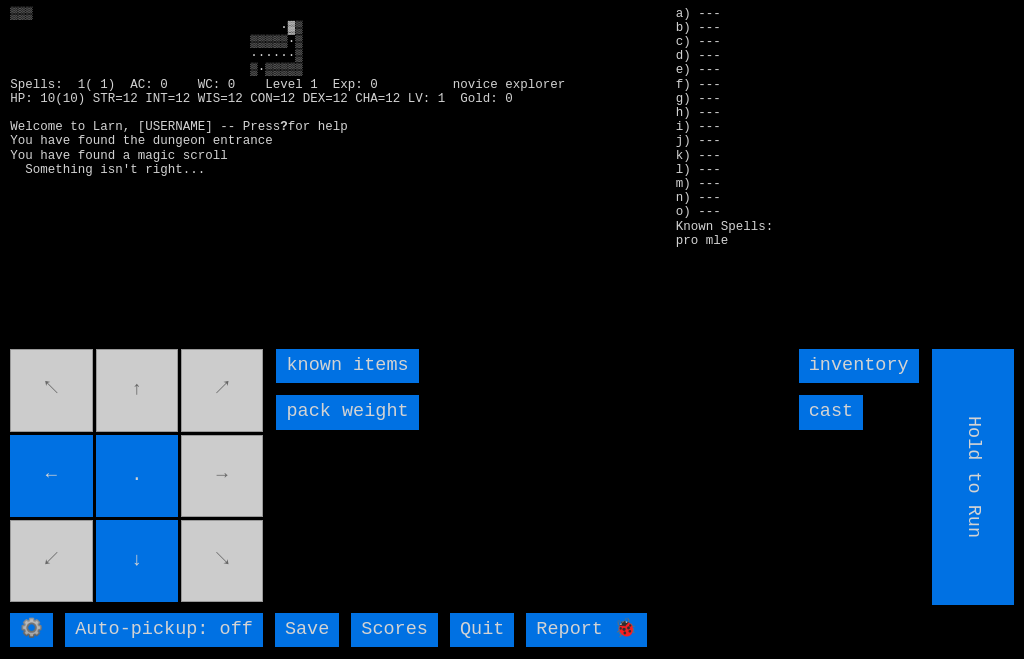click on "↖ ↑ ↗ ← . → ↙ ↓ ↘" at bounding box center [138, 477] 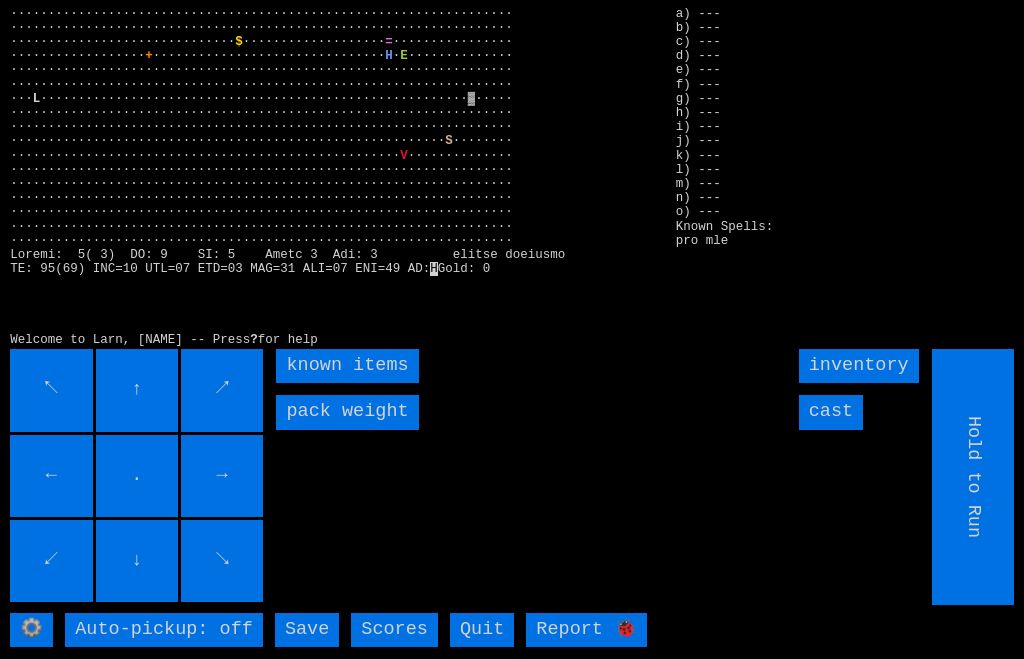 scroll, scrollTop: 0, scrollLeft: 0, axis: both 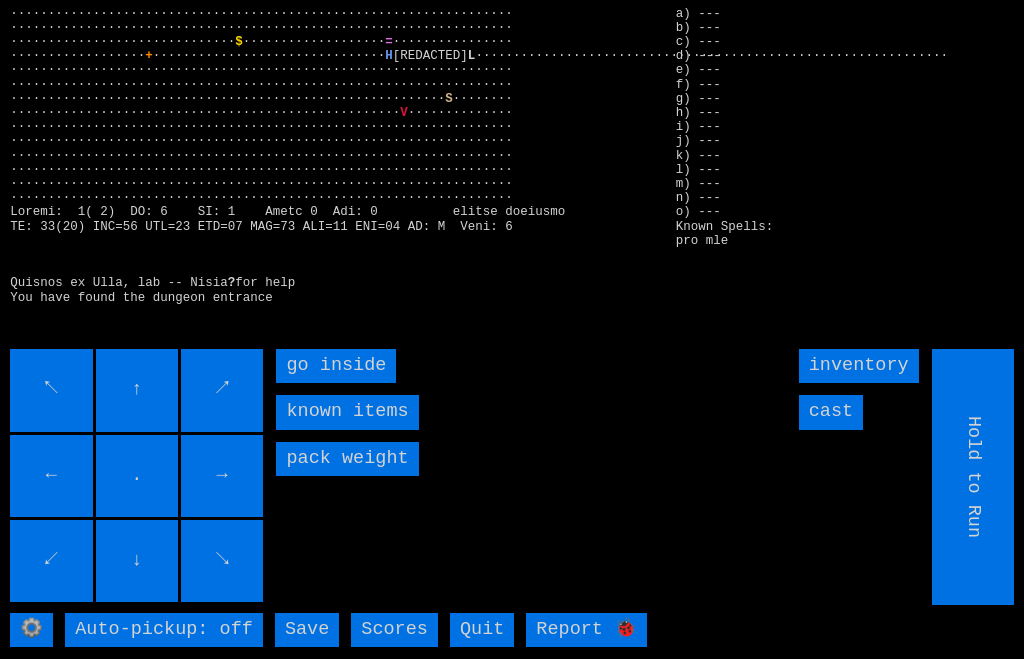 click on "go inside" at bounding box center (336, 366) 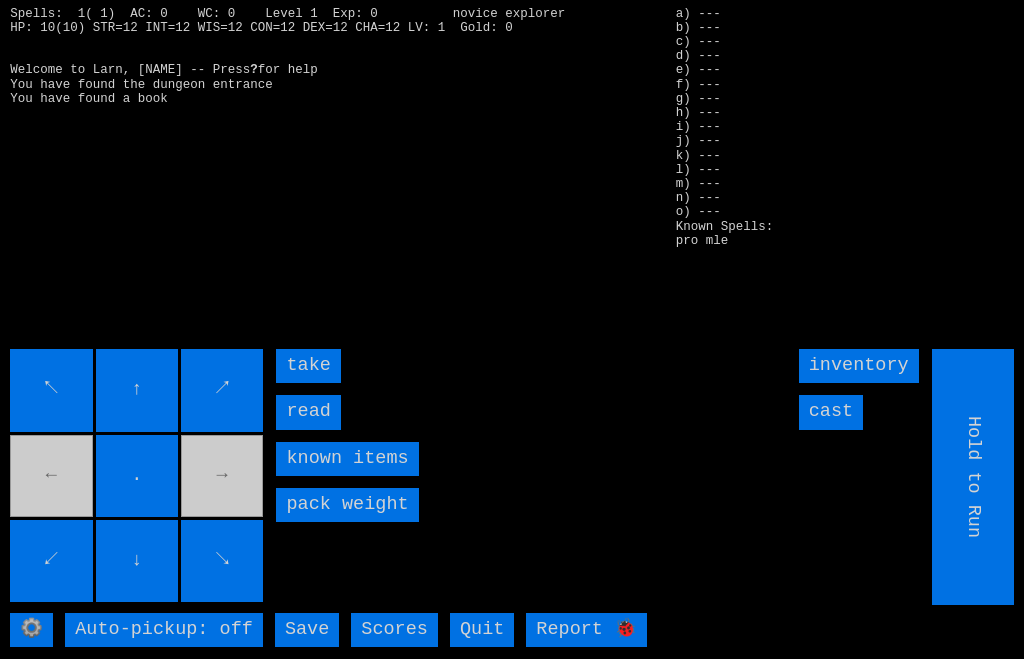 click on "read" at bounding box center [308, 412] 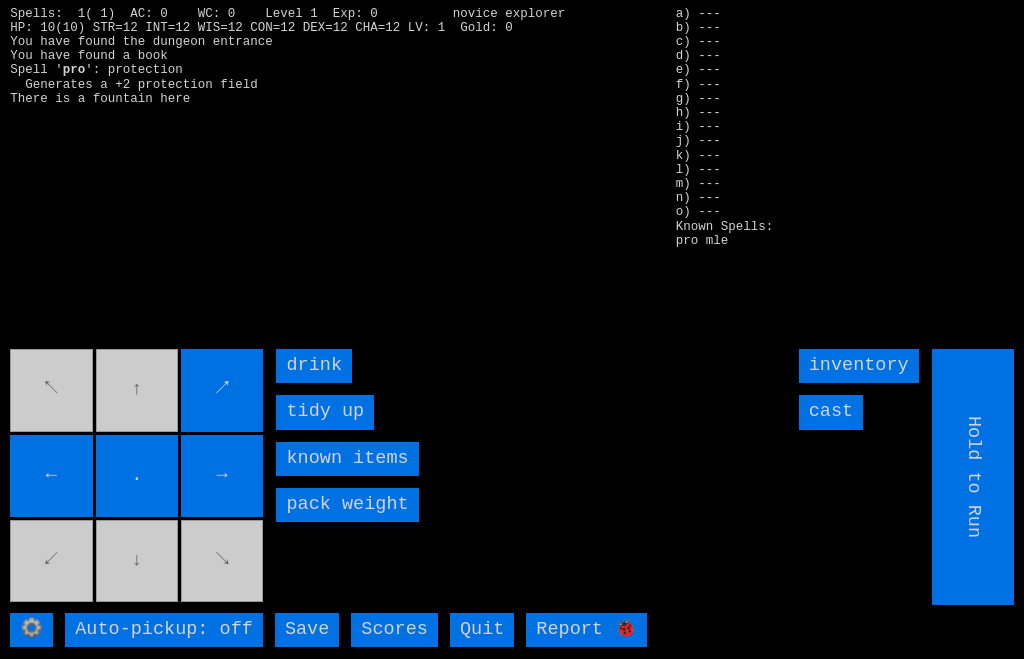 click on "drink" at bounding box center [314, 366] 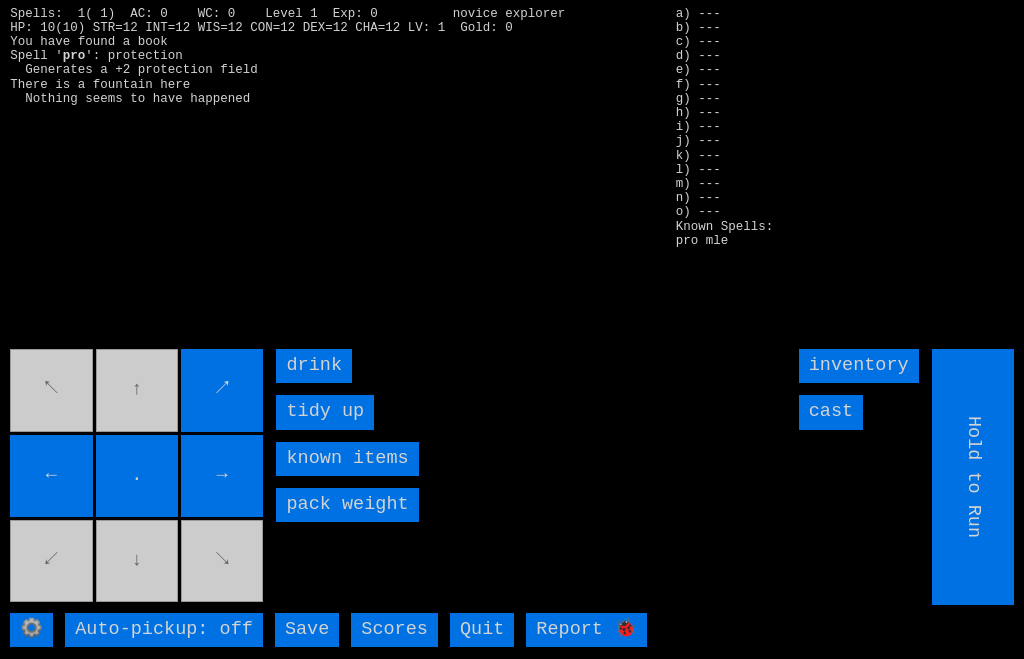click on "drink" at bounding box center [314, 366] 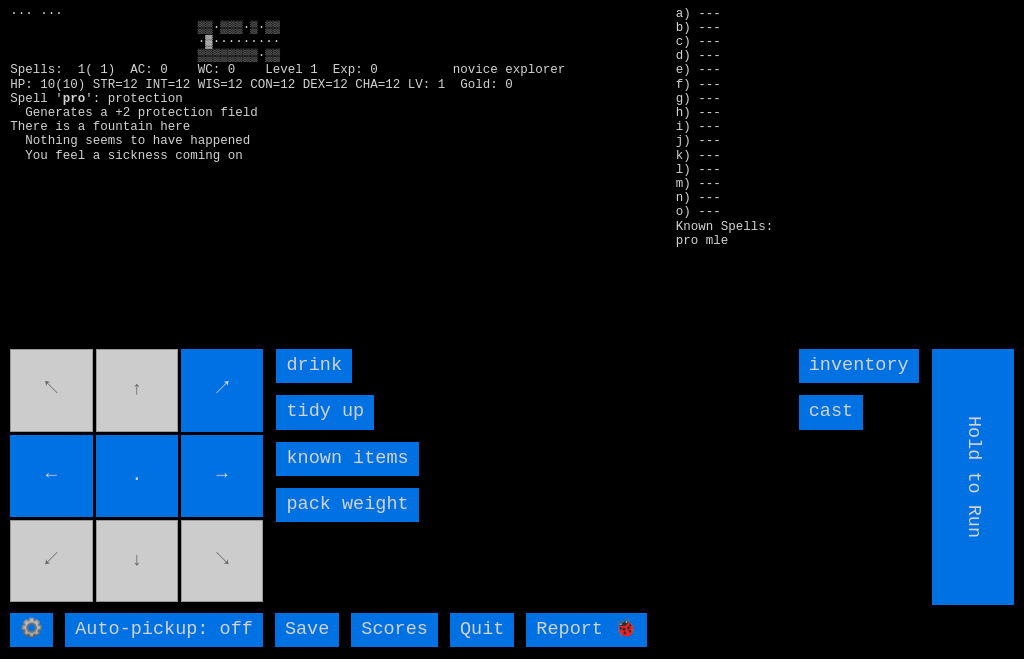 click on "drink" at bounding box center [314, 366] 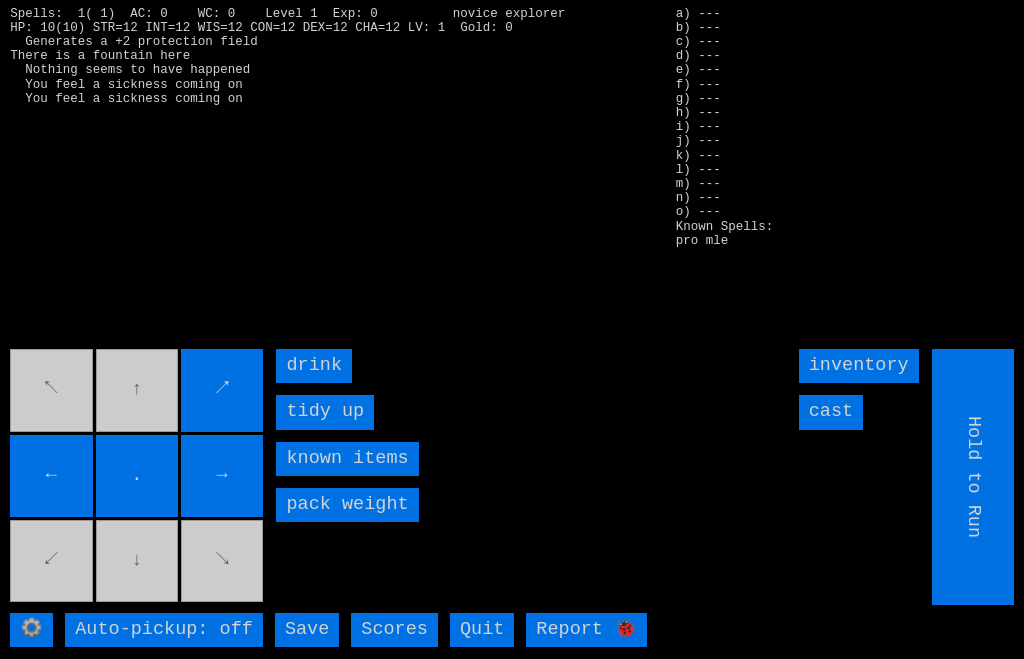 click on "drink" at bounding box center (314, 366) 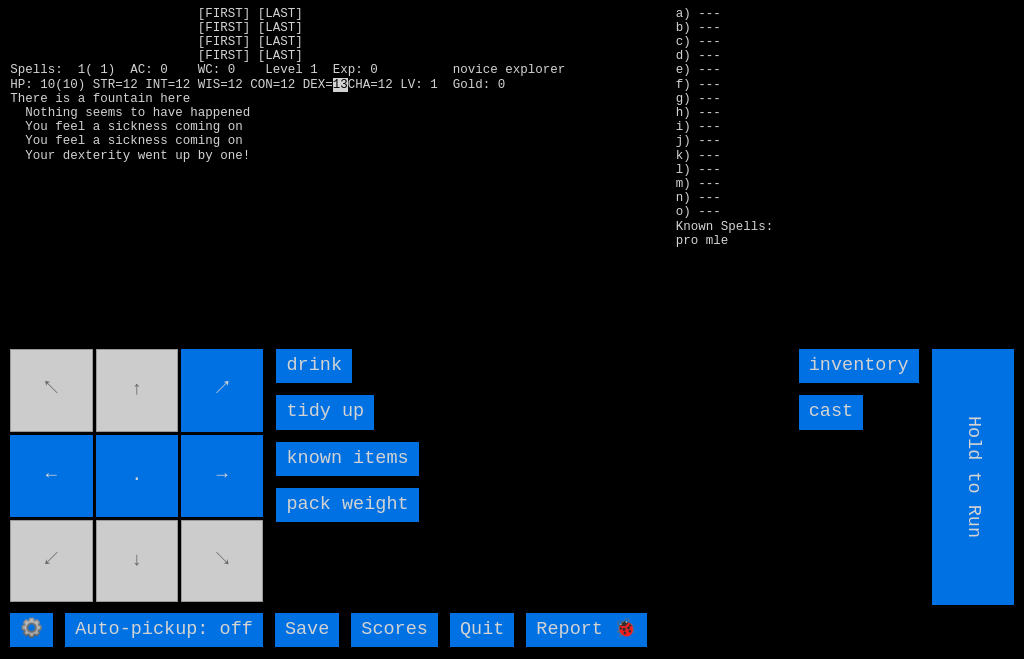 click on "drink" at bounding box center (314, 366) 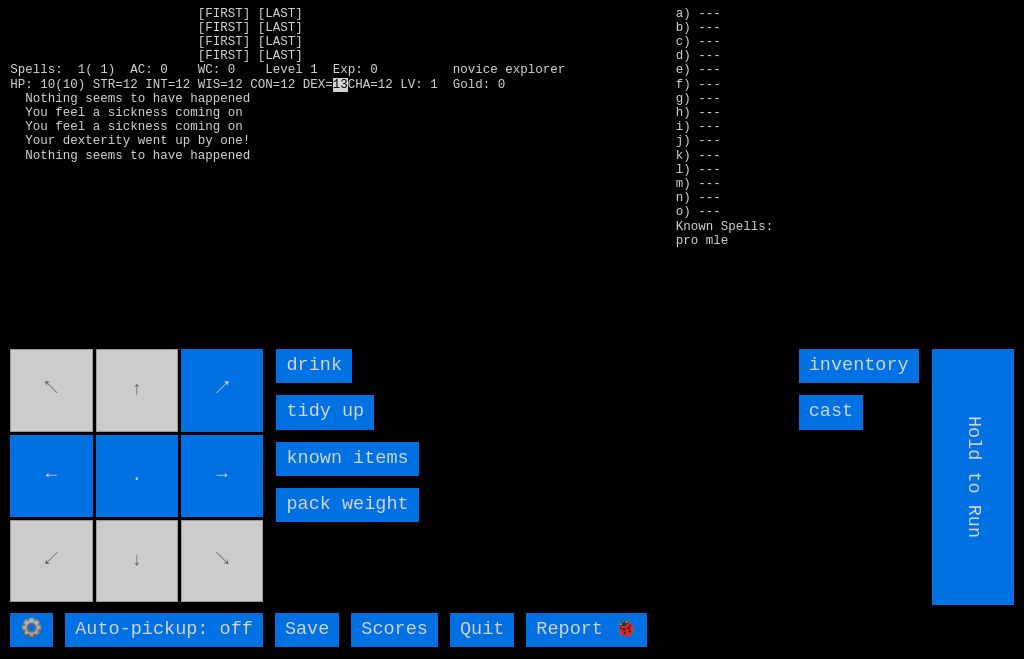 click on "drink" at bounding box center [314, 366] 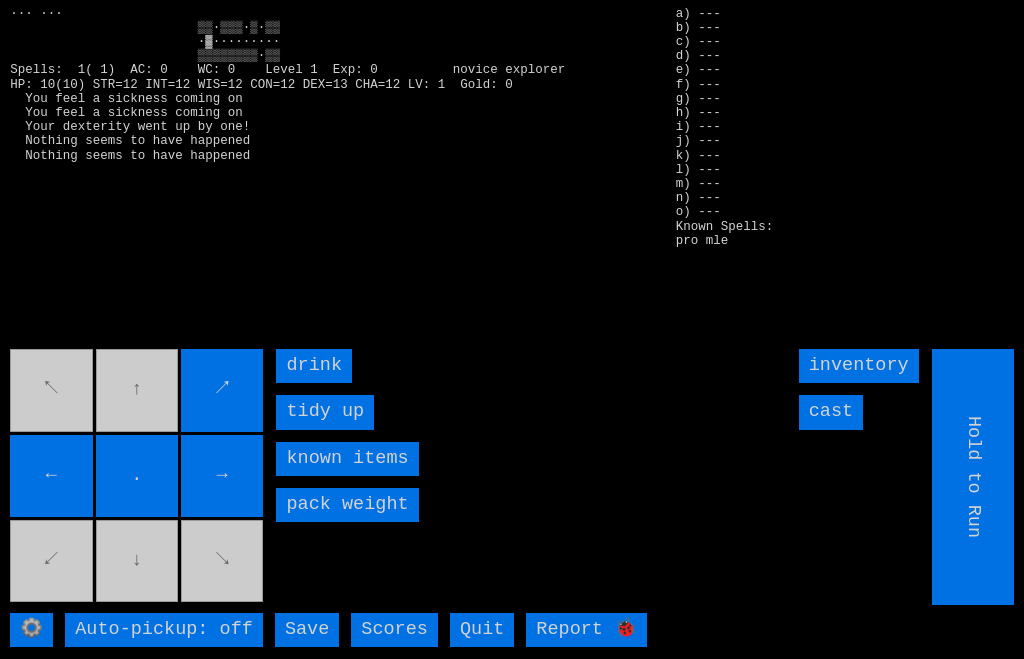 click on "drink" at bounding box center [314, 366] 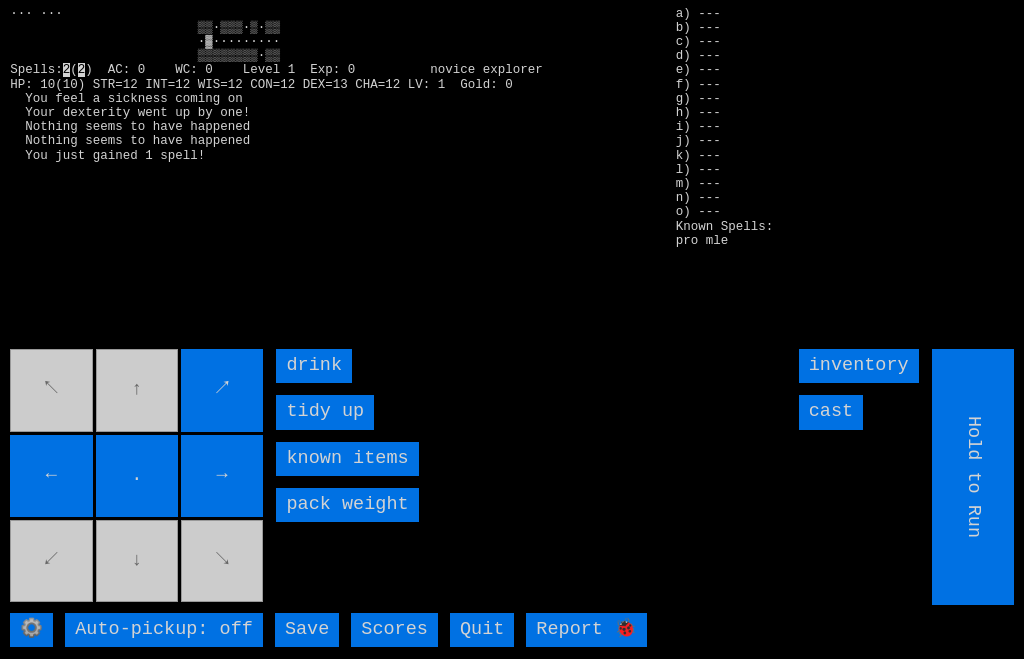 click on "drink" at bounding box center (314, 366) 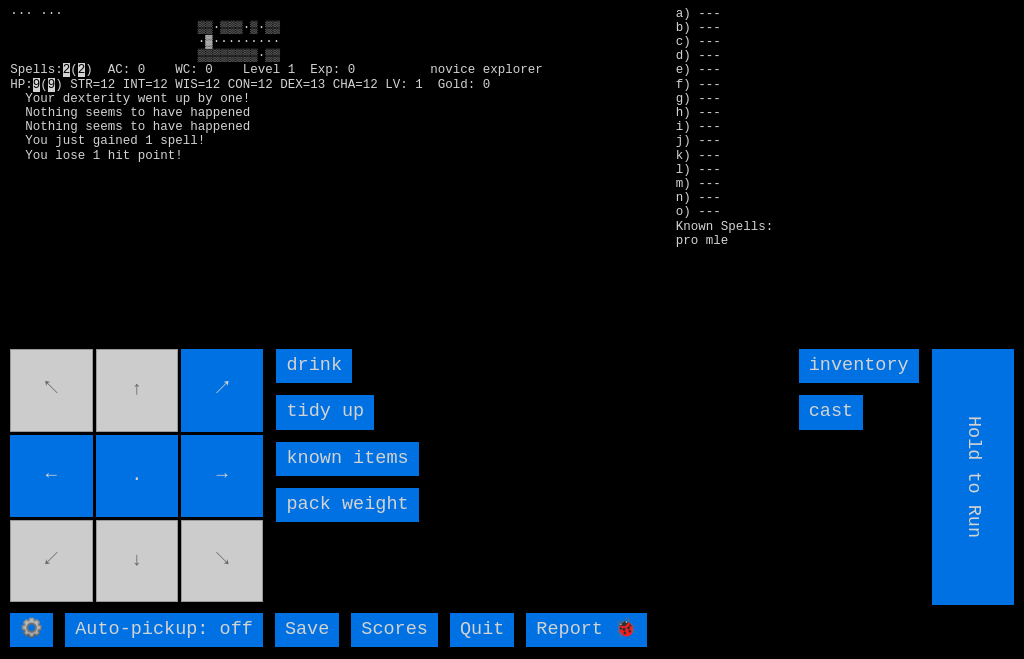 click on "drink" at bounding box center (314, 366) 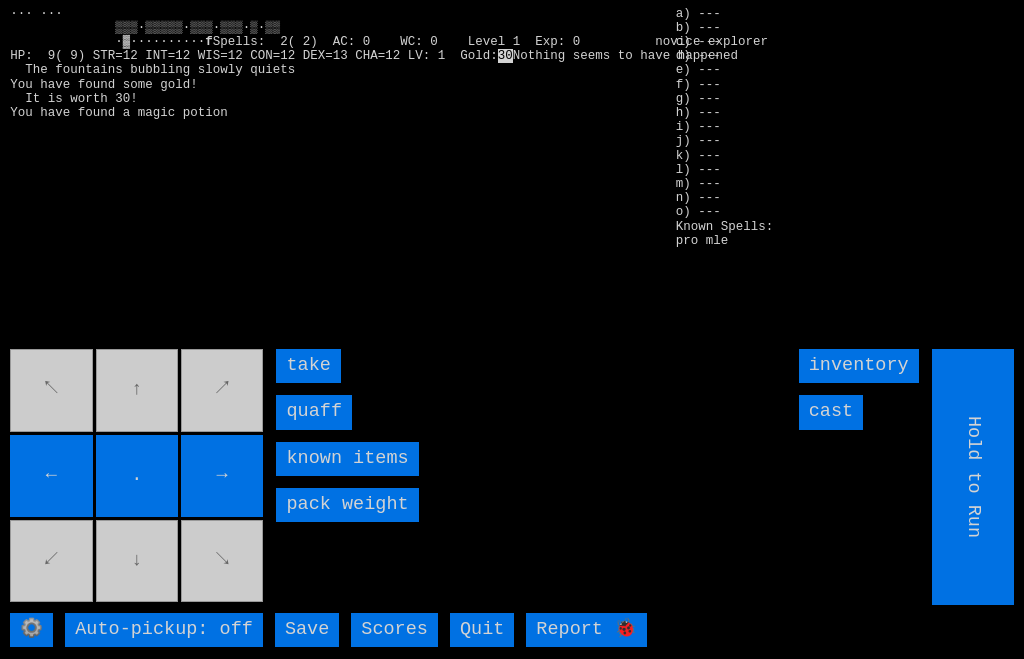 click on "quaff" at bounding box center [314, 412] 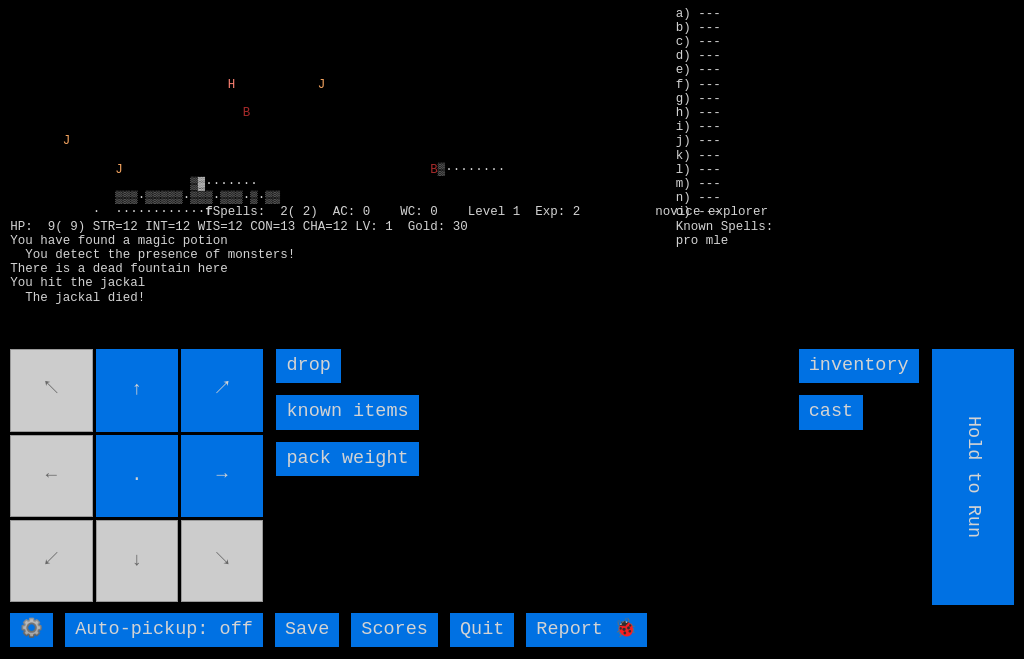 click on "↖ ↑ ↗ ← . → ↙ ↓ ↘" at bounding box center (138, 477) 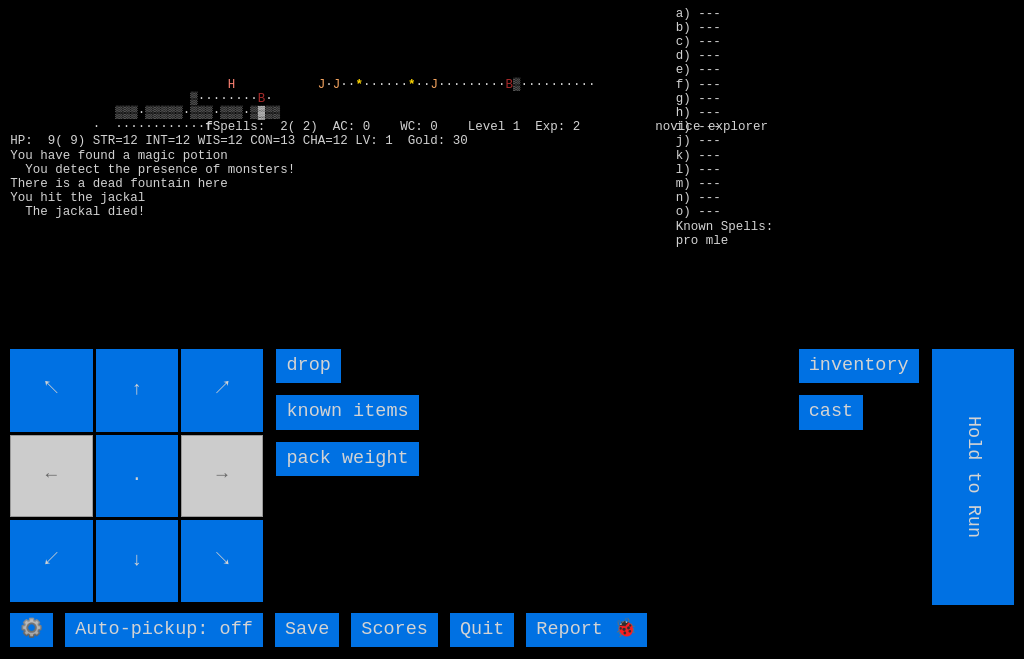 click on "cast" at bounding box center (831, 412) 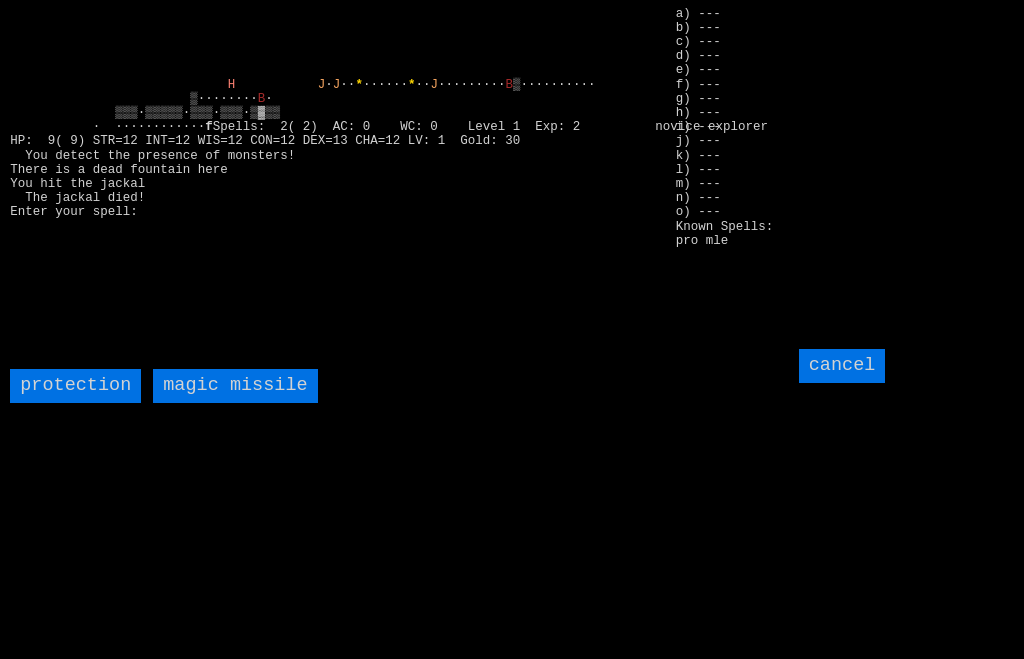 click on "magic missile" at bounding box center (235, 386) 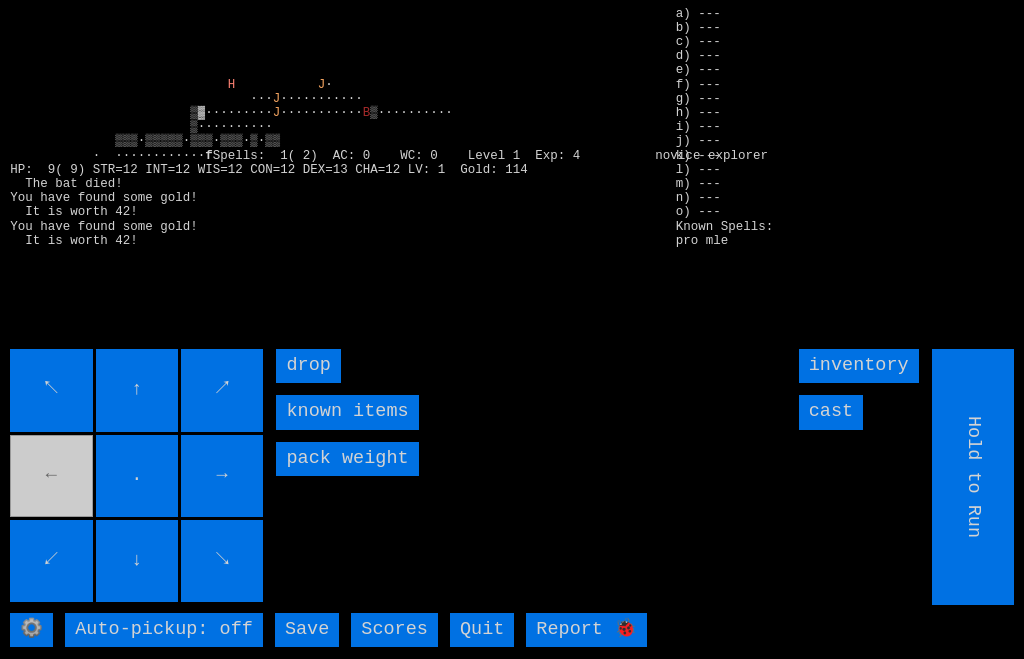 click on "↖ ↑ ↗ ← . → ↙ ↓ ↘" at bounding box center [138, 477] 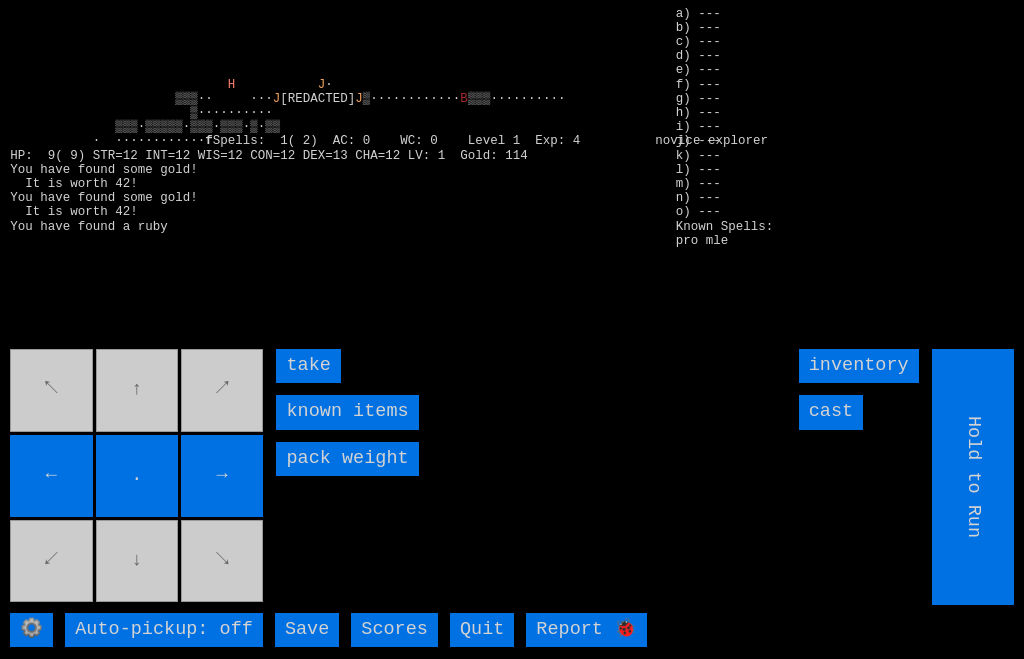 click on "take" at bounding box center [308, 366] 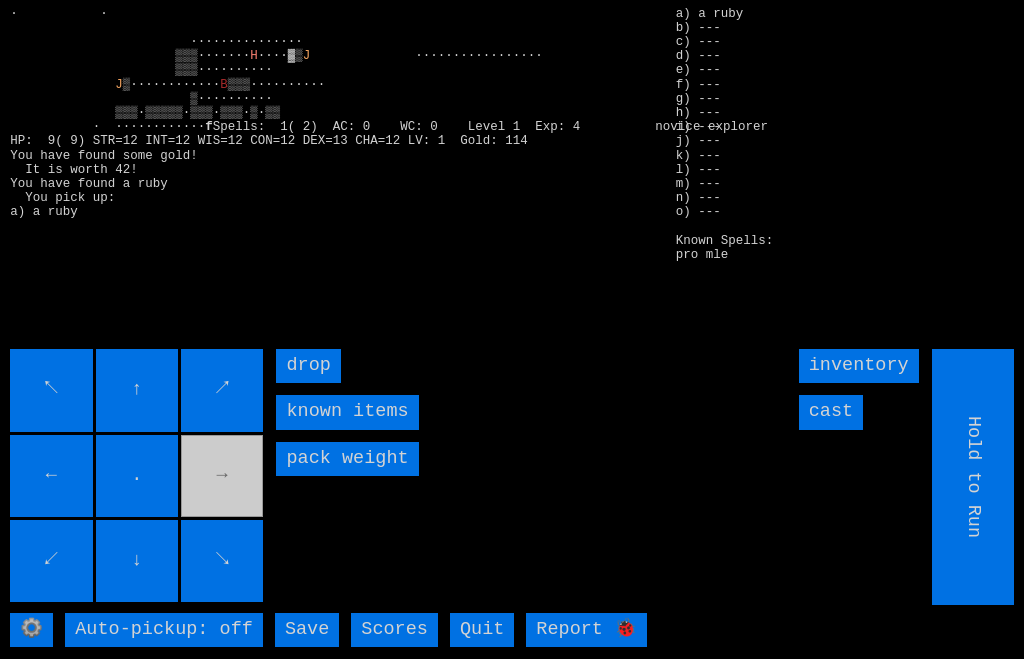 click on "↖ ↑ ↗ ← . → ↙ ↓ ↘" at bounding box center [138, 477] 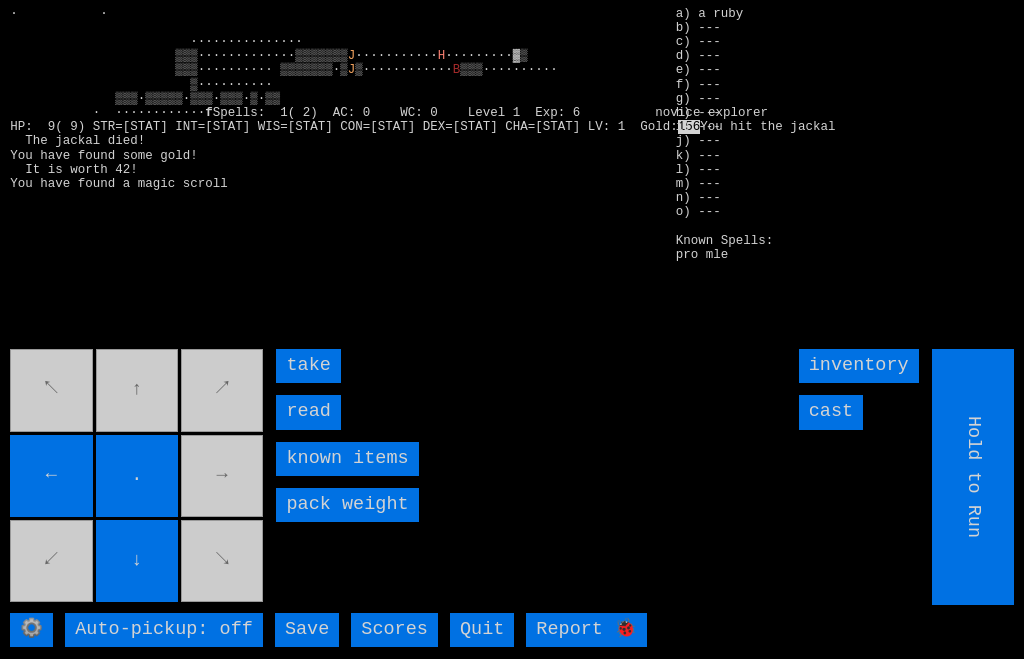 click on "read" at bounding box center [308, 412] 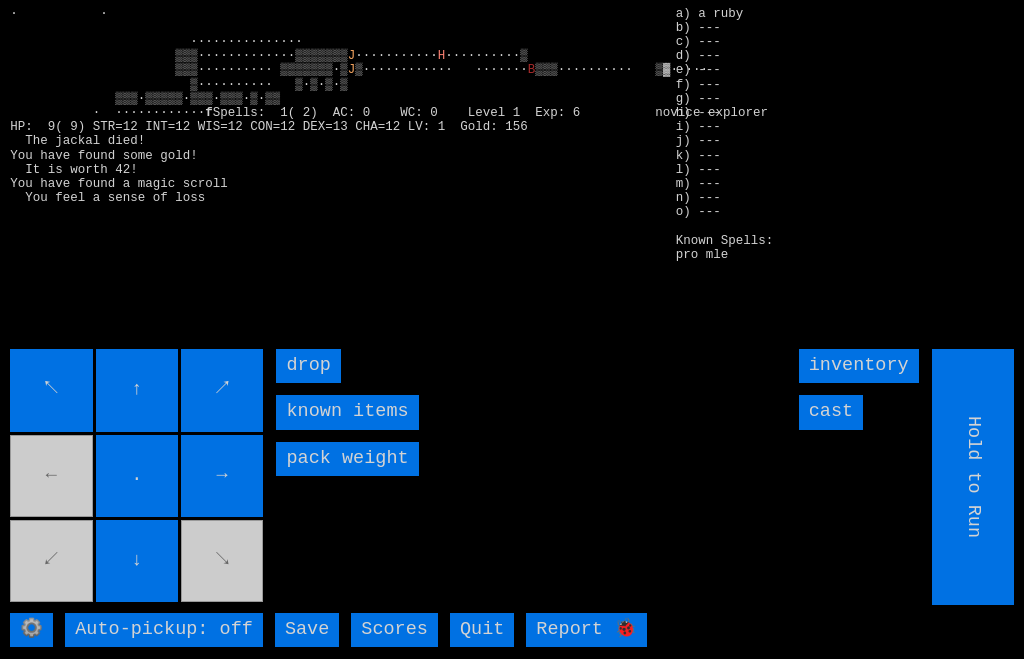 click on "↖ ↑ ↗ ← . → ↙ ↓ ↘" at bounding box center (138, 477) 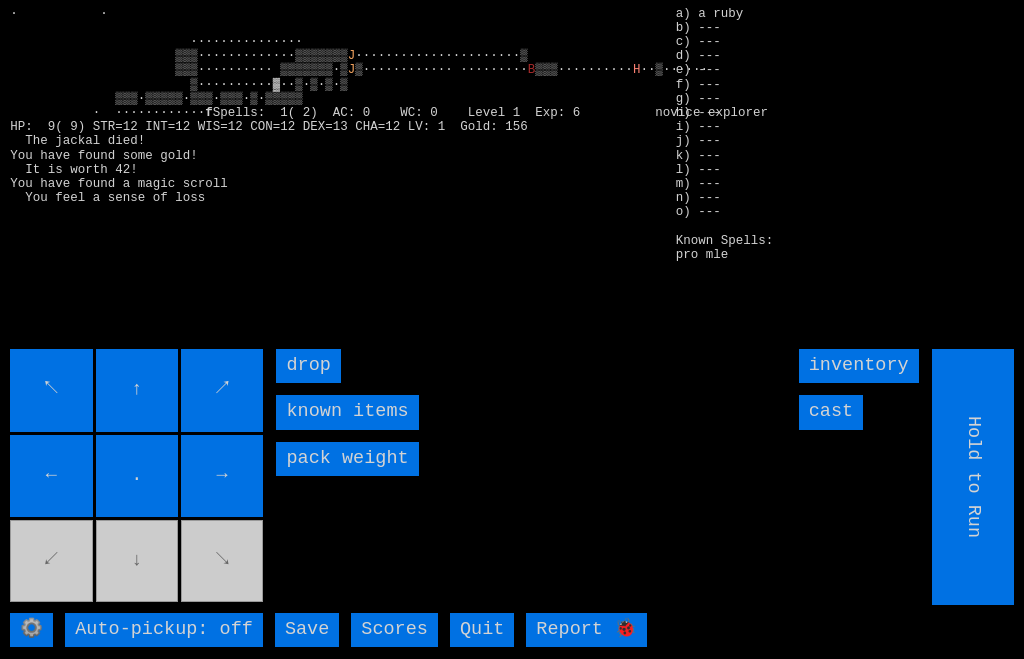 click on "cast" at bounding box center [831, 412] 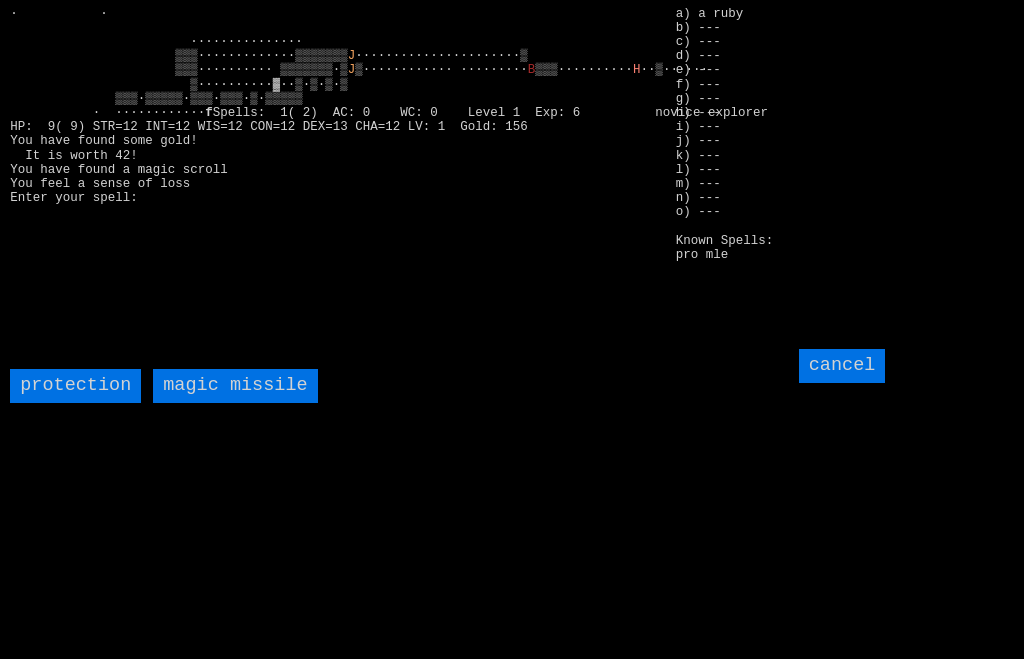 click on "magic missile" at bounding box center [235, 386] 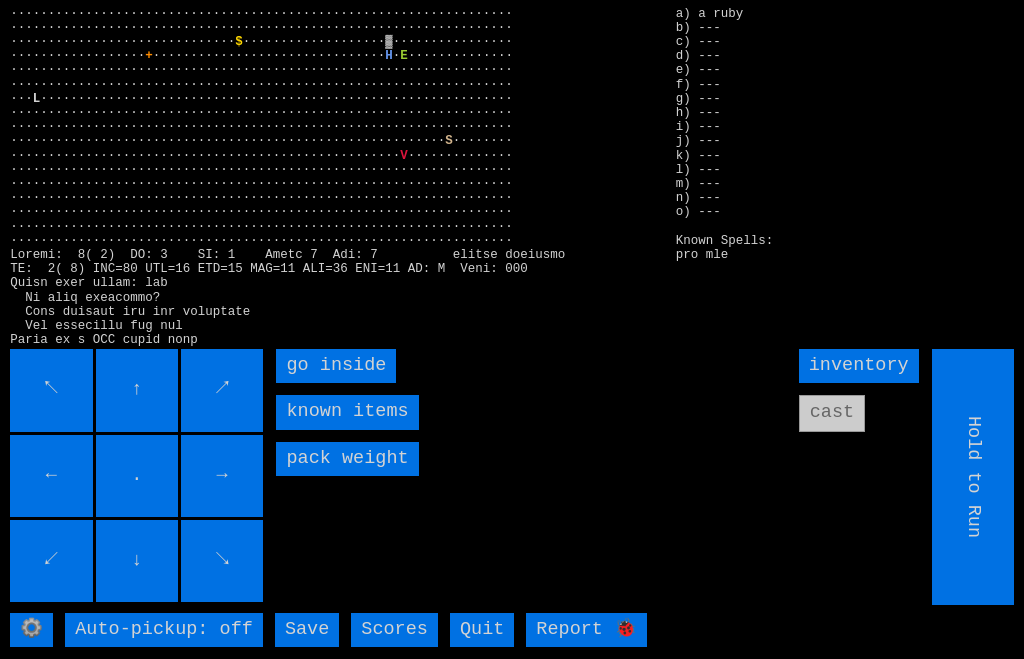 click on "go inside" at bounding box center (336, 366) 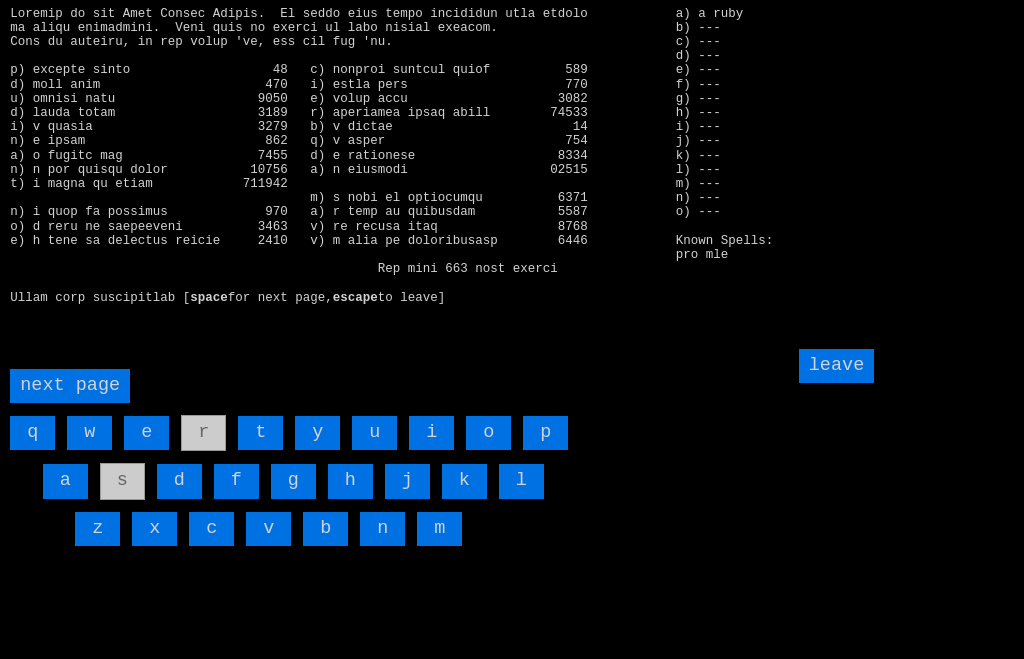 click on "a" at bounding box center (65, 481) 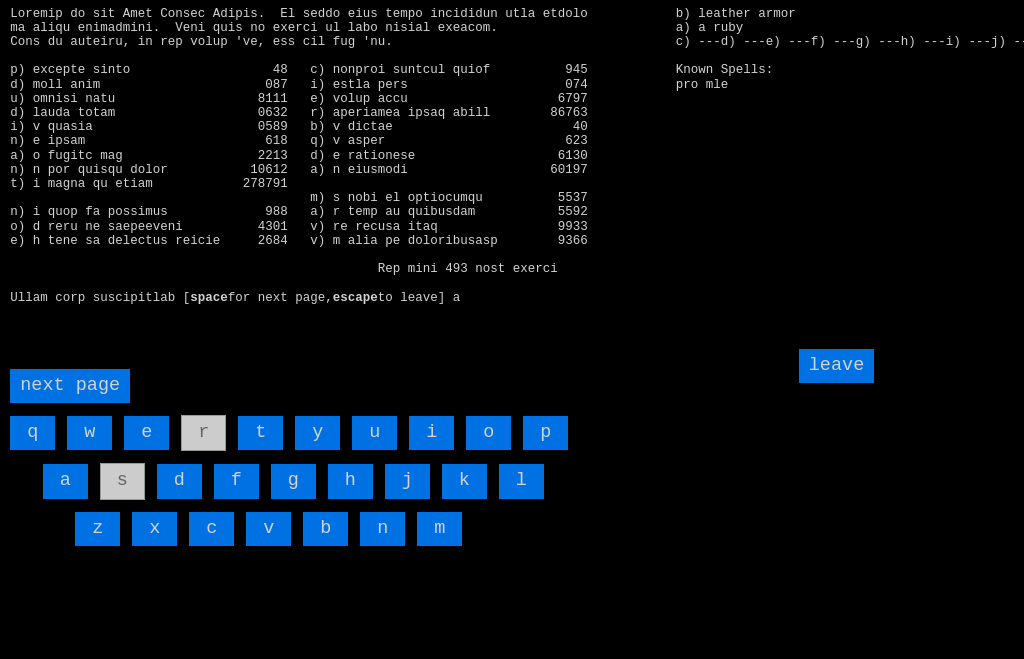 click on "j" at bounding box center [407, 481] 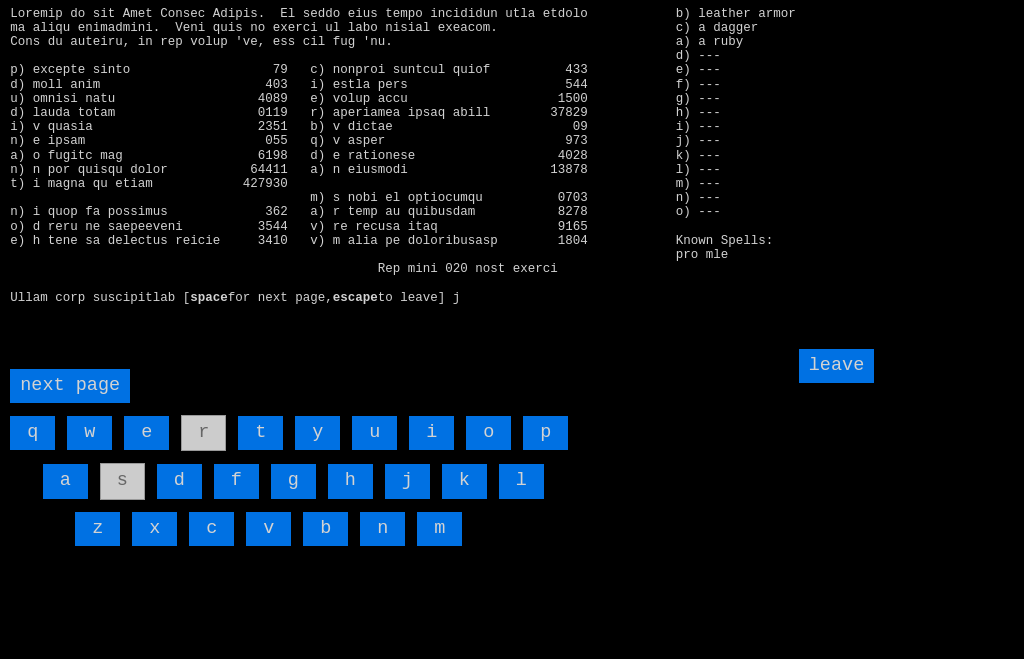 click on "leave" at bounding box center (837, 366) 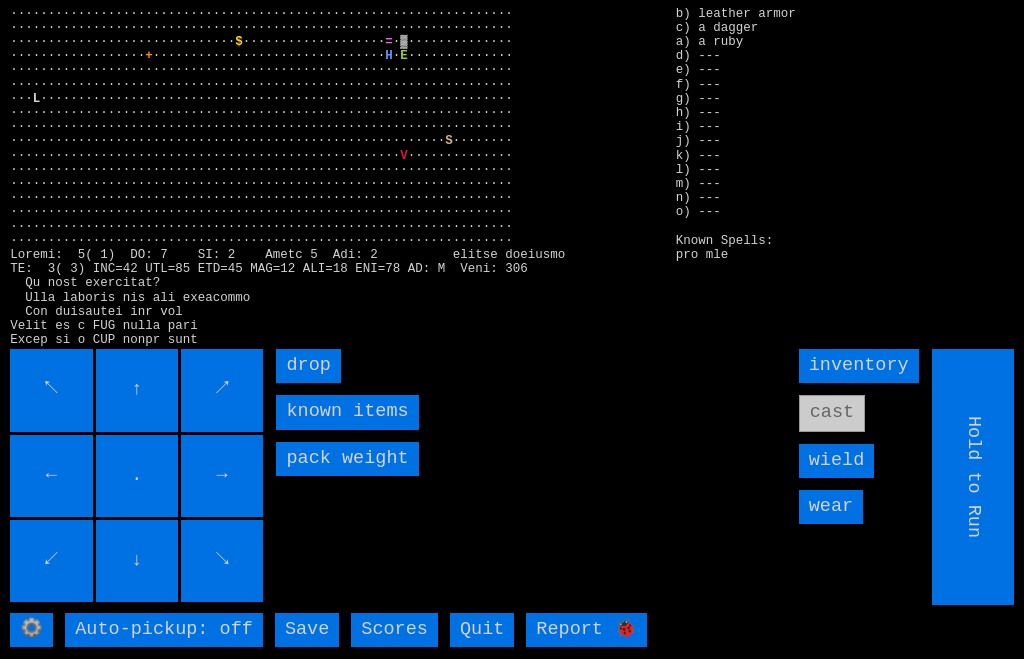click on "wear" at bounding box center [831, 507] 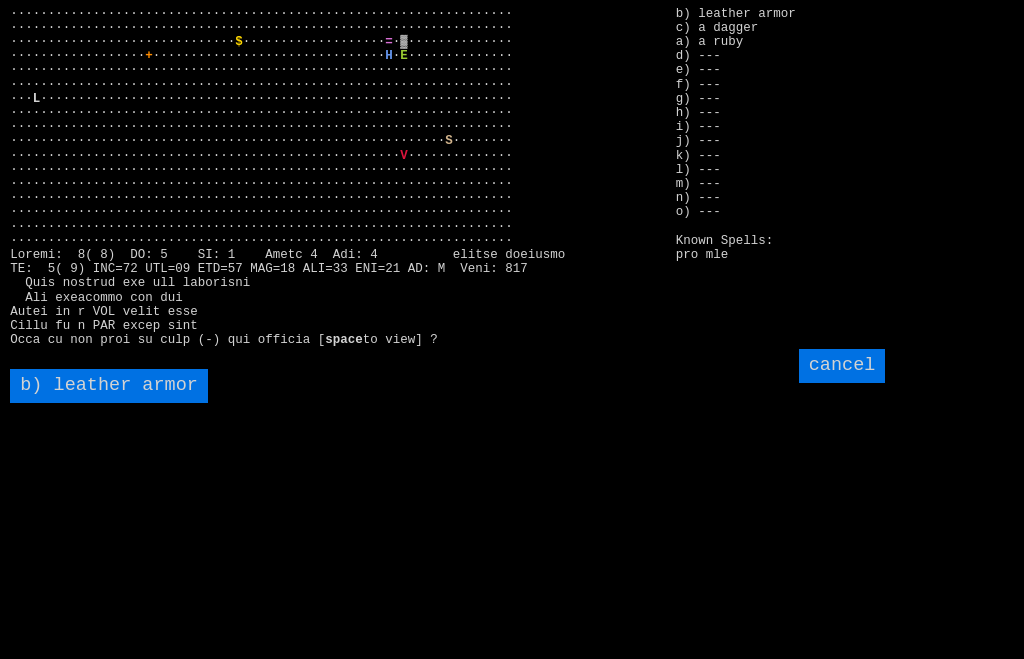 click on "b) leather armor" at bounding box center [109, 386] 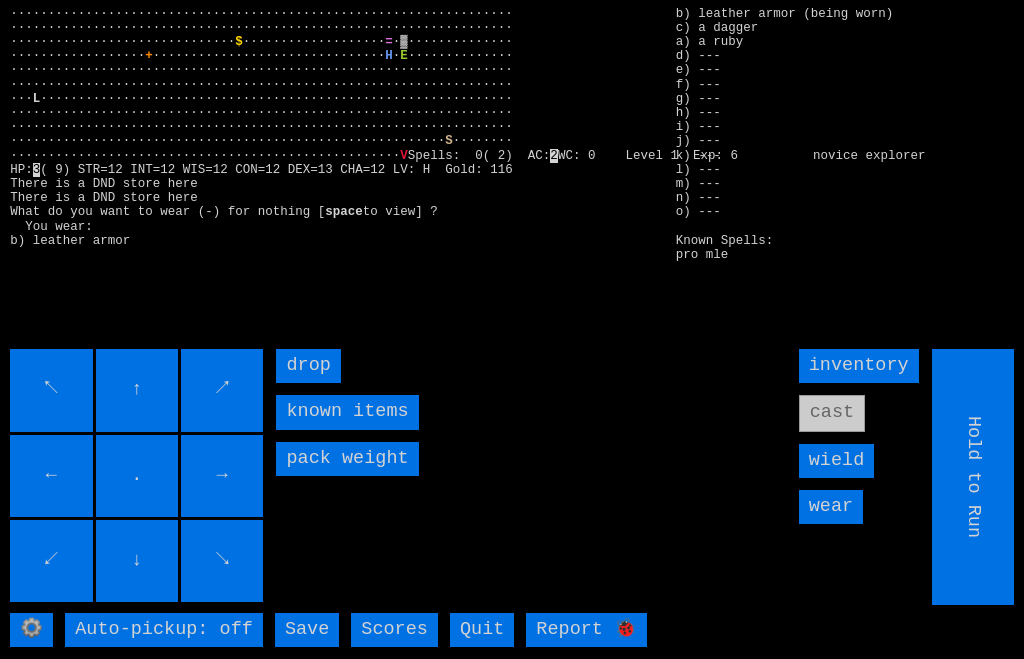 click on "wield" at bounding box center (837, 461) 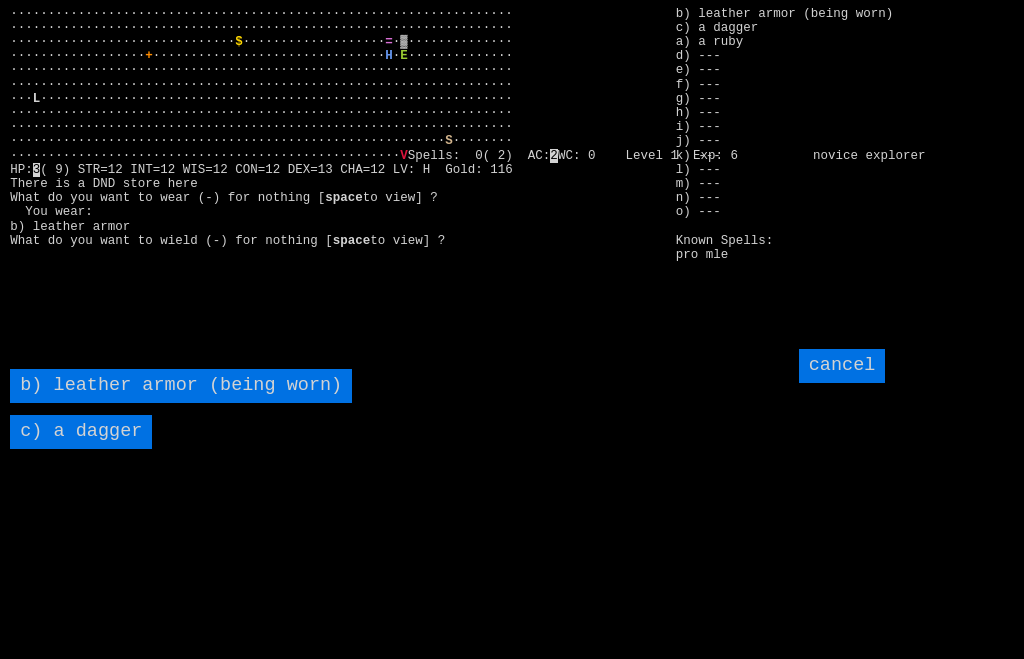 click on "c) a dagger" at bounding box center [81, 432] 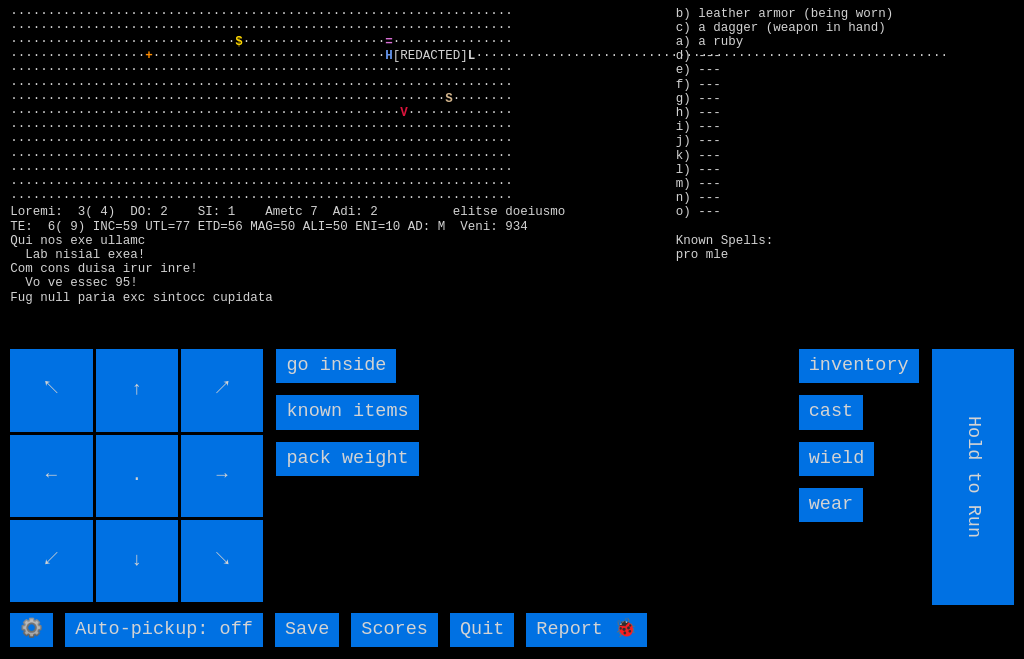click on "go inside" at bounding box center [336, 366] 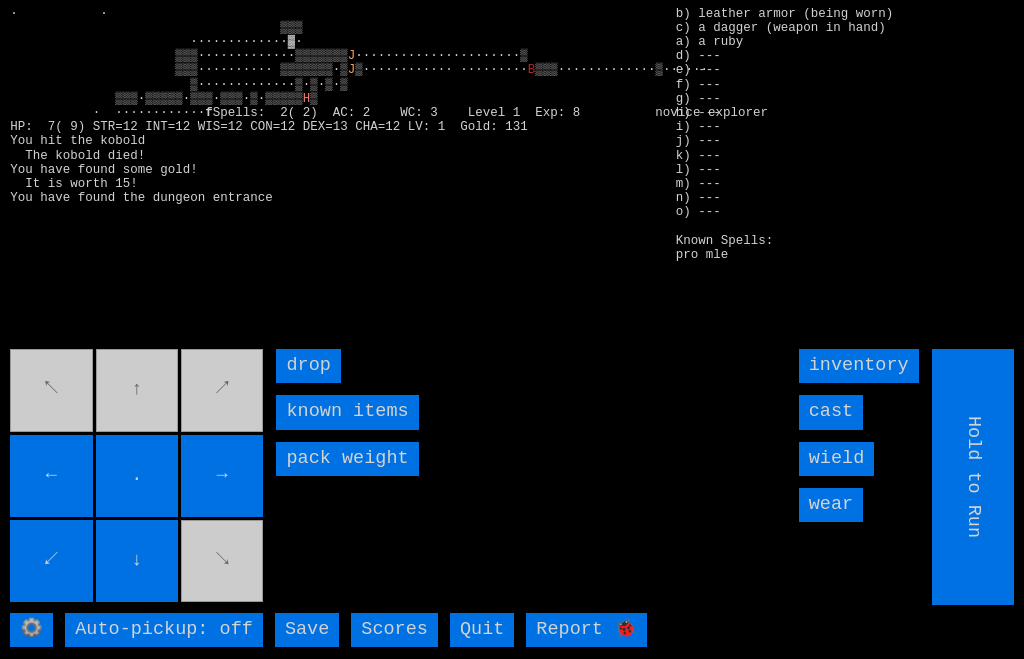 click on "↖ ↑ ↗ ← . → ↙ ↓ ↘" at bounding box center (138, 477) 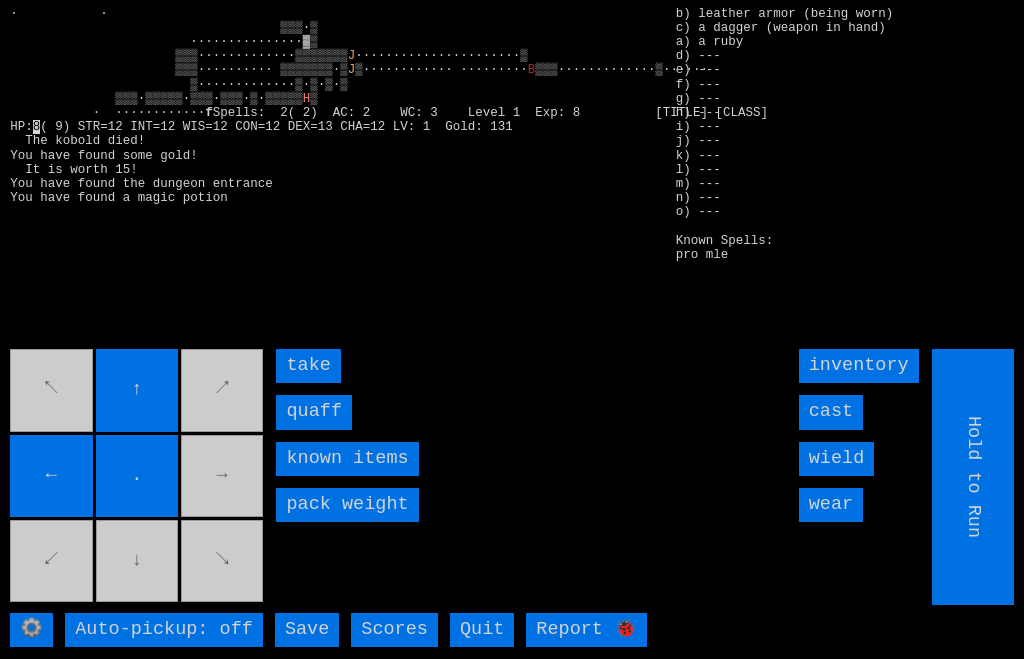 click on "↖ ↑ ↗ ← . → ↙ ↓ ↘" at bounding box center [138, 477] 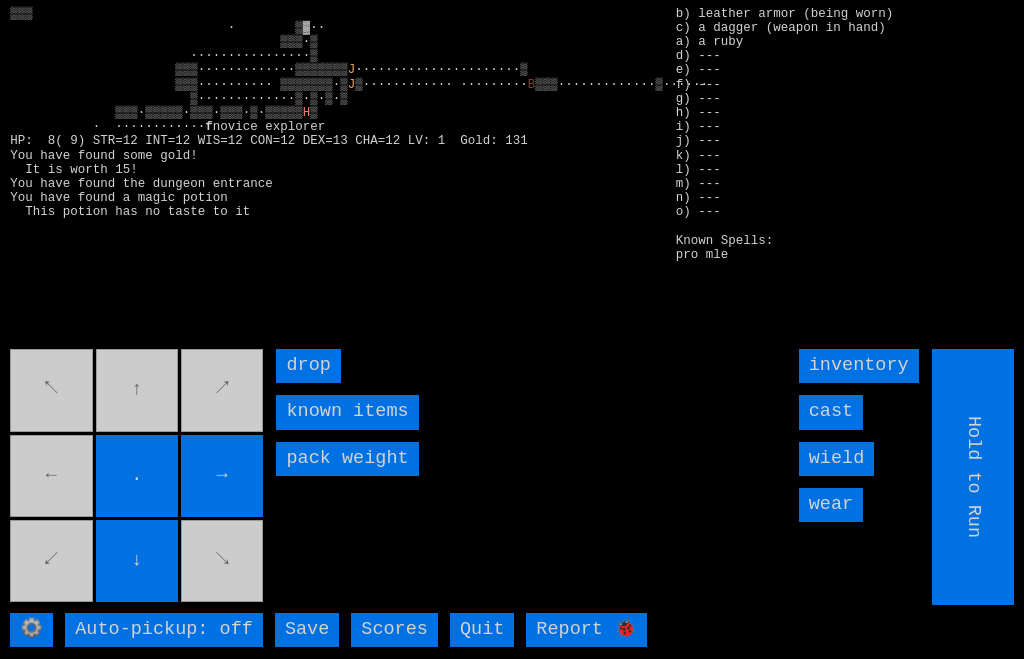 click on "↖ ↑ ↗ ← . → ↙ ↓ ↘" at bounding box center [138, 477] 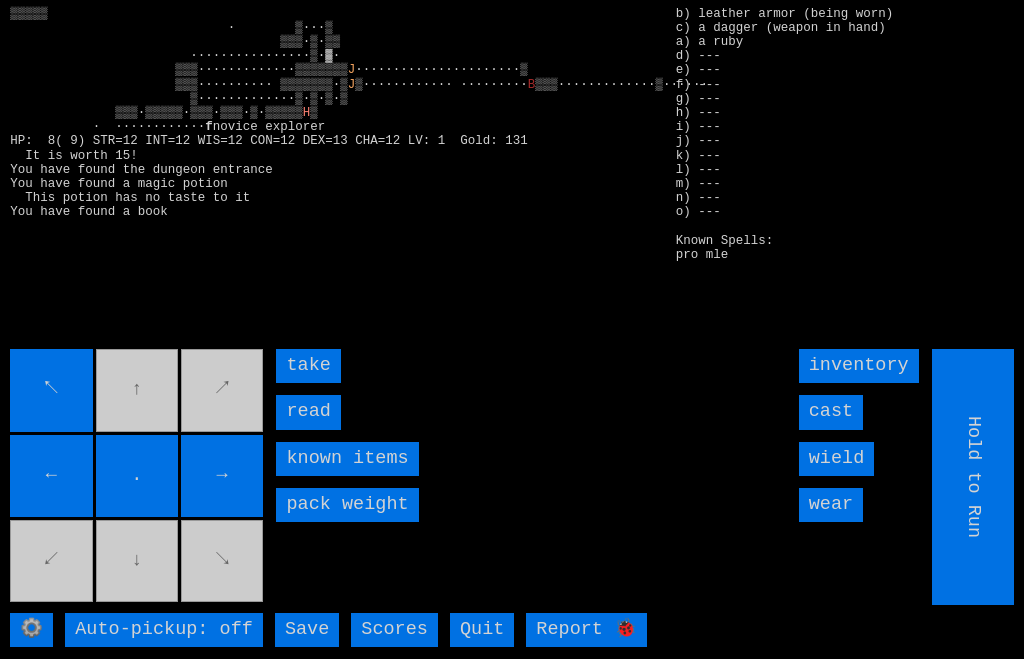 click on "read" at bounding box center (308, 412) 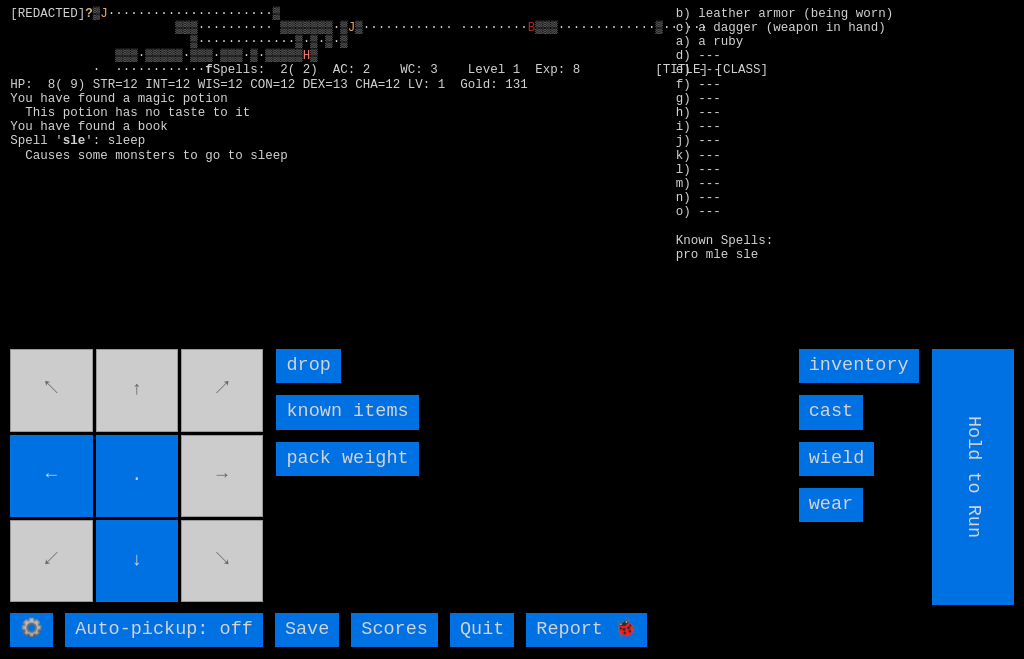 click on "↓" at bounding box center [137, 561] 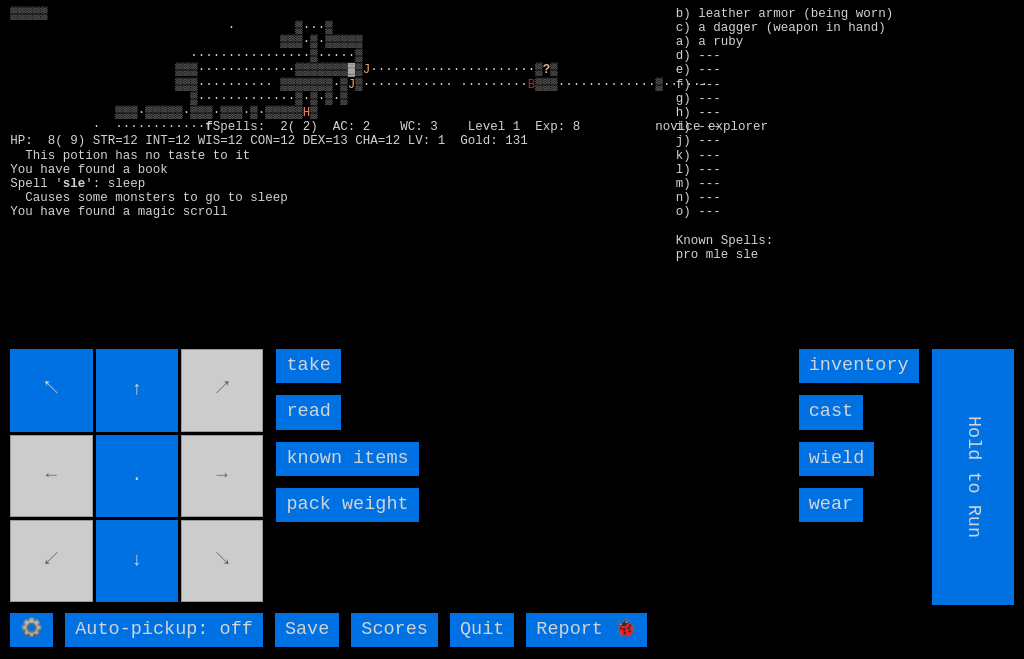 click on "read" at bounding box center [308, 412] 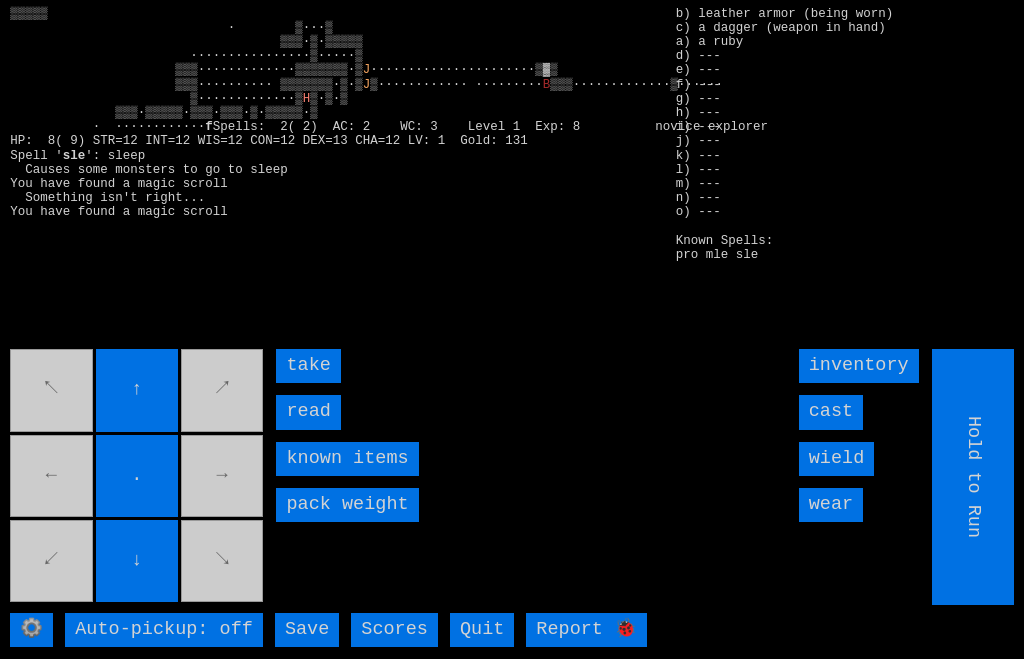 click on "read" at bounding box center [308, 412] 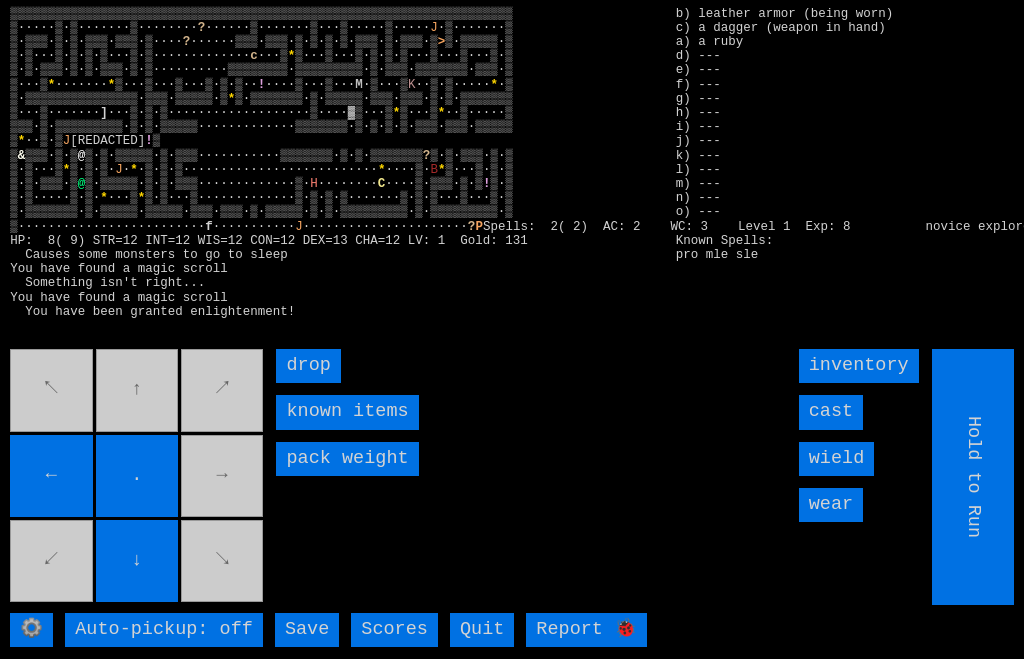 click on "↖ ↑ ↗ ← . → ↙ ↓ ↘" at bounding box center (138, 477) 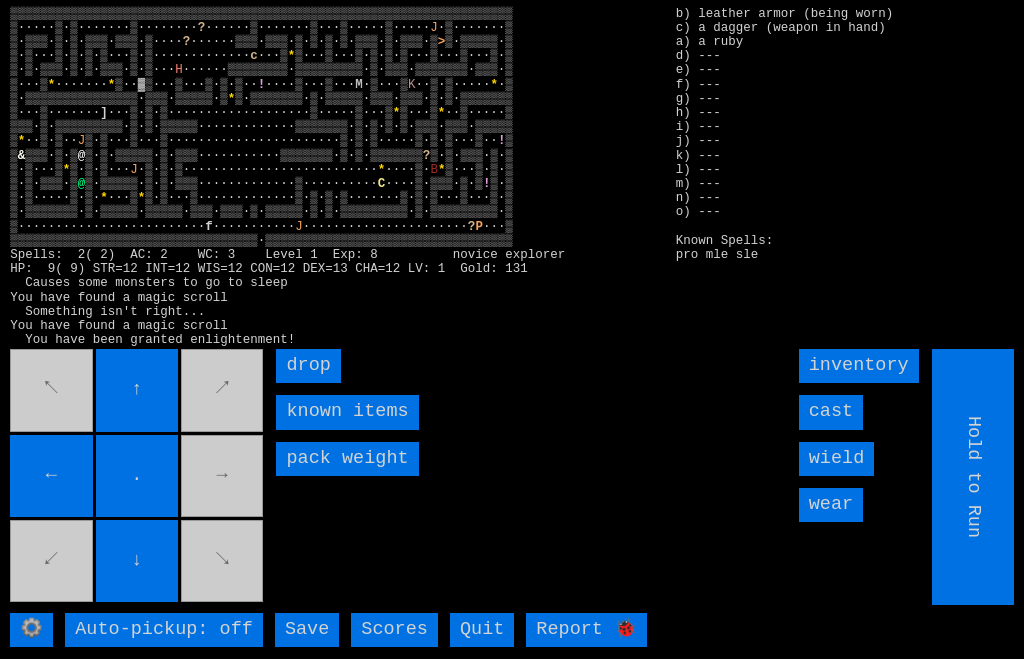 click on "↖ ↑ ↗ ← . → ↙ ↓ ↘" at bounding box center (138, 477) 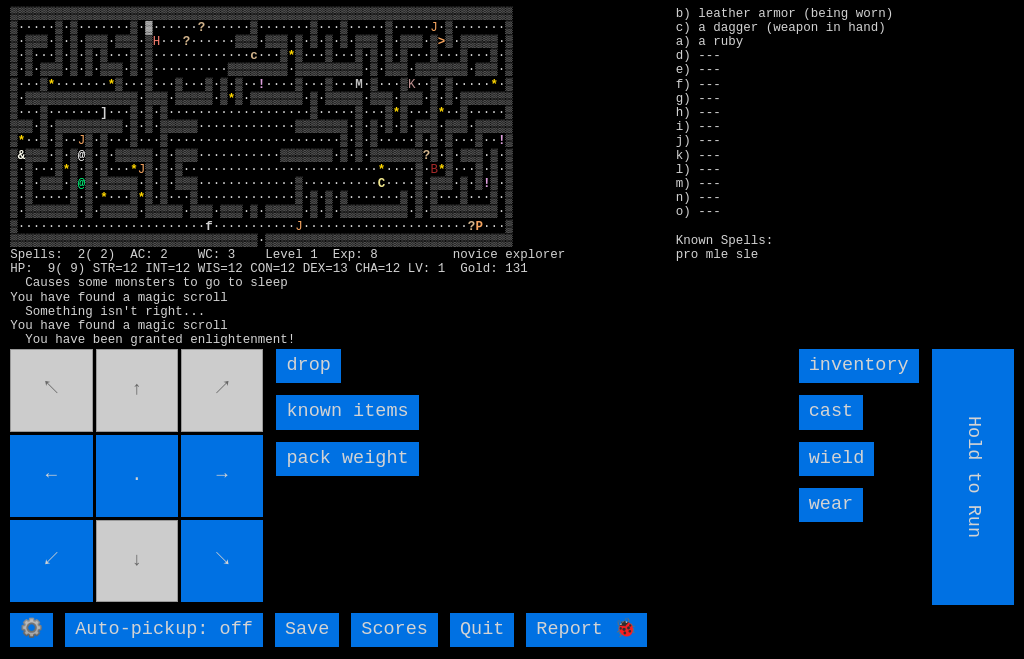 click on "cast" at bounding box center [831, 412] 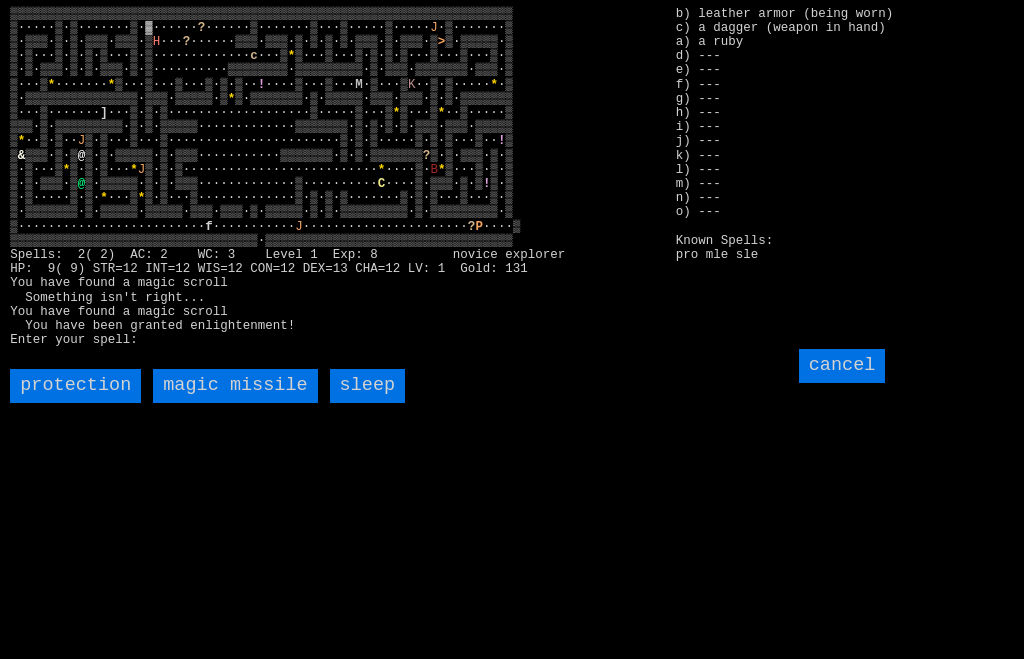 click on "magic missile" at bounding box center [235, 386] 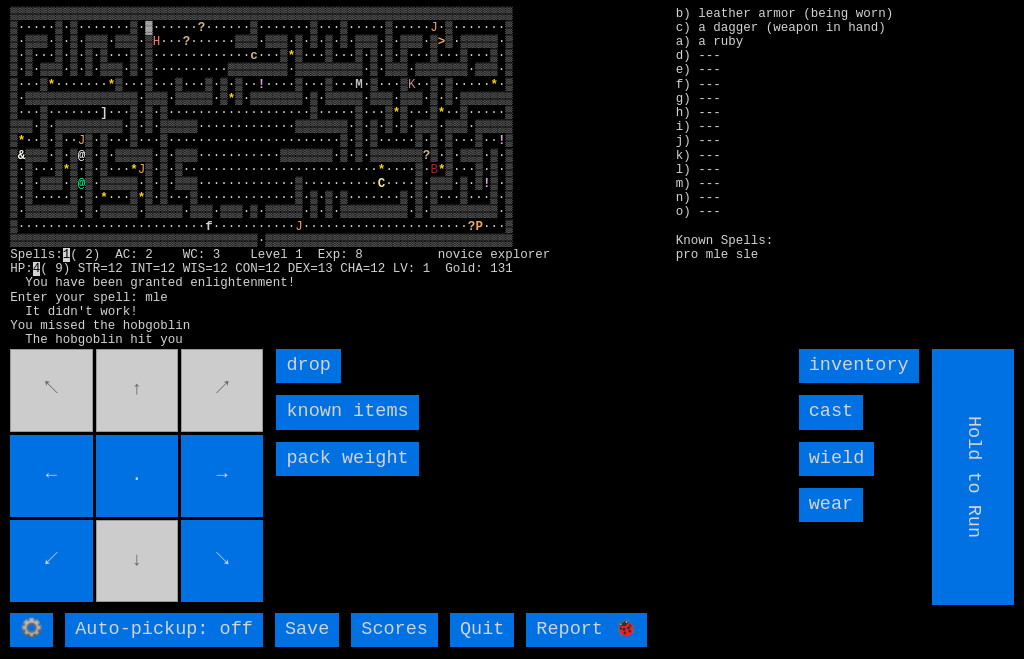 click on "cast" at bounding box center [831, 412] 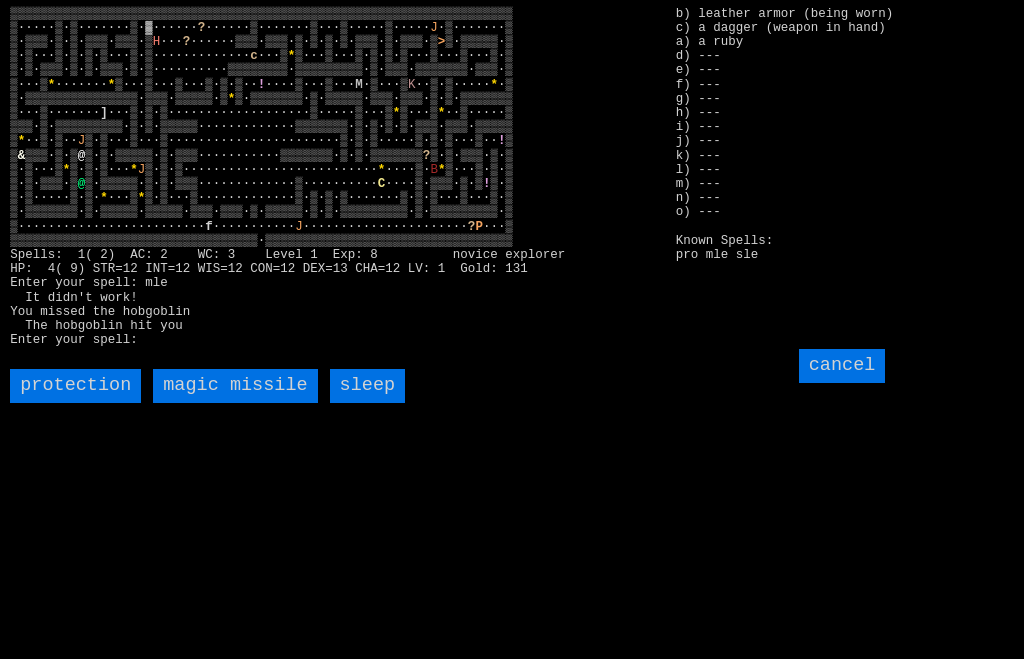 click on "magic missile" at bounding box center [235, 386] 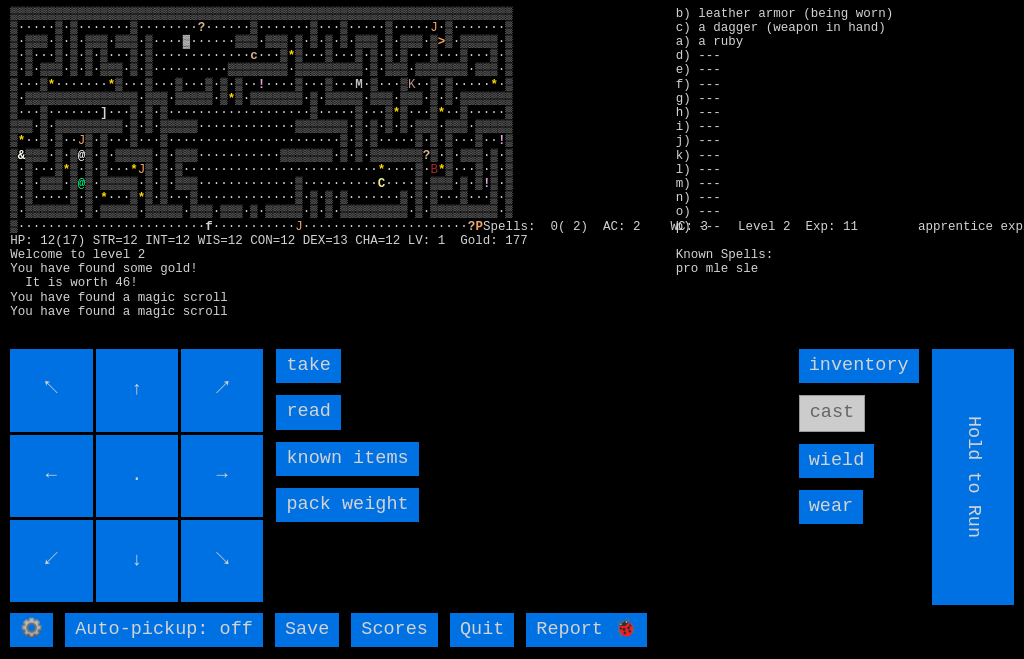 click on "read" at bounding box center (308, 412) 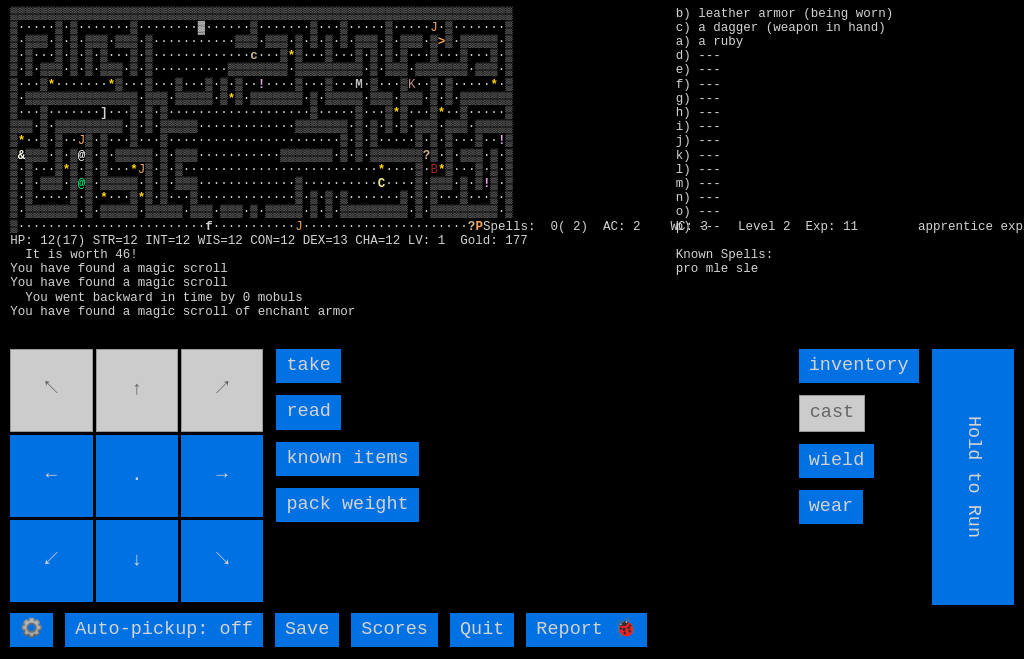 click on "take" at bounding box center [308, 366] 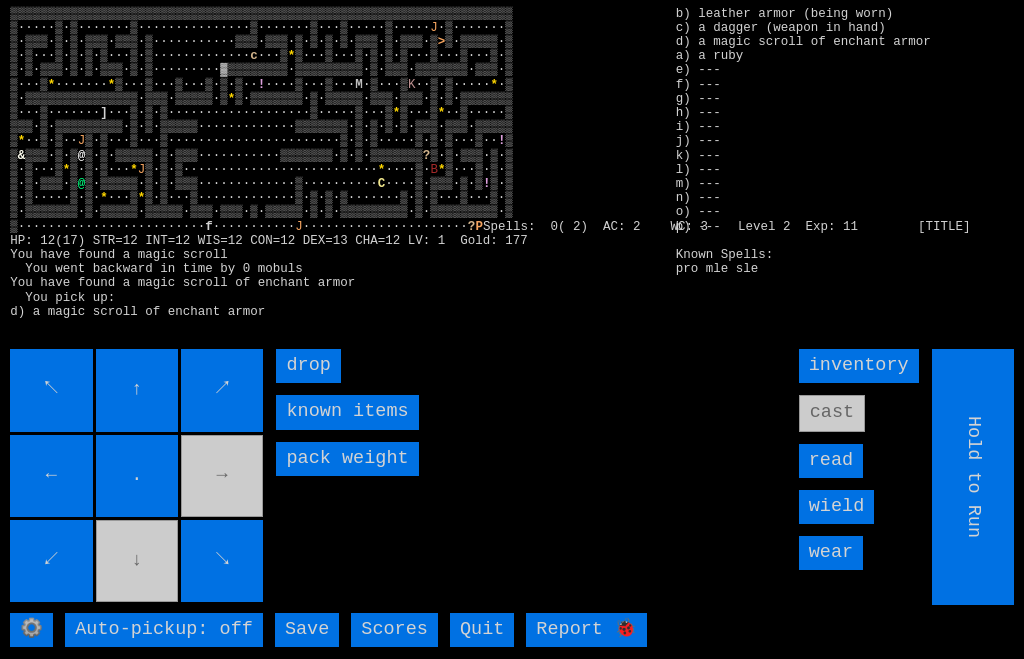click on "↖ ↑ ↗ ← . → ↙ ↓ ↘" at bounding box center [138, 477] 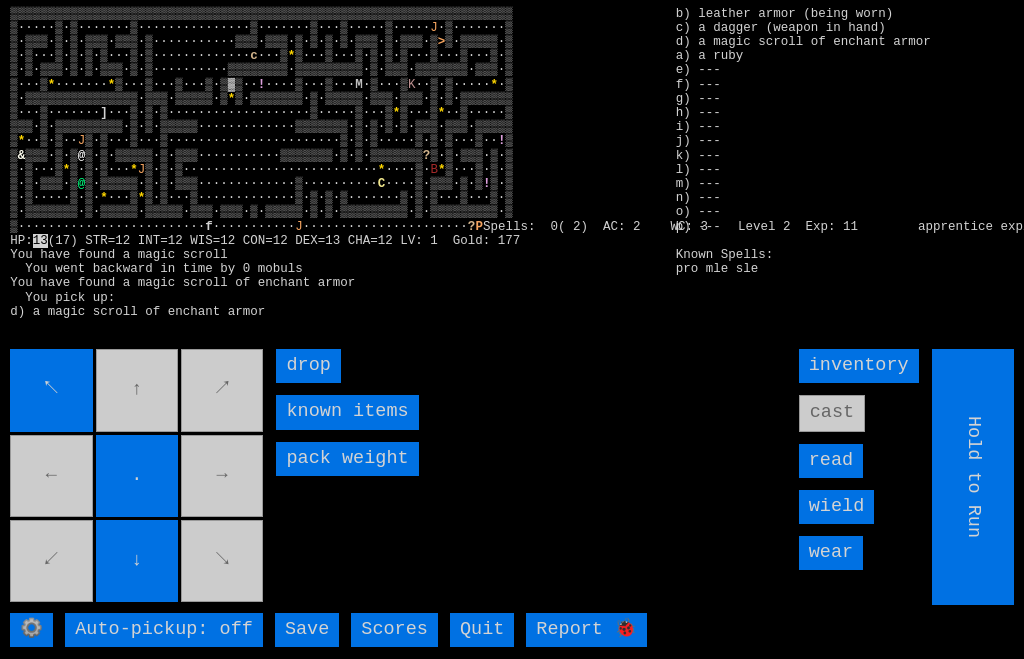 click on "↖ ↑ ↗ ← . → ↙ ↓ ↘" at bounding box center [138, 477] 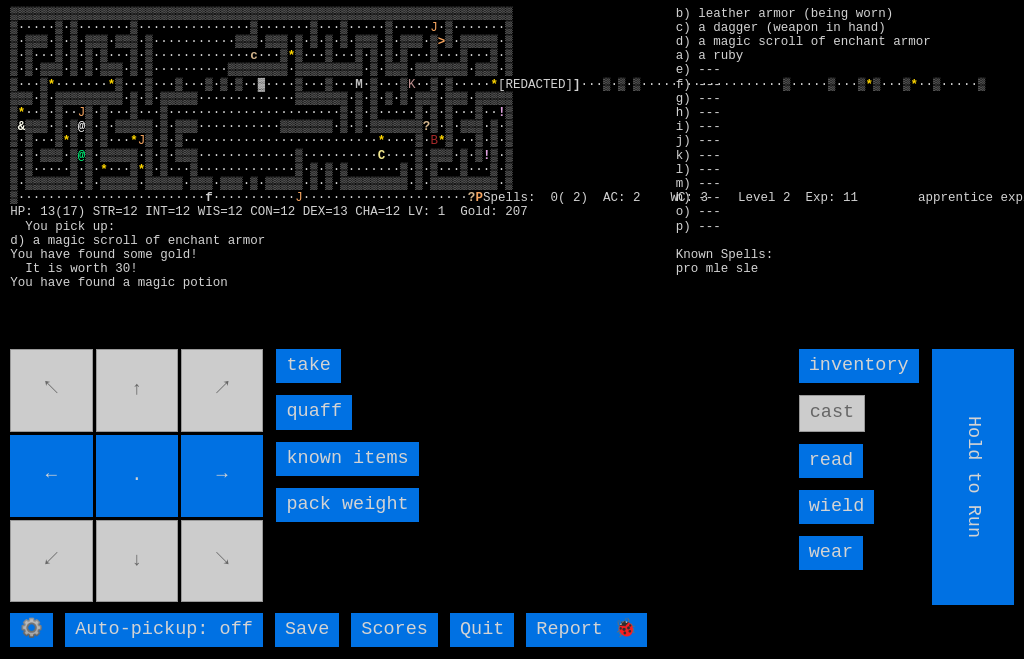 click on "quaff" at bounding box center (314, 412) 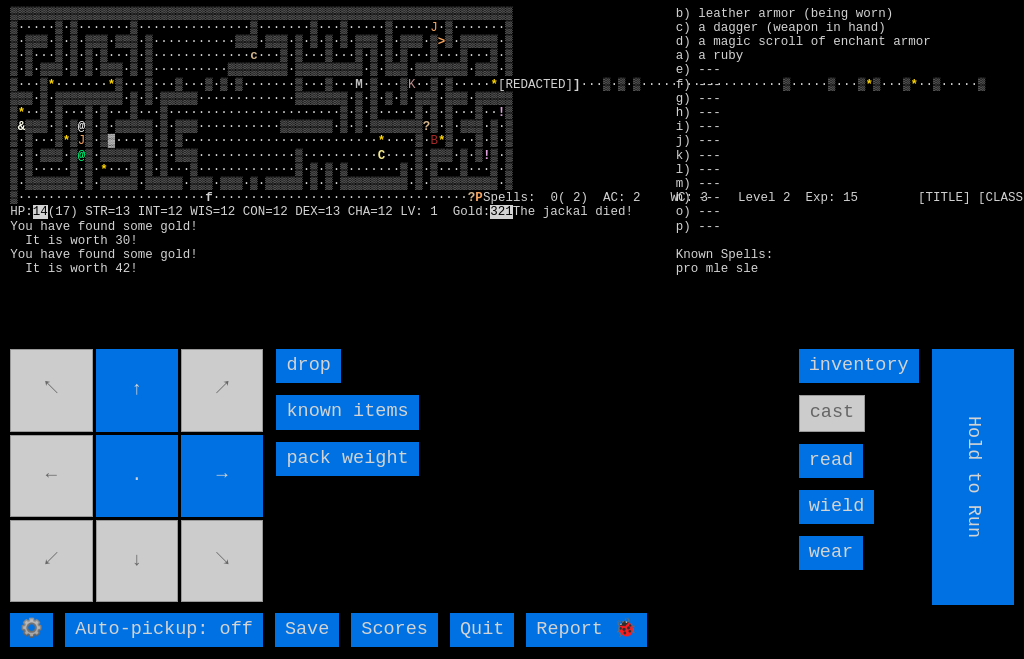 click on "↖ ↑ ↗ ← . → ↙ ↓ ↘" at bounding box center [138, 477] 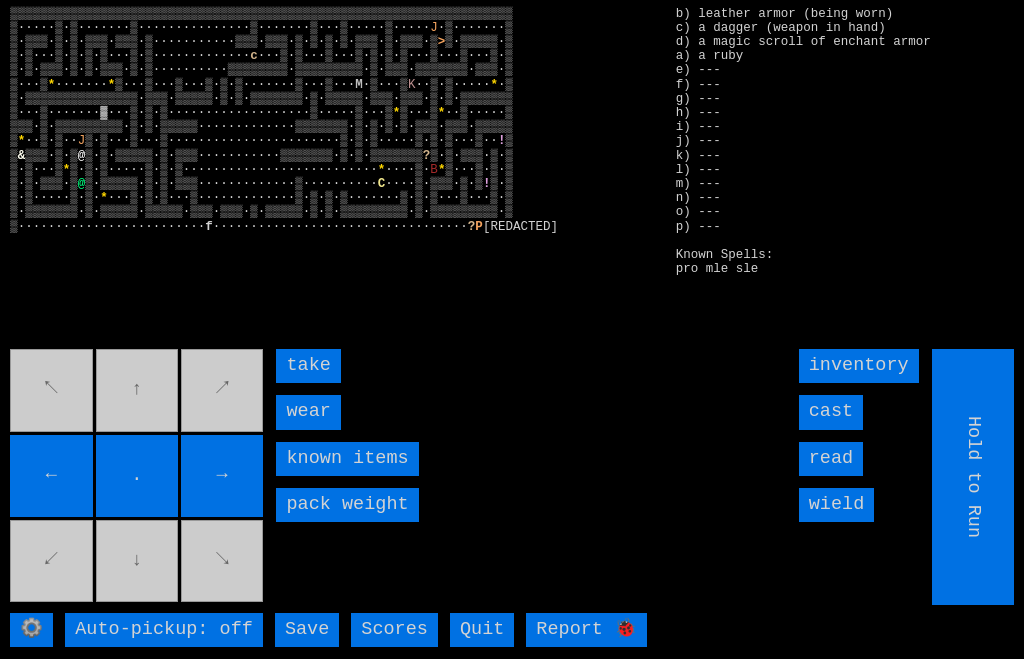 click on "wear" at bounding box center [308, 412] 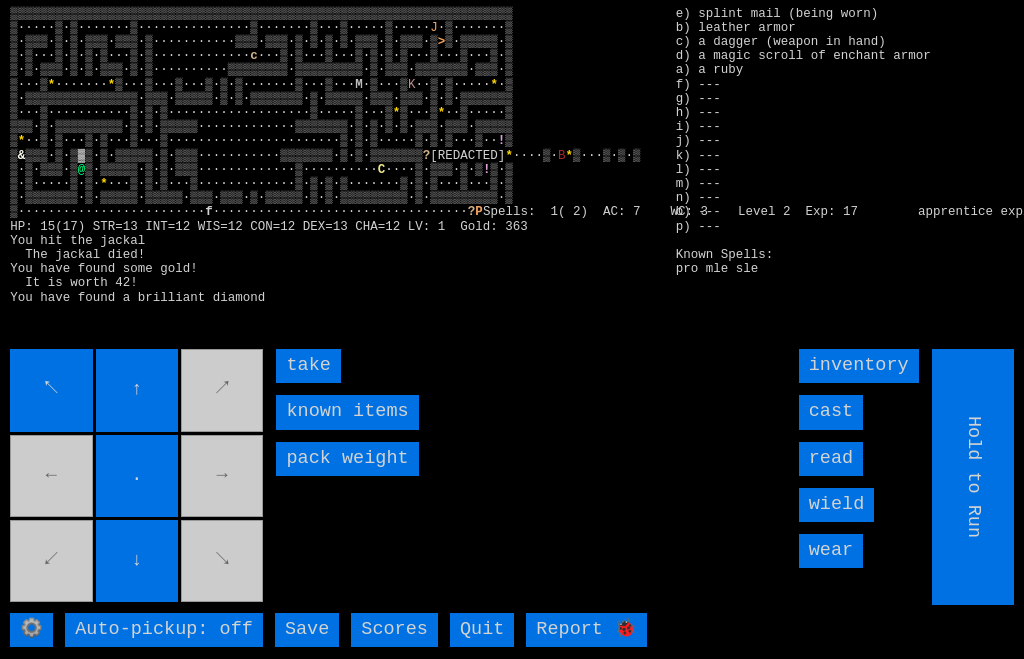 click on "take" at bounding box center [308, 366] 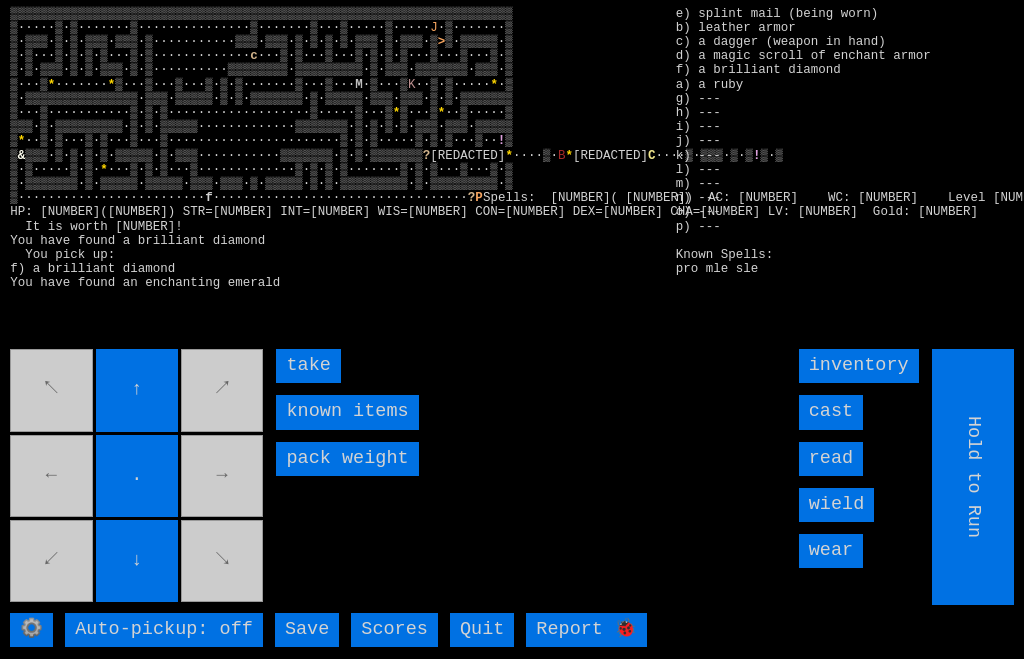 click on "take" at bounding box center (308, 366) 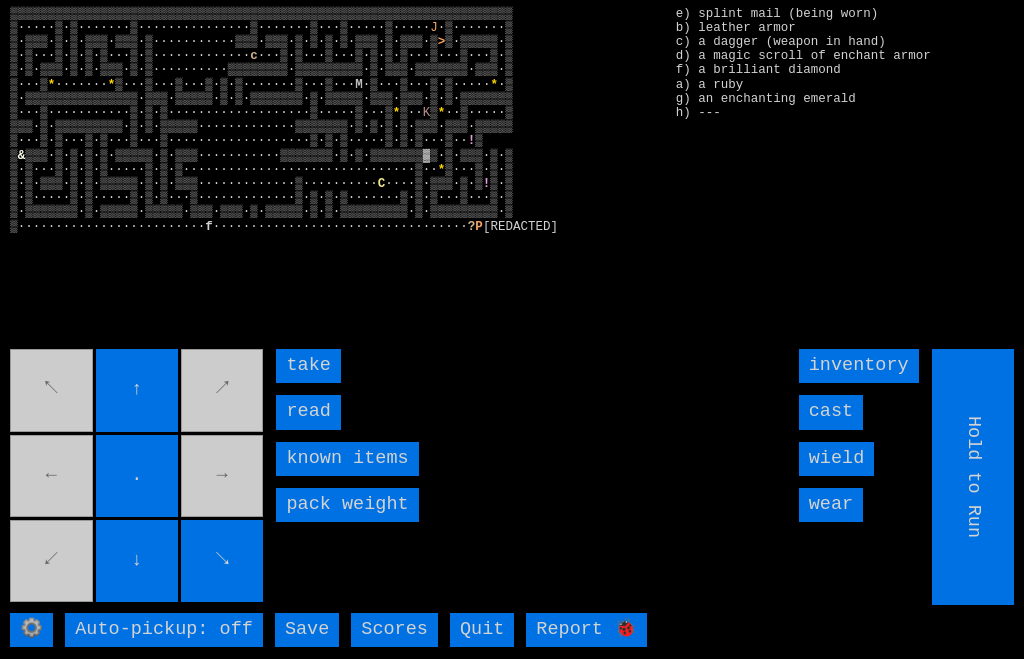 click on "read" at bounding box center [308, 412] 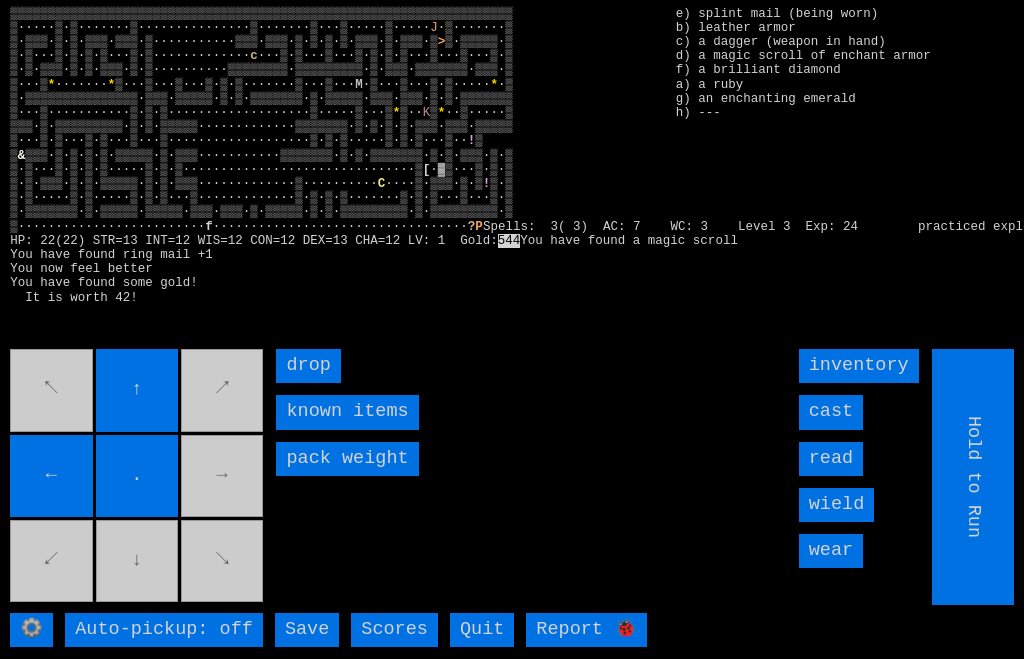 click on "↖ ↑ ↗ ← . → ↙ ↓ ↘" at bounding box center [138, 477] 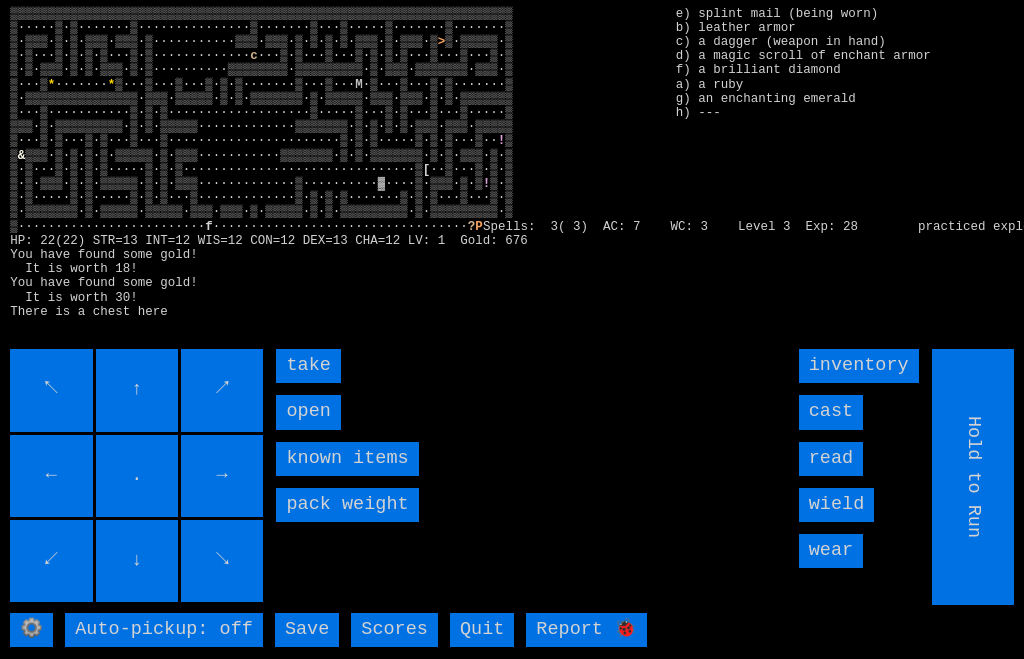 click on "open" at bounding box center (308, 412) 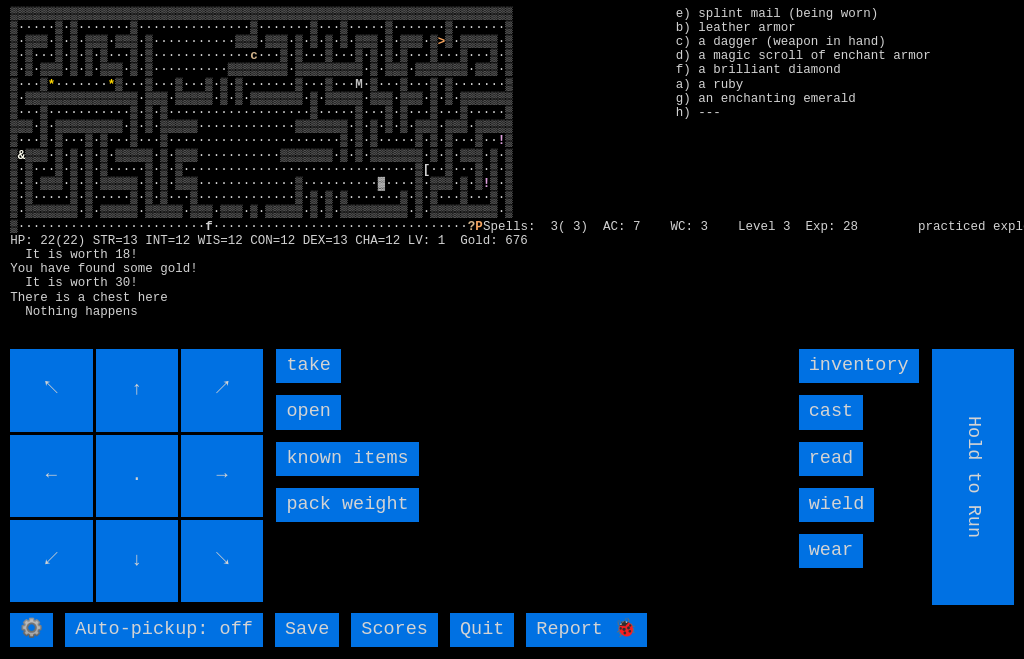click on "open" at bounding box center [308, 412] 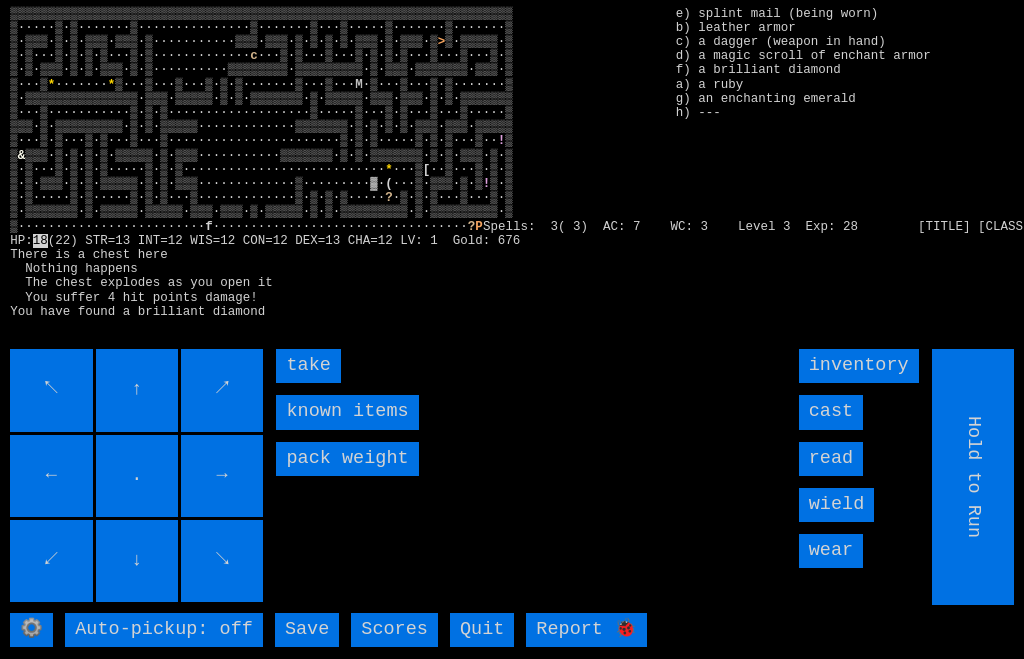 click on "take" at bounding box center (308, 366) 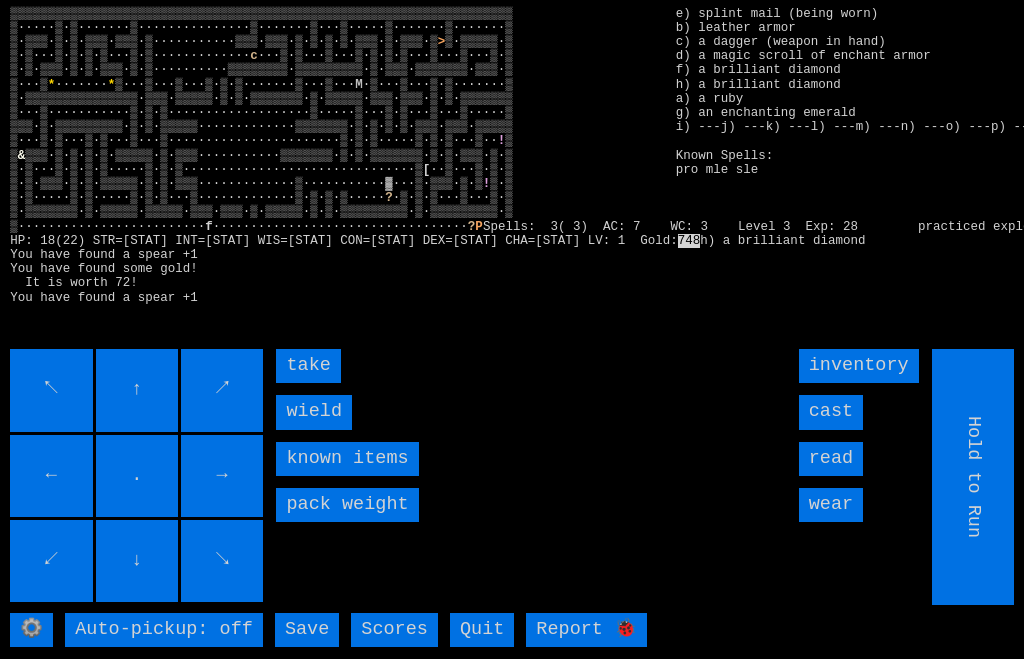 click on "wield" at bounding box center (314, 412) 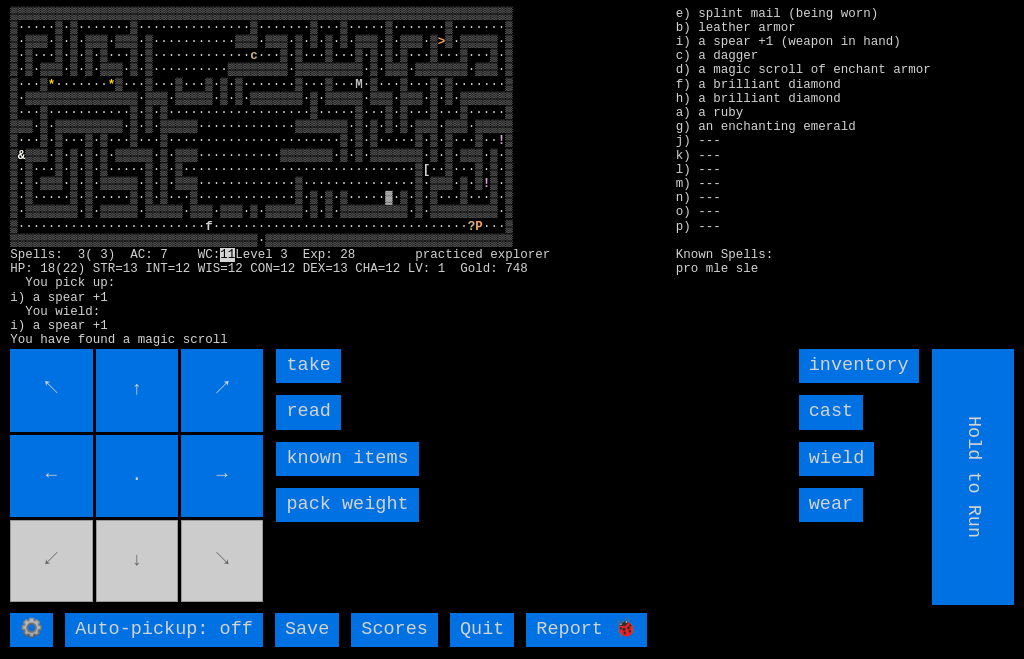 click on "read" at bounding box center (308, 412) 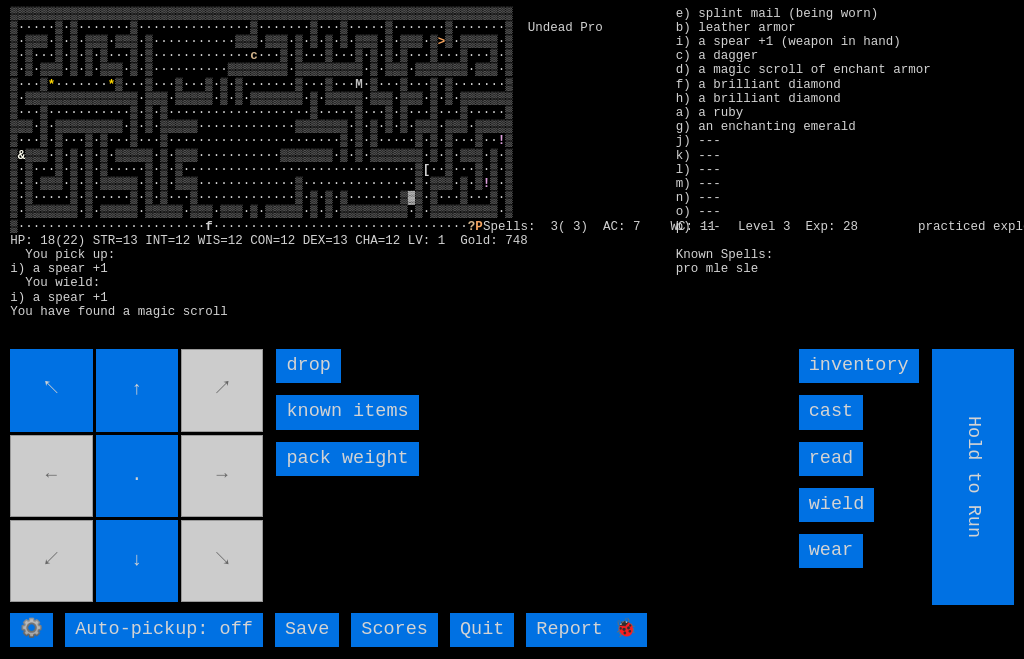 click on "↓" at bounding box center (137, 561) 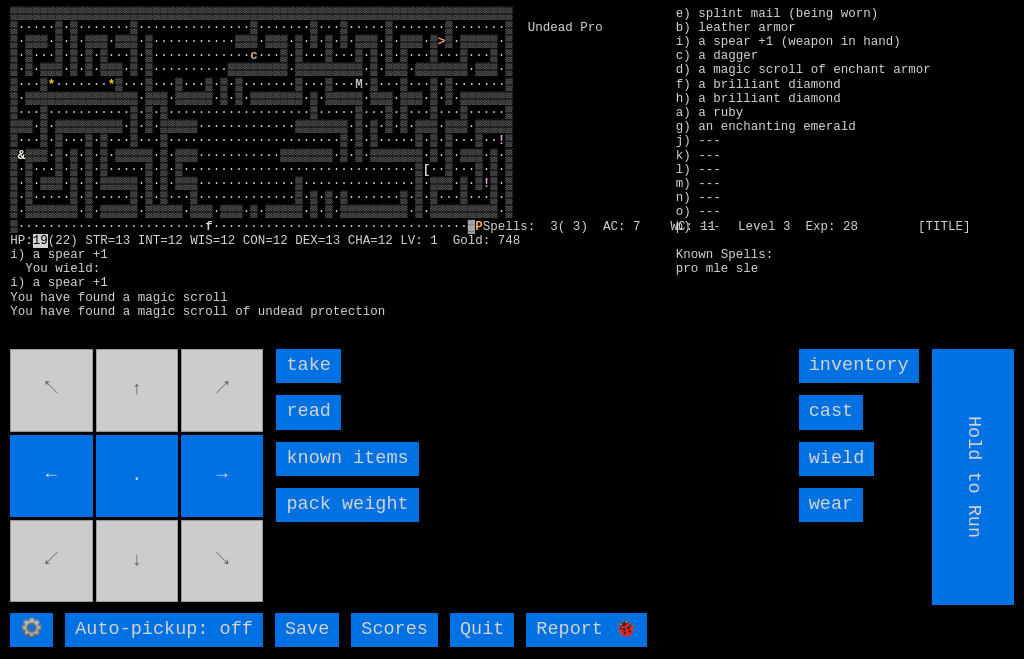click on "read" at bounding box center (308, 412) 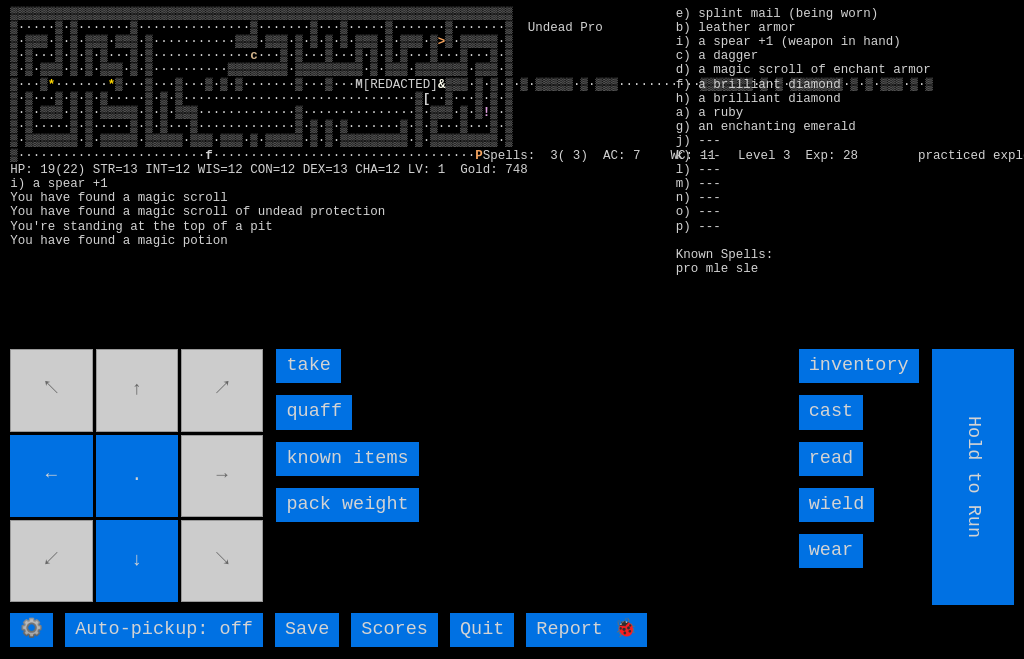 click on "quaff" at bounding box center [314, 412] 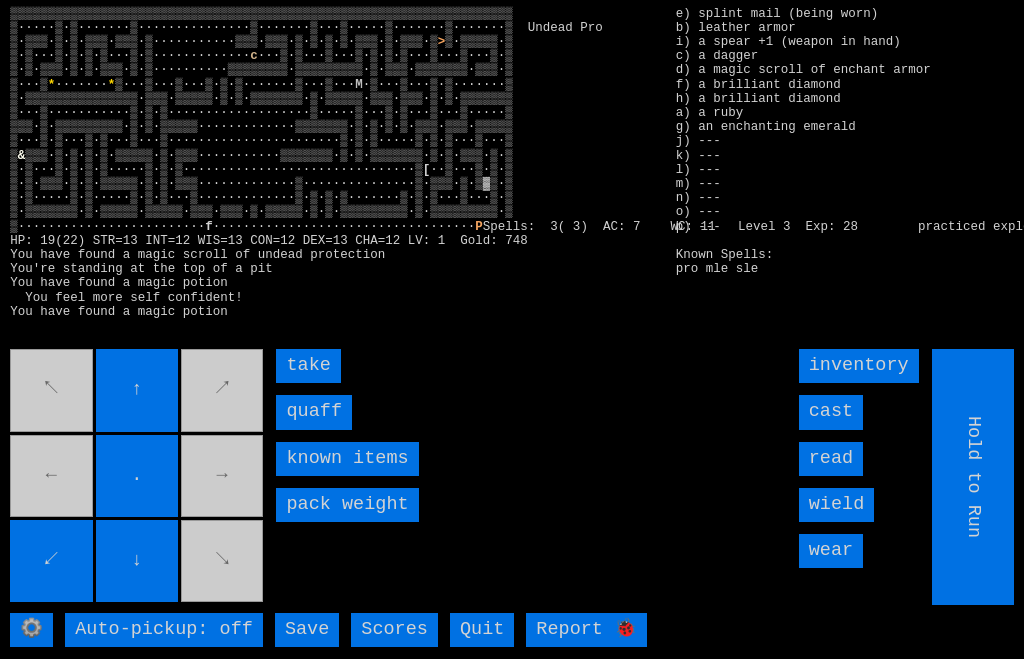 click on "quaff" at bounding box center (314, 412) 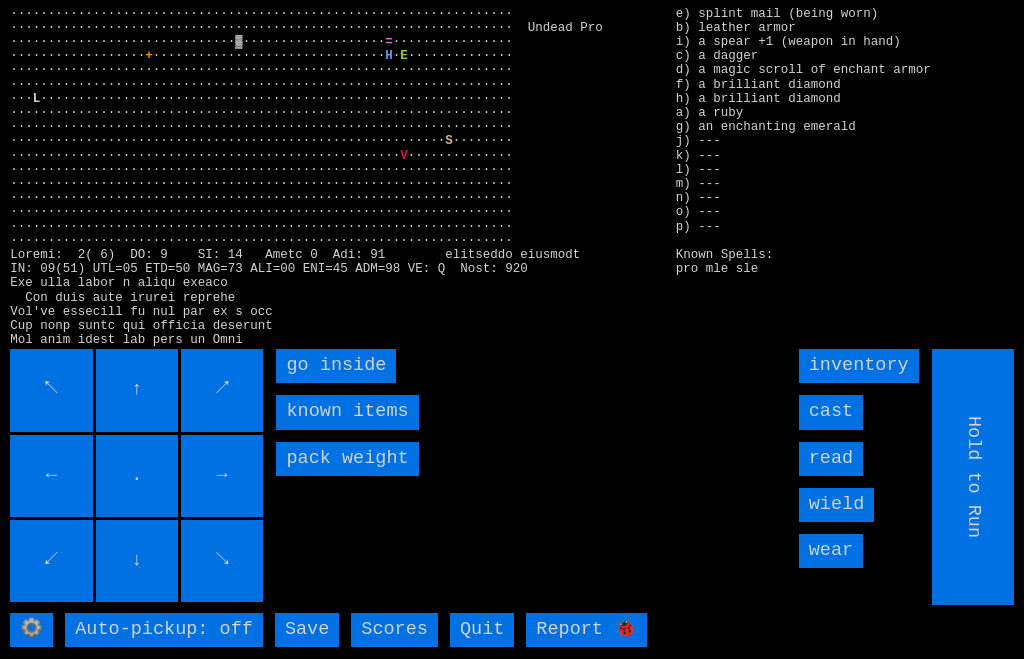 click on "go inside" at bounding box center (336, 366) 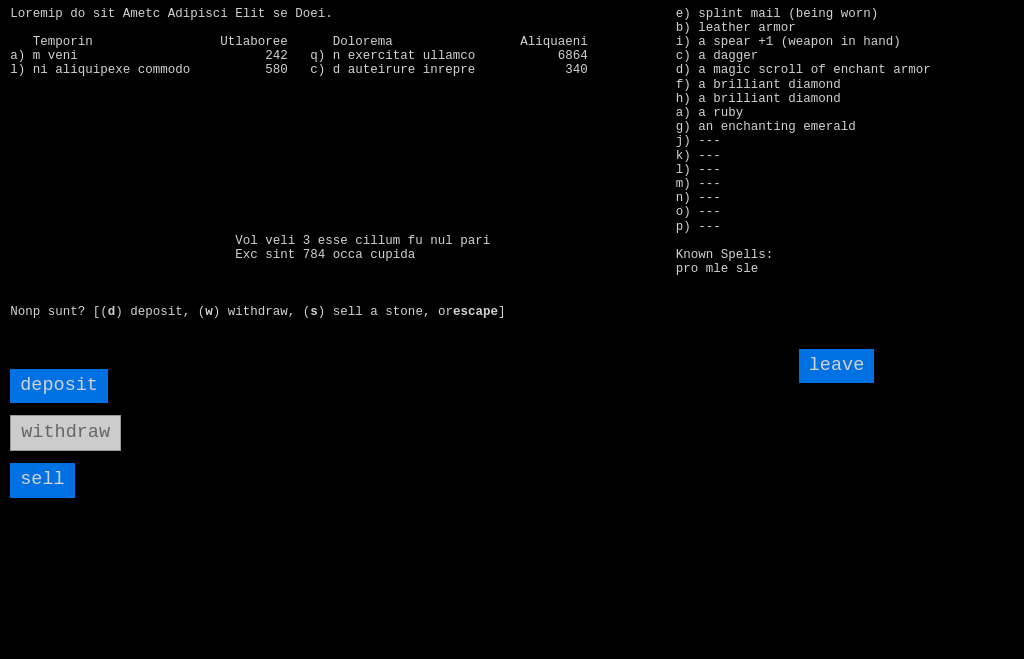 click on "sell" at bounding box center [42, 480] 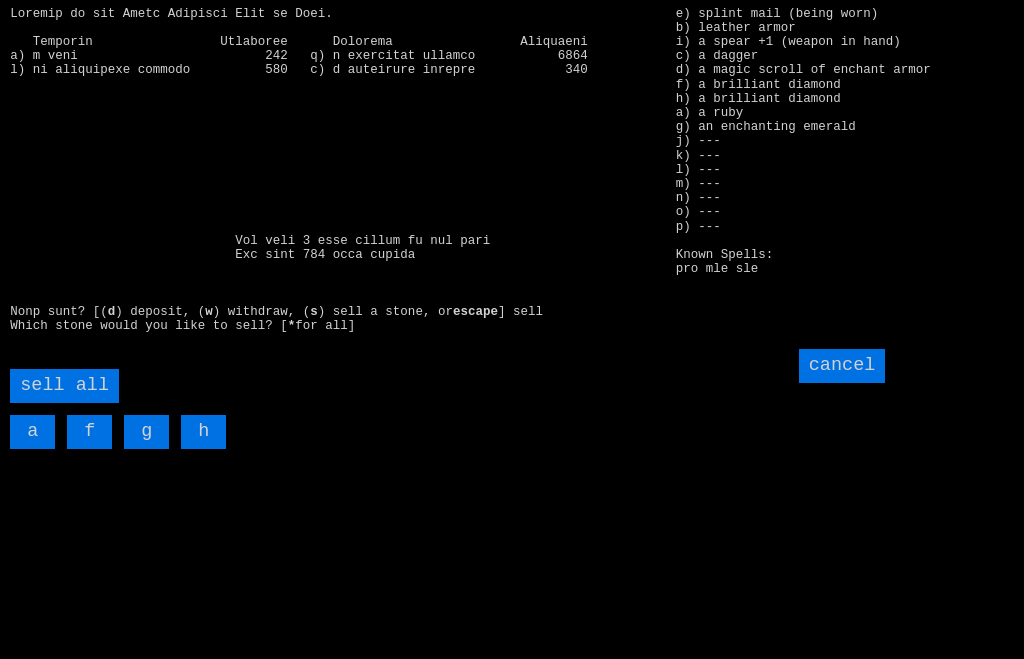 click on "sell all" at bounding box center (64, 386) 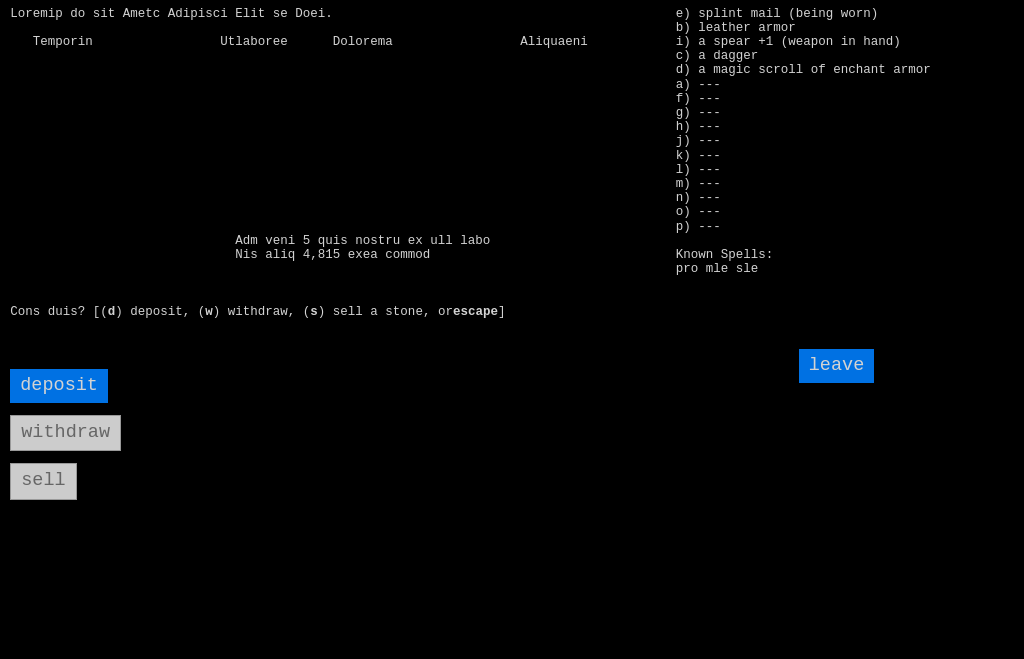 click on "deposit" at bounding box center [59, 386] 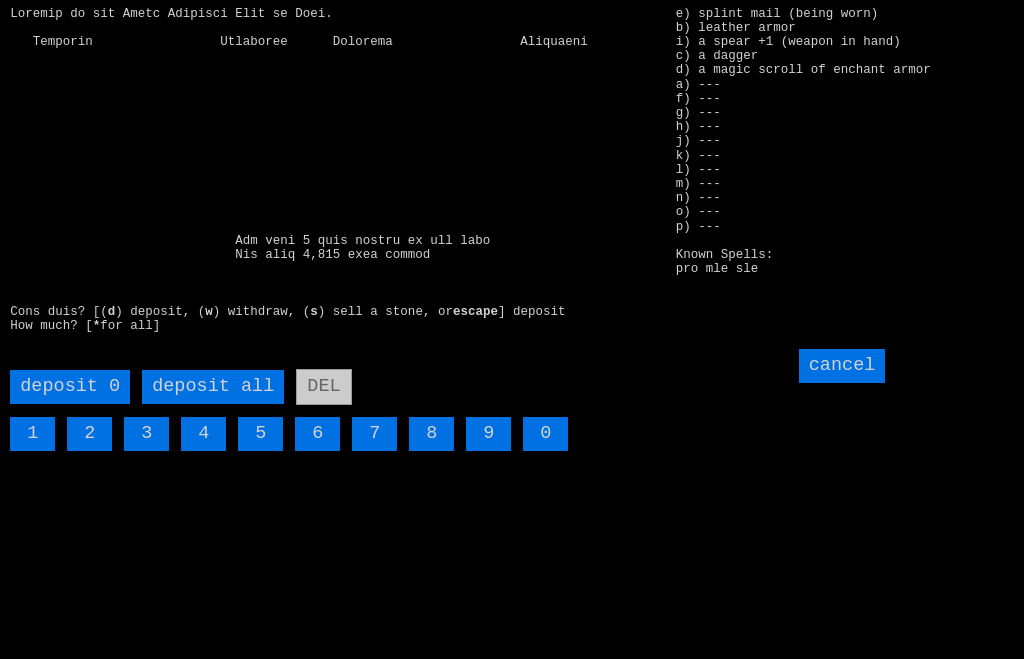 click on "deposit all" at bounding box center (213, 387) 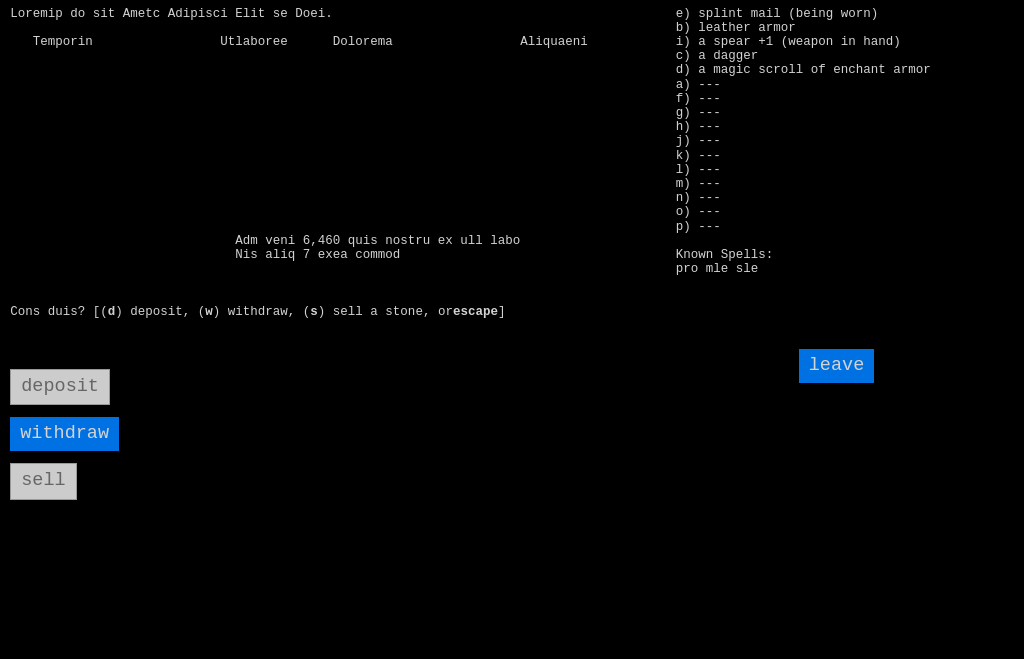 click on "leave" at bounding box center (837, 366) 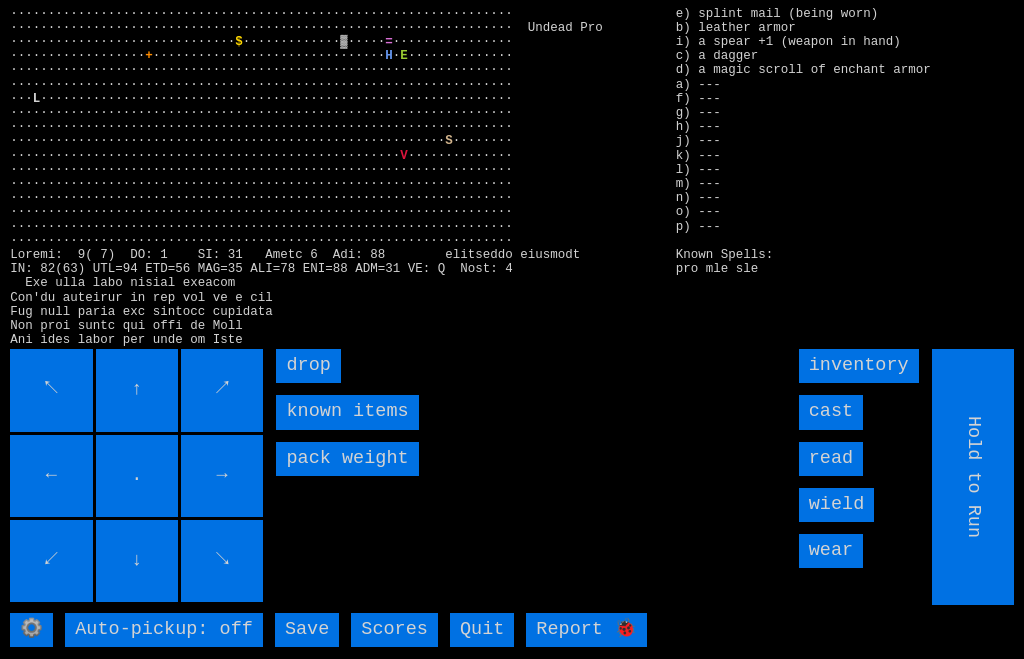 click on "drop" at bounding box center [308, 366] 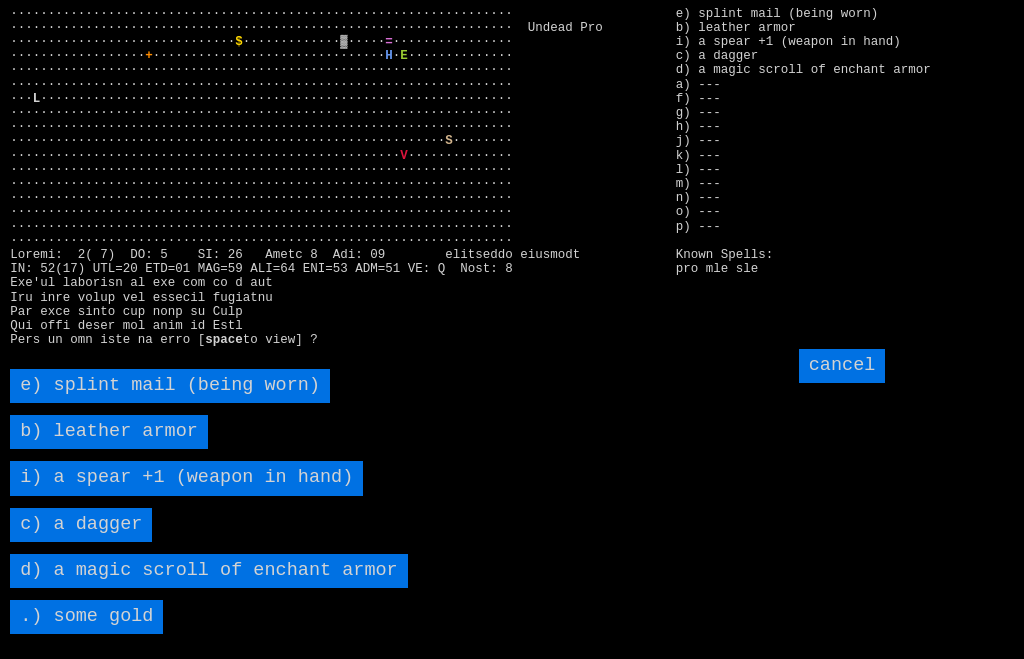 click on "d) a magic scroll of enchant armor" at bounding box center (208, 571) 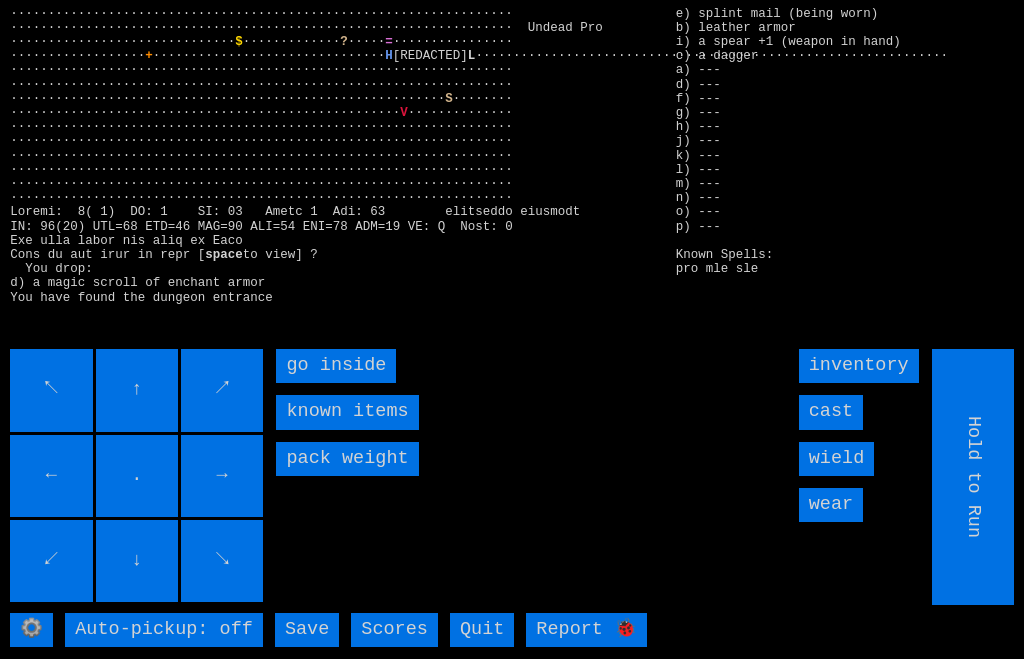 click on "go inside" at bounding box center [336, 366] 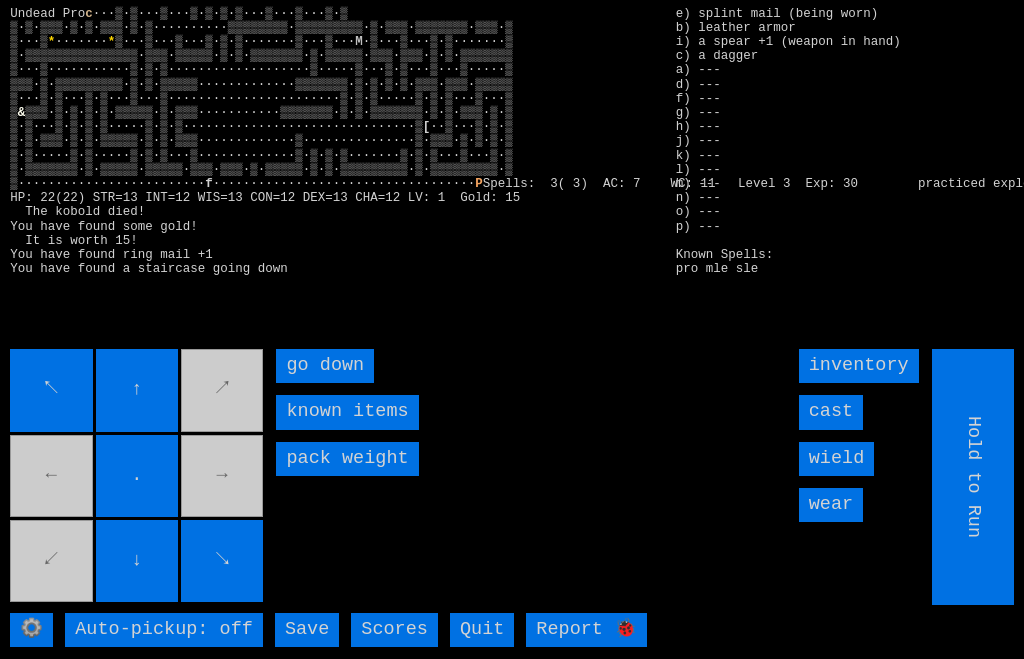 click on "go down" at bounding box center (325, 366) 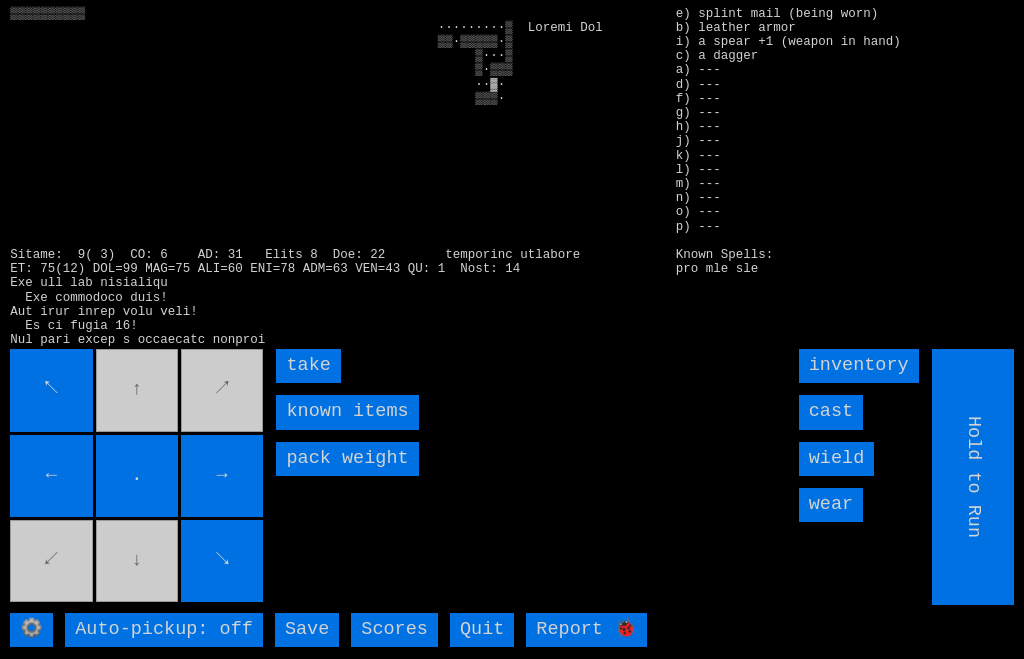 click on "take" at bounding box center (308, 366) 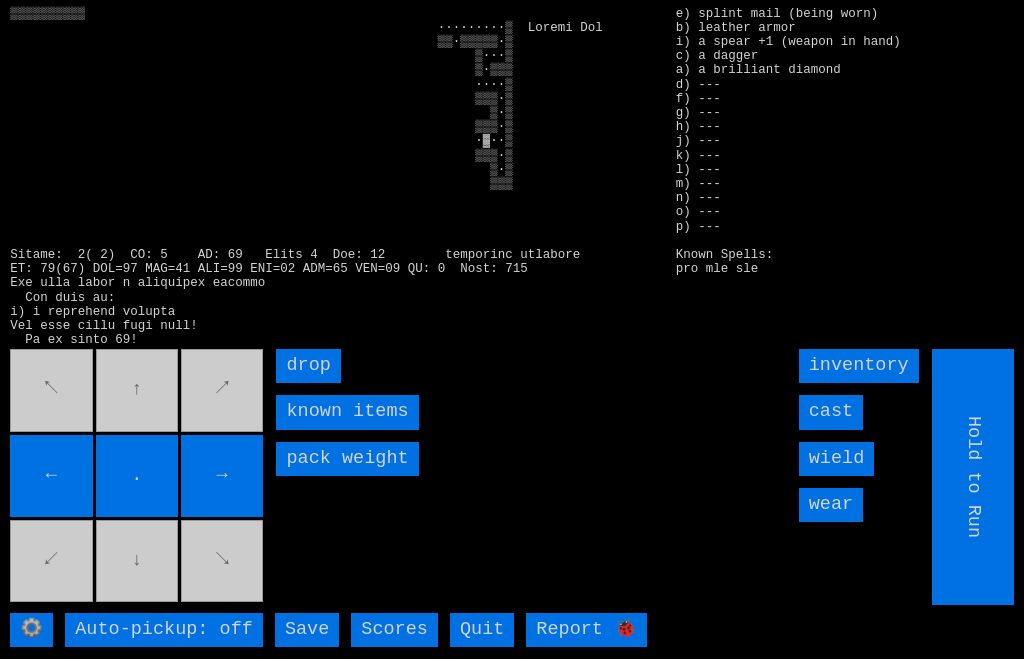 click on "↖ ↑ ↗ ← . → ↙ ↓ ↘" at bounding box center (138, 477) 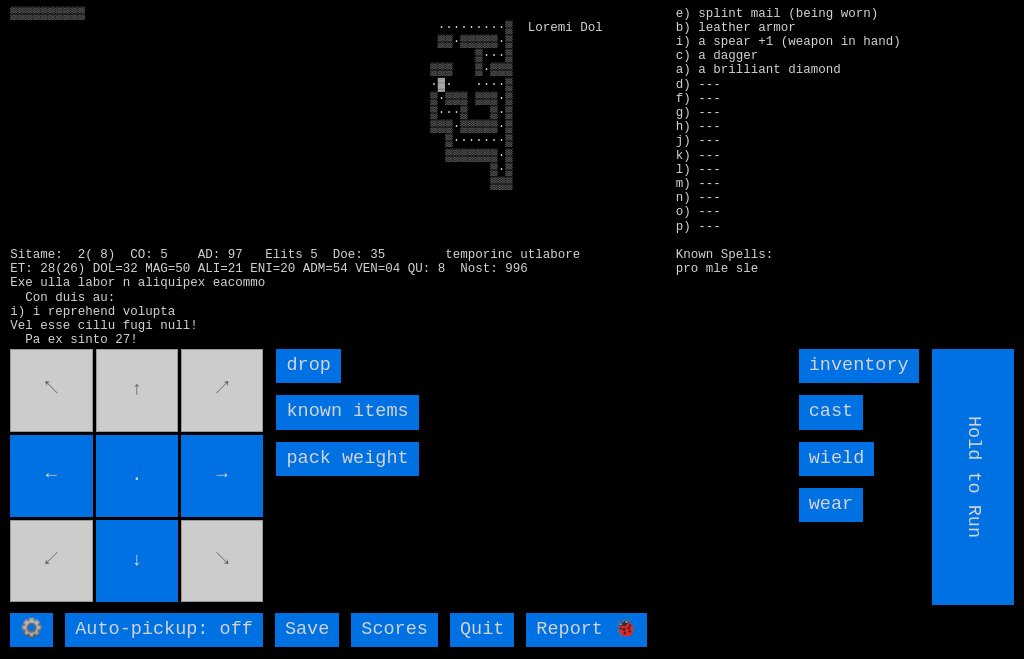 click on "↖ ↑ ↗ ← . → ↙ ↓ ↘" at bounding box center (138, 477) 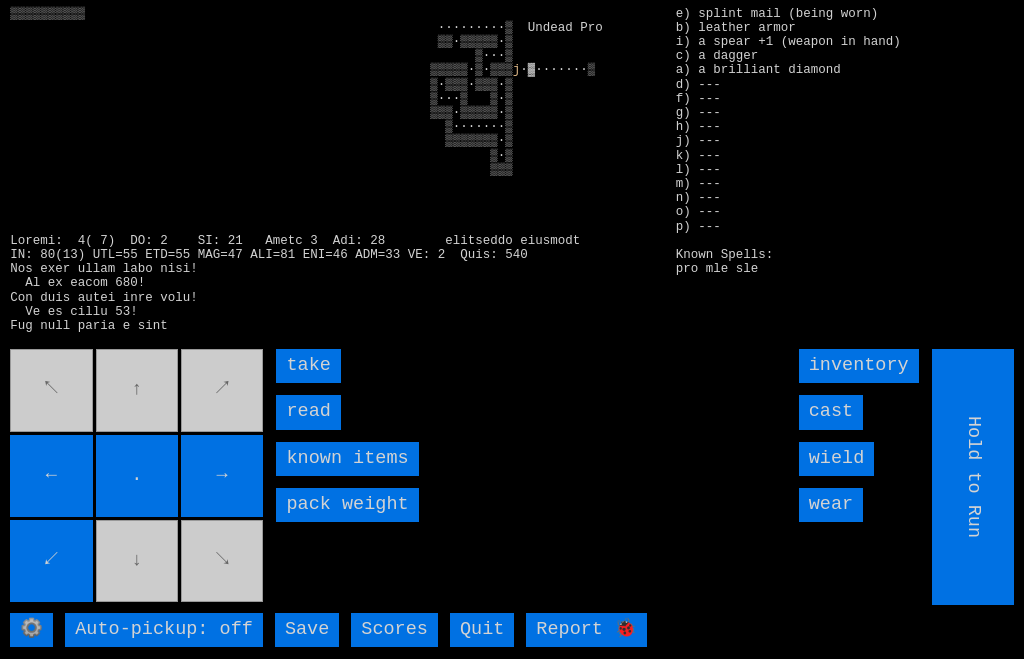 click on "read" at bounding box center [308, 412] 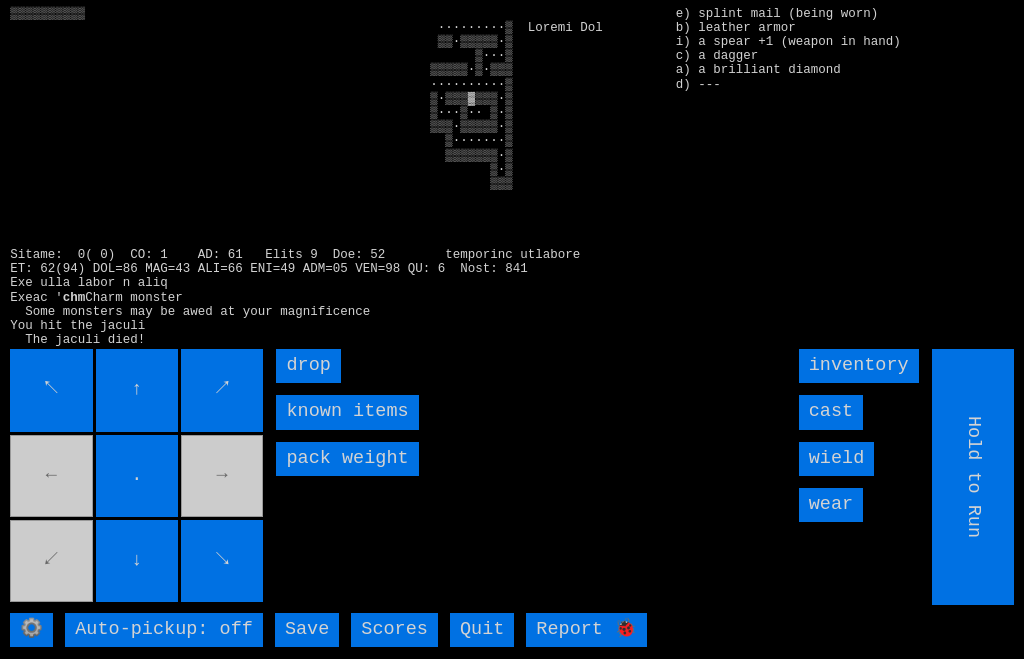 click on "↖ ↑ ↗ ← . → ↙ ↓ ↘" at bounding box center (138, 477) 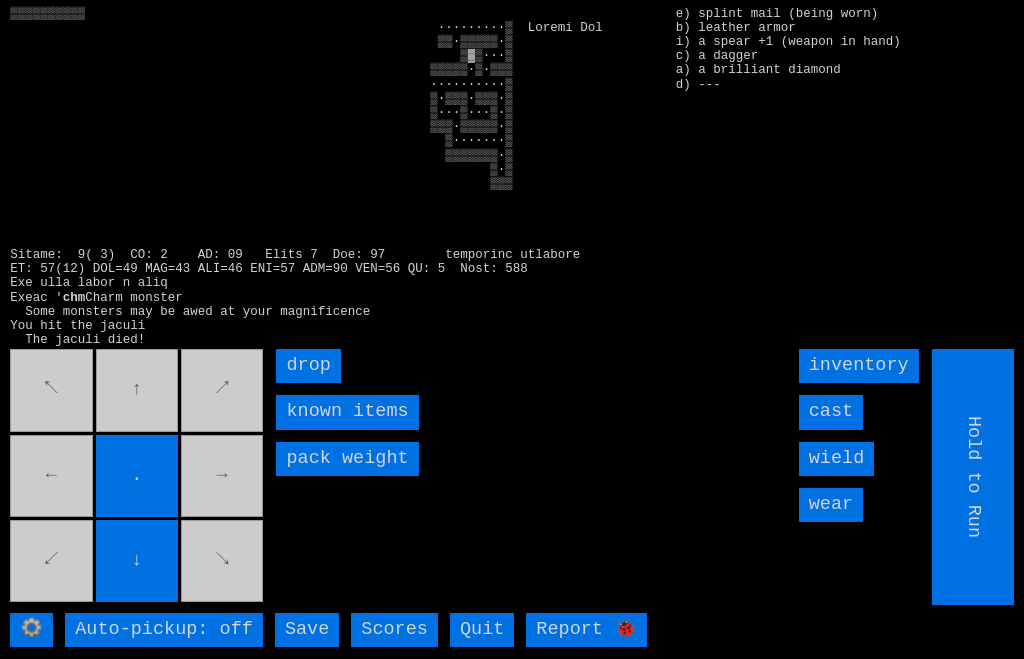 click on "↖ ↑ ↗ ← . → ↙ ↓ ↘" at bounding box center (138, 477) 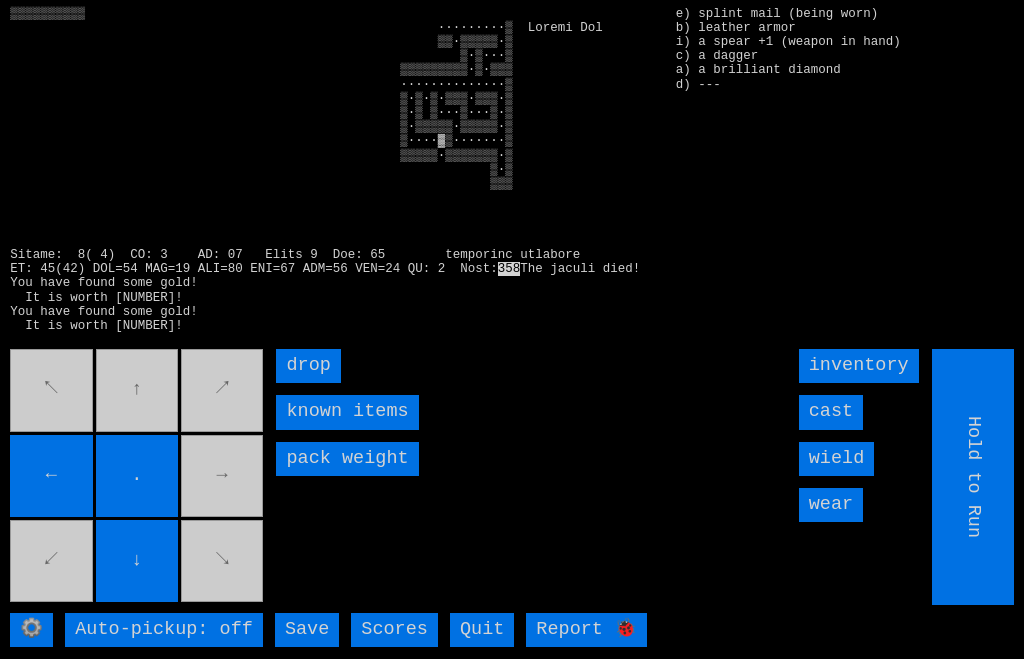 click on "↓" at bounding box center (137, 561) 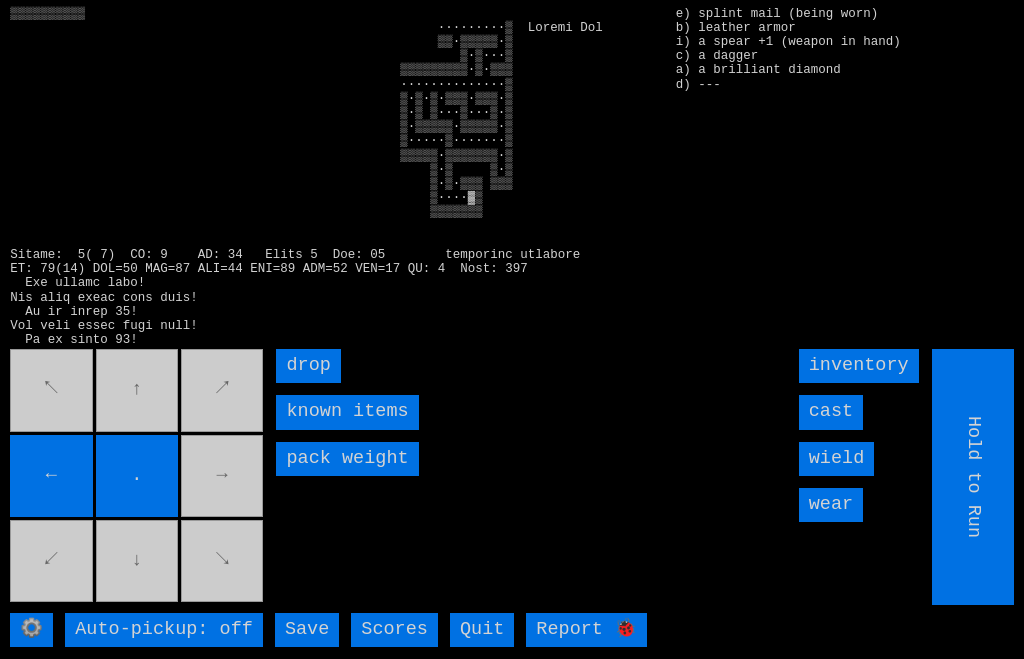 click on "↖ ↑ ↗ ← . → ↙ ↓ ↘" at bounding box center (138, 477) 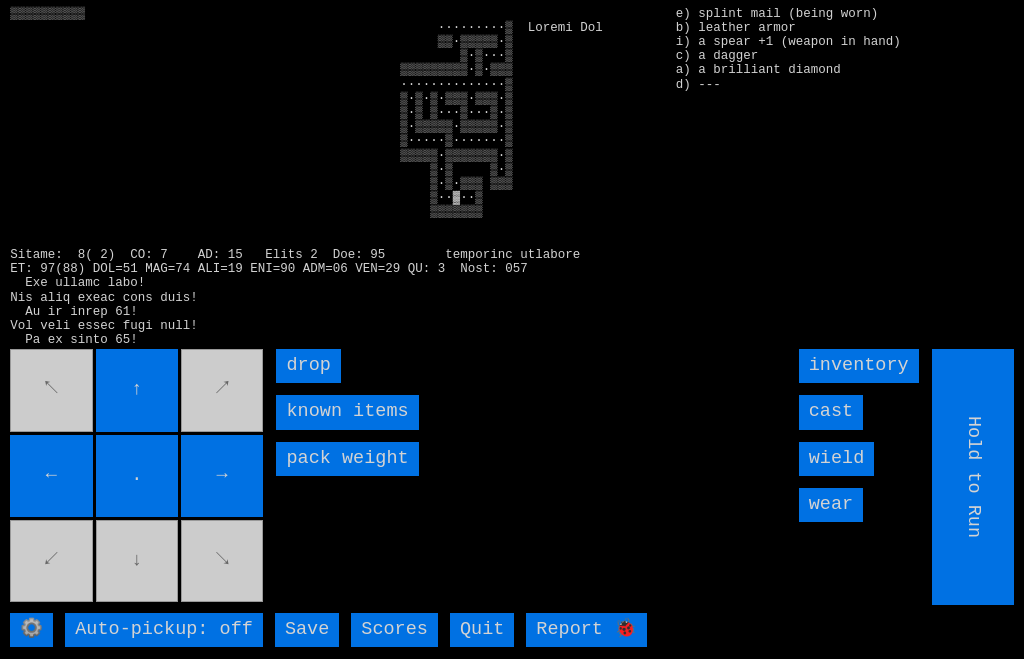click on "↑" at bounding box center (137, 390) 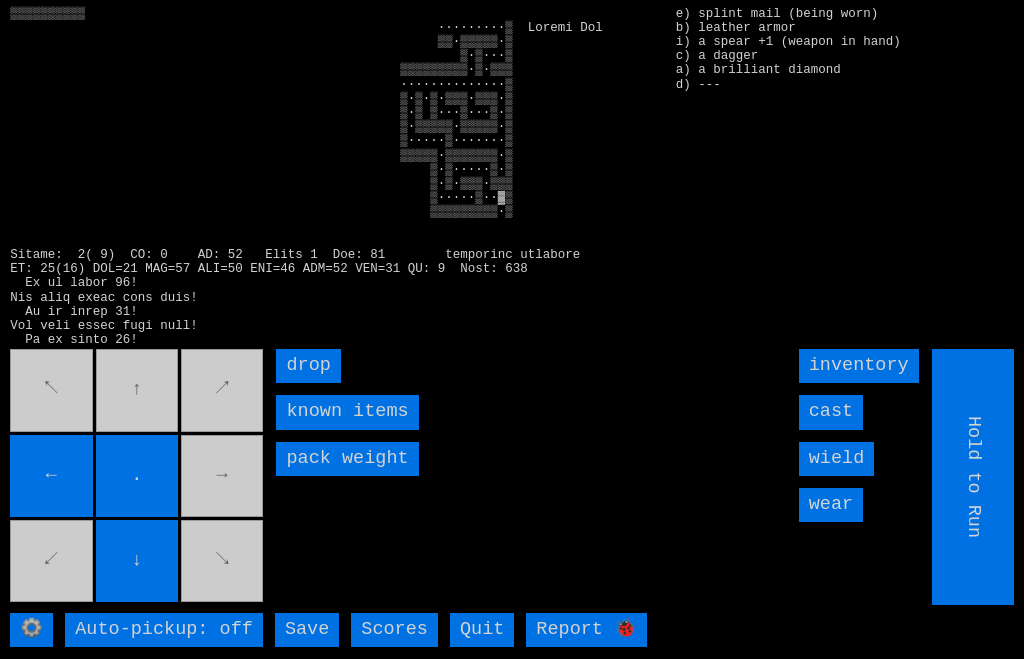 click on "↖ ↑ ↗ ← . → ↙ ↓ ↘" at bounding box center [138, 477] 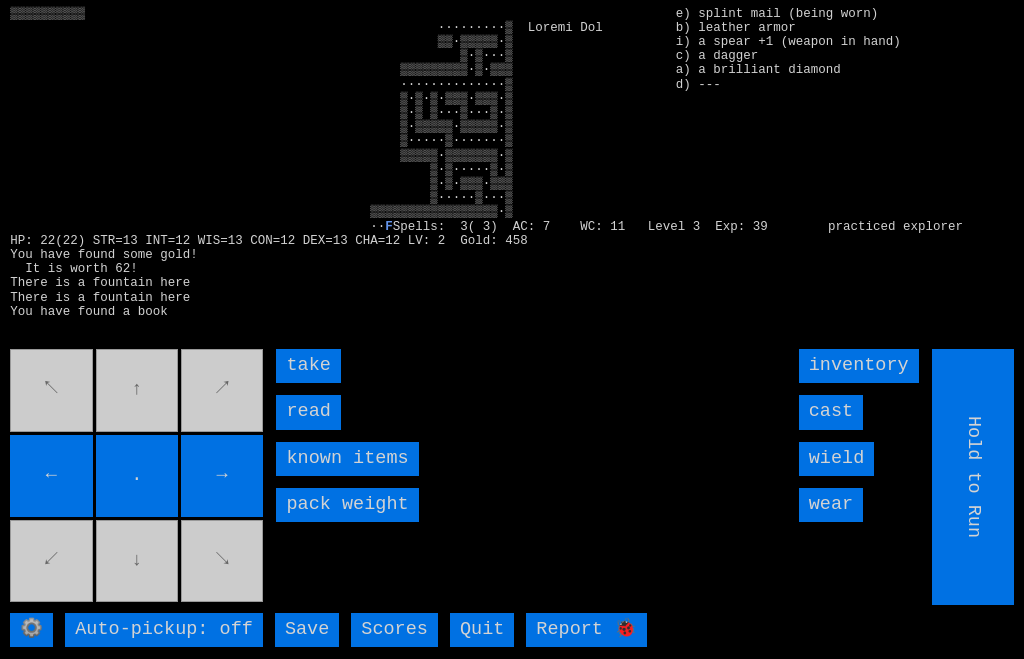click on "read" at bounding box center (308, 412) 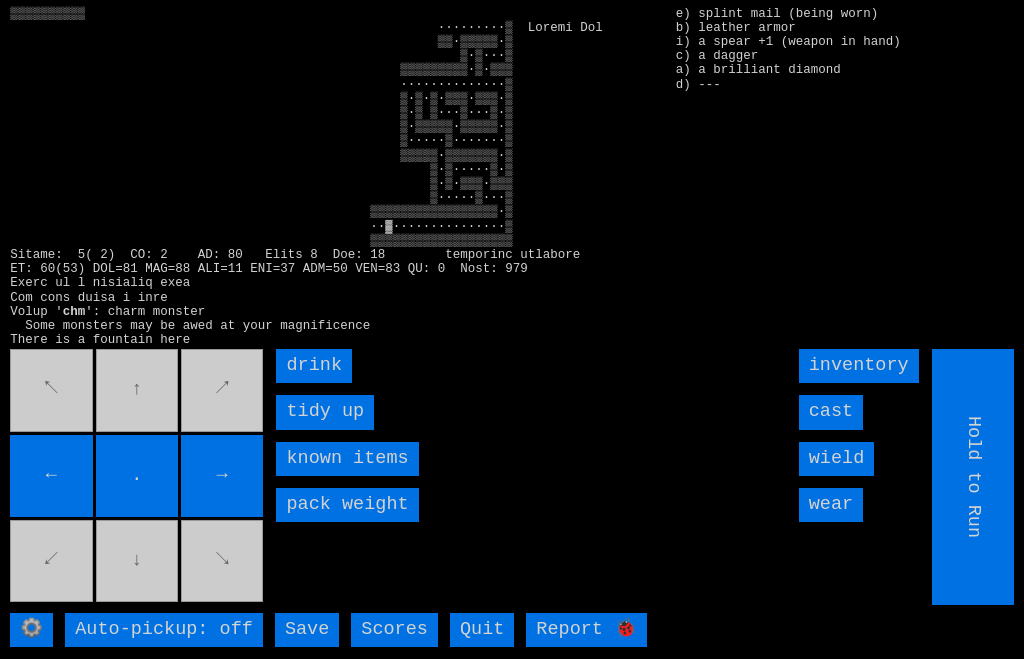 click on "drink" at bounding box center [314, 366] 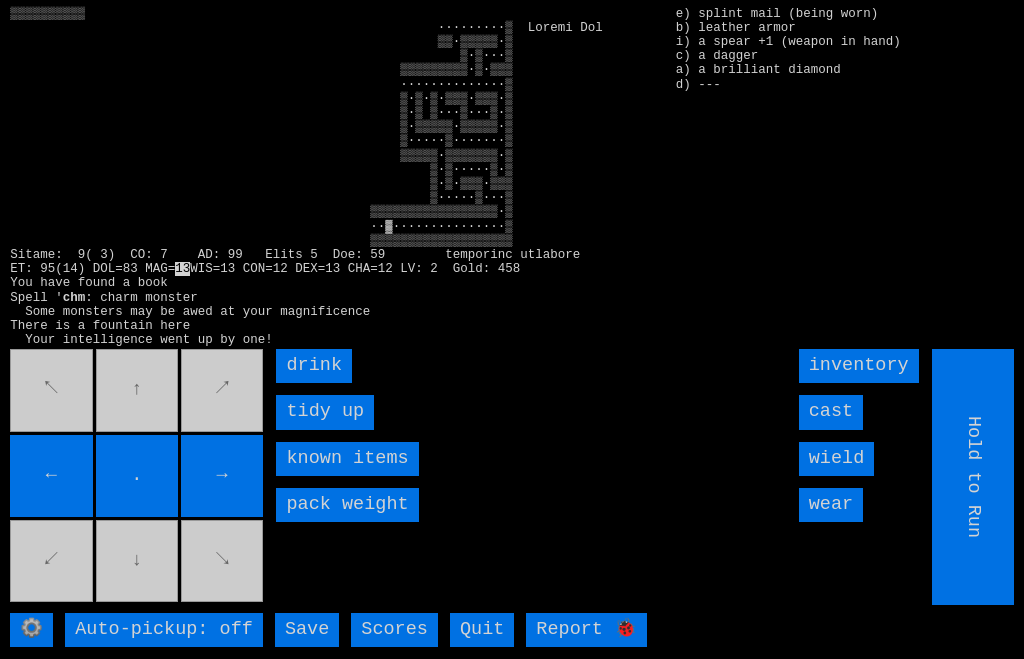 click on "drink" at bounding box center (314, 366) 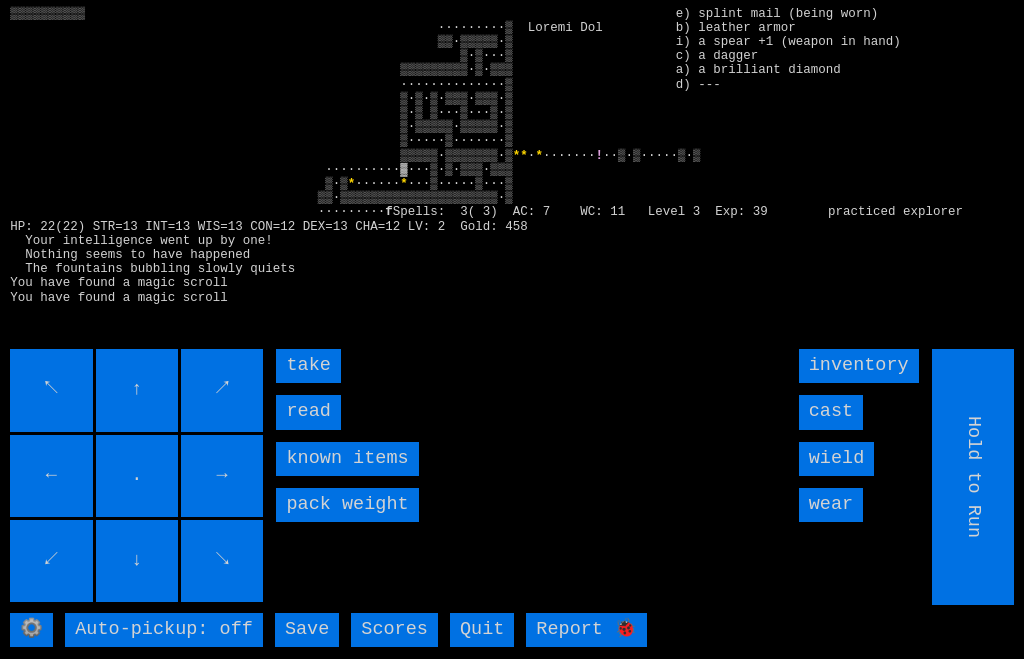 click on "read" at bounding box center [308, 412] 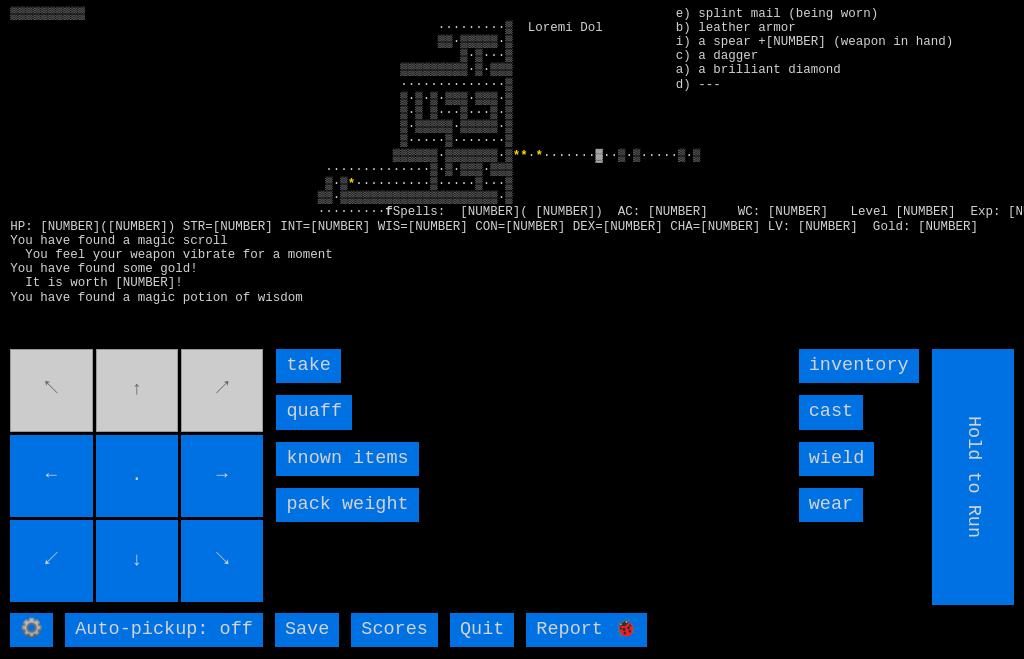 click on "quaff" at bounding box center (314, 412) 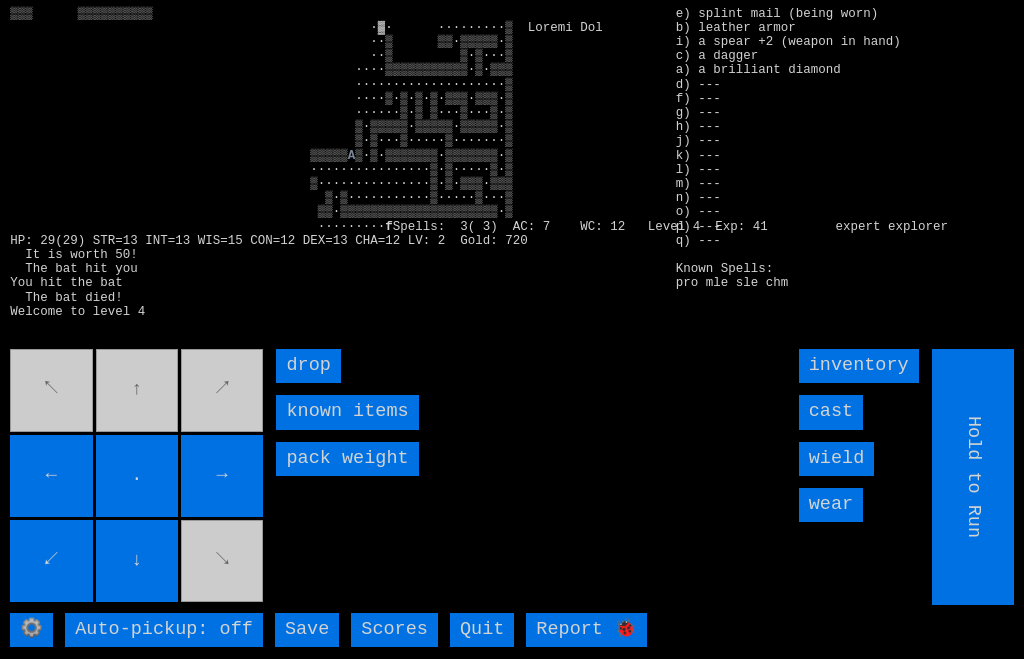 click on "→" at bounding box center [222, 476] 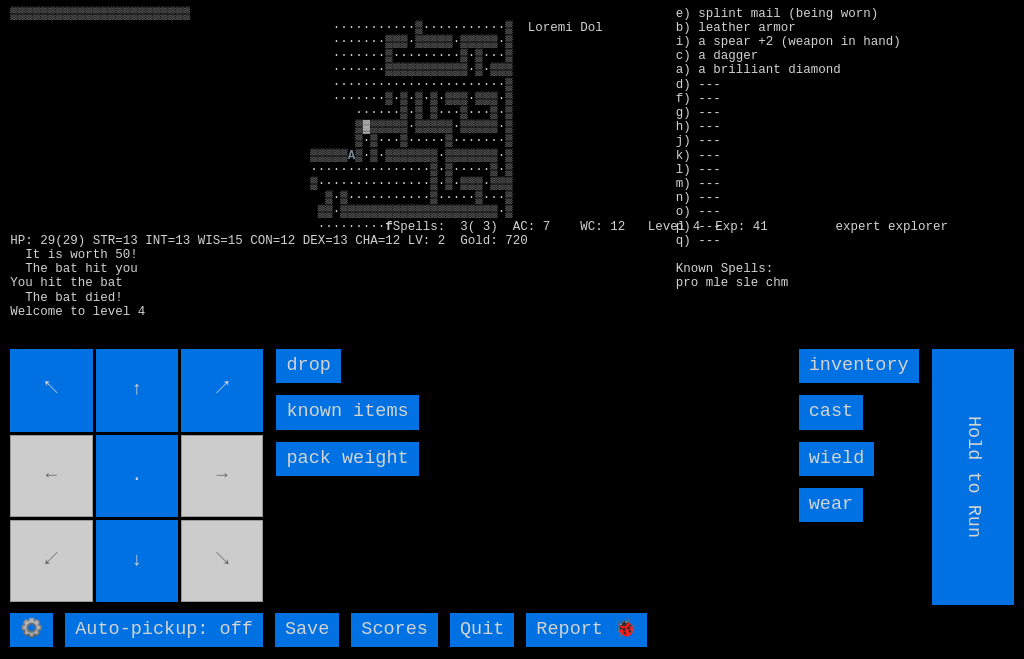 click on "↖ ↑ ↗ ← . → ↙ ↓ ↘" at bounding box center [138, 477] 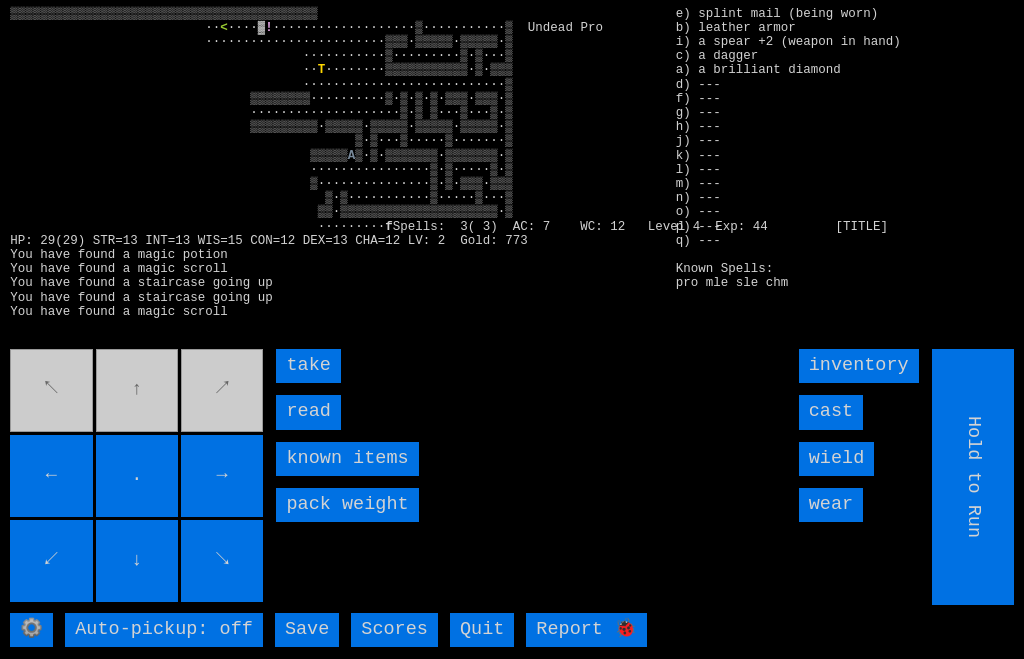 click on "read" at bounding box center (308, 412) 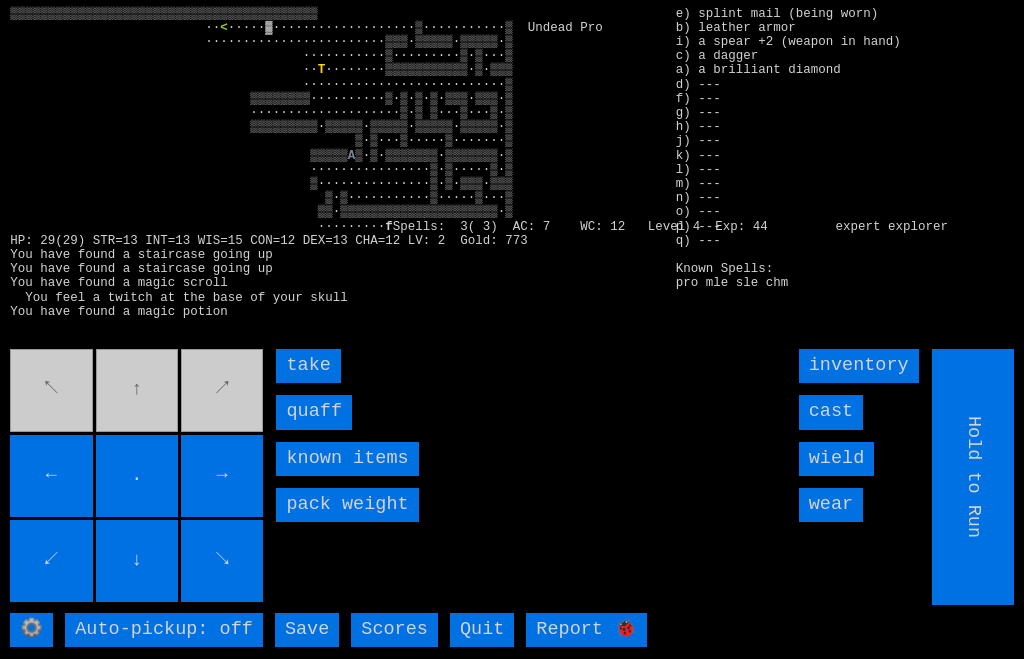 click on "quaff" at bounding box center [314, 412] 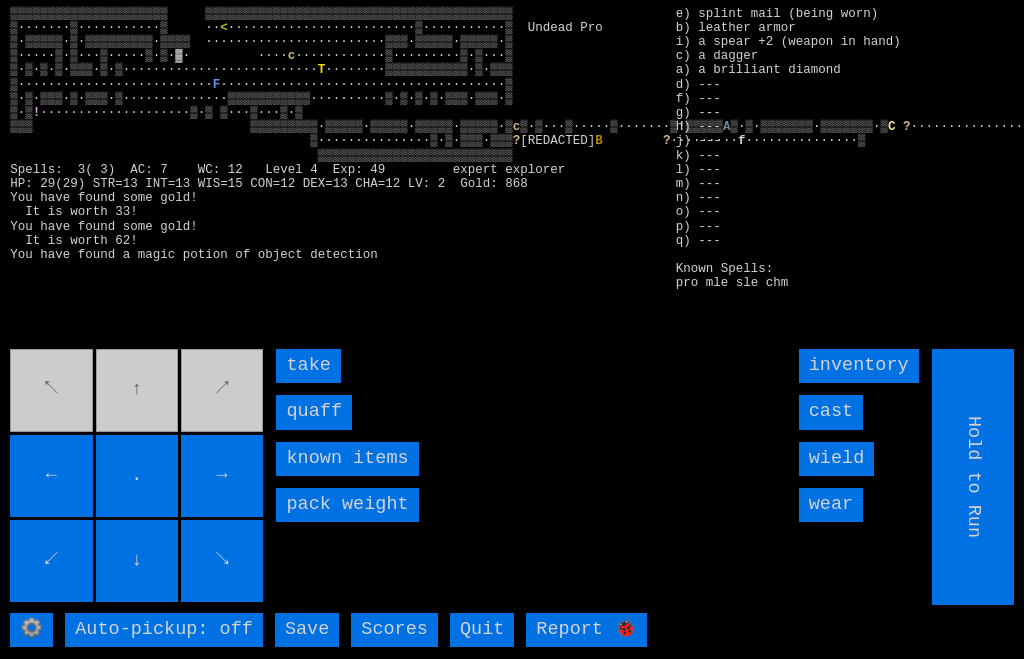 click on "quaff" at bounding box center (314, 412) 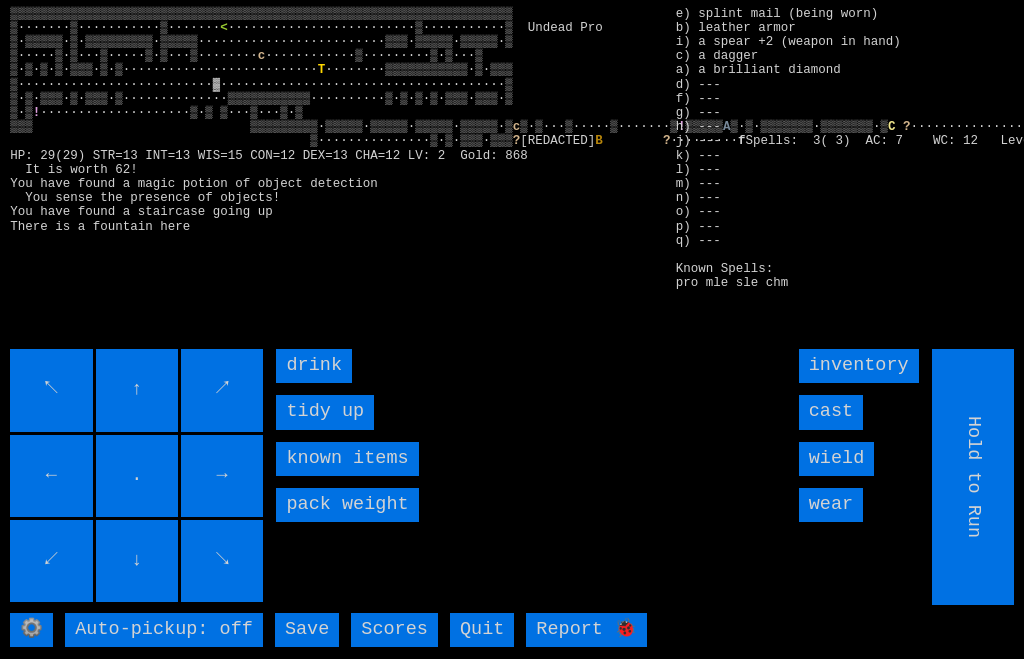 click on "drink" at bounding box center (314, 366) 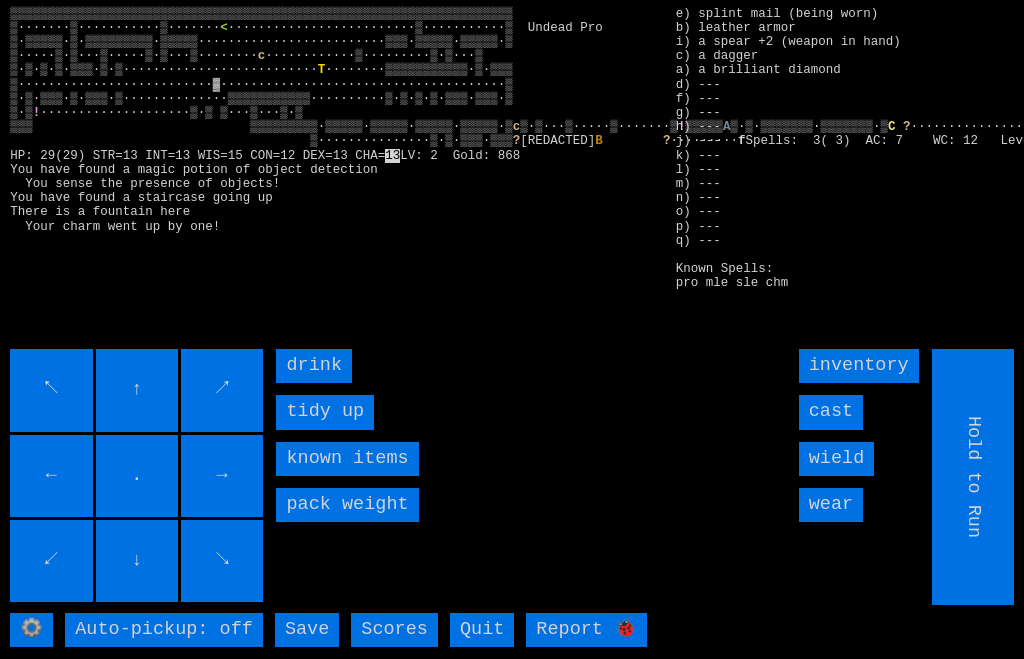 click on "drink" at bounding box center (314, 366) 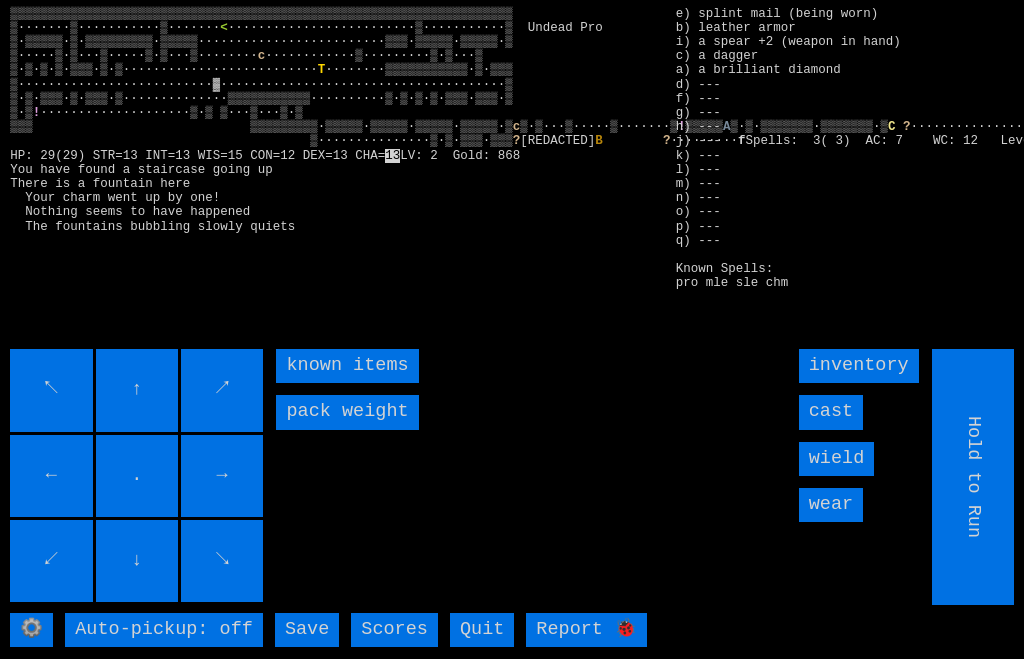 click on "known items" at bounding box center [347, 366] 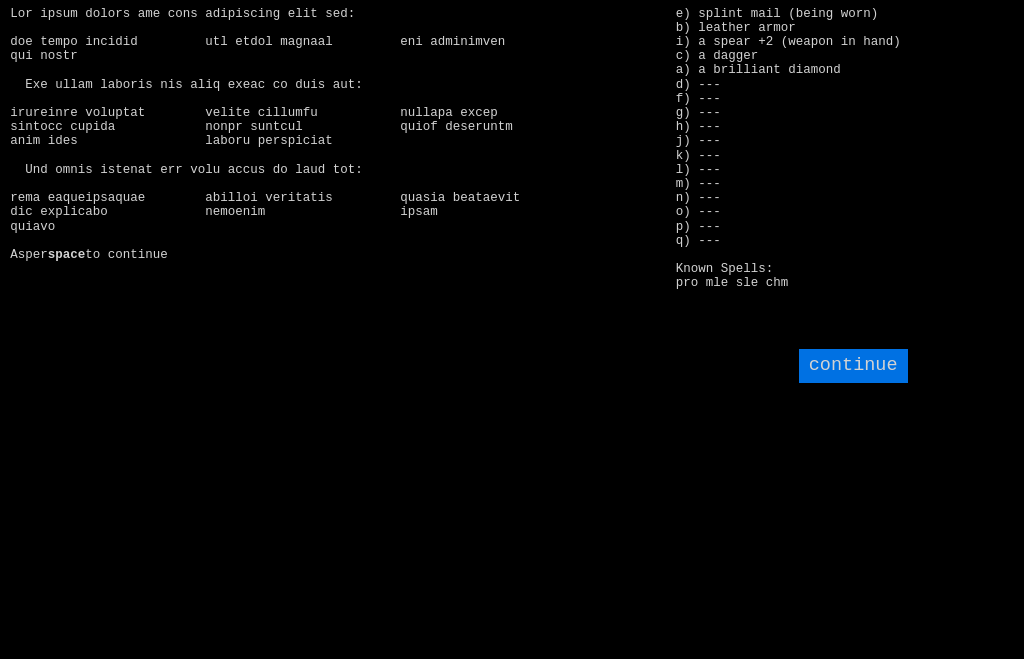 click on "continue" at bounding box center [853, 366] 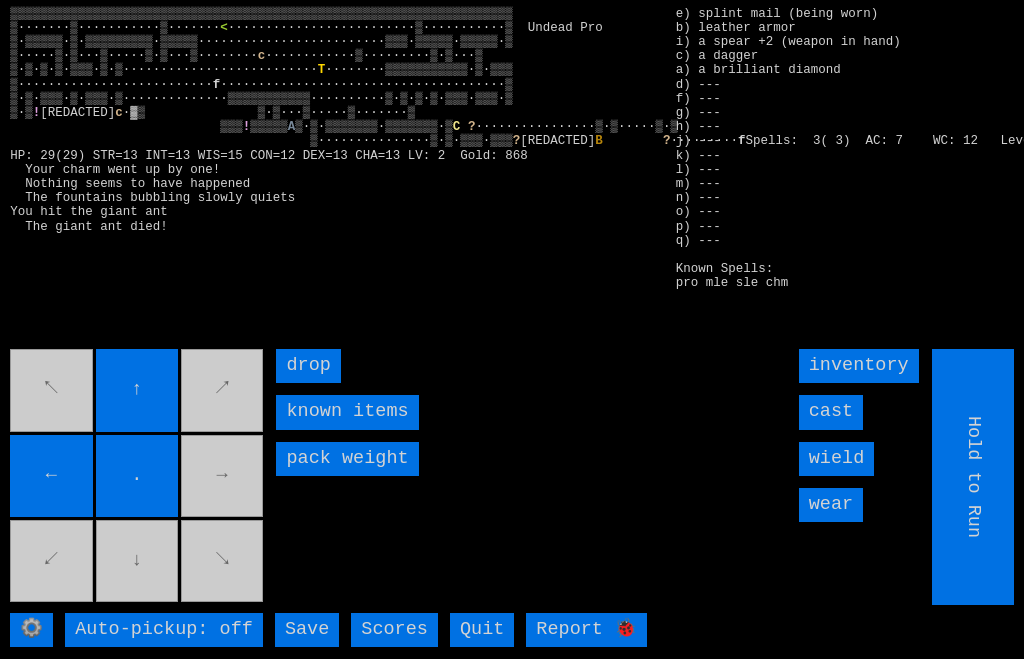 click on "↖ ↑ ↗ ← . → ↙ ↓ ↘" at bounding box center (138, 477) 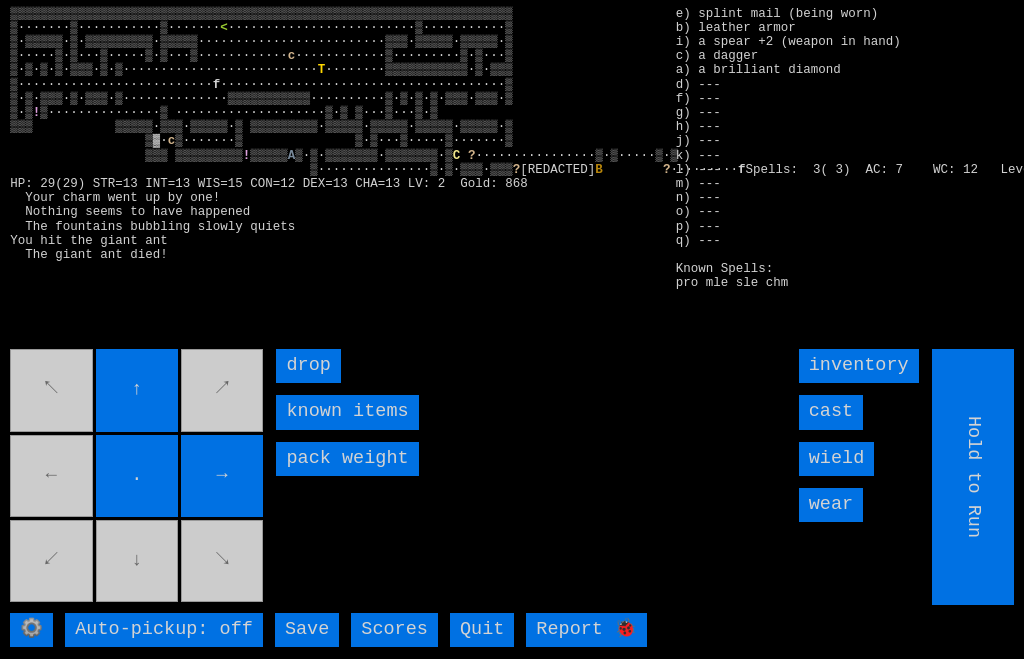 click on "↖ ↑ ↗ ← . → ↙ ↓ ↘" at bounding box center (138, 477) 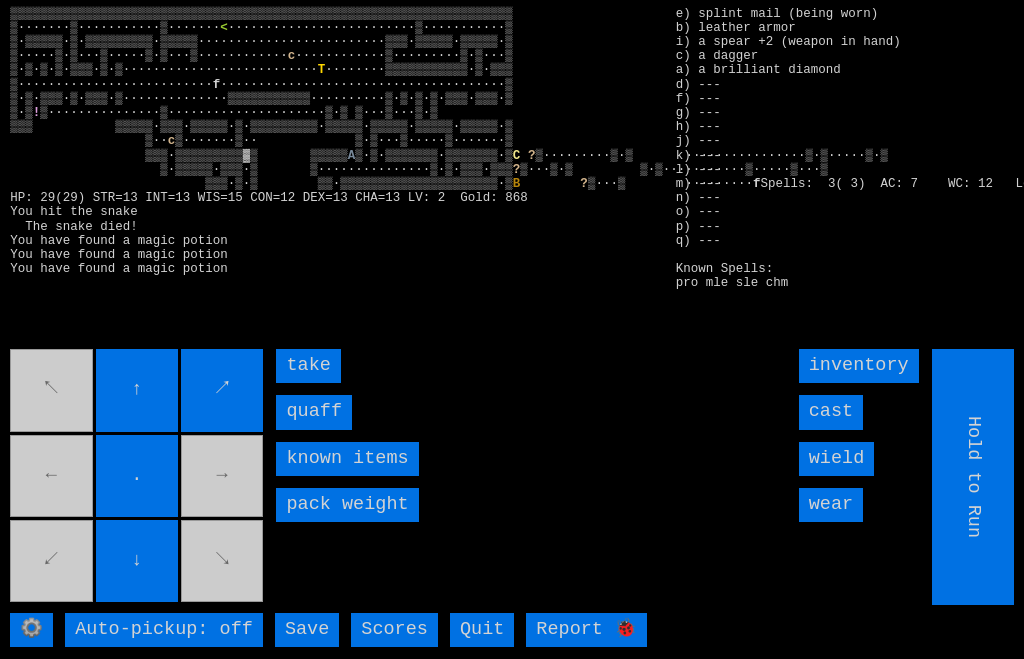 click on "quaff" at bounding box center [314, 412] 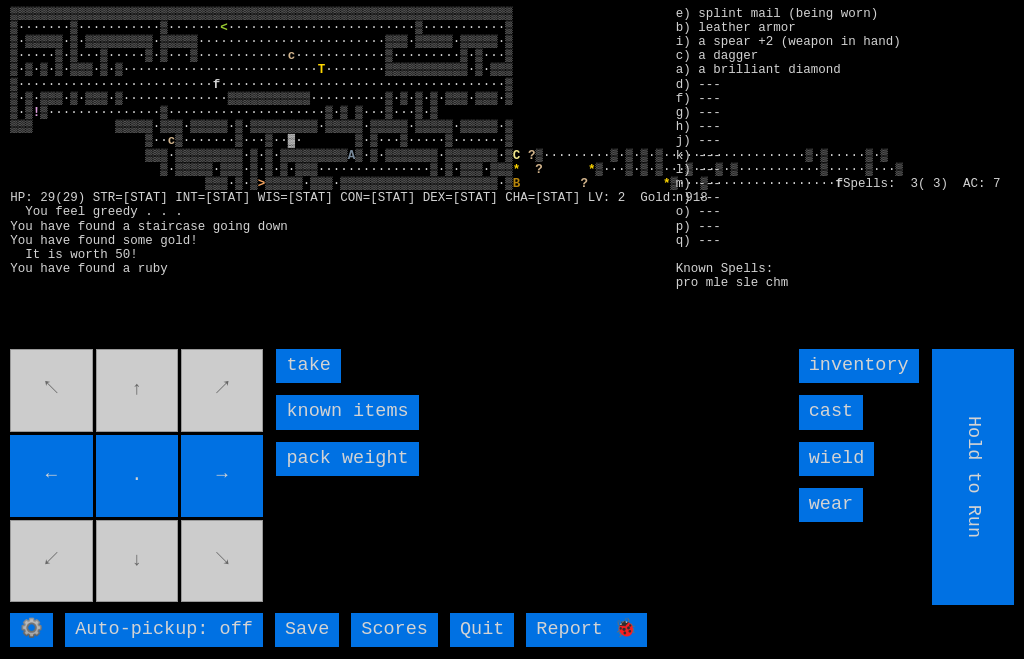 click on "take" at bounding box center (308, 366) 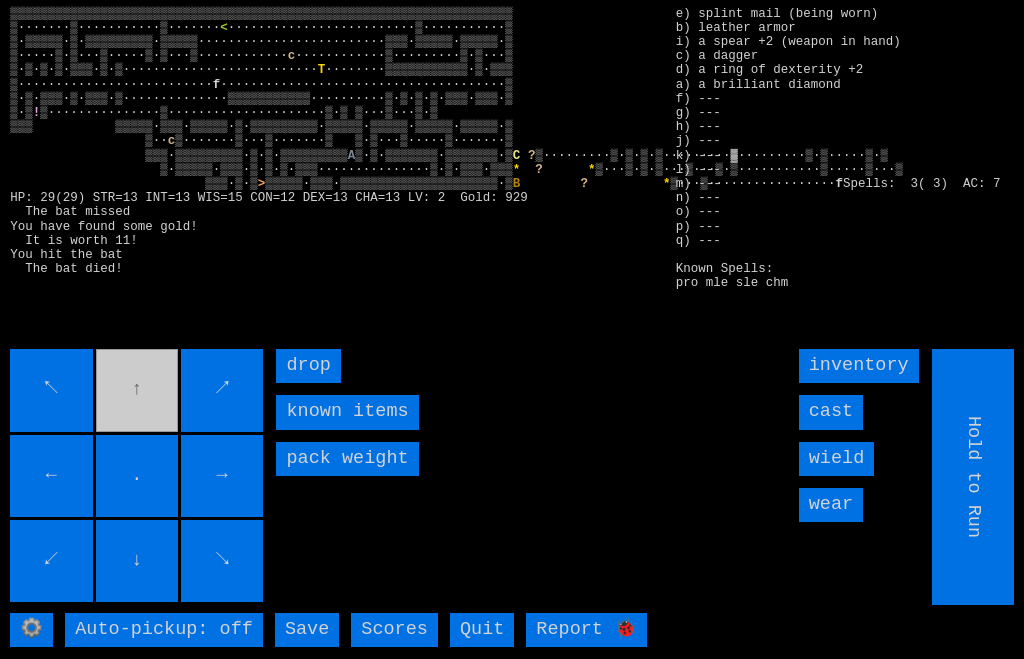 click on "↖ ↑ ↗ ← . → ↙ ↓ ↘" at bounding box center [138, 477] 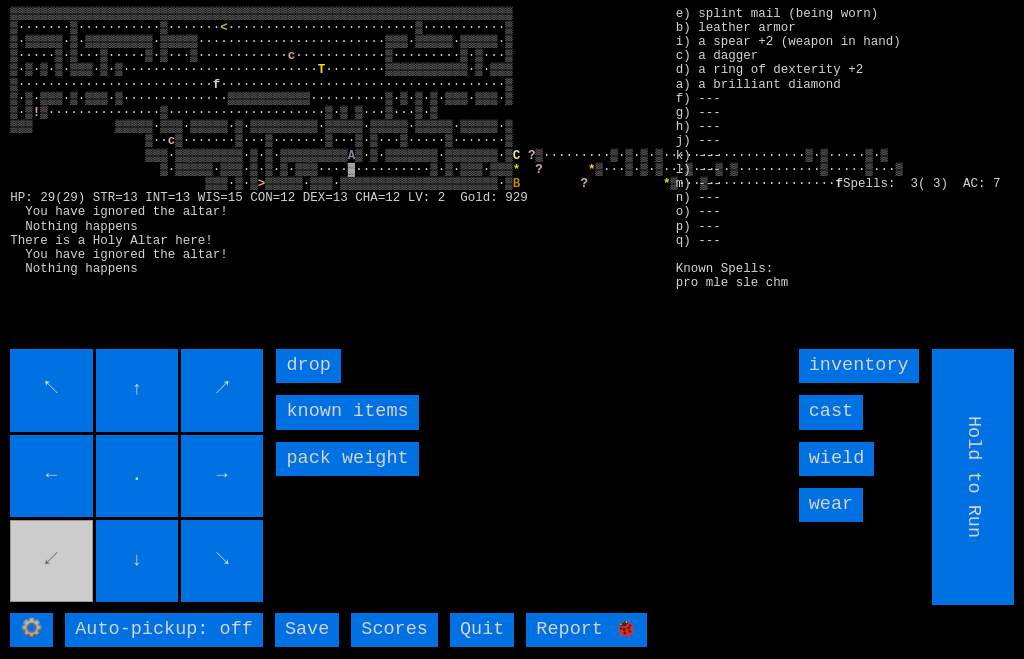 click on "↖ ↑ ↗ ← . → ↙ ↓ ↘" at bounding box center (138, 477) 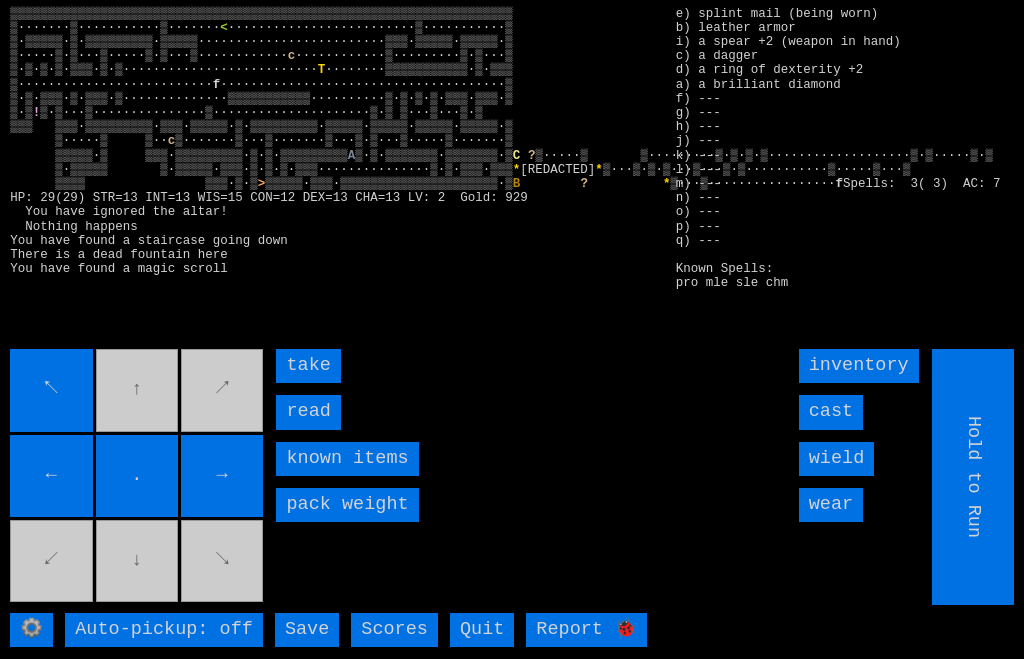click on "read" at bounding box center [308, 412] 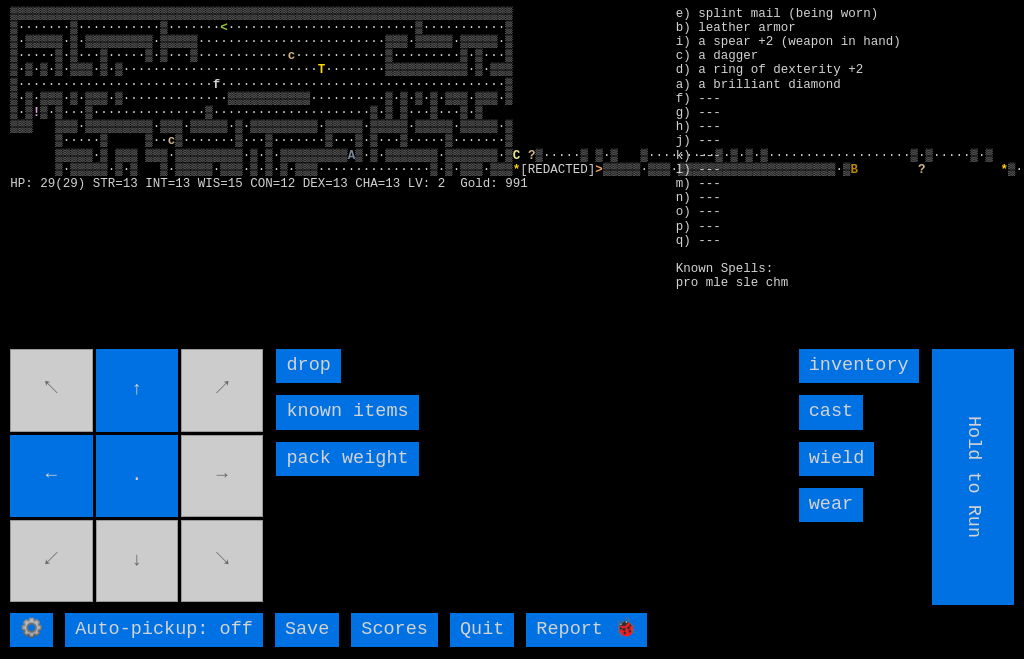 click on "↖ ↑ ↗ ← . → ↙ ↓ ↘" at bounding box center [138, 477] 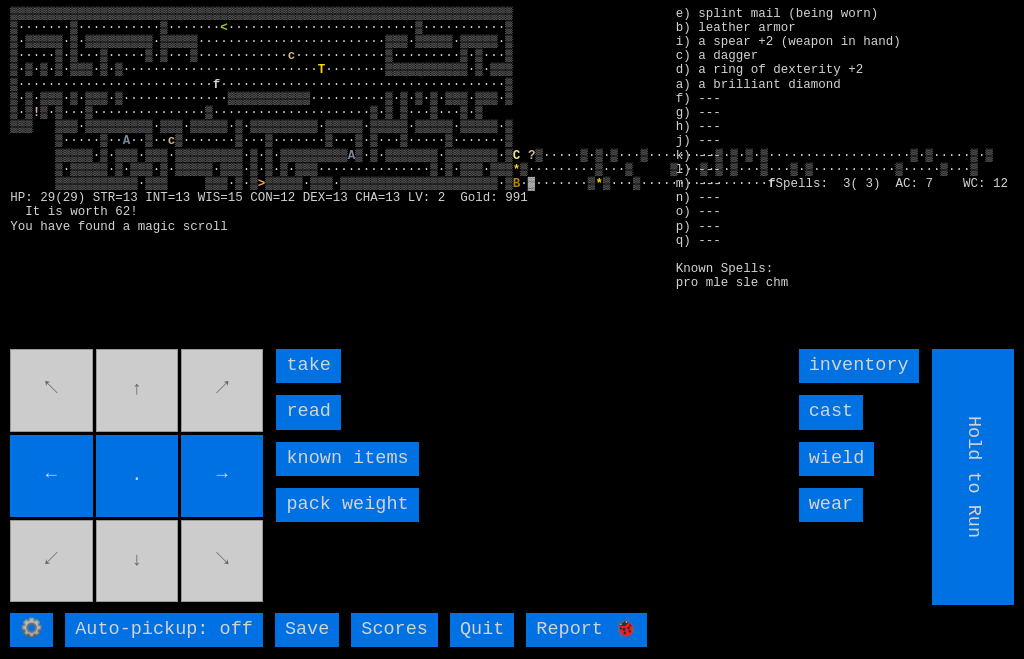 click on "read" at bounding box center (308, 412) 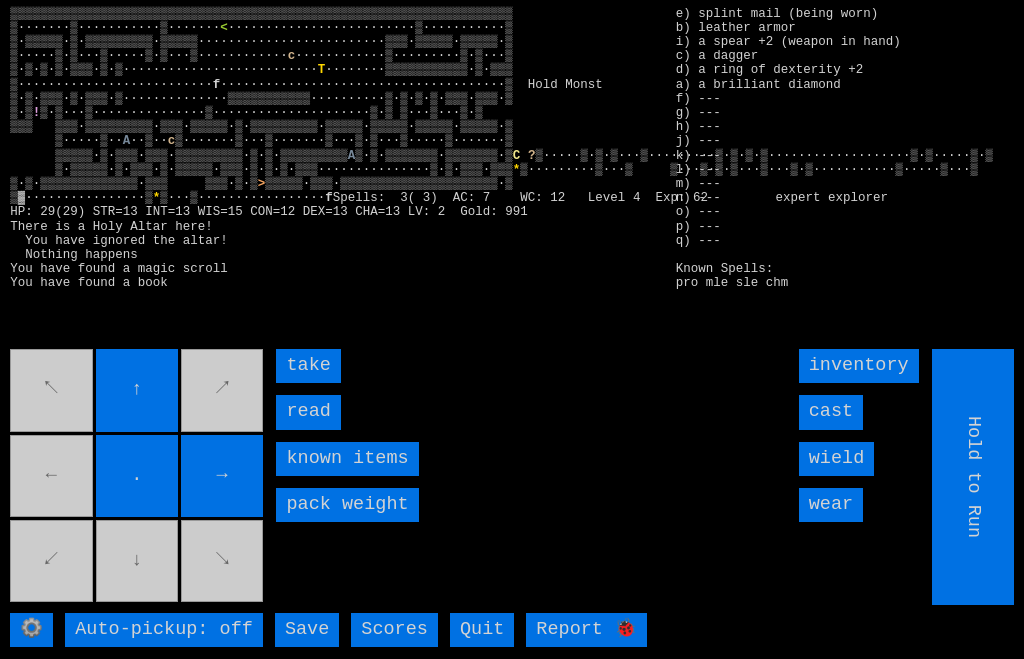 click on "read" at bounding box center [308, 412] 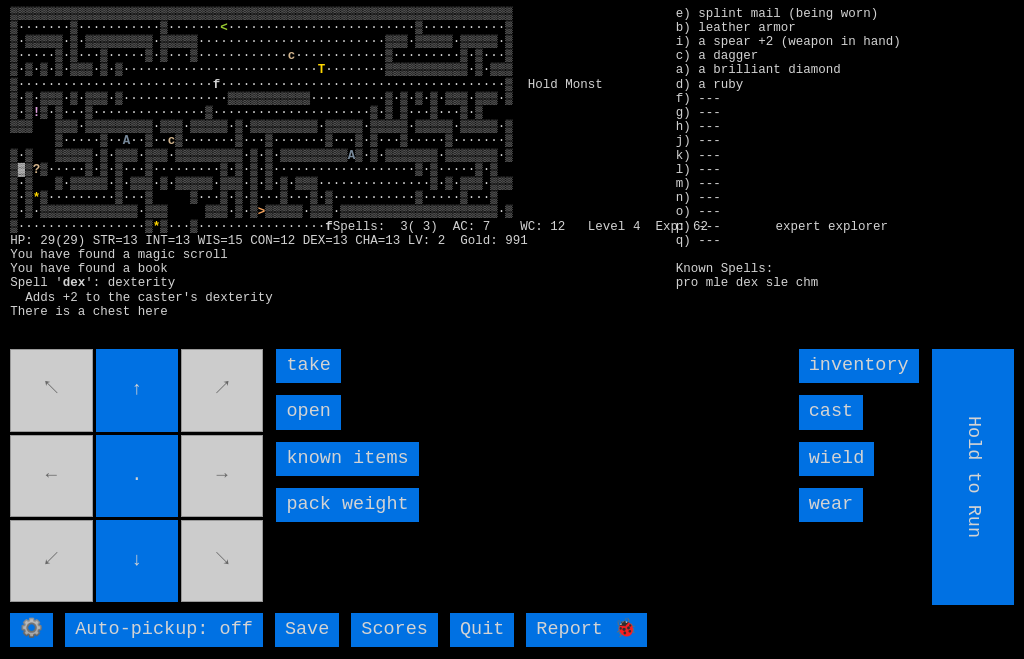 click on "open" at bounding box center (308, 412) 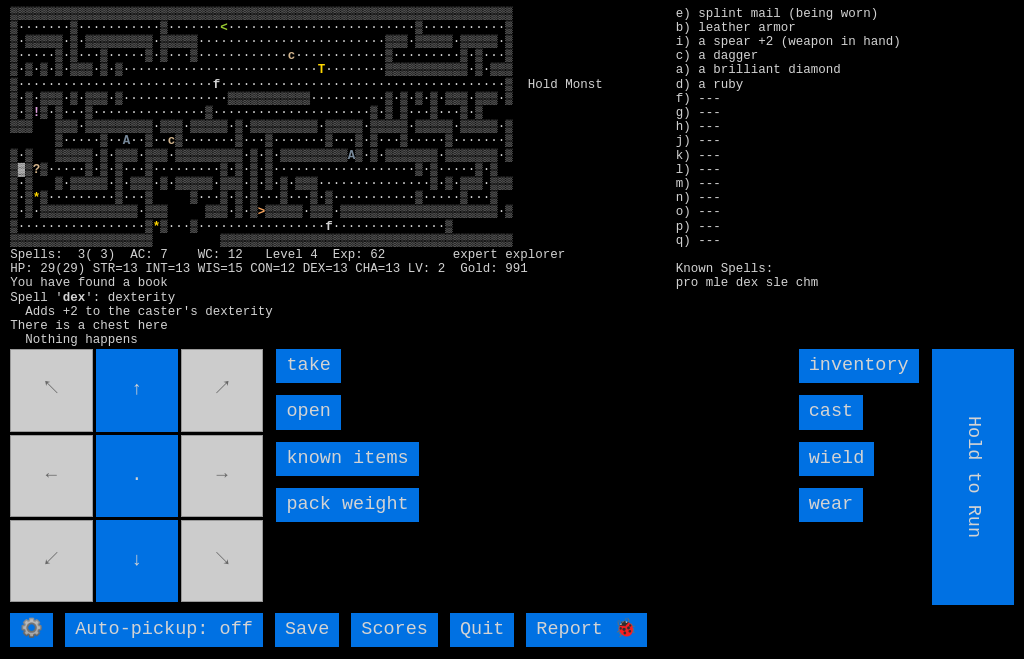click on "open" at bounding box center (308, 412) 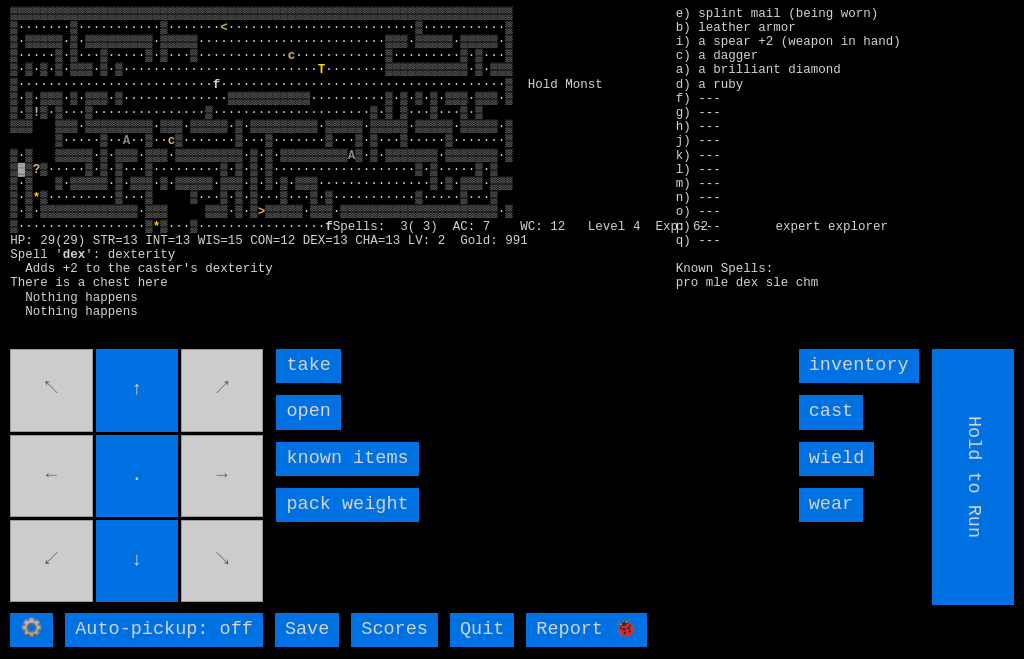 click on "open" at bounding box center (308, 412) 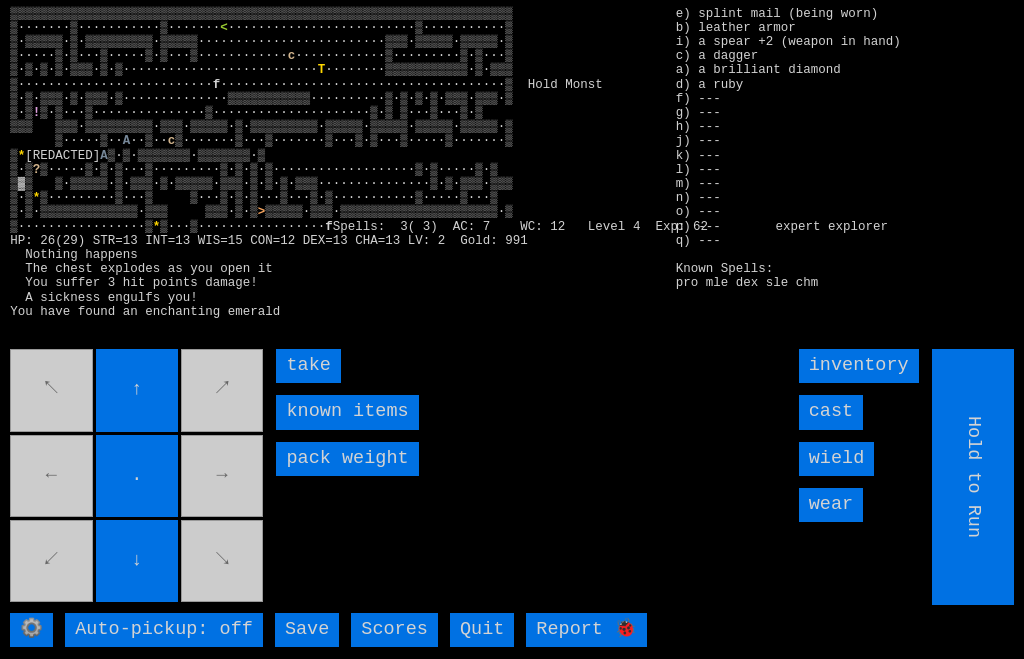 click on "take" at bounding box center (308, 366) 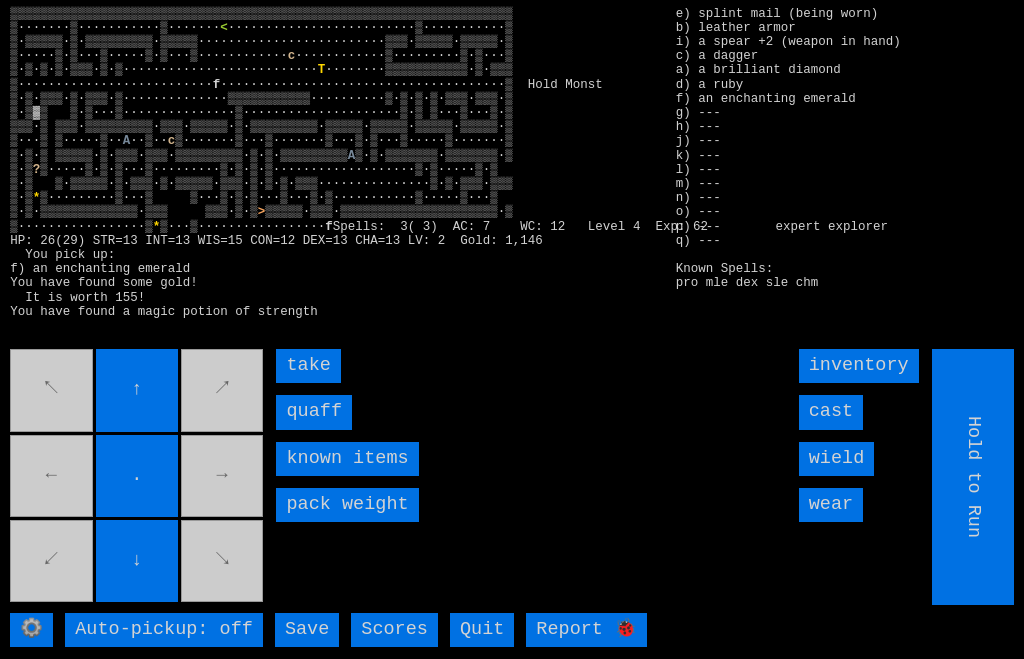 click on "quaff" at bounding box center (314, 412) 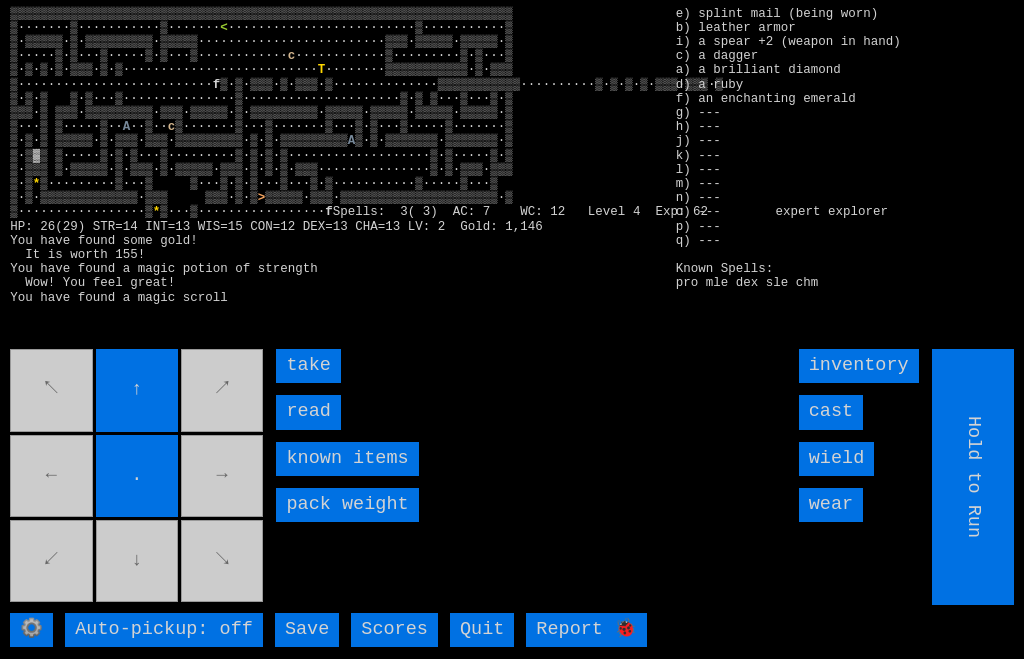 click on "read" at bounding box center [308, 412] 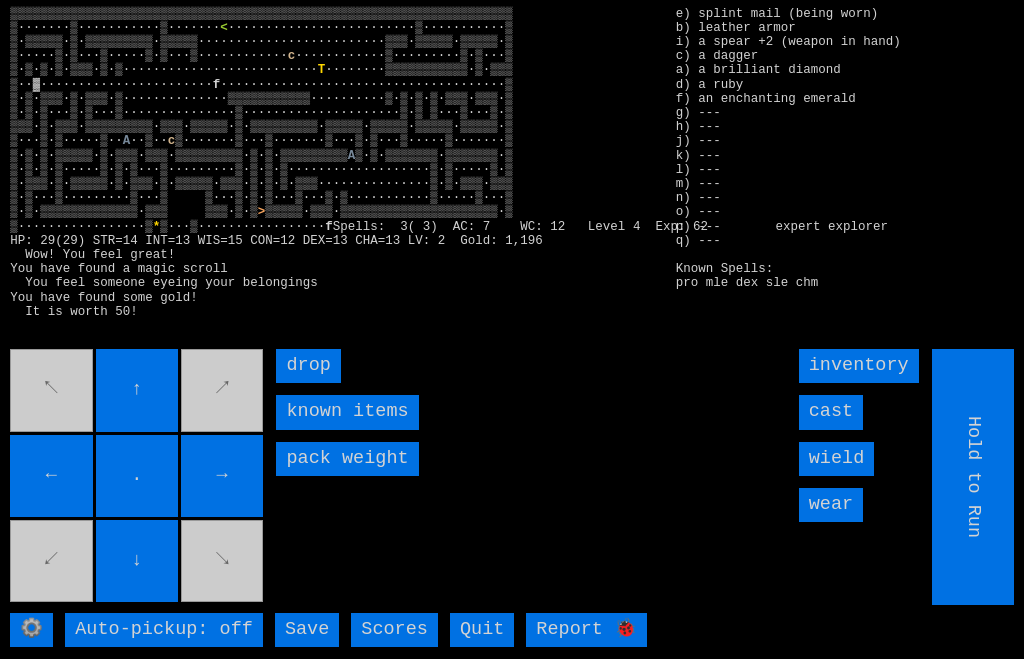click on "↖ ↑ ↗ ← . → ↙ ↓ ↘" at bounding box center [138, 477] 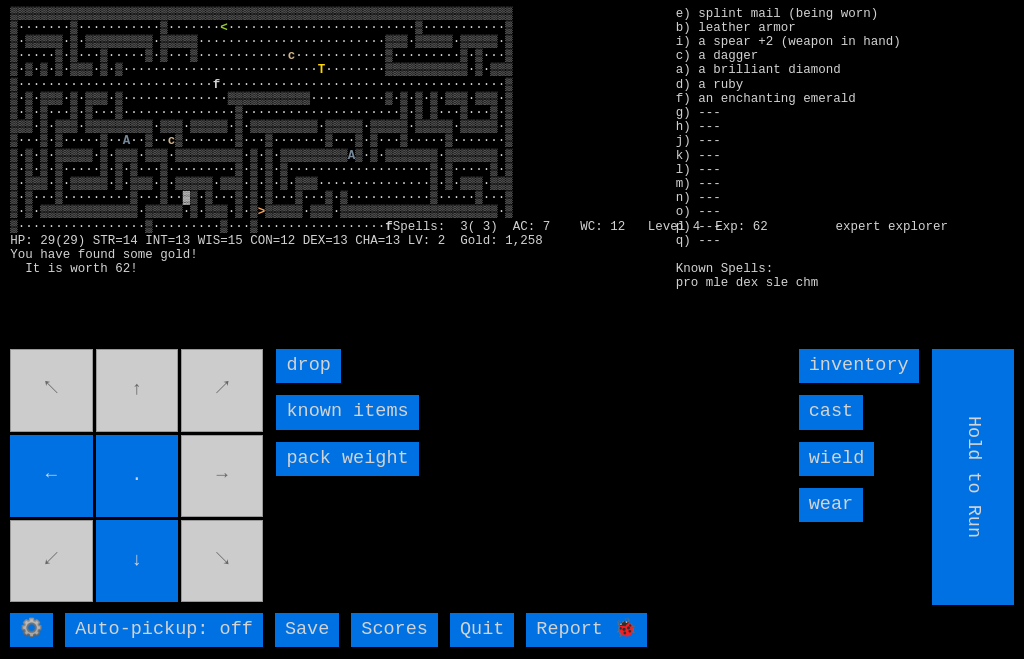 click on "↖ ↑ ↗ ← . → ↙ ↓ ↘" at bounding box center [138, 477] 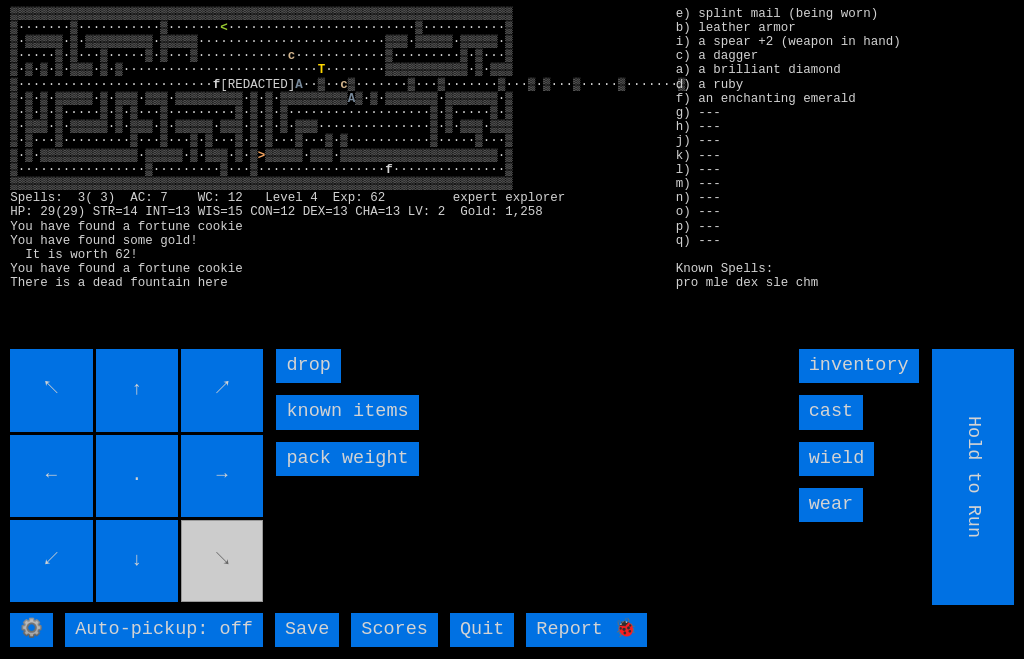 click on "▒▒▒▒▒▒▒▒▒▒▒▒▒▒▒▒▒▒▒▒▒▒▒▒▒▒▒▒▒▒▒▒▒▒▒▒▒▒▒▒▒▒▒▒▒▒▒▒▒▒▒▒▒▒▒▒▒▒▒▒▒▒▒▒▒▒▒
▒·······▒···········▒······· < [STATE] ·························▒···········▒
▒·▒▒▒▒▒·▒·▒▒▒▒▒▒▒▒▒·▒▒▒▒▒·························▒▒▒·▒▒▒▒▒·▒▒▒▒▒·▒
▒·····▒·▒···▒·····▒·▒···▒············ [CITY] ············▒·········▒·▒···▒
▒·▒·▒·▒·▒▒▒·▒·▒·························· [STATE] ········▒▒▒▒▒▒▒▒▒▒▒·▒·▒▒▒
▒·························· [STATE] ··▒·· [CITY] [STATE] · f" at bounding box center [332, 172] 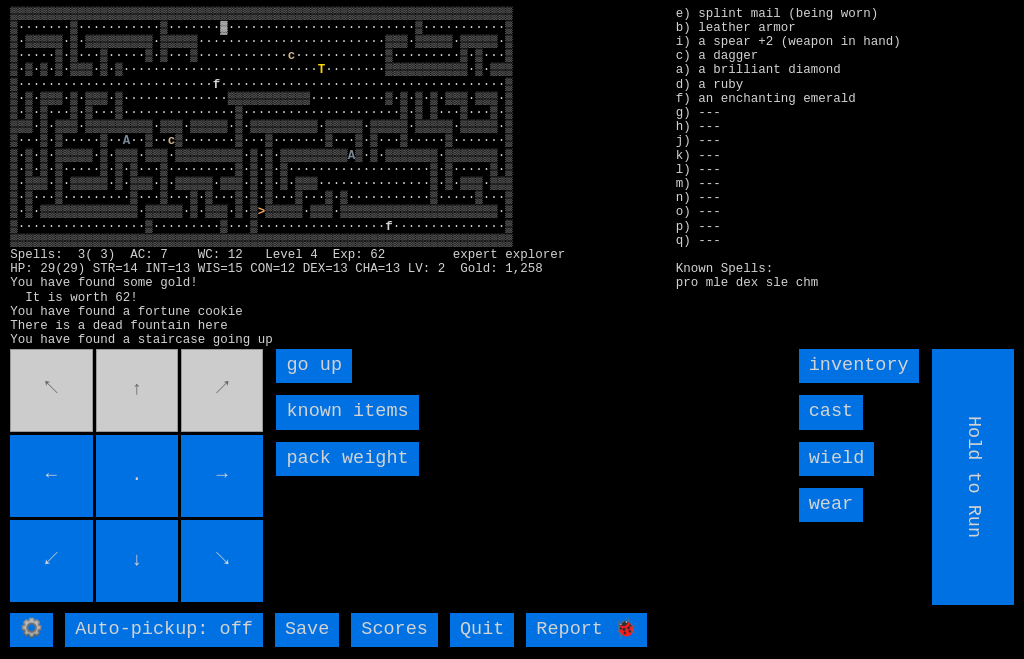 click on "go up" at bounding box center [314, 366] 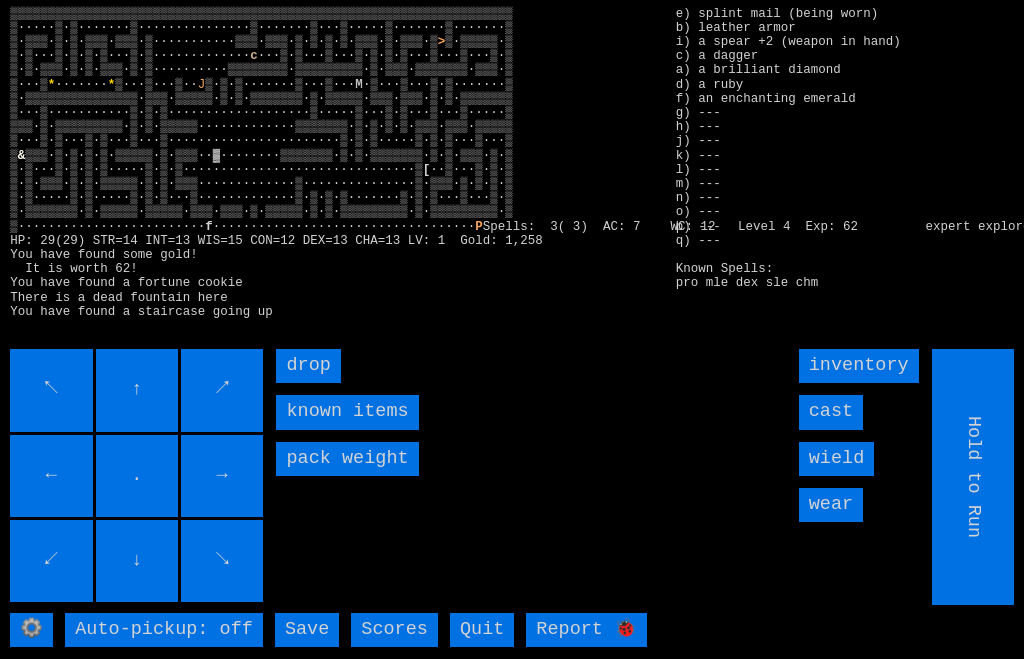 click on "↑" at bounding box center [137, 390] 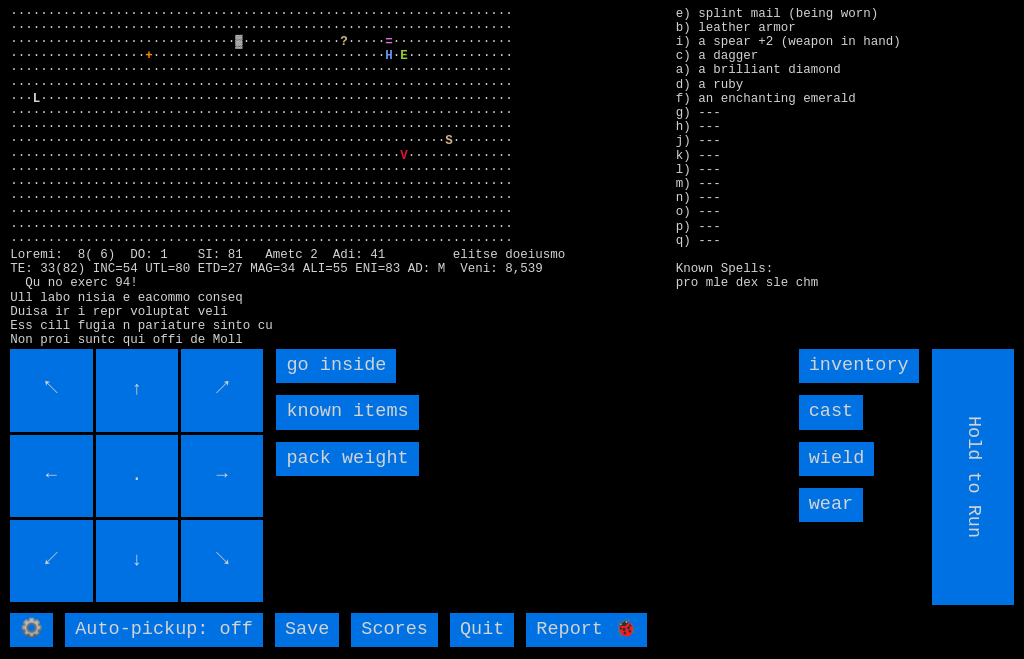 click on "go inside" at bounding box center (336, 366) 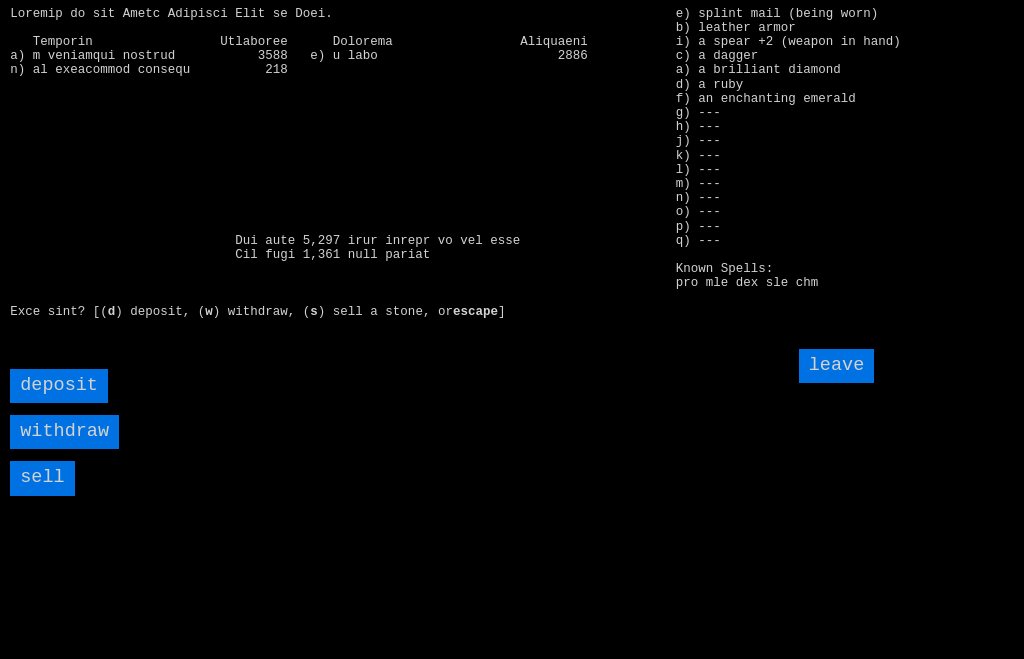 click on "sell" at bounding box center (42, 478) 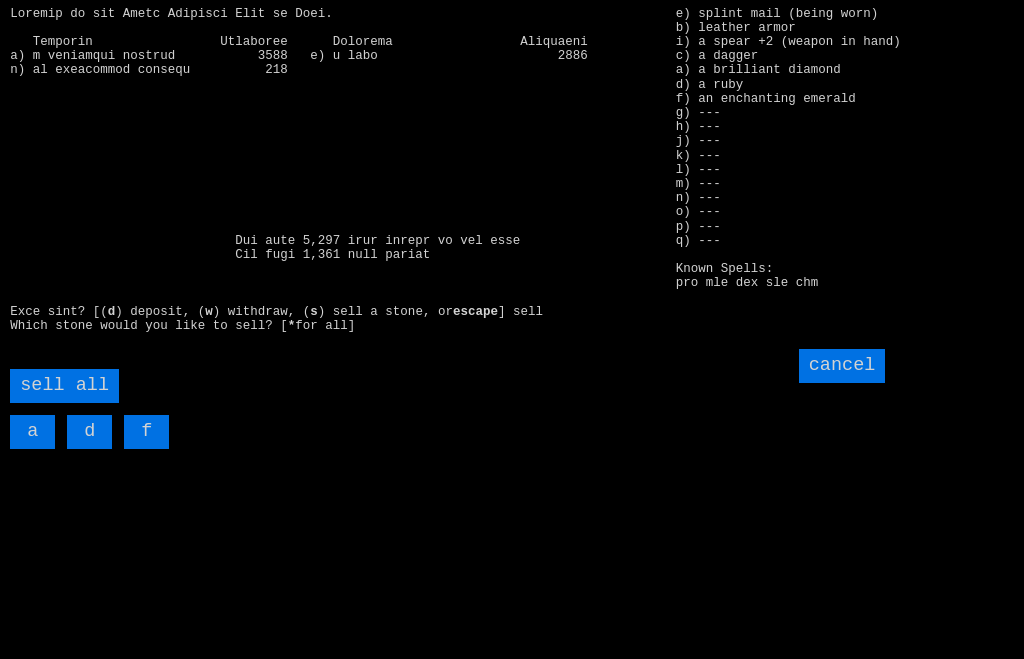 click on "sell all" at bounding box center (64, 386) 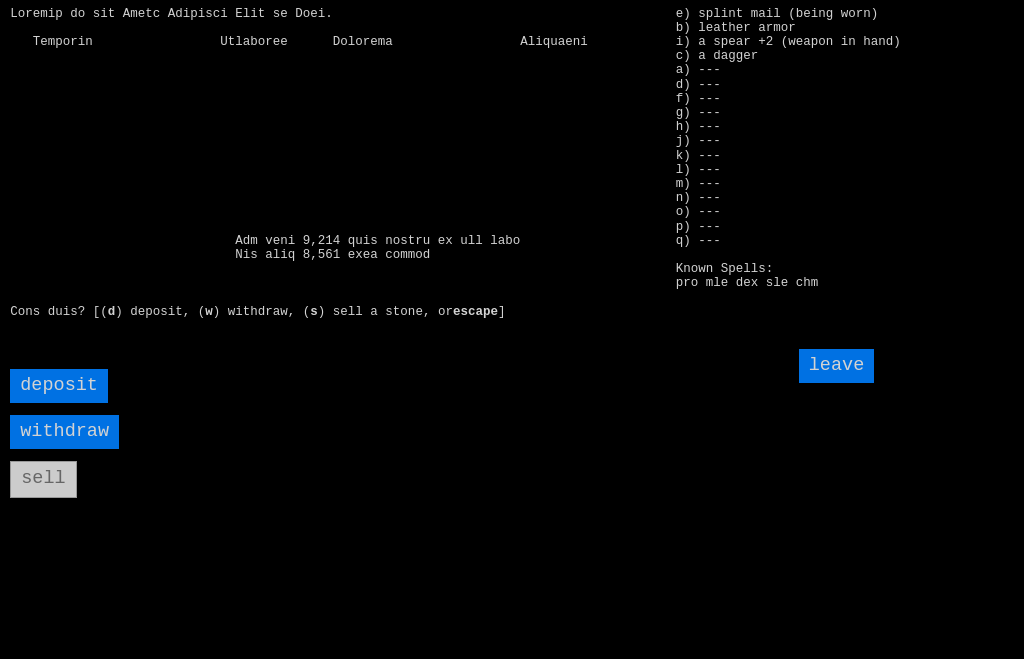 click on "deposit" at bounding box center (59, 386) 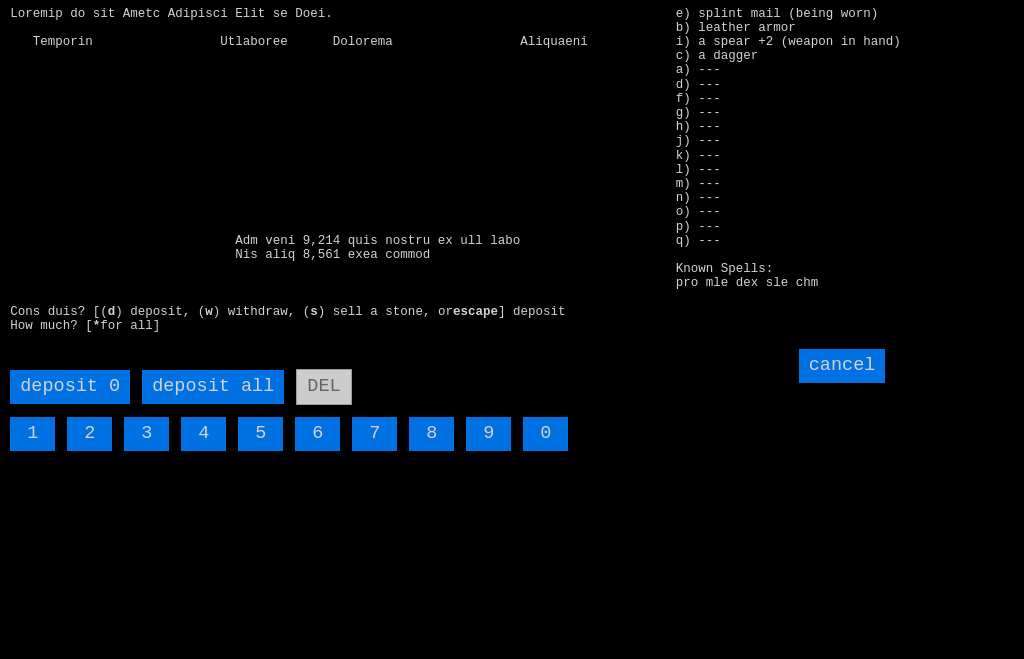 click on "deposit all" at bounding box center [213, 387] 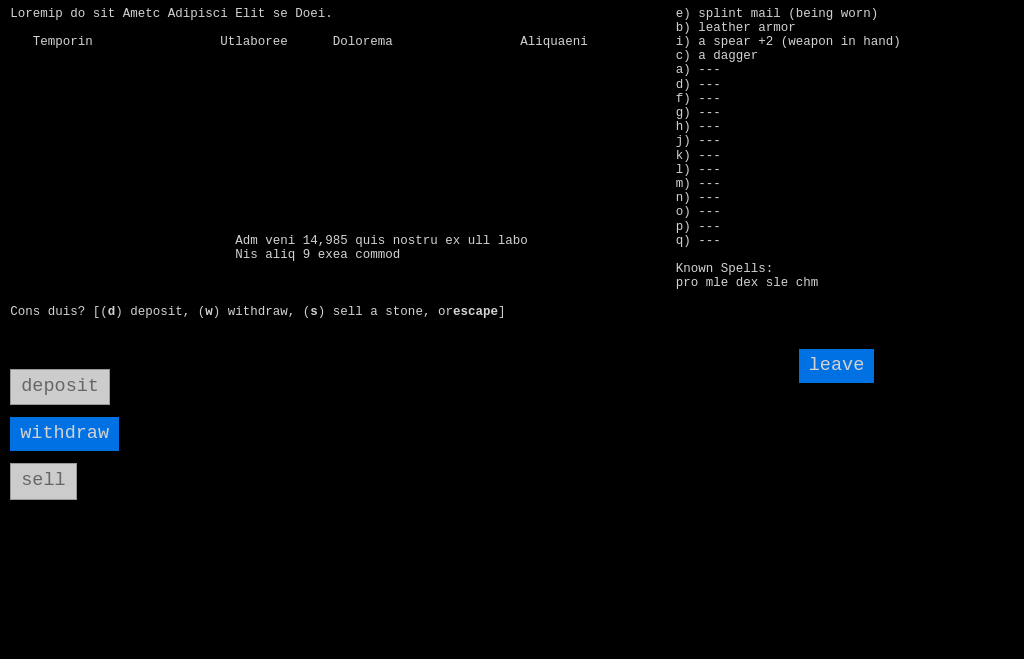click on "leave" at bounding box center (837, 366) 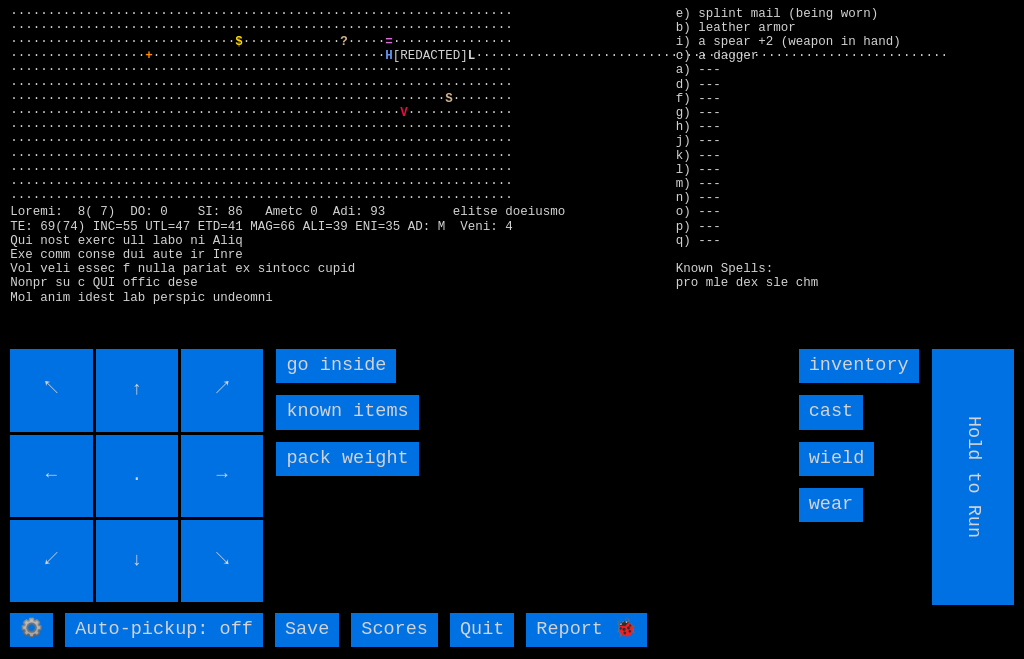 click on "go inside" at bounding box center (336, 366) 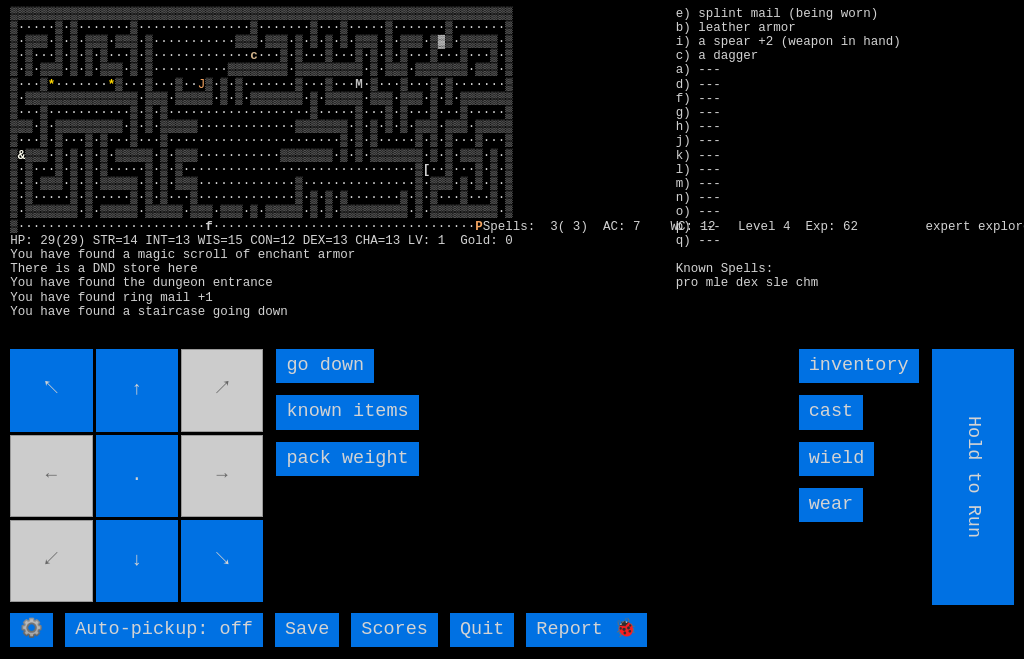 click on "go down" at bounding box center (325, 366) 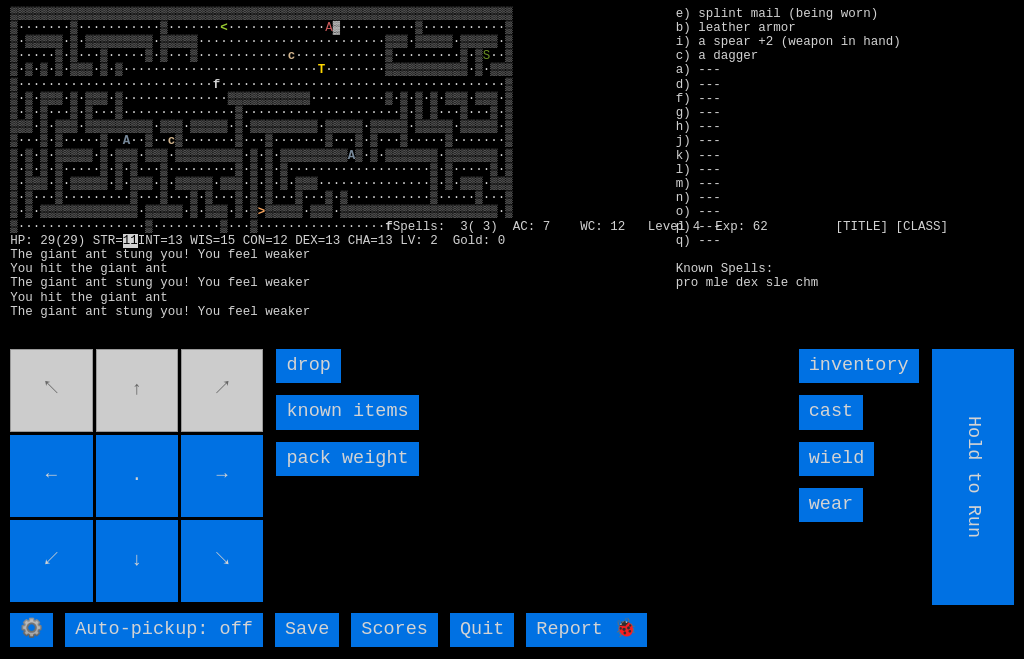 click on "cast" at bounding box center [831, 412] 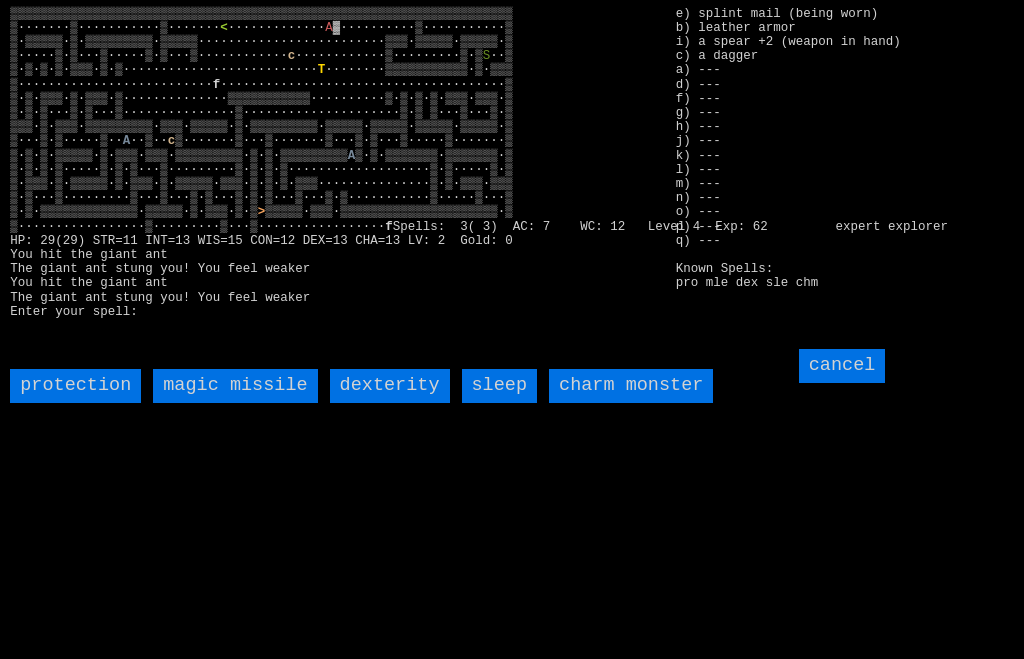 click on "magic missile" at bounding box center [235, 386] 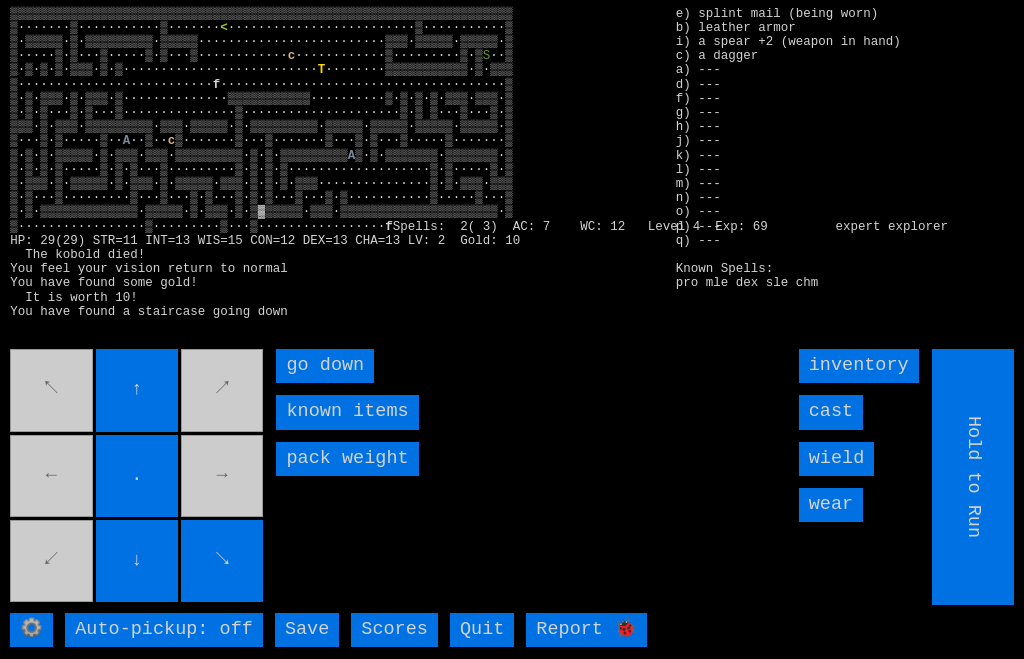 click on "go down" at bounding box center (325, 366) 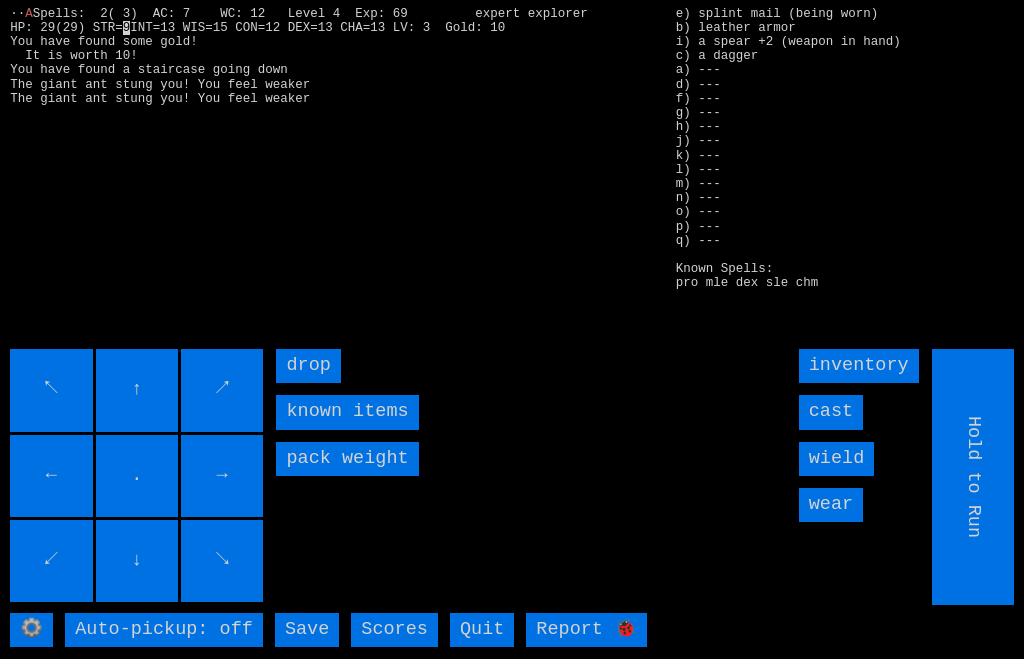 click on "cast" at bounding box center [831, 412] 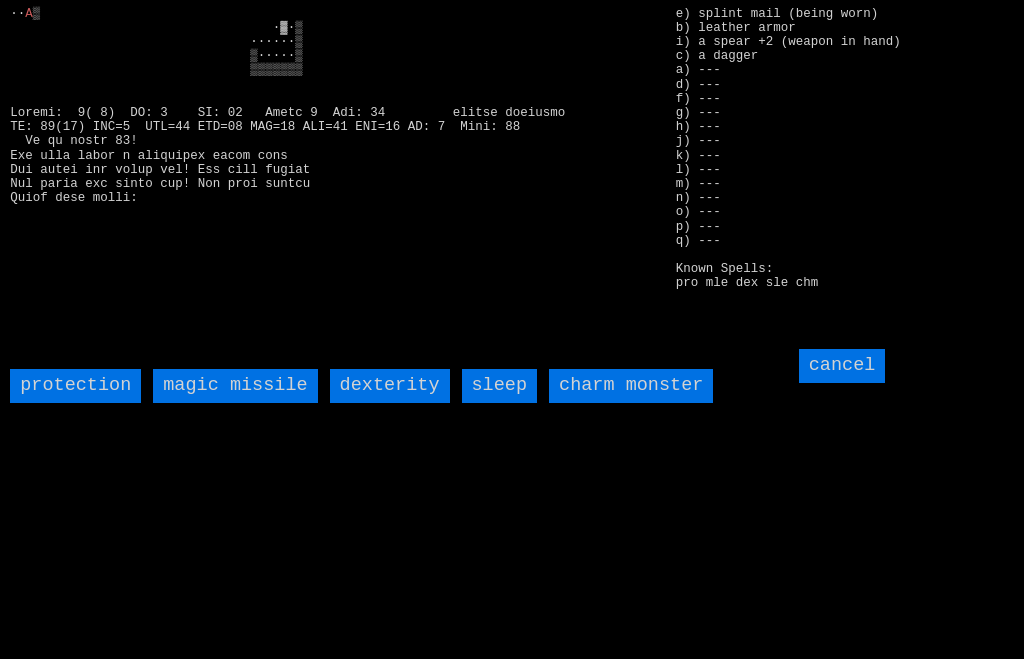 click on "magic missile" at bounding box center [235, 386] 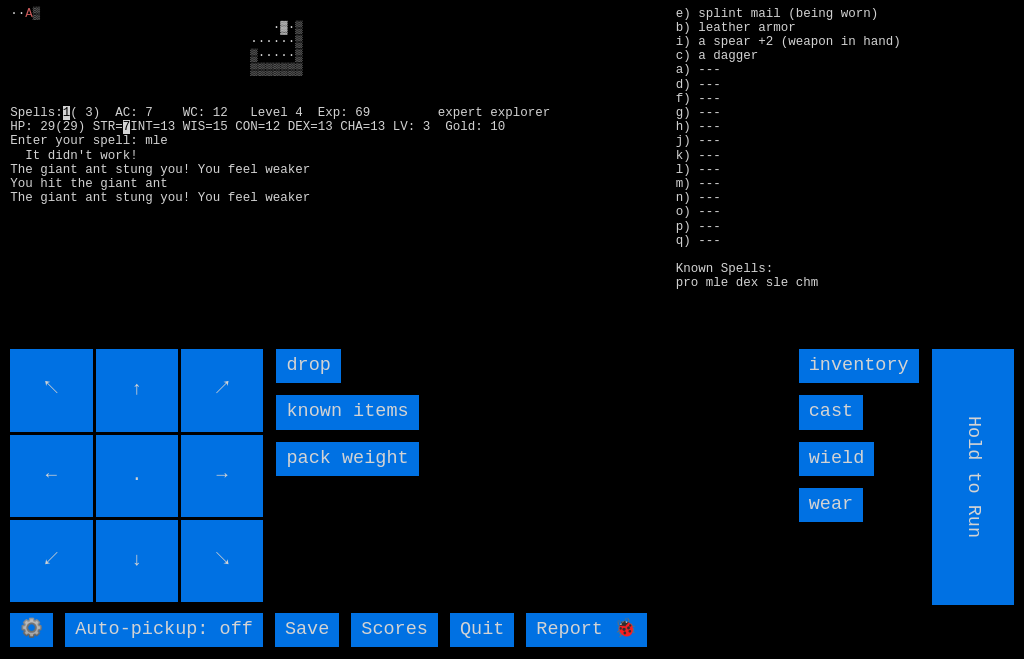 click on "cast" at bounding box center [831, 412] 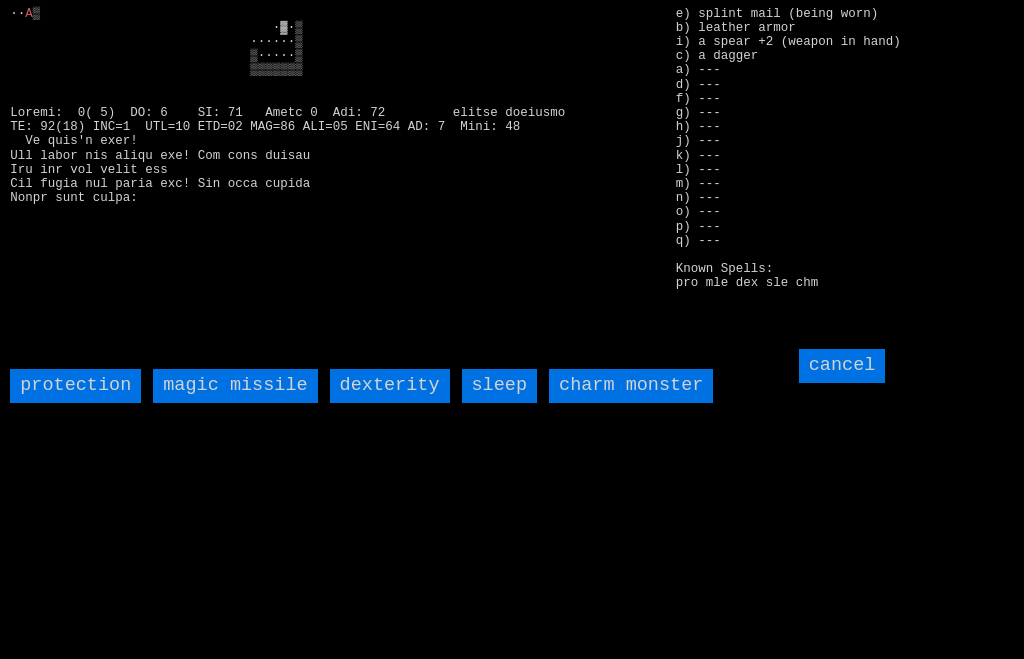 click on "sleep" at bounding box center [500, 386] 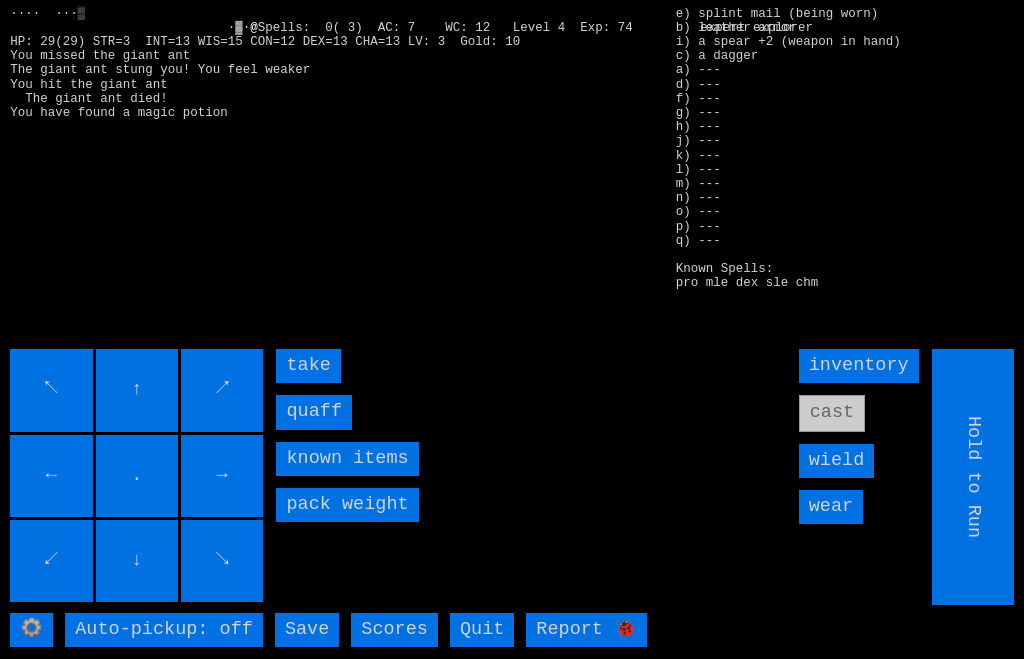 click on "quaff" at bounding box center (314, 412) 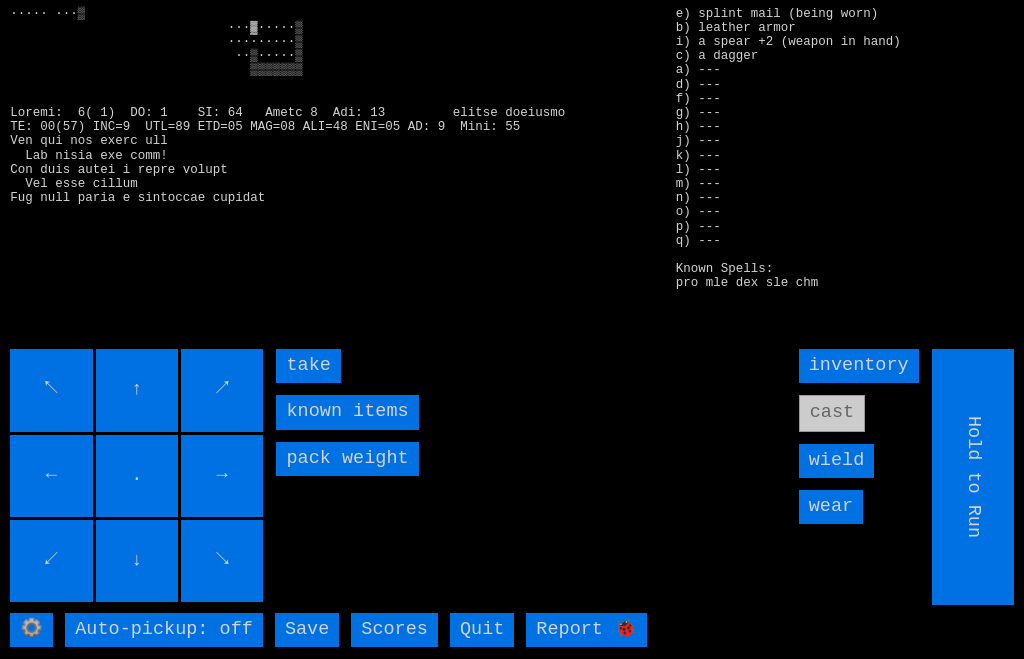 click on "take" at bounding box center [308, 366] 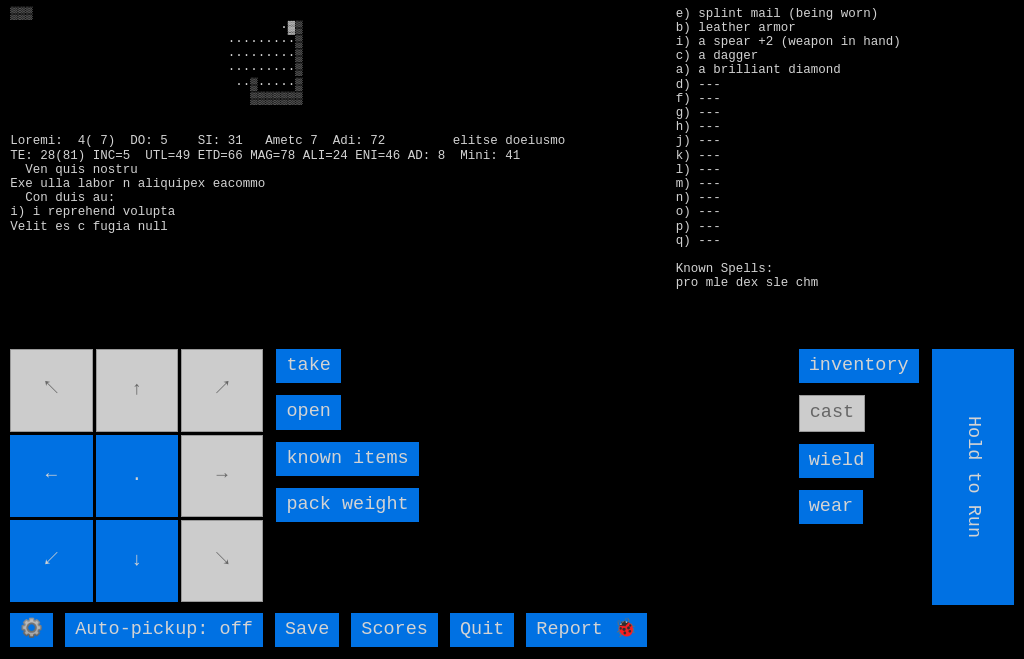 click on "open" at bounding box center (308, 412) 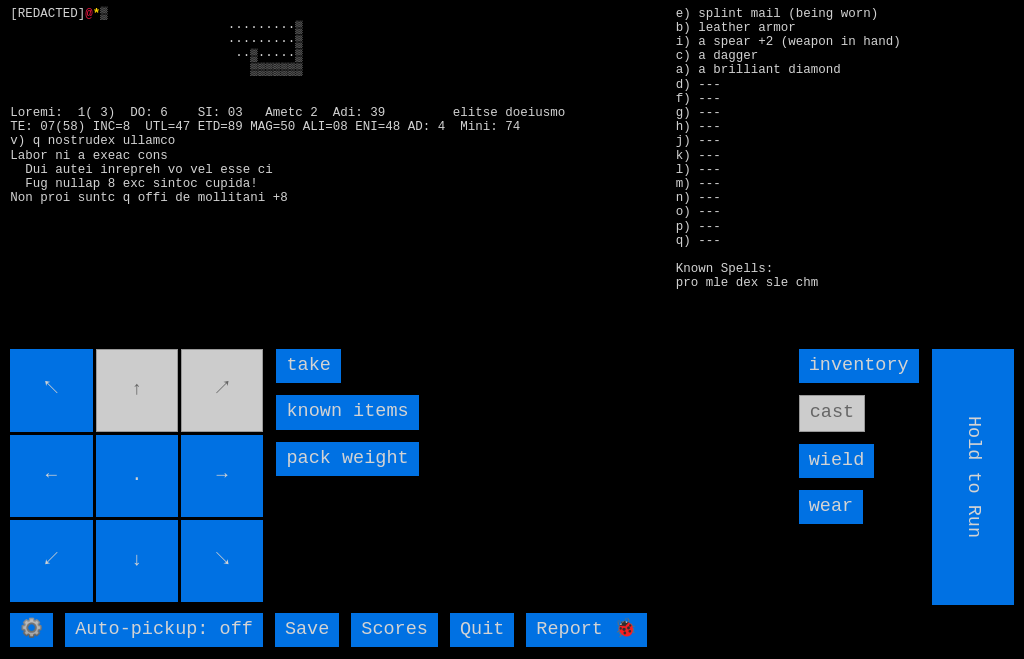 click on "take" at bounding box center (308, 366) 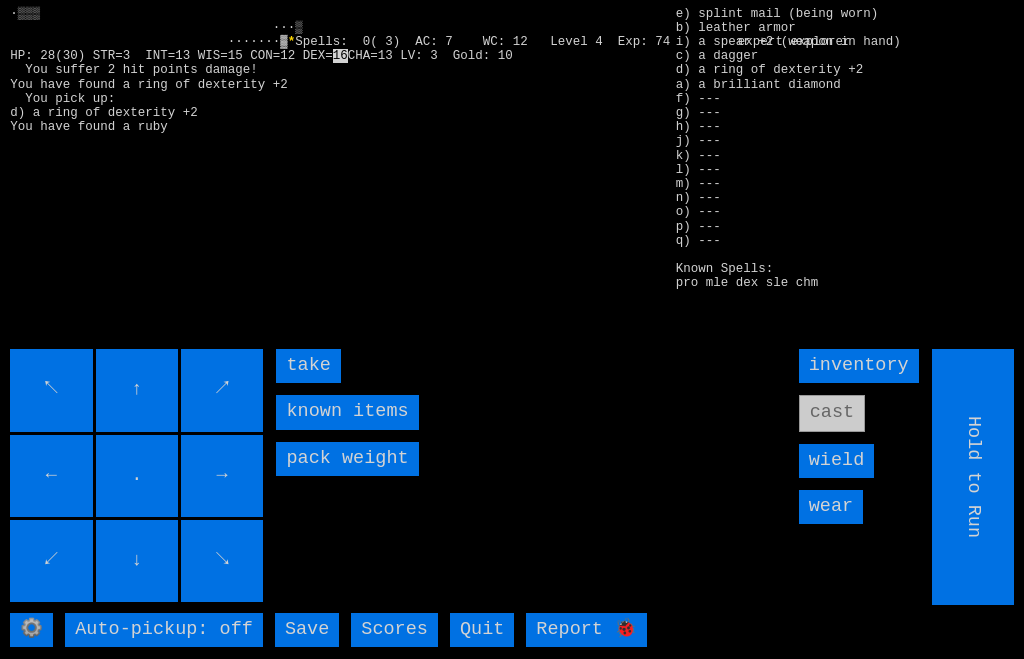 click on "take" at bounding box center (308, 366) 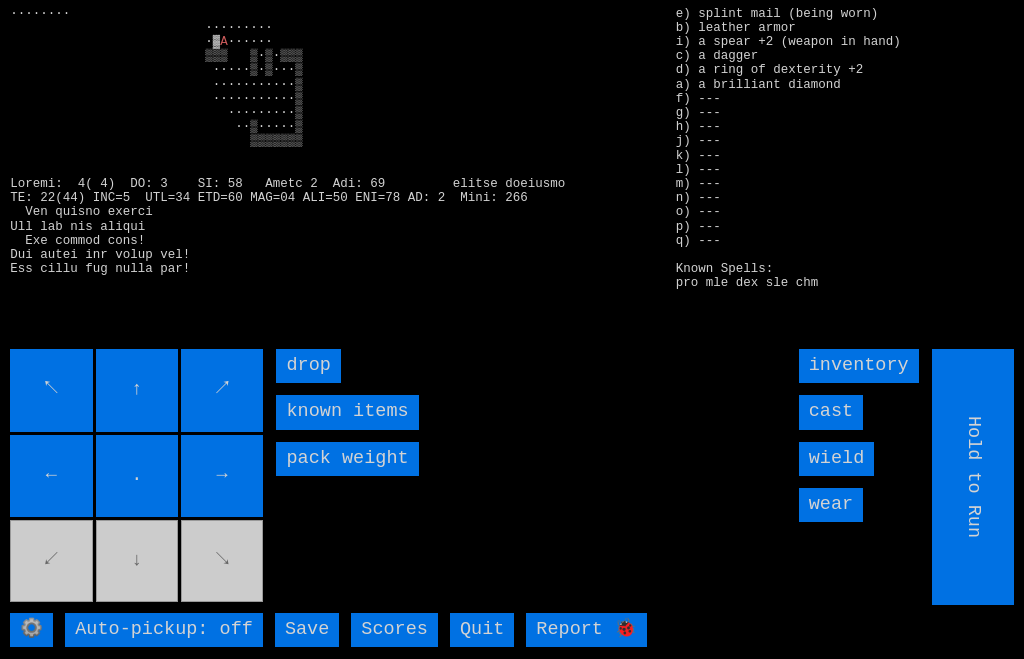 click on "↖ ↑ ↗ ← . → ↙ ↓ ↘" at bounding box center [138, 477] 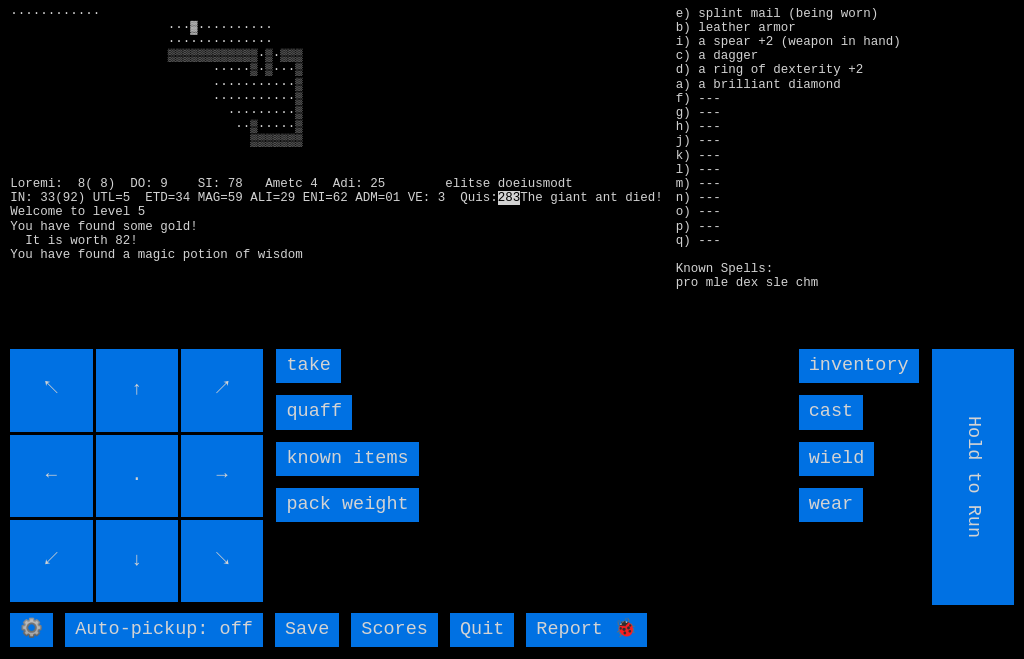 click on "quaff" at bounding box center [314, 412] 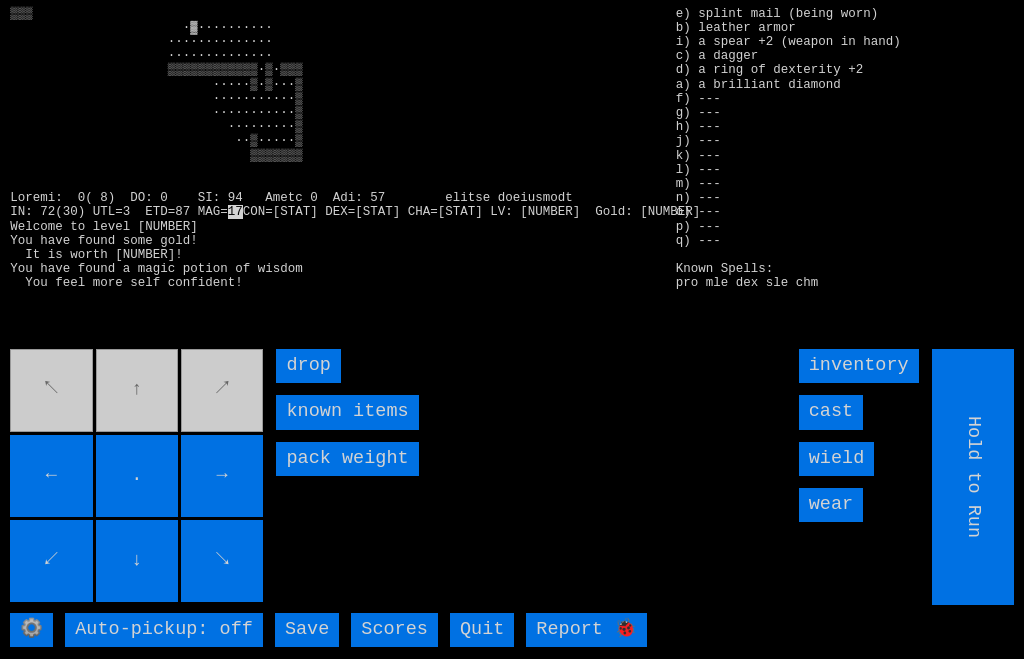 click on "↖ ↑ ↗ ← . → ↙ ↓ ↘" at bounding box center [138, 477] 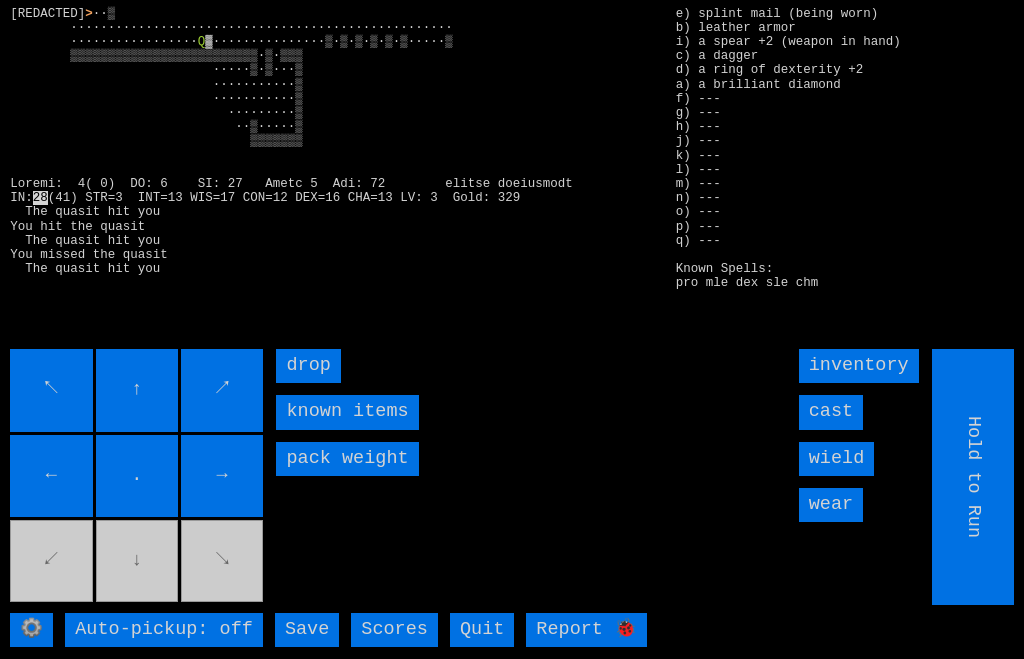 click on "cast" at bounding box center [831, 412] 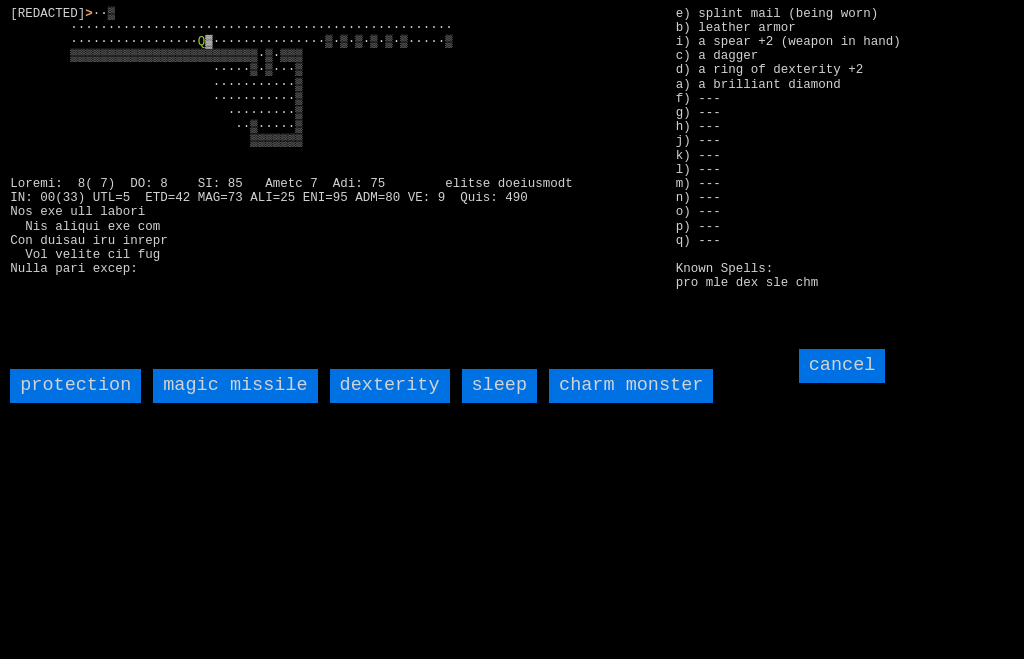 click on "charm monster" at bounding box center (631, 386) 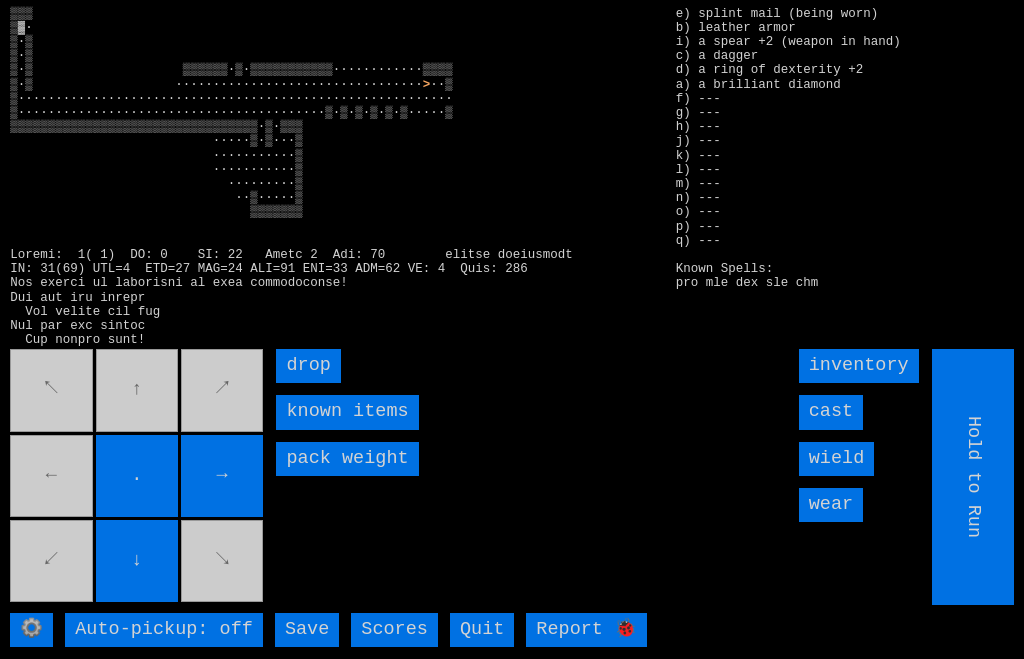 click on "↖ ↑ ↗ ← . → ↙ ↓ ↘" at bounding box center (138, 477) 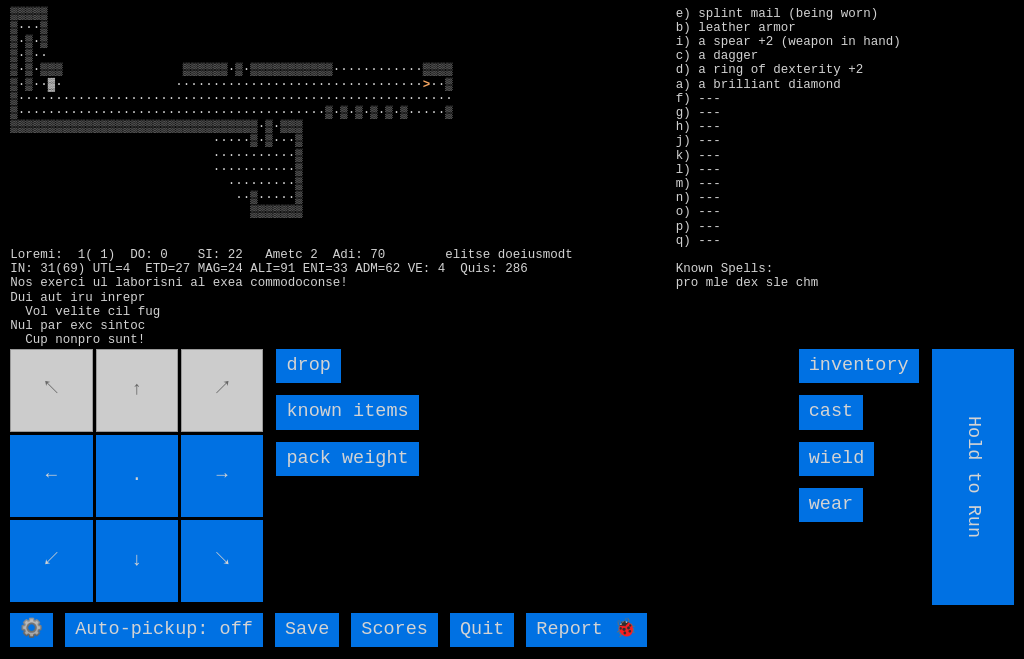click on "↖ ↑ ↗ ← . → ↙ ↓ ↘" at bounding box center (138, 477) 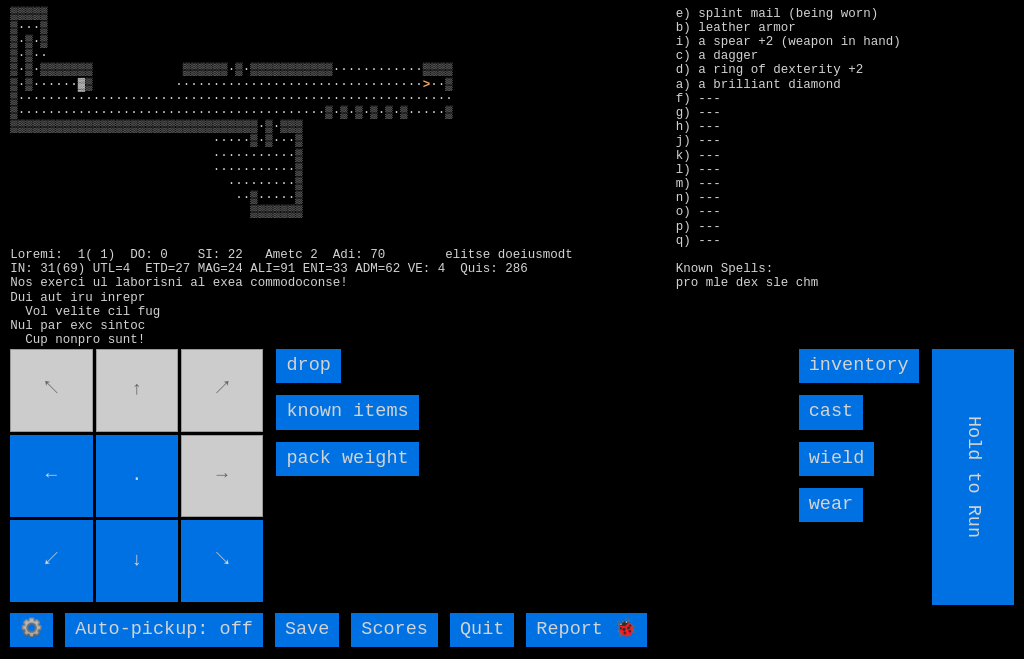 click on "." at bounding box center (137, 476) 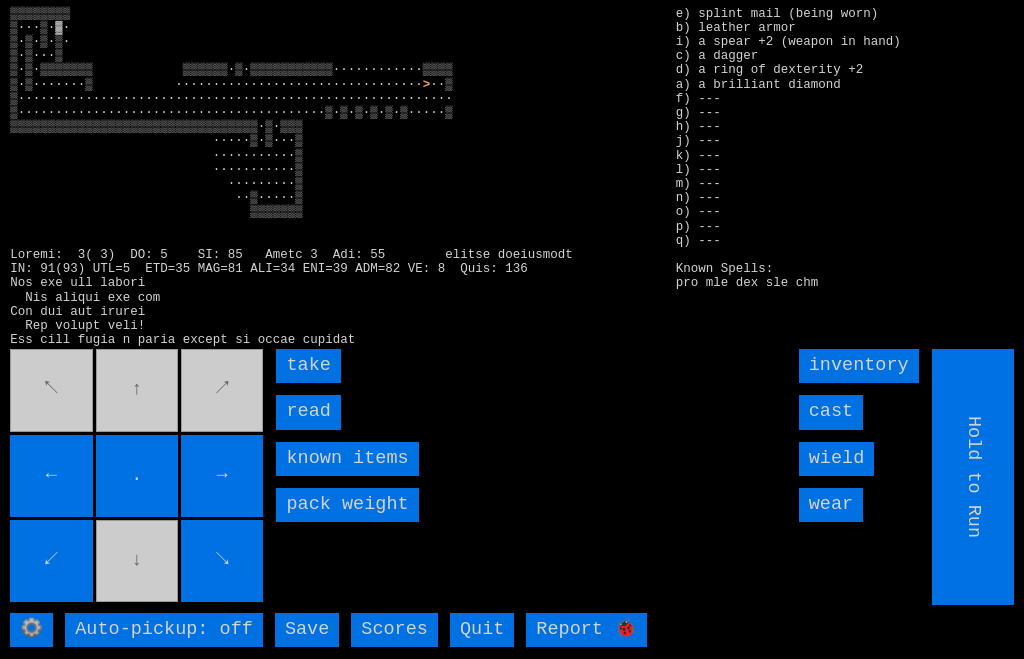 click on "read" at bounding box center [308, 412] 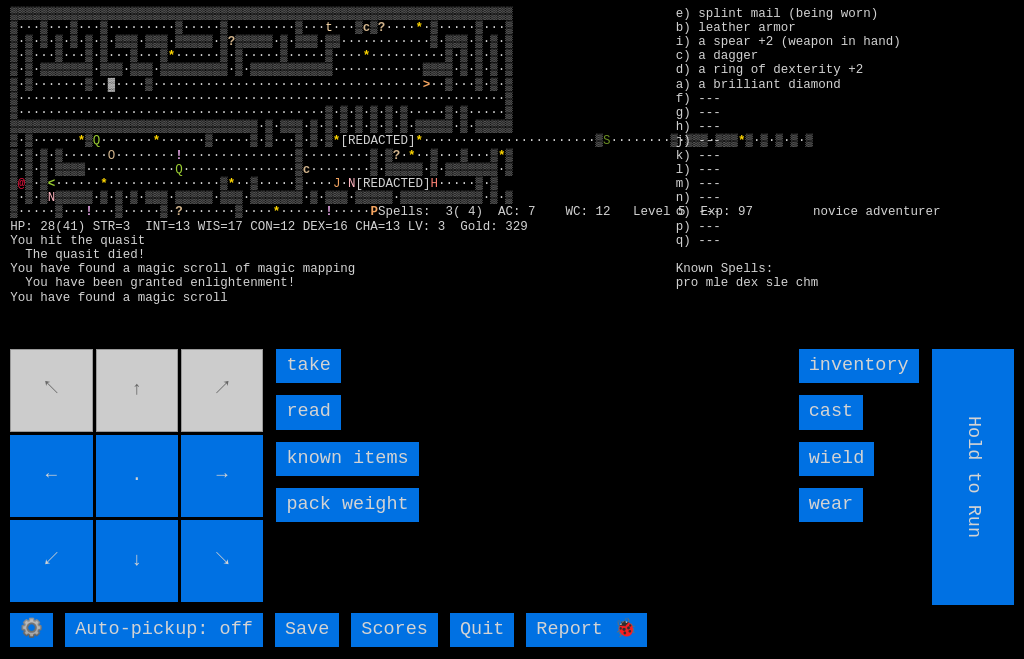 click on "read" at bounding box center [308, 412] 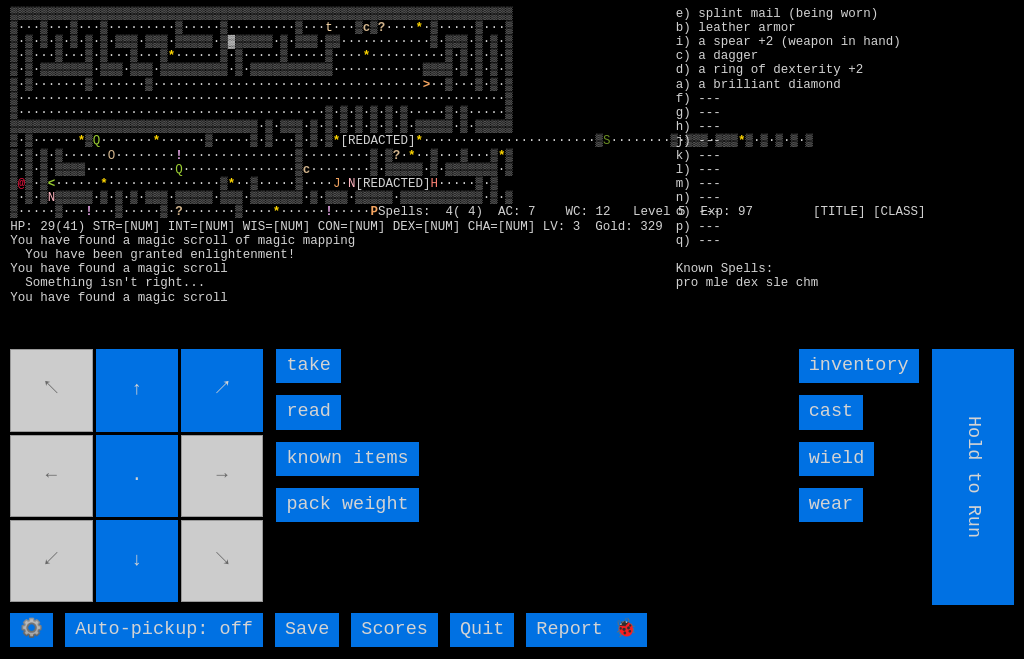 click on "read" at bounding box center [308, 412] 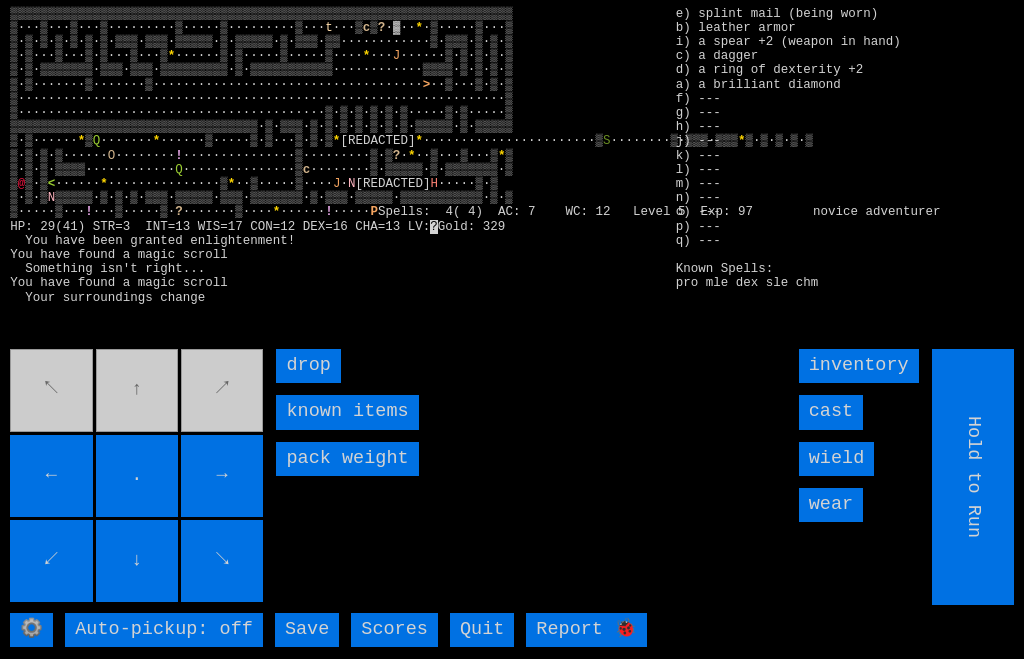 click on "↖ ↑ ↗ ← . → ↙ ↓ ↘" at bounding box center [138, 477] 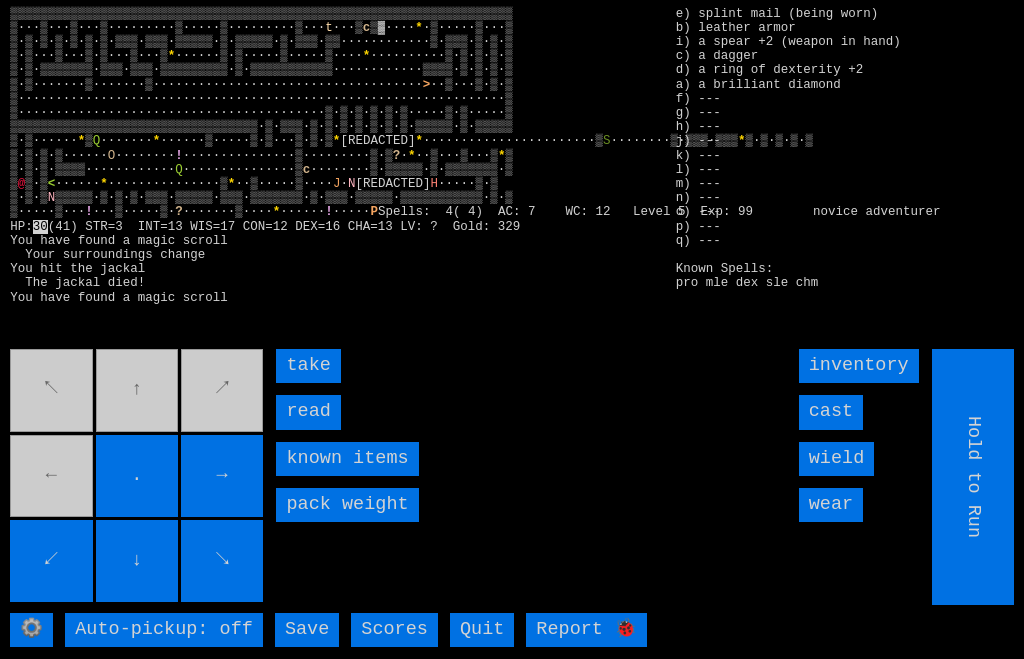 click on "read" at bounding box center [308, 412] 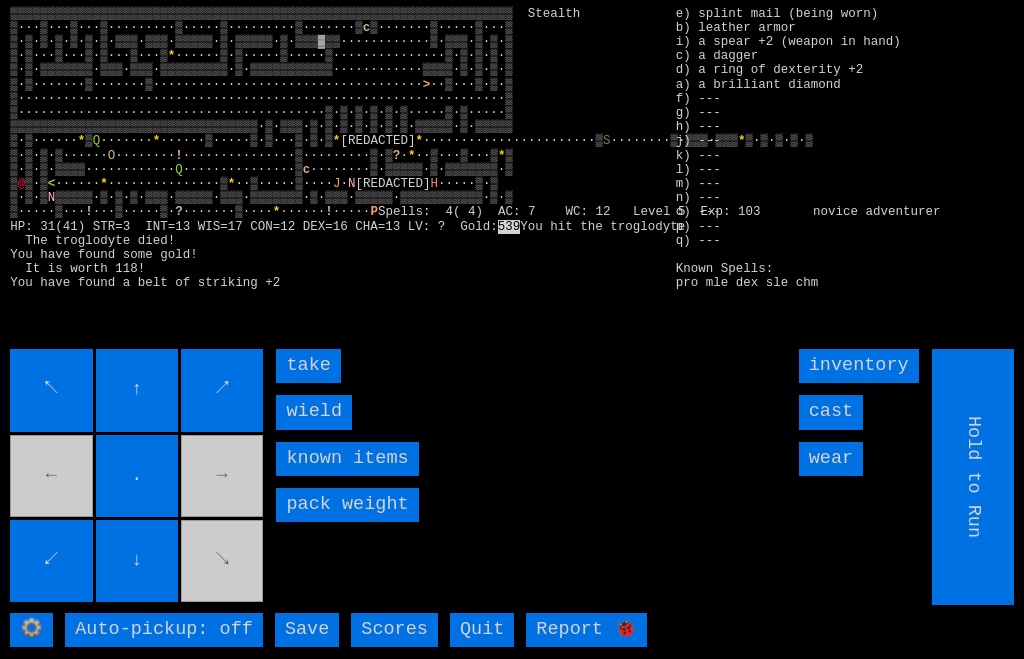 click on "take" at bounding box center (308, 366) 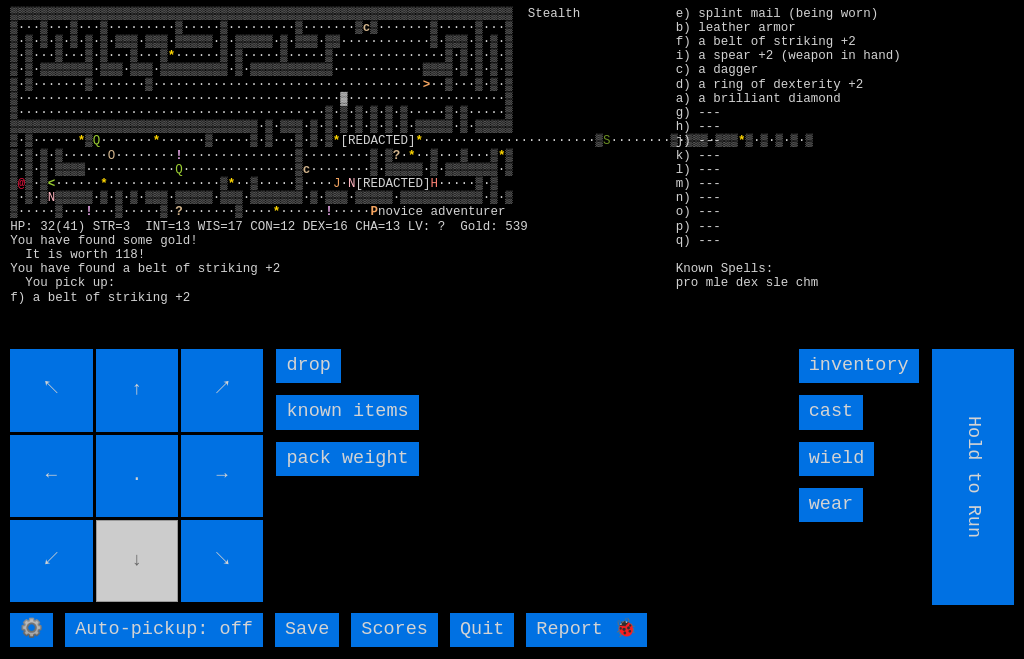 click on "↖ ↑ ↗ ← . → ↙ ↓ ↘" at bounding box center [138, 477] 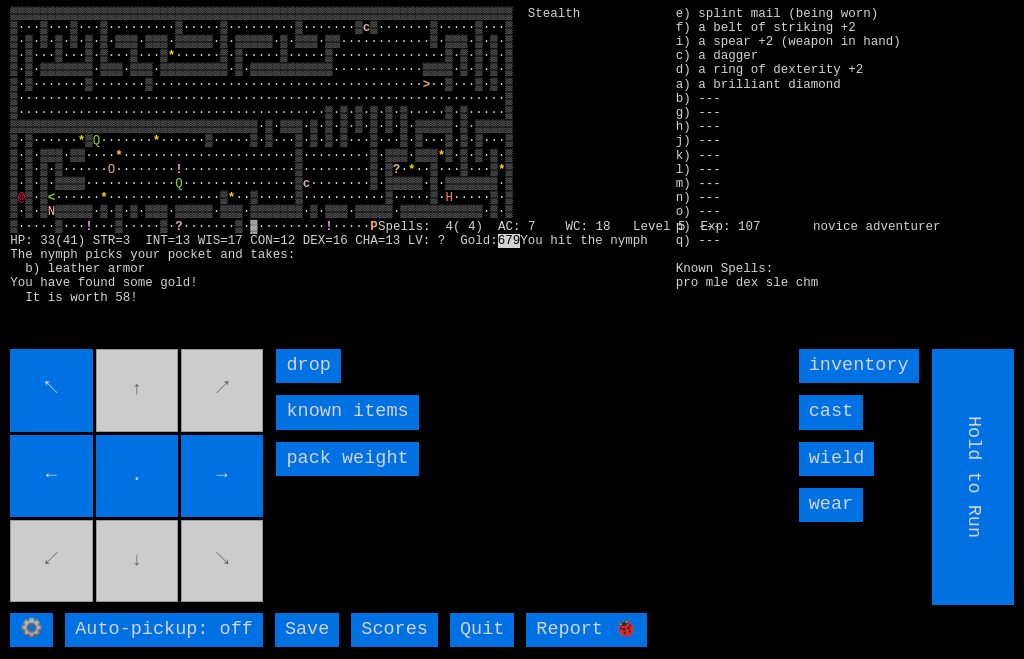 click on "↖ ↑ ↗ ← . → ↙ ↓ ↘" at bounding box center (138, 477) 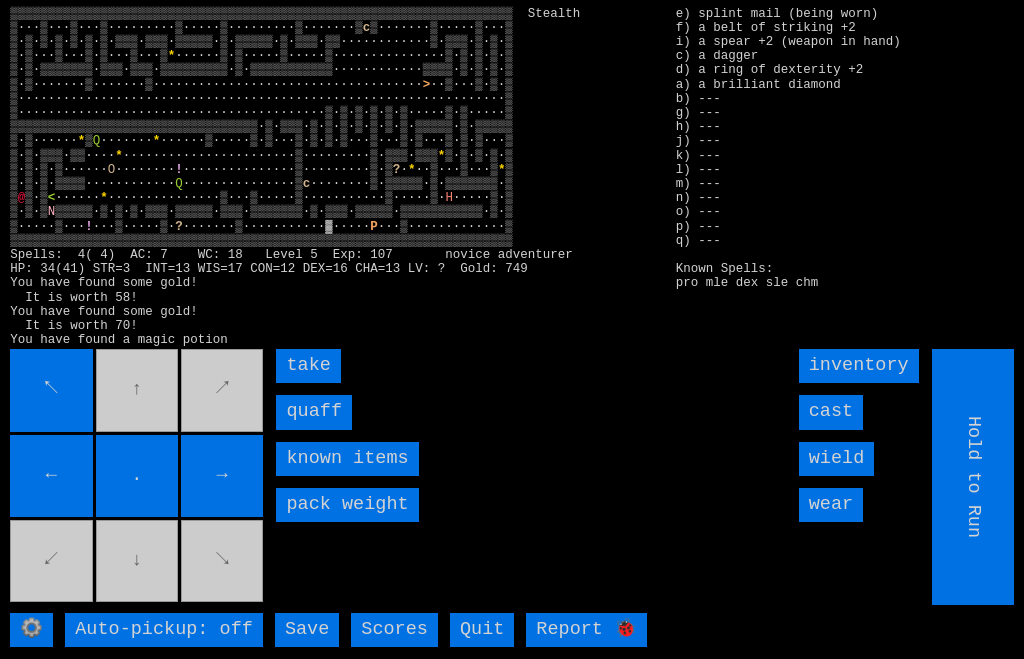 click on "quaff" at bounding box center (314, 412) 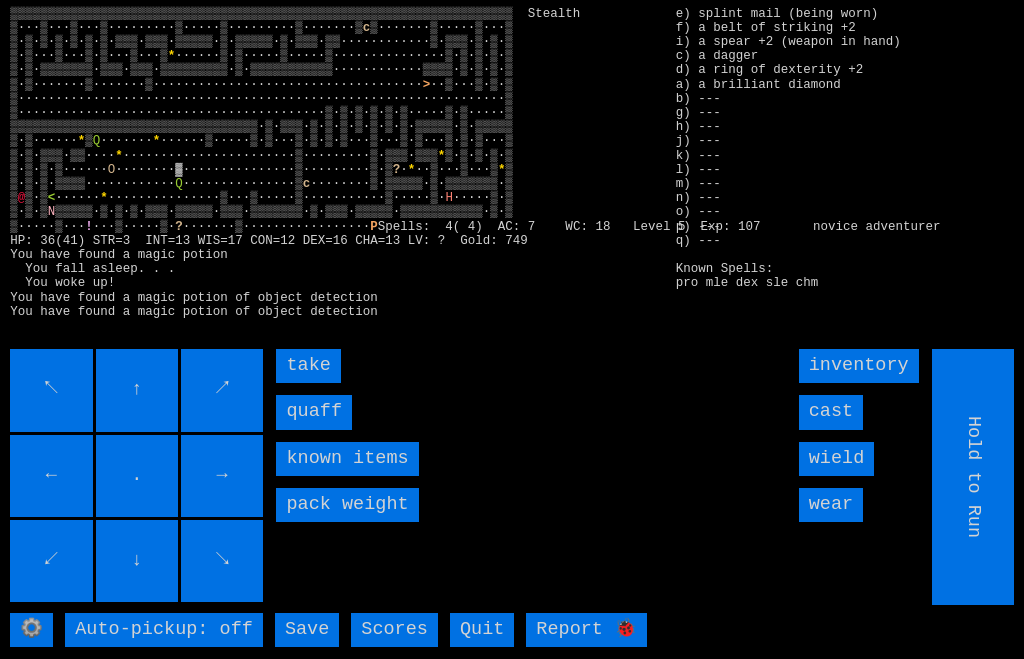 click on "take" at bounding box center [308, 366] 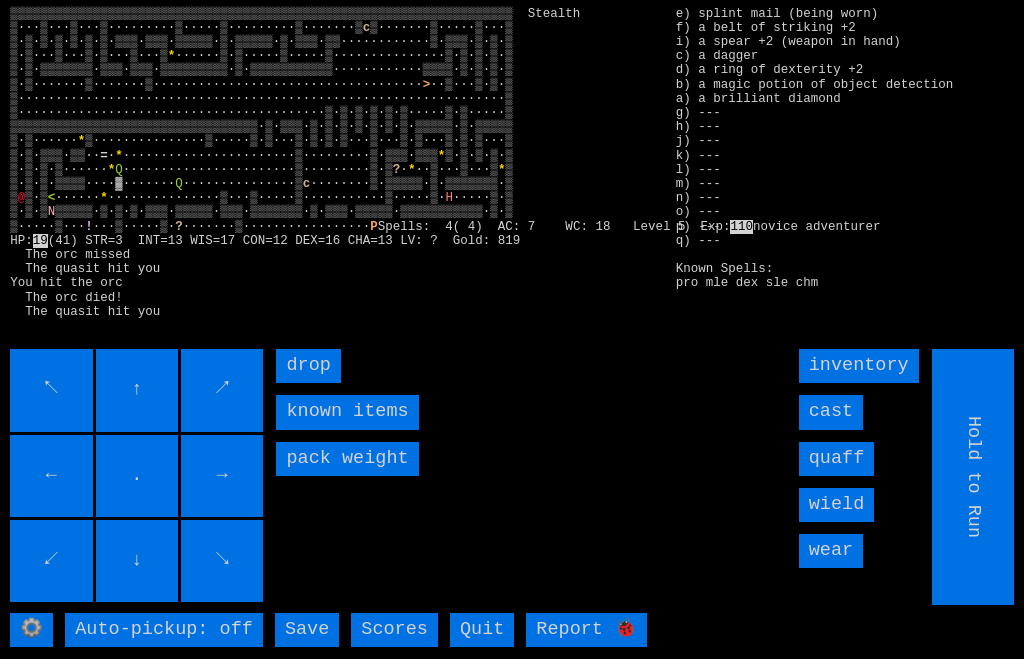 click on "cast" at bounding box center (831, 412) 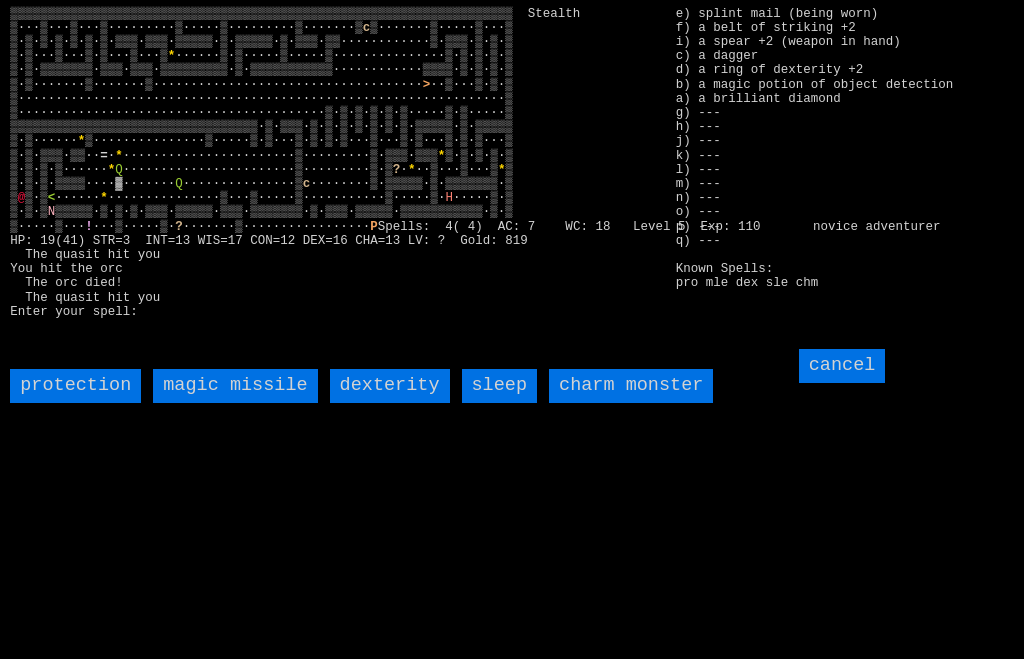 click on "charm monster" at bounding box center (631, 386) 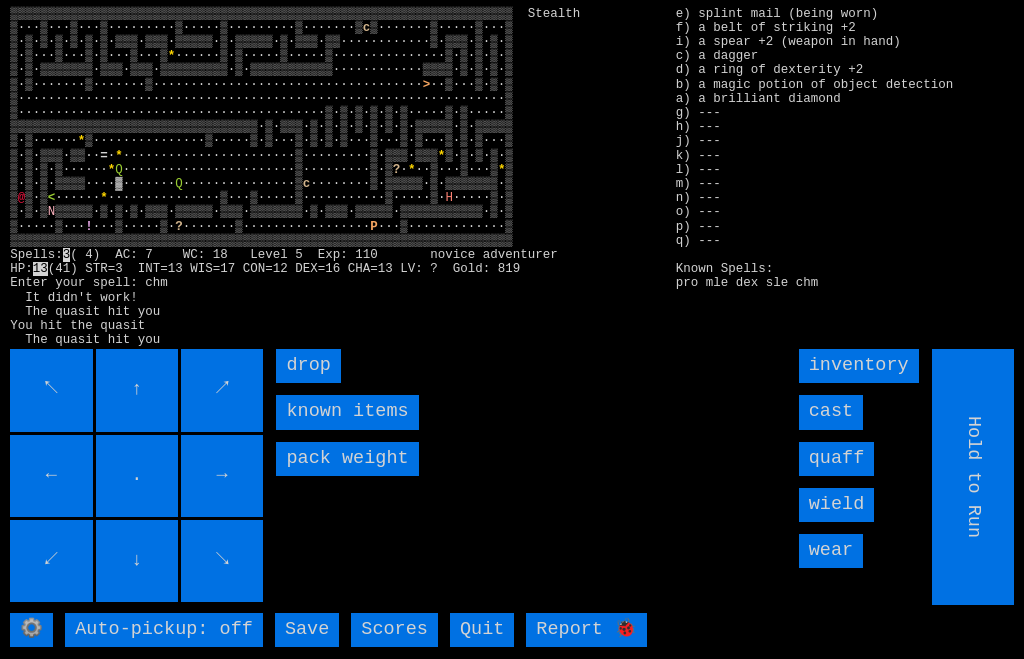 click on "cast" at bounding box center [831, 412] 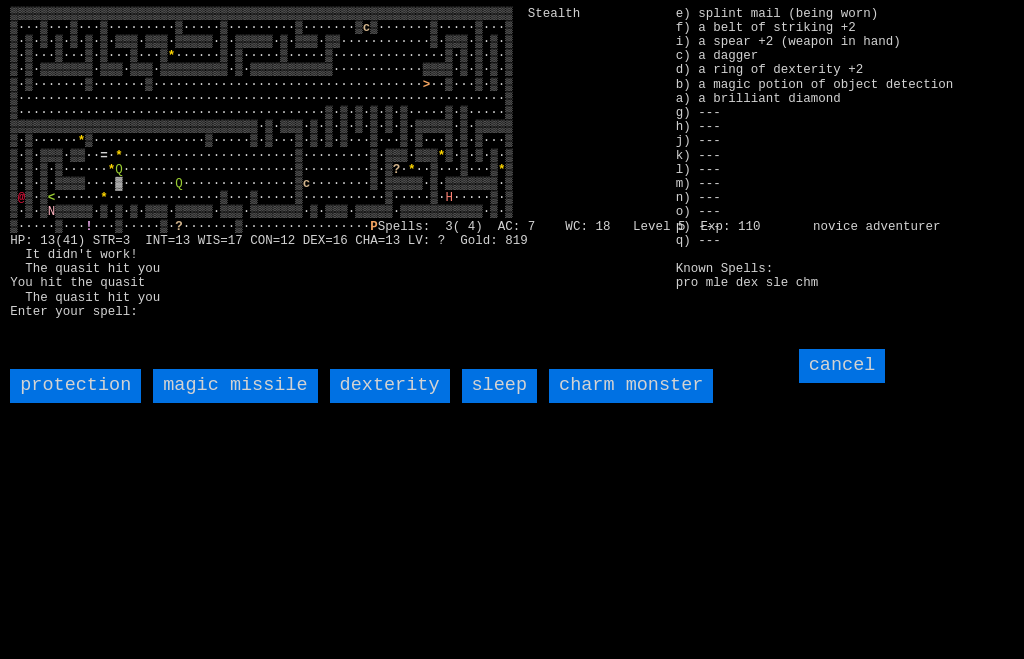 click on "magic missile" at bounding box center (235, 386) 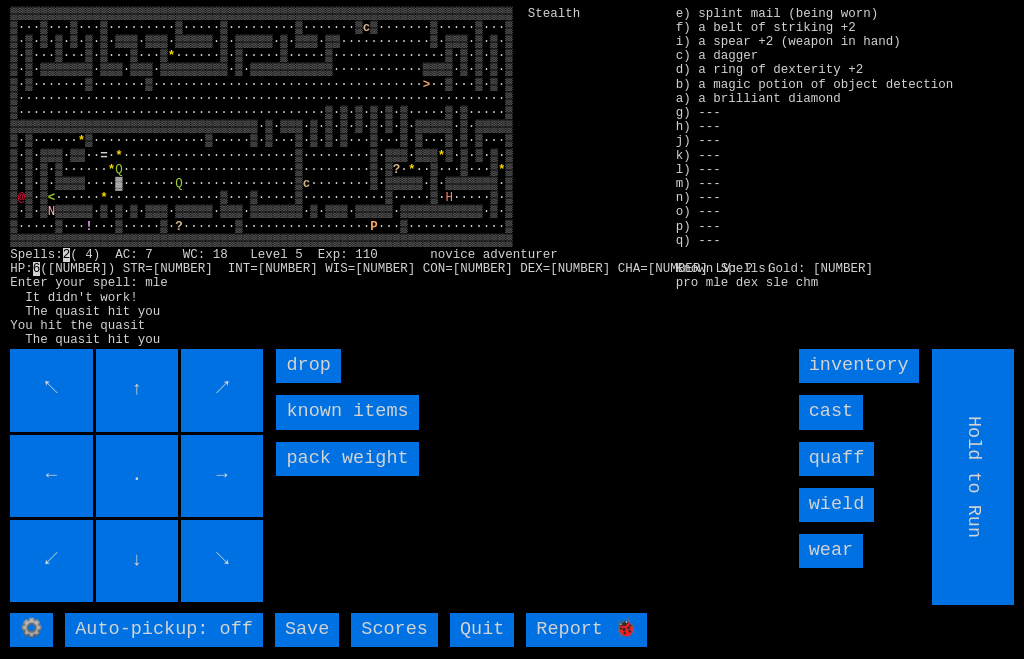 click on "cast" at bounding box center [831, 412] 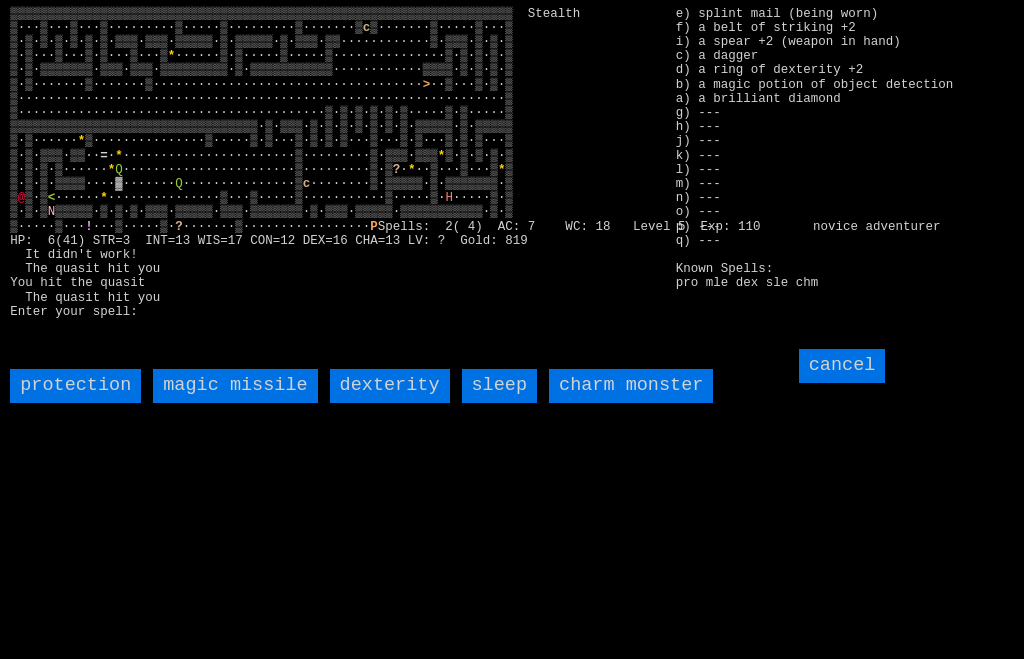 click on "sleep" at bounding box center (500, 386) 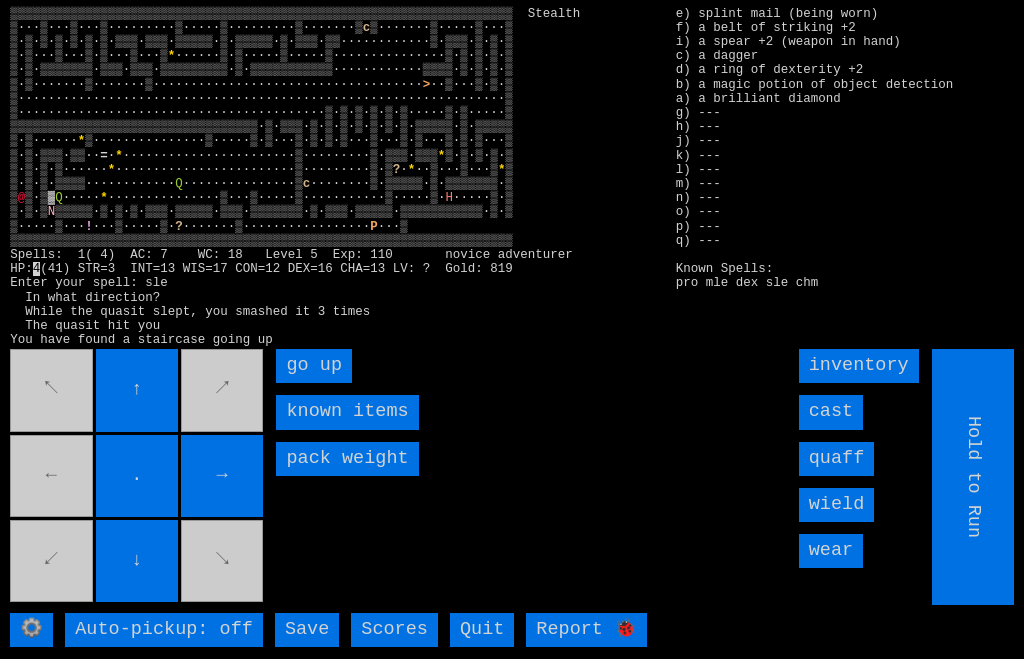 click on "go up" at bounding box center (314, 366) 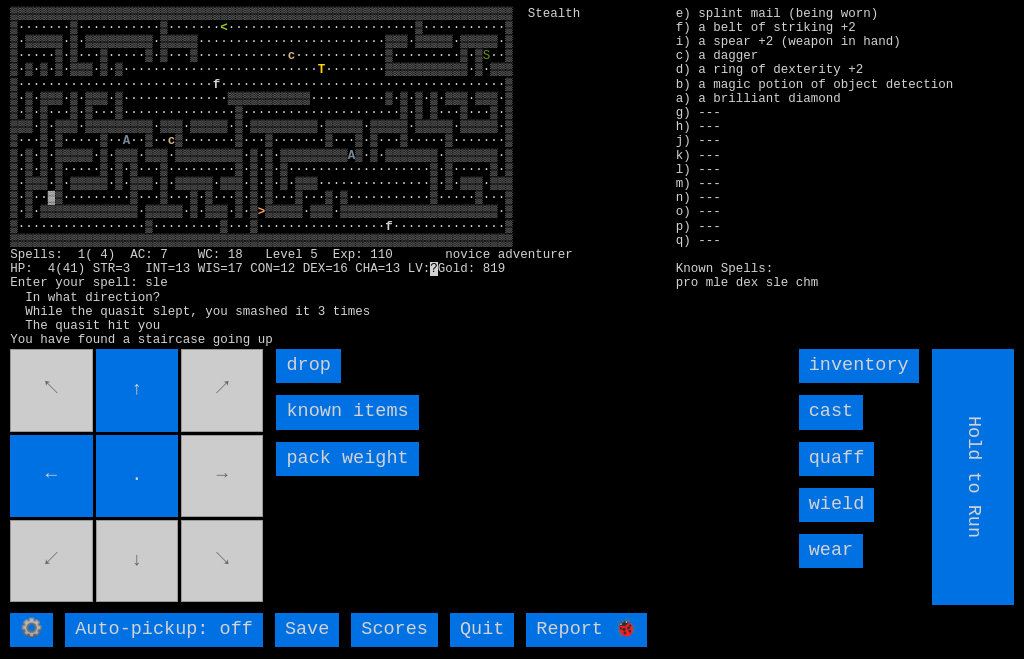 click on "←" at bounding box center (51, 476) 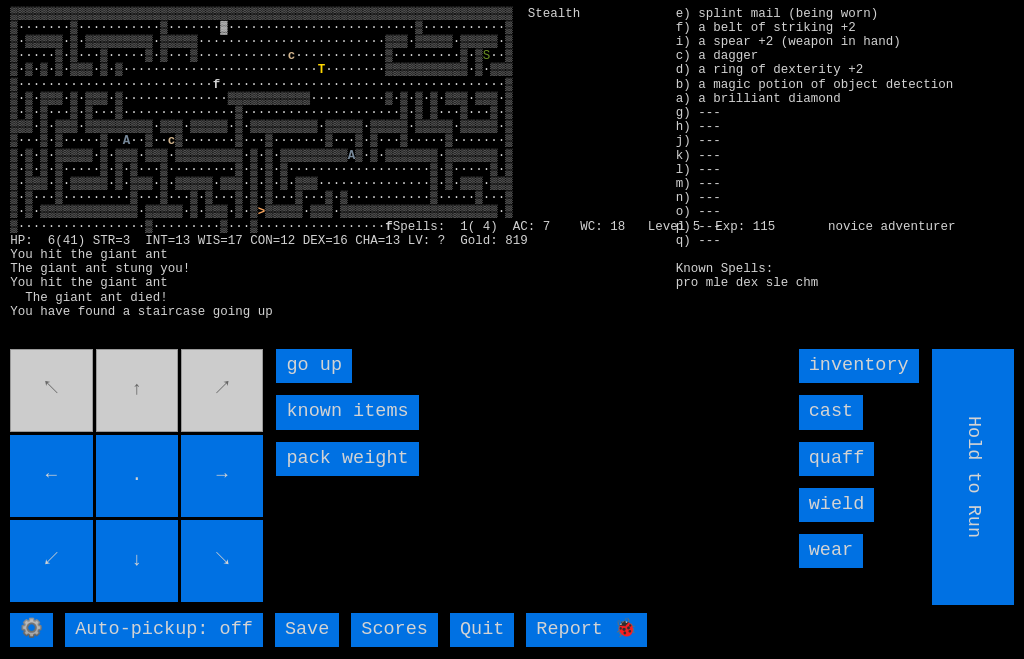 click on "go up" at bounding box center (314, 366) 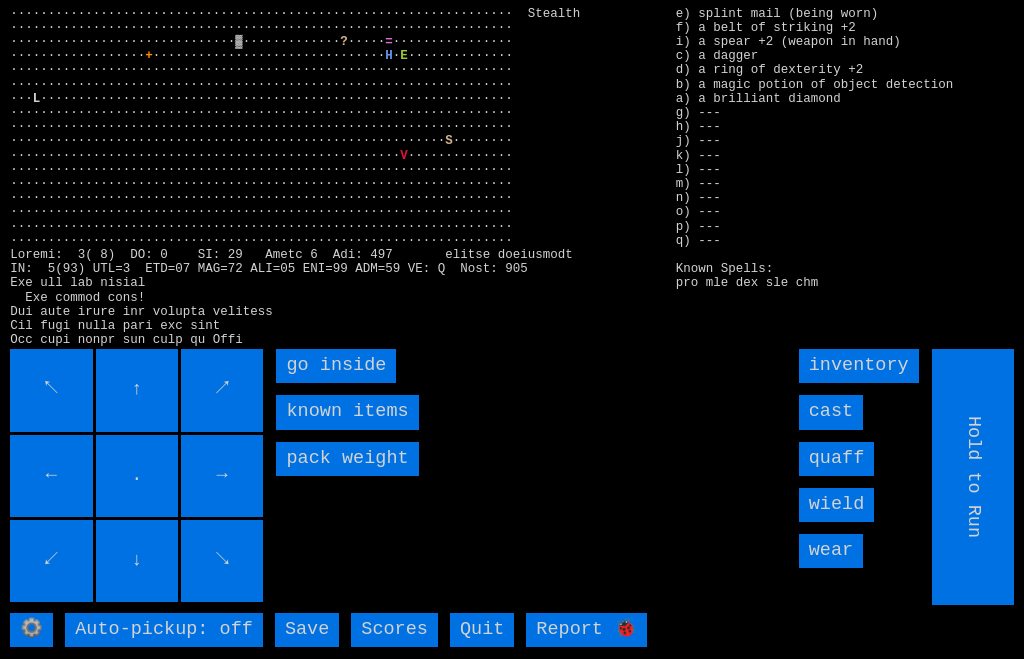 click on "go inside" at bounding box center [336, 366] 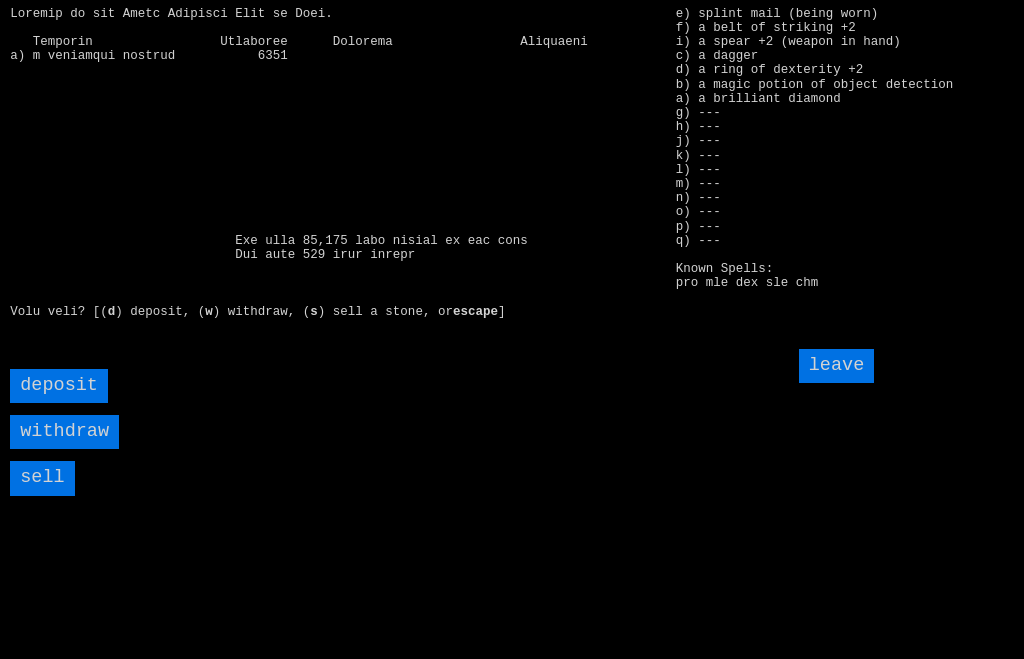 click on "sell" at bounding box center [42, 478] 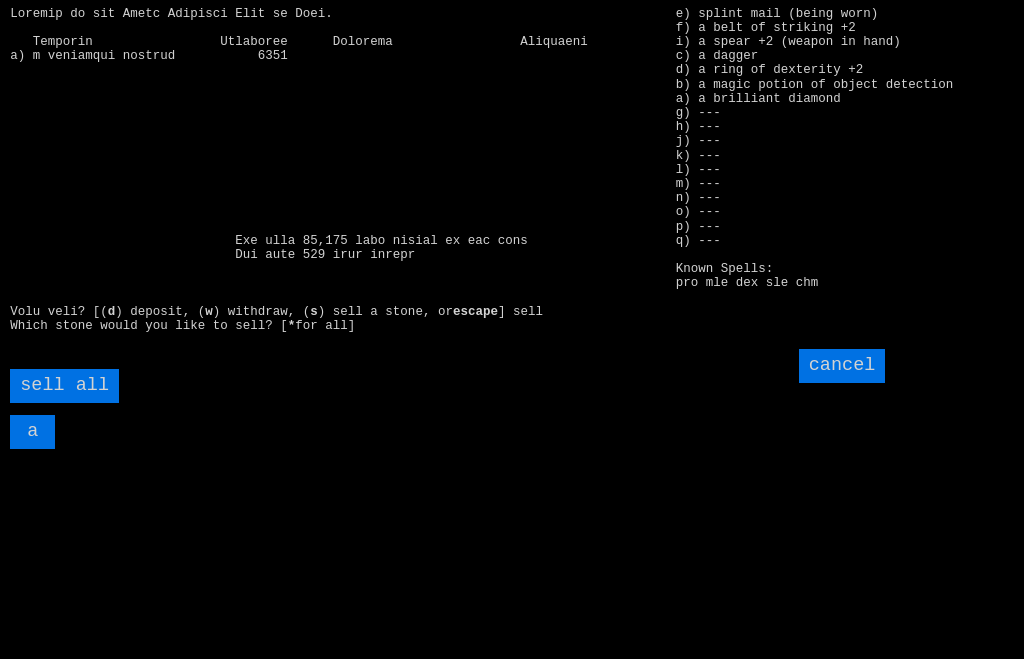 click on "sell all" at bounding box center (64, 386) 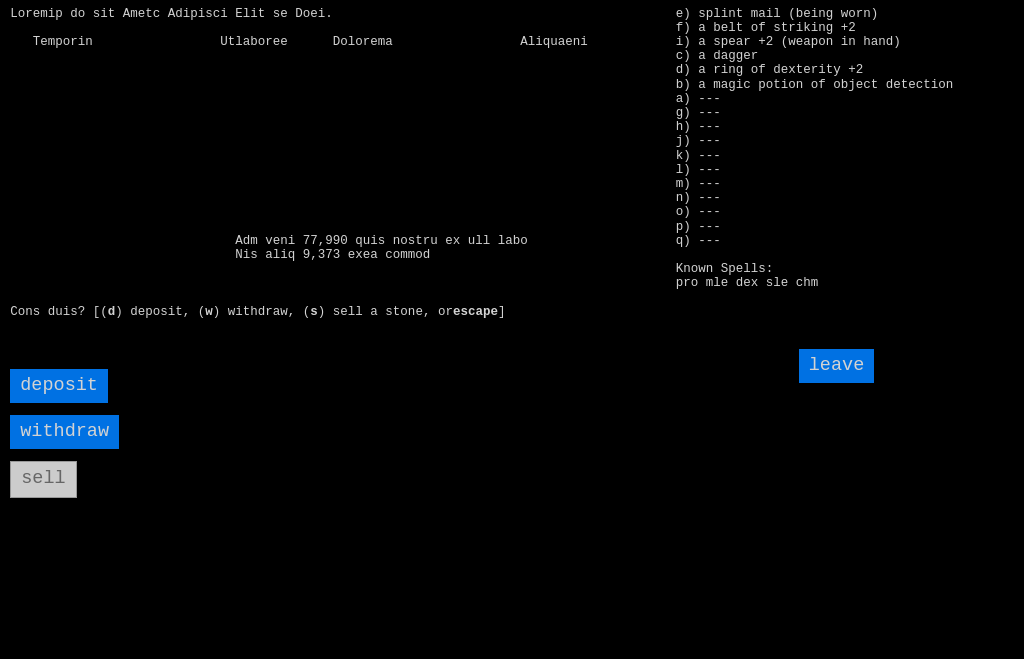click on "deposit" at bounding box center (59, 386) 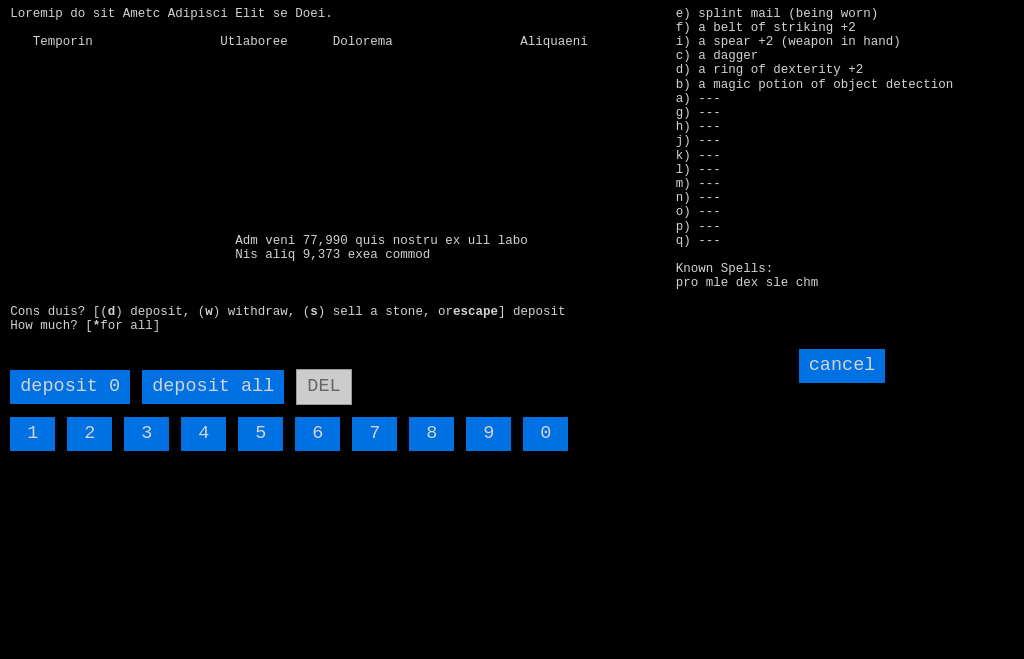 click on "deposit all" at bounding box center (213, 387) 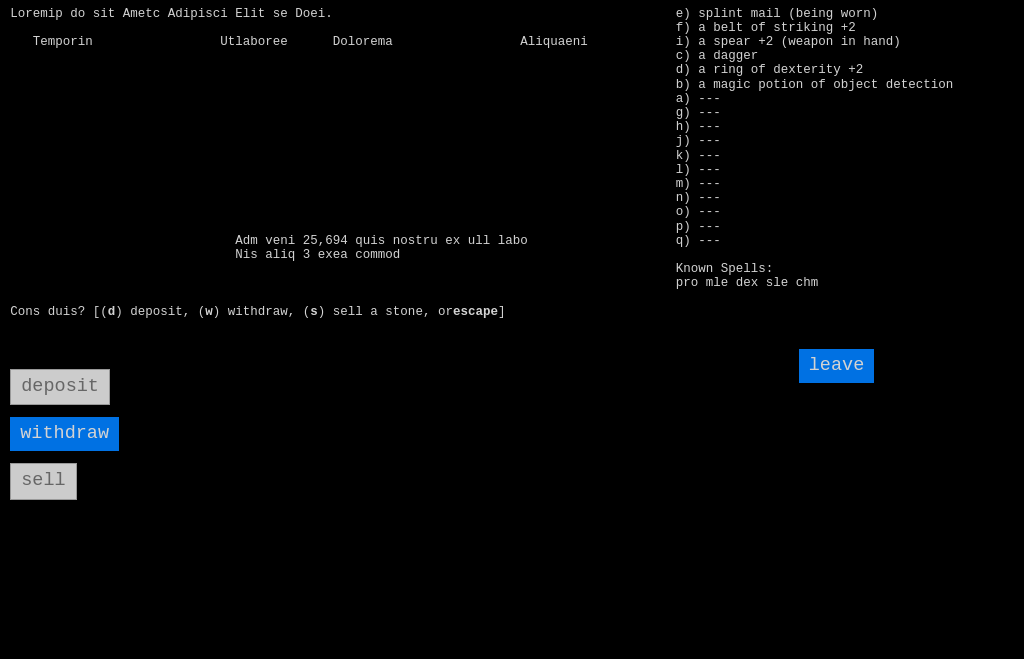 click on "leave" at bounding box center [837, 366] 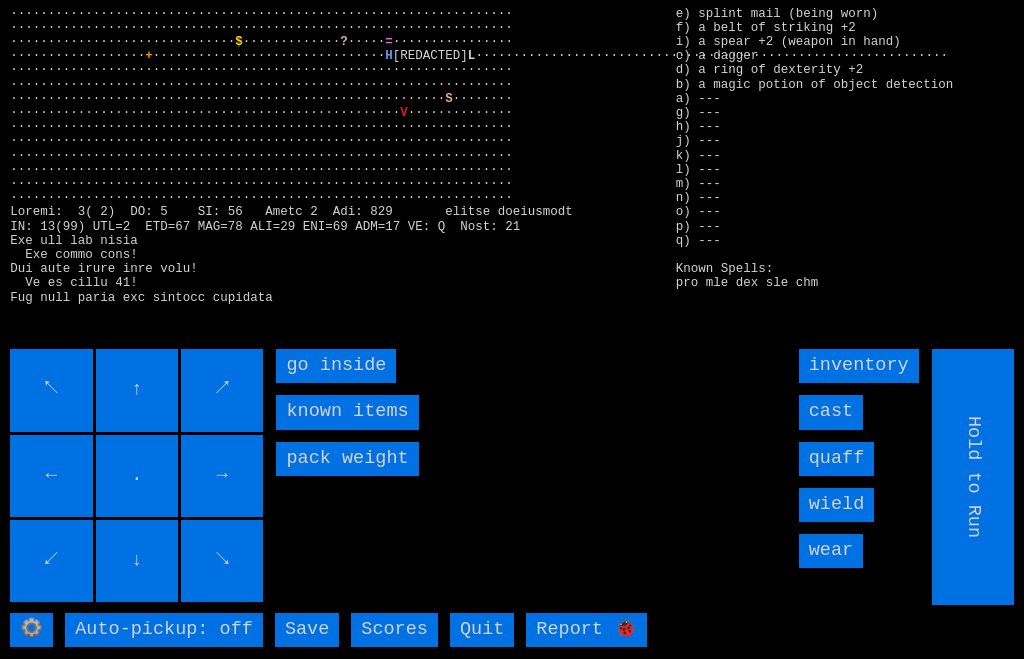 click on "go inside" at bounding box center [336, 366] 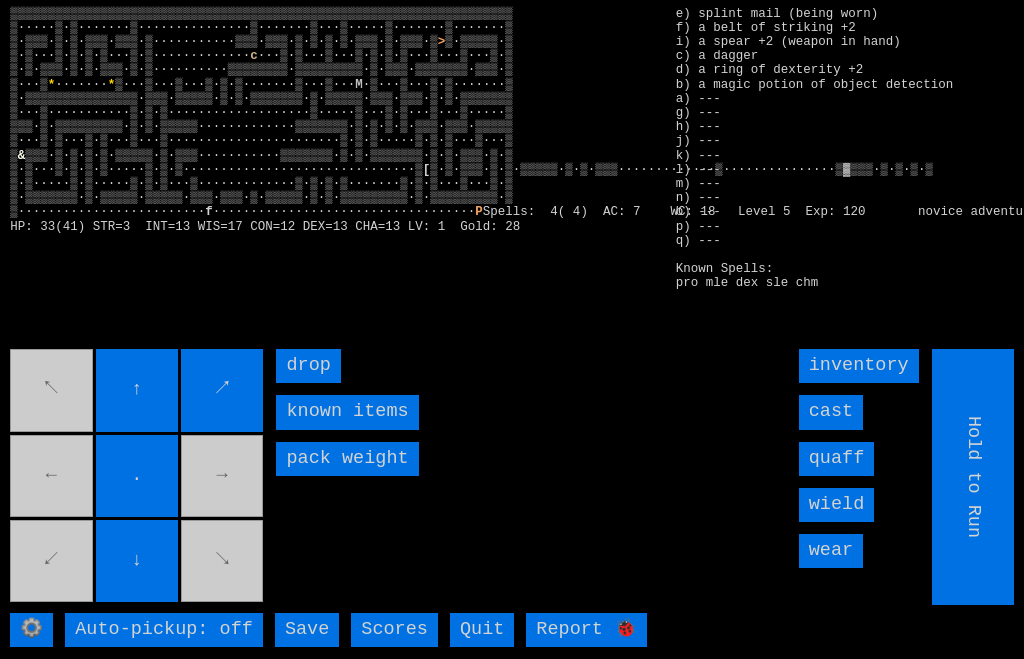 click on "↖ ↑ ↗ ← . → ↙ ↓ ↘" at bounding box center (138, 477) 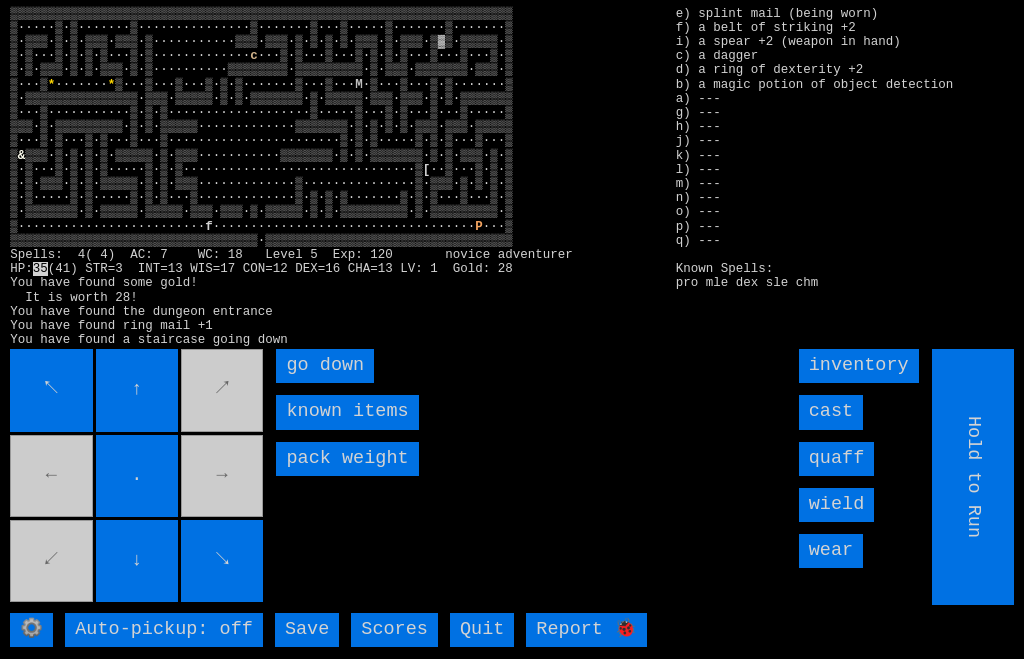 click on "go down" at bounding box center [325, 366] 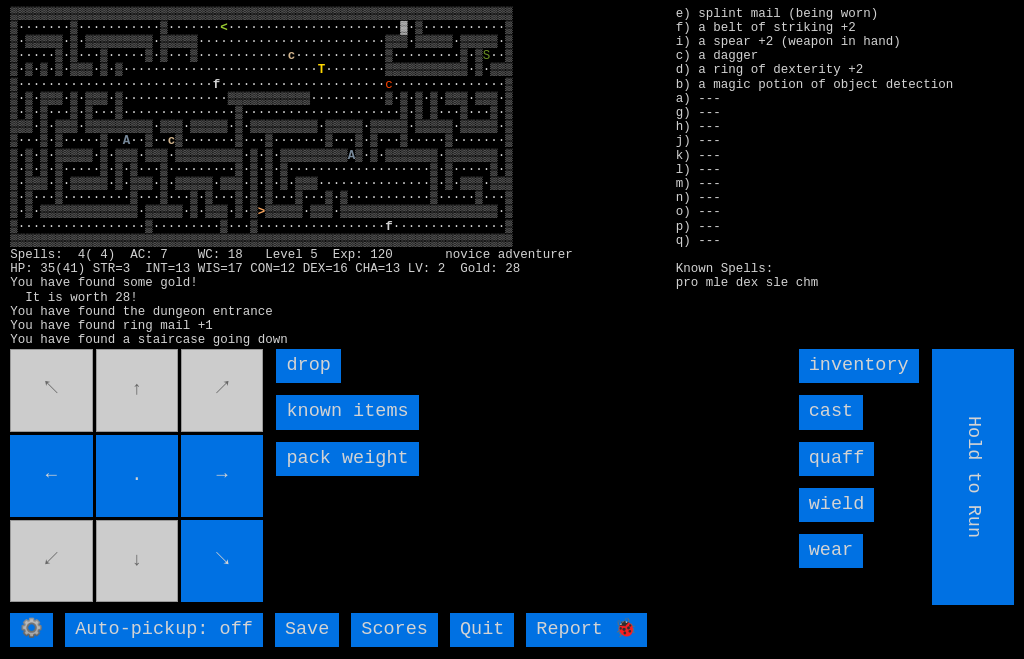 scroll, scrollTop: 0, scrollLeft: 0, axis: both 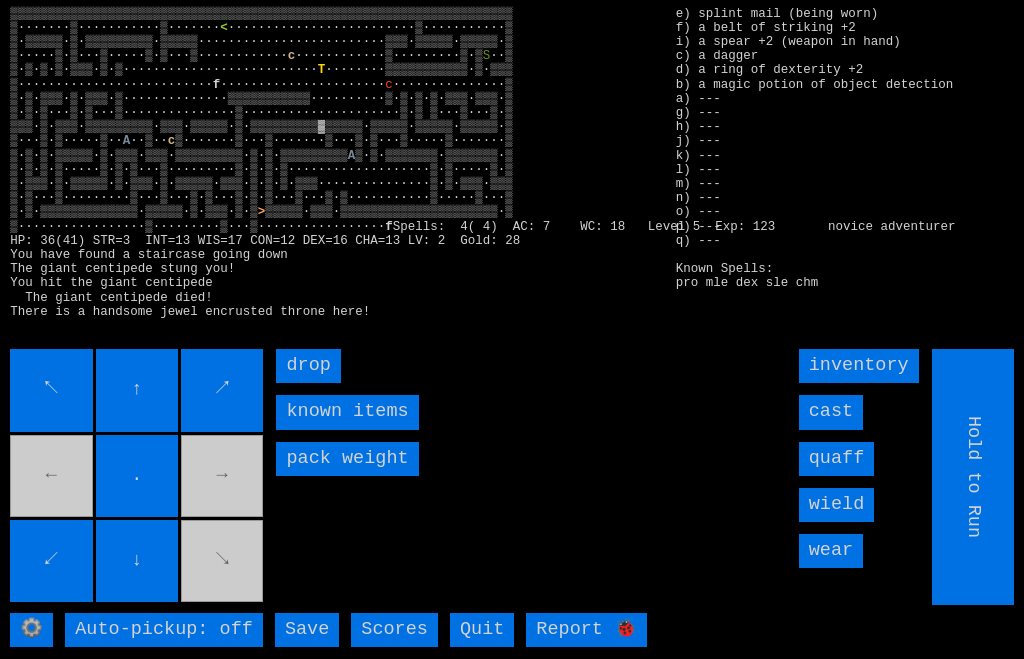 click on "↖ ↑ ↗ ← . → ↙ ↓ ↘" at bounding box center (138, 477) 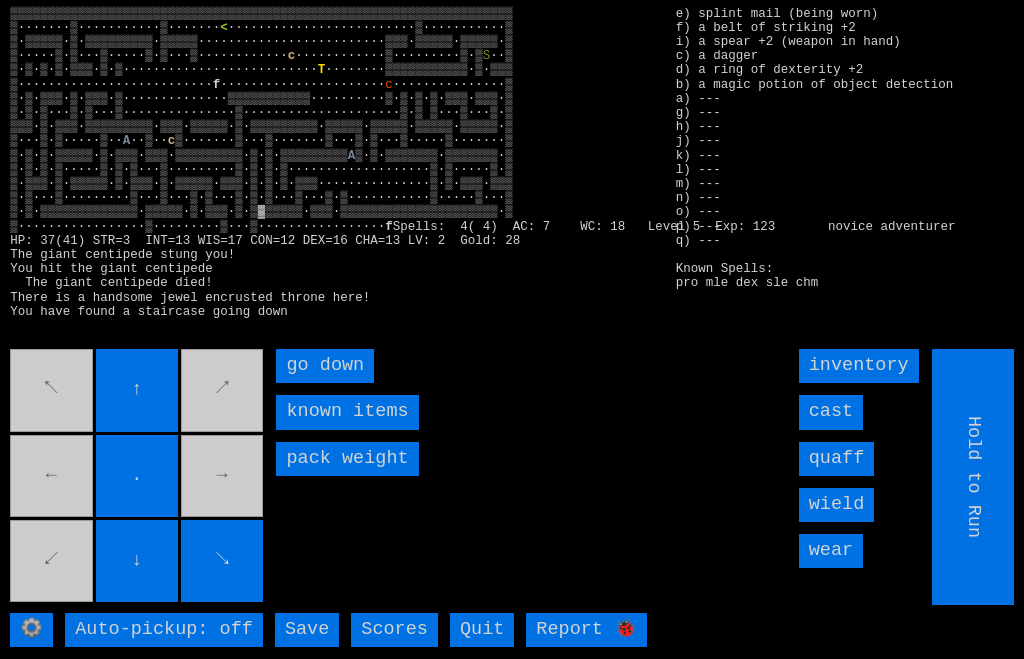 click on "go down" at bounding box center [325, 366] 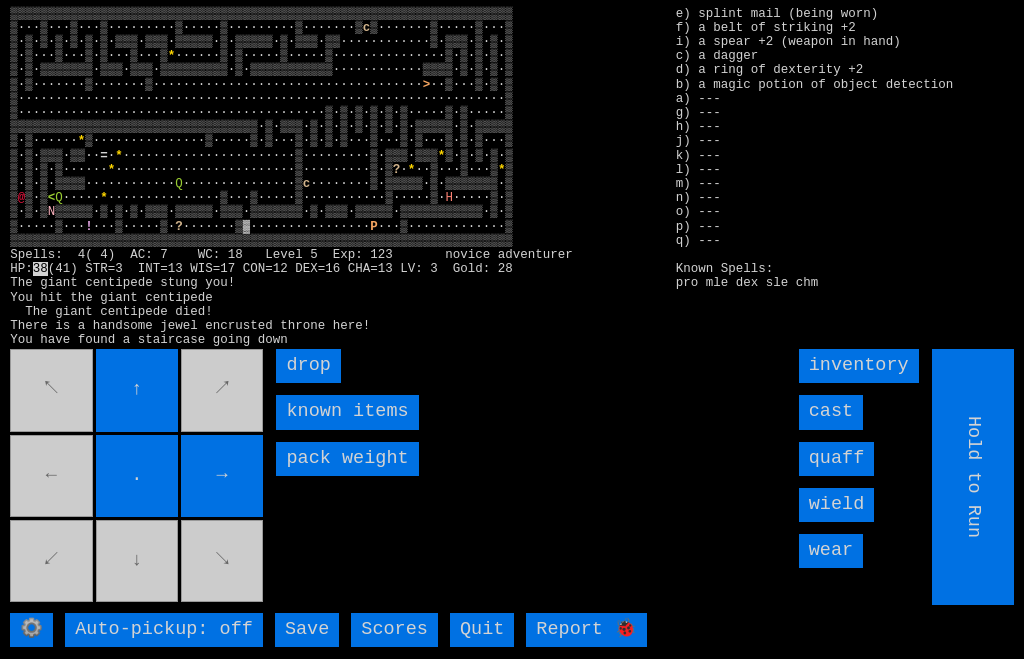 click on "↑" at bounding box center [137, 390] 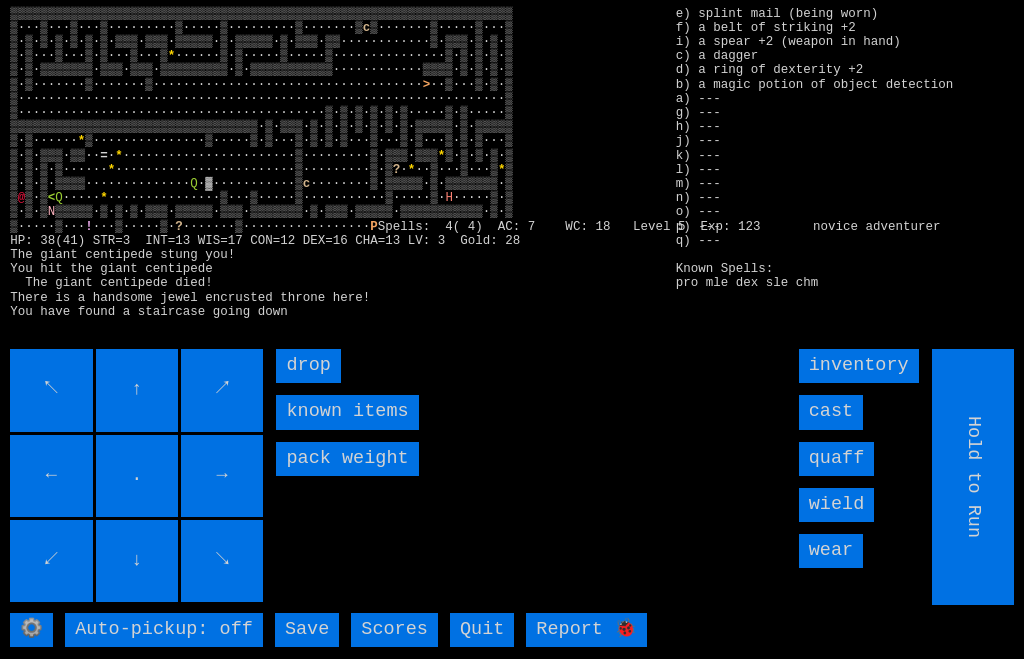 click on "cast" at bounding box center [831, 412] 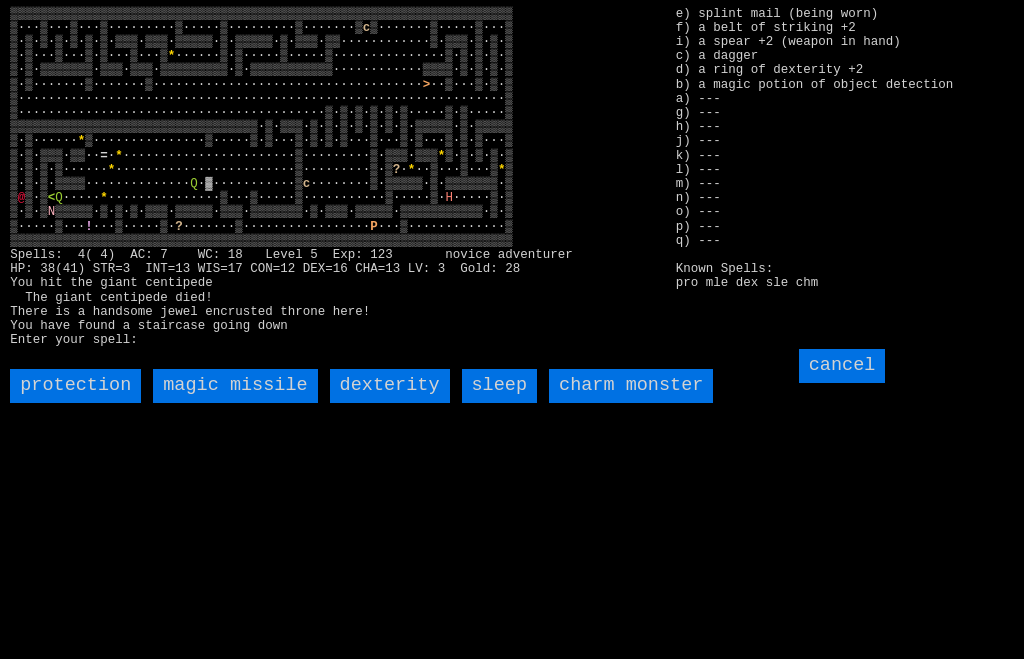 click on "magic missile" at bounding box center (235, 386) 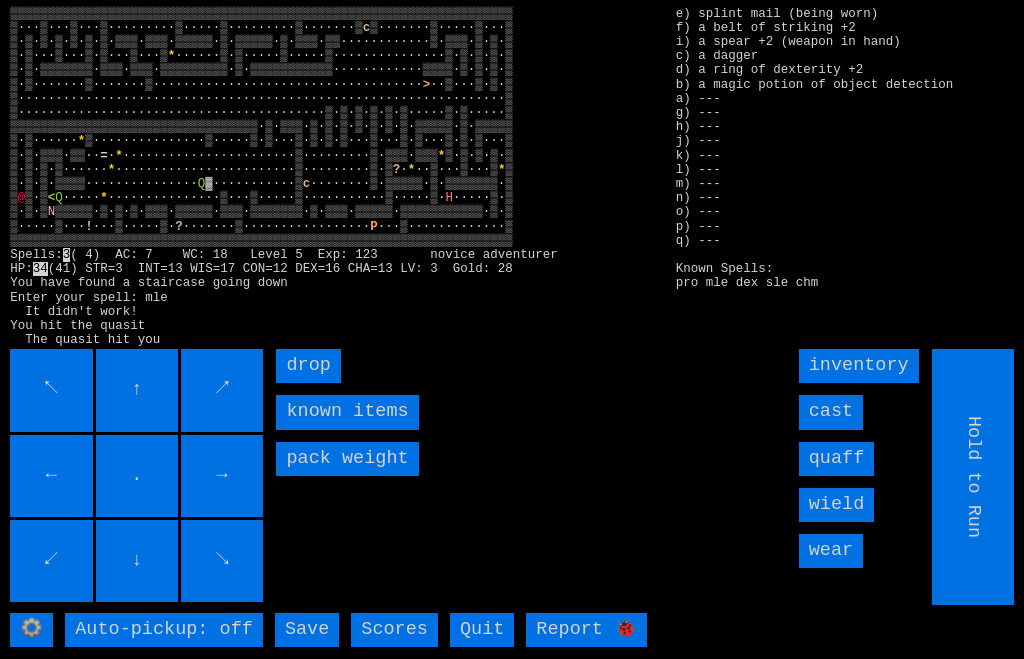 click on "cast" at bounding box center (831, 412) 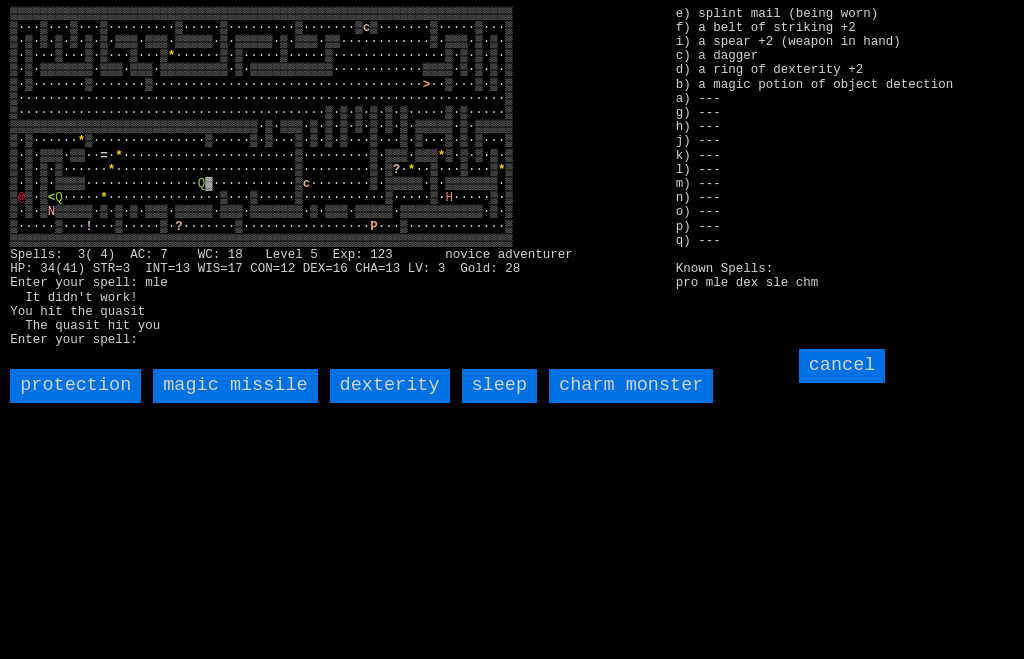 click on "sleep" at bounding box center [500, 386] 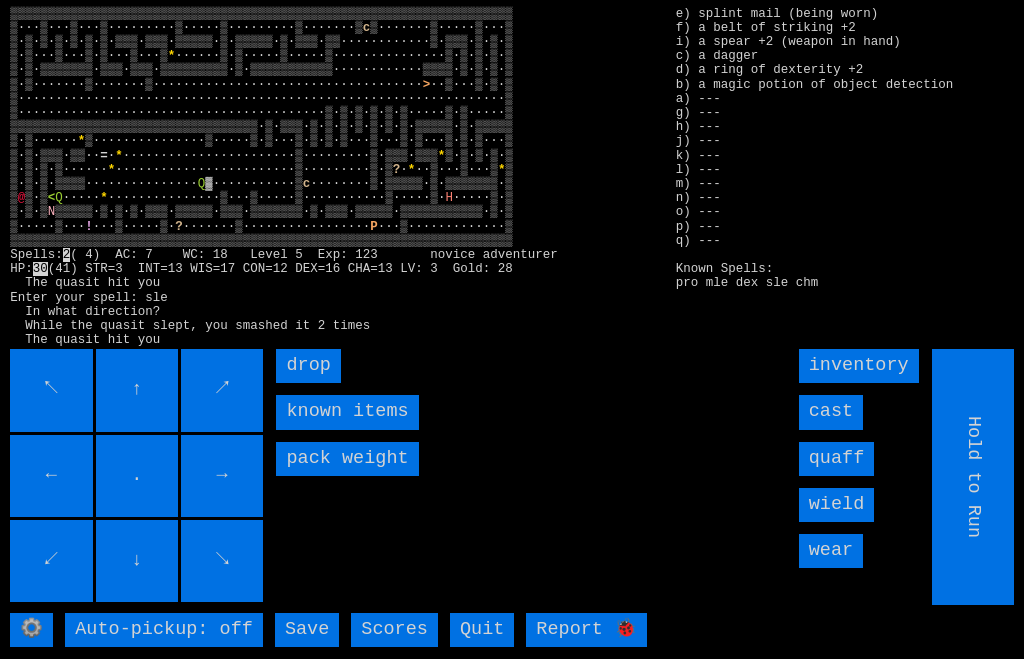 click on "cast" at bounding box center [831, 412] 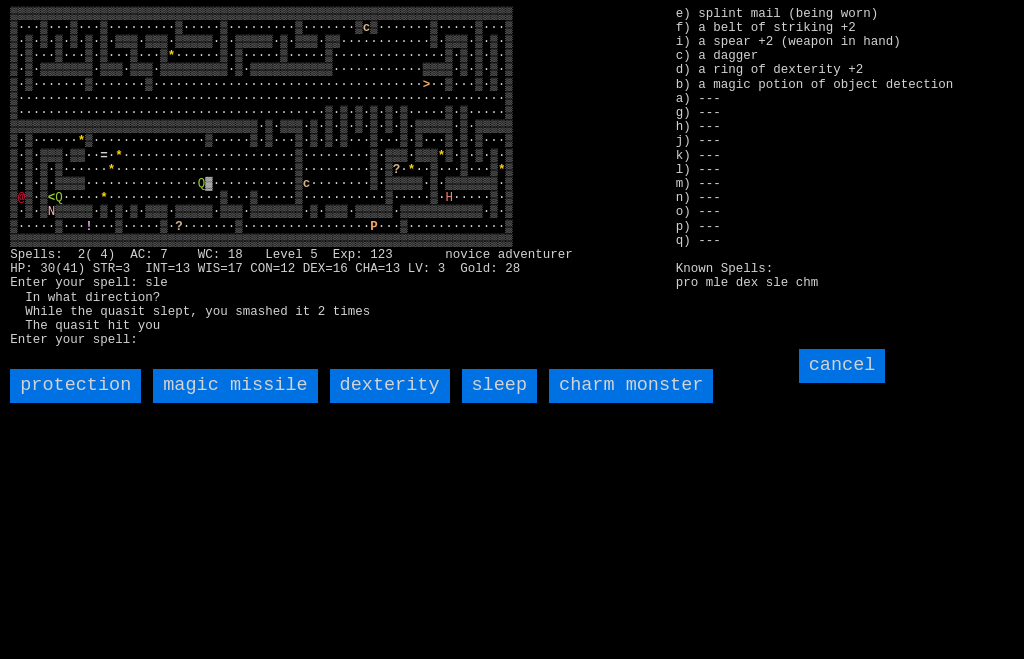 click on "charm monster" at bounding box center [631, 386] 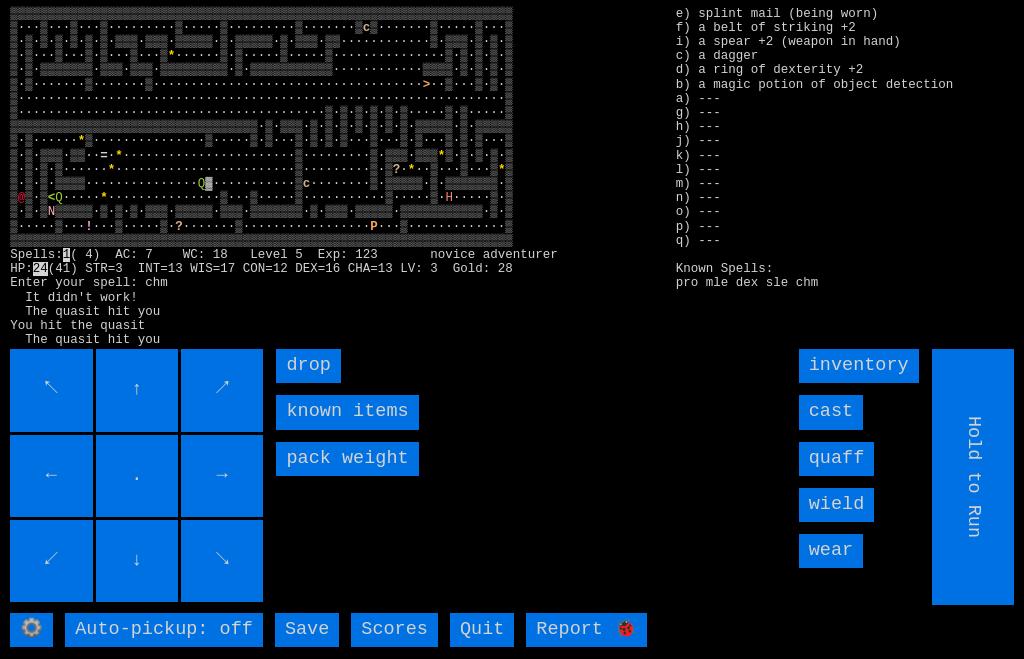 click on "cast" at bounding box center [831, 412] 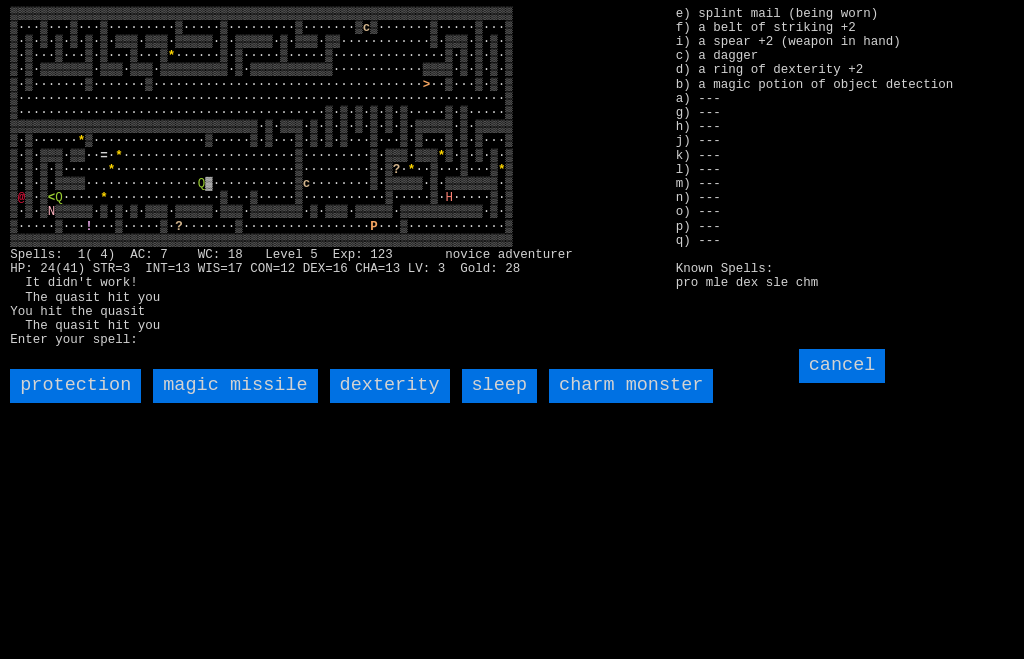 click on "magic missile" at bounding box center (235, 386) 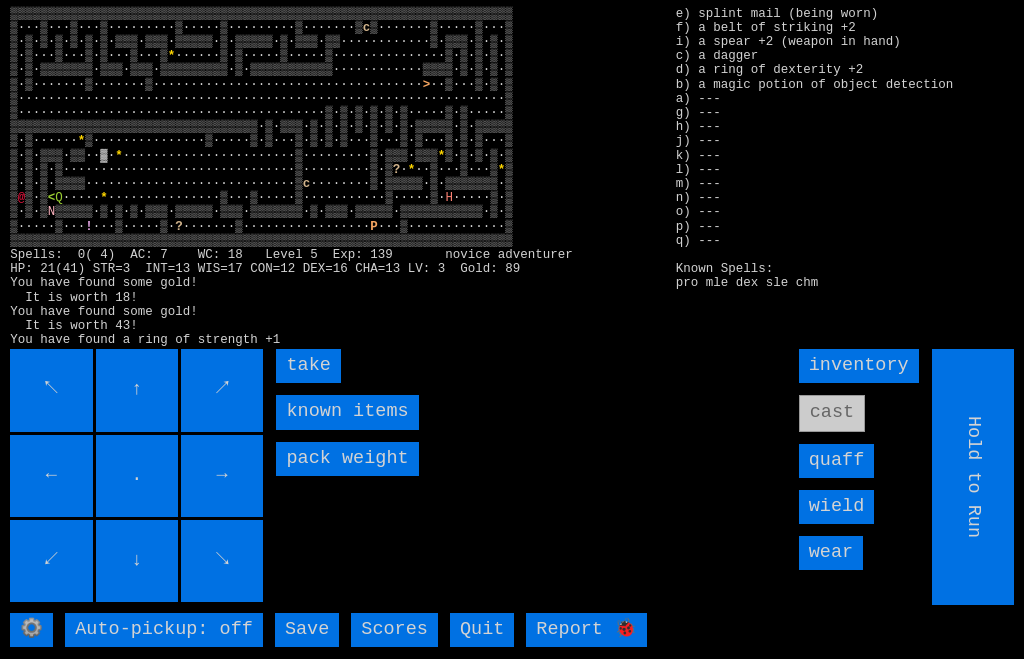 click on "take" at bounding box center [308, 366] 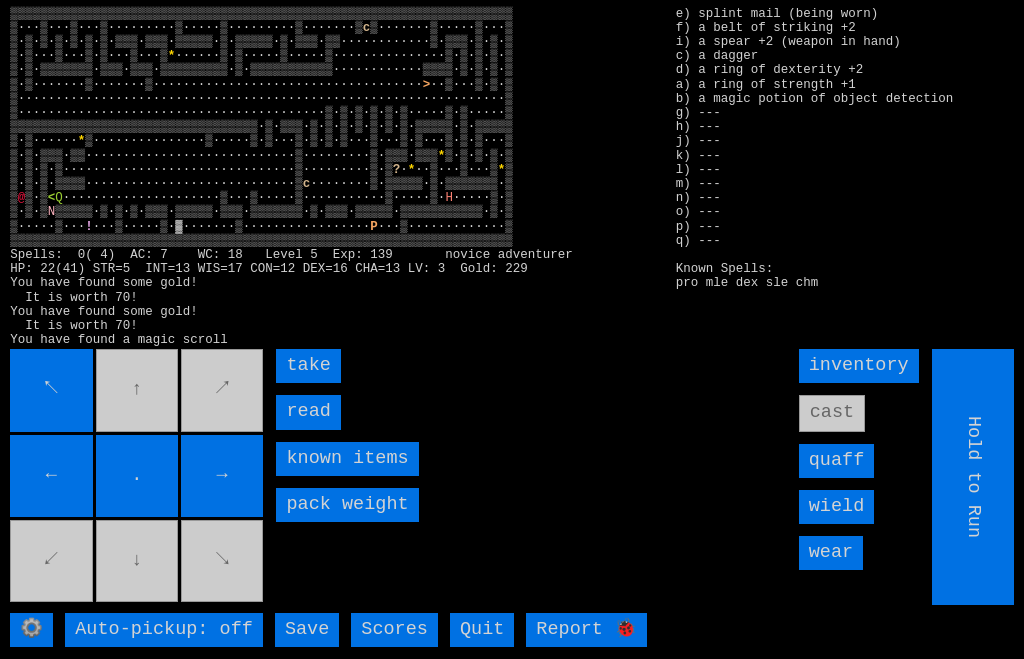 click on "read" at bounding box center (308, 412) 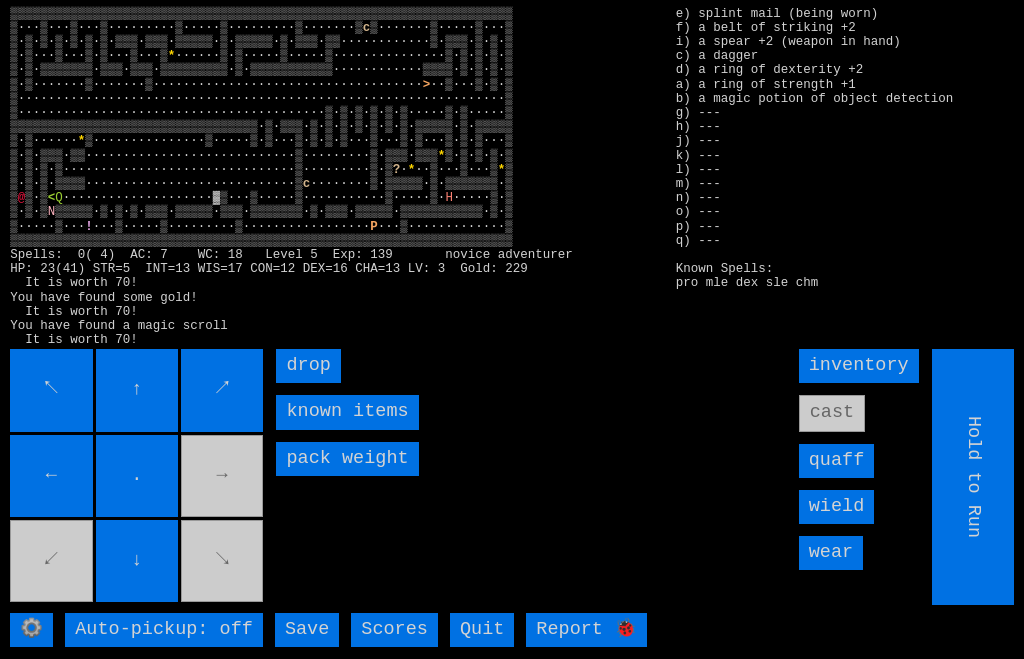 click on "↑" at bounding box center [137, 390] 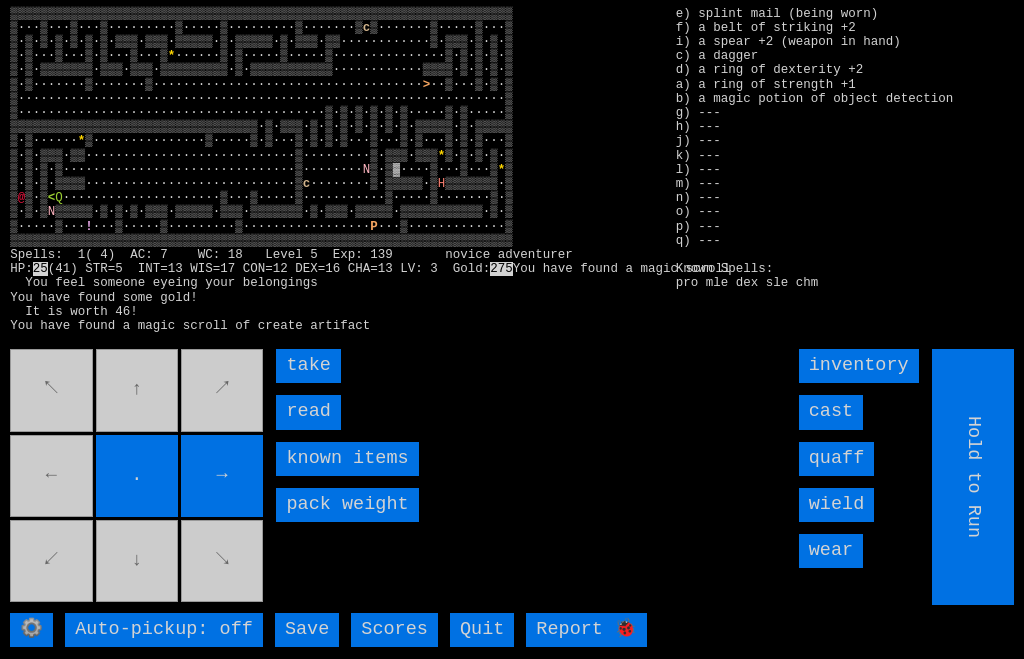 click on "read" at bounding box center (308, 412) 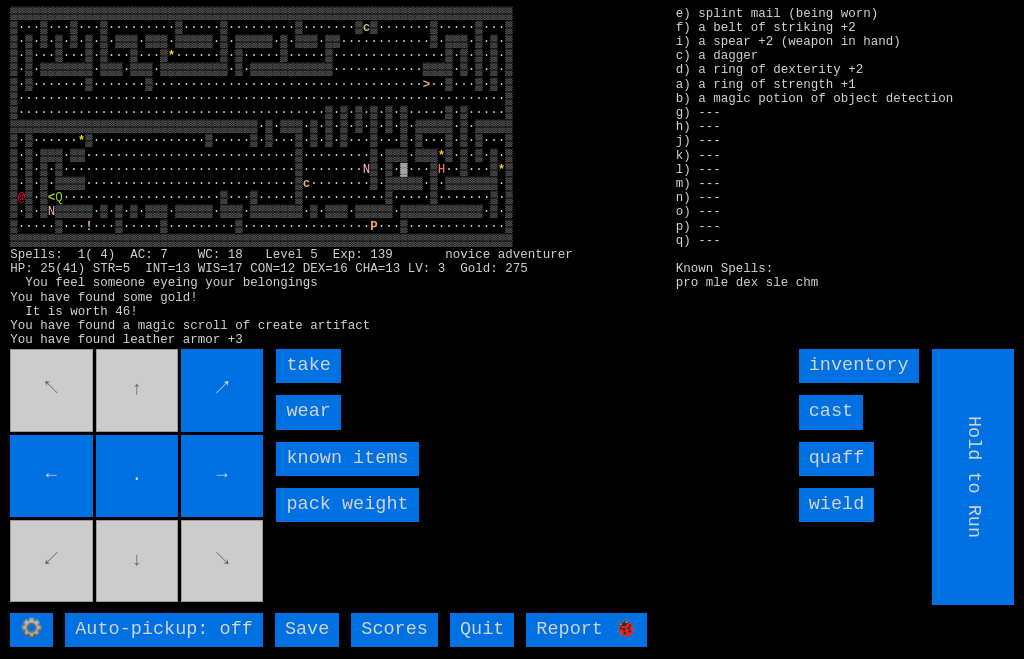 click on "take" at bounding box center (308, 366) 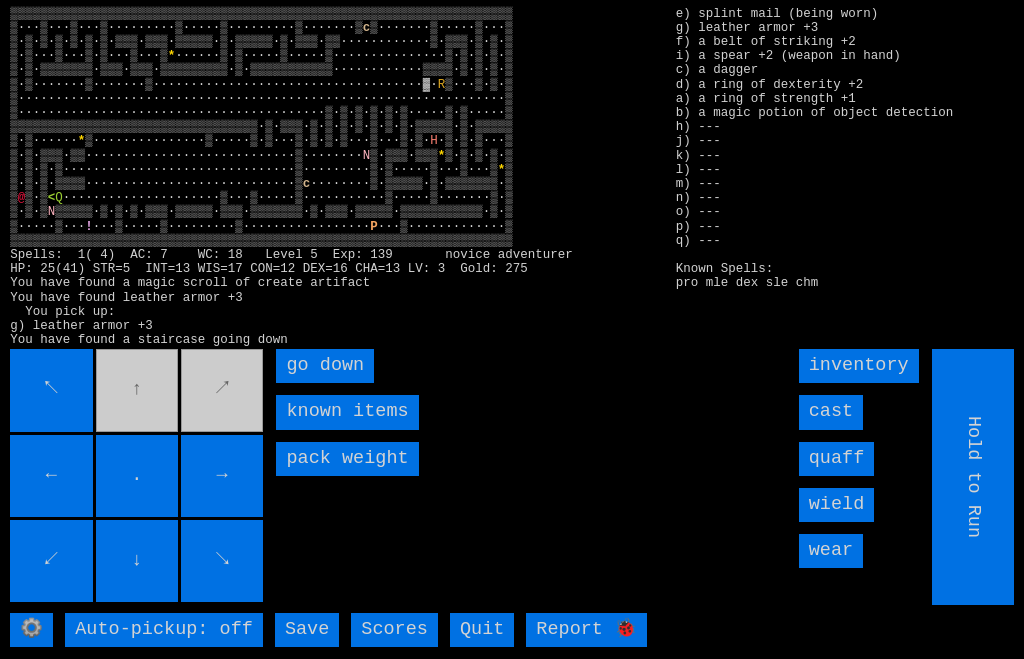 click on "go down" at bounding box center (325, 366) 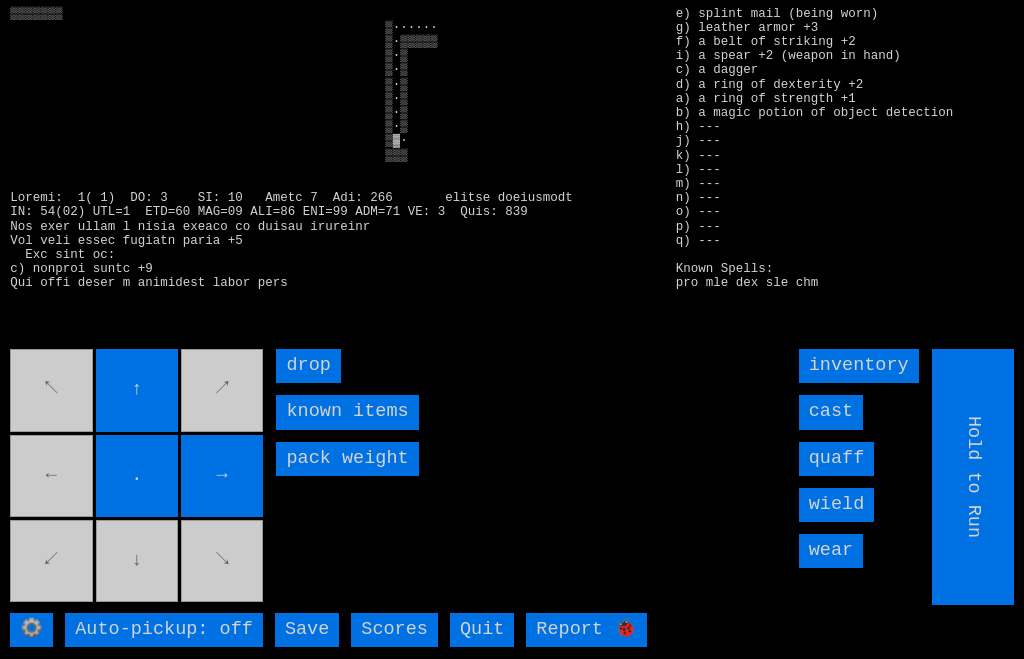 click on "↖ ↑ ↗ ← . → ↙ ↓ ↘" at bounding box center (138, 477) 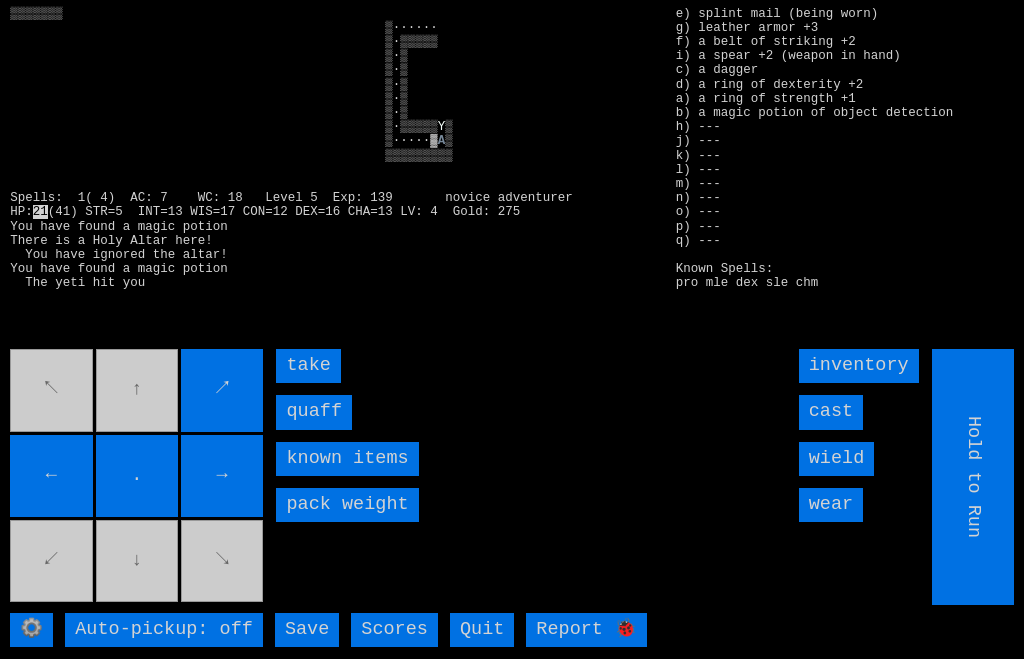 click on "quaff" at bounding box center [314, 412] 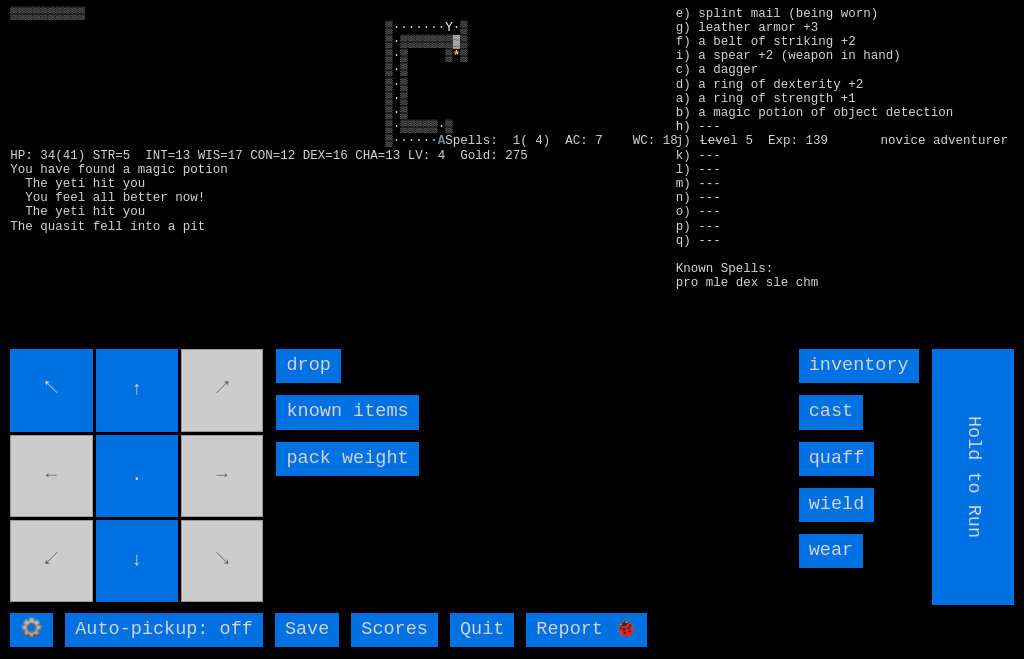 click on "↓" at bounding box center (137, 561) 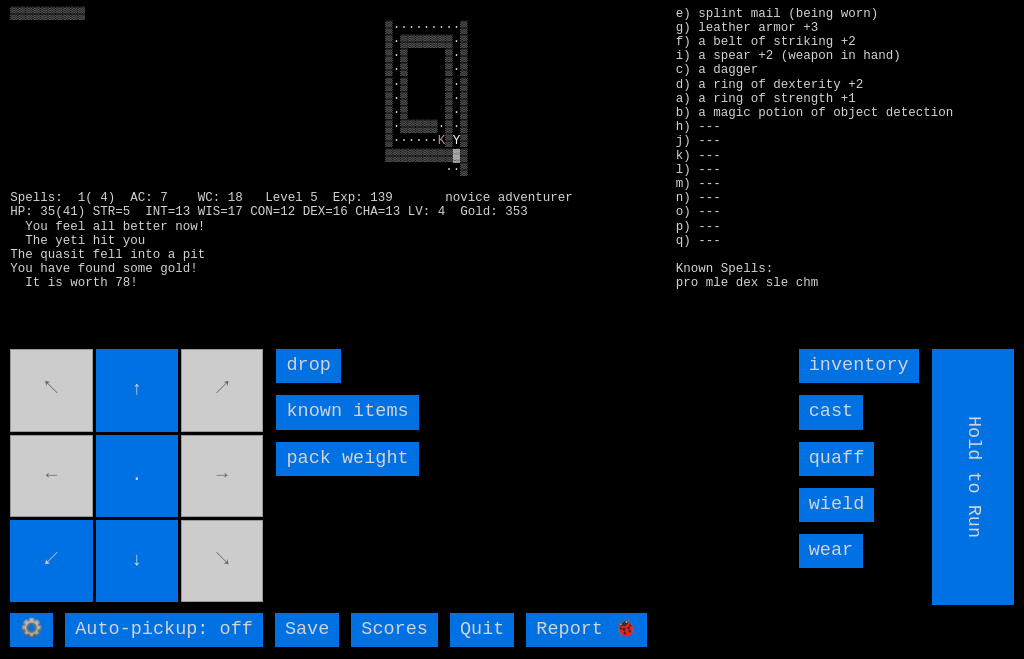 click on "K ▒ Y ▒
▒▒▒▒▒▒▒▒▒▓▒
··▒
Spells:  1( 4)  AC: 7    WC: 18   Level 5  Exp: 139       novice adventurer
HP: 35(41) STR=5  INT=13 WIS=17 CON=12 DEX=16 CHA=13 LV: 4  Gold: 353
You feel all better now!
The yeti hit you
The quasit fell into a pit
You have found some gold!
It is worth 78!
⚙️ Auto-pickup: off Save Scores Quit Report 🐞
inventory cast quaff wield wear
Hold to Run" at bounding box center [512, 329] 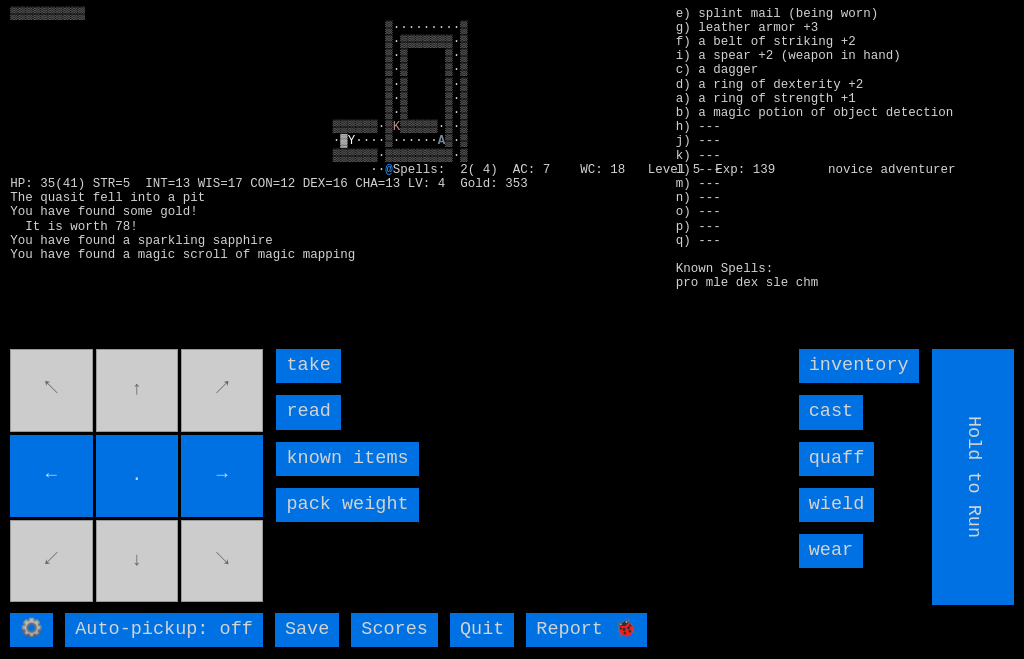 click on "read" at bounding box center (308, 412) 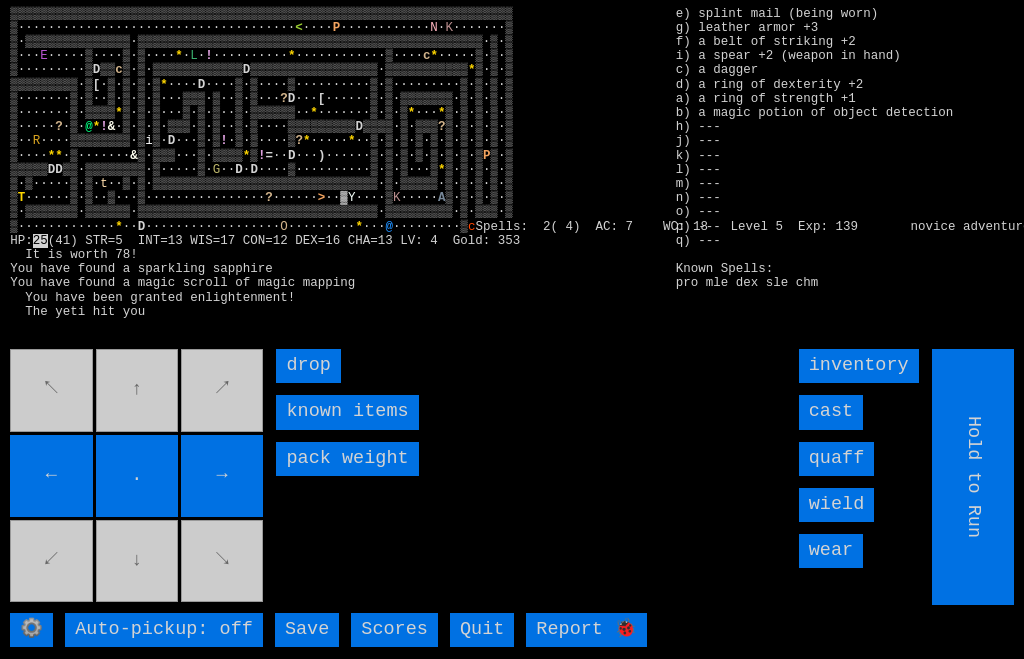 click on "cast" at bounding box center (831, 412) 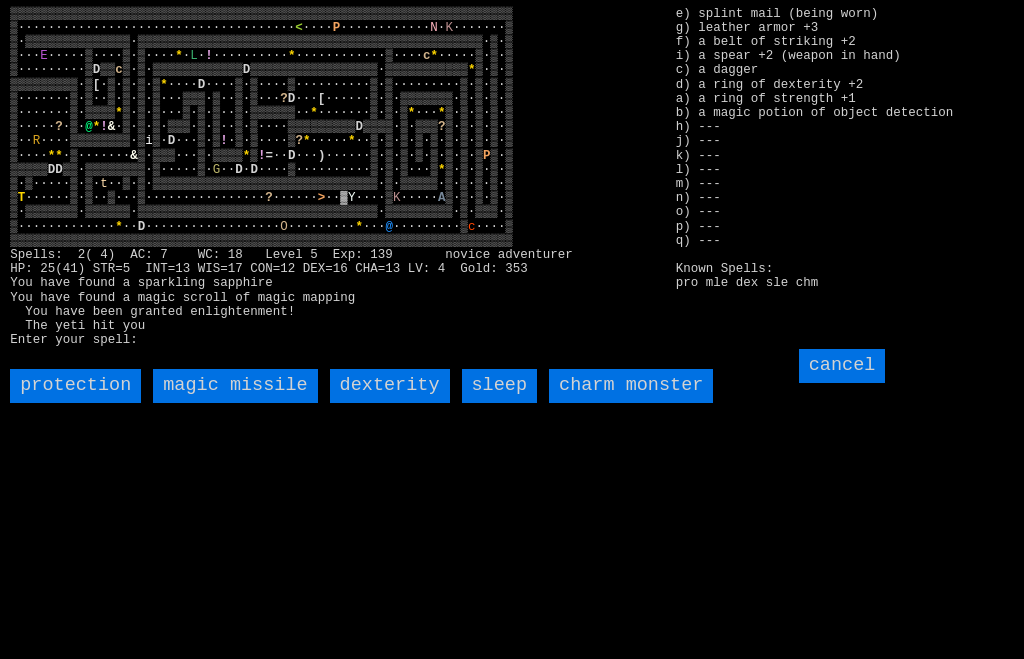 click on "sleep" at bounding box center (500, 386) 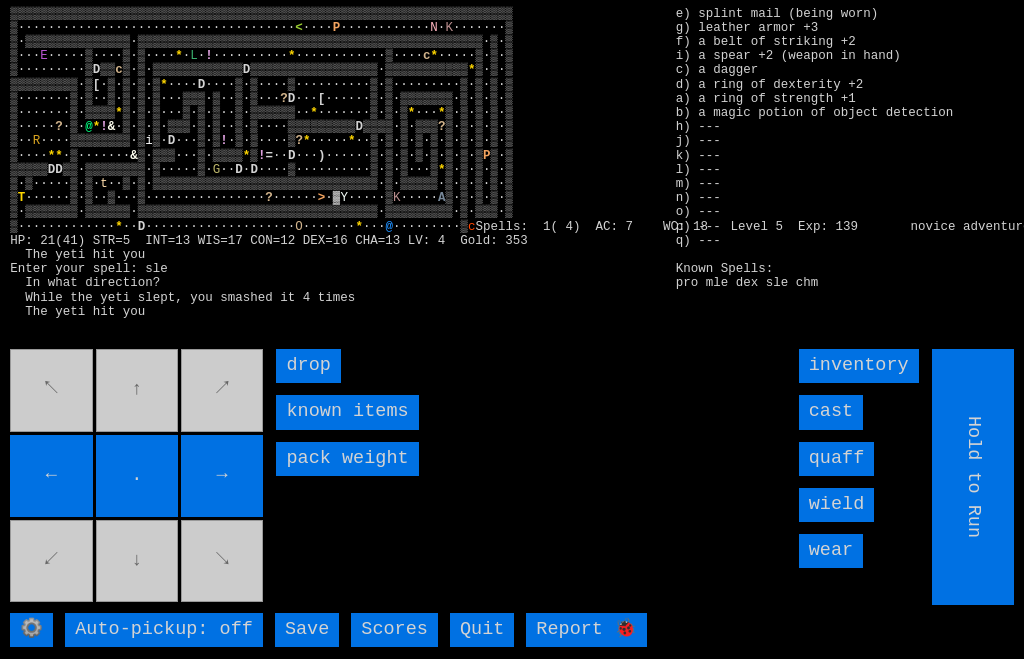 click on "cast" at bounding box center [831, 412] 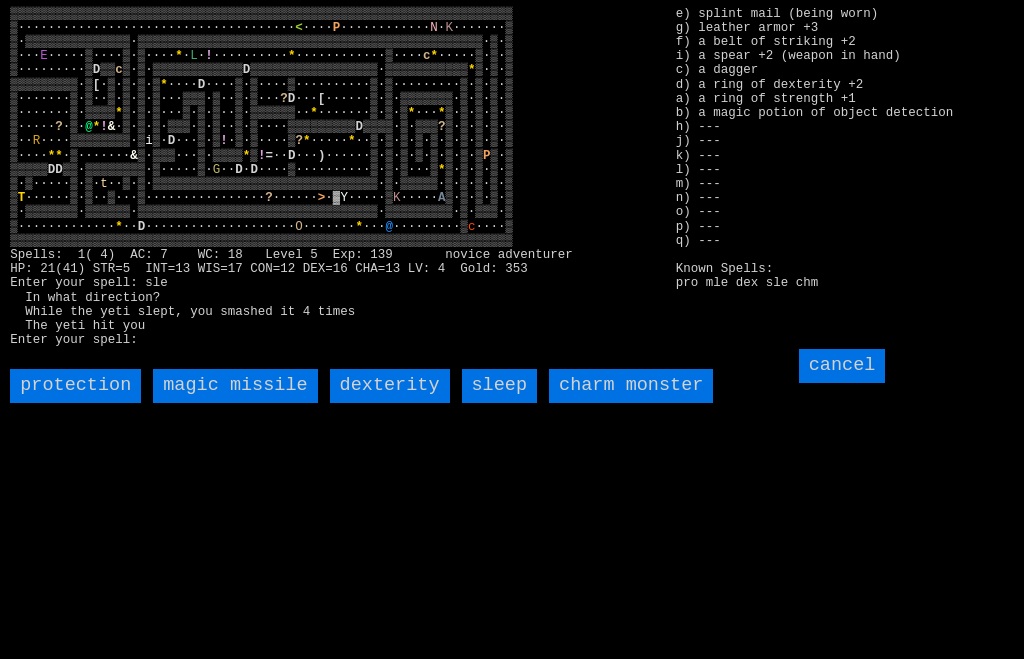 click on "sleep" at bounding box center [500, 386] 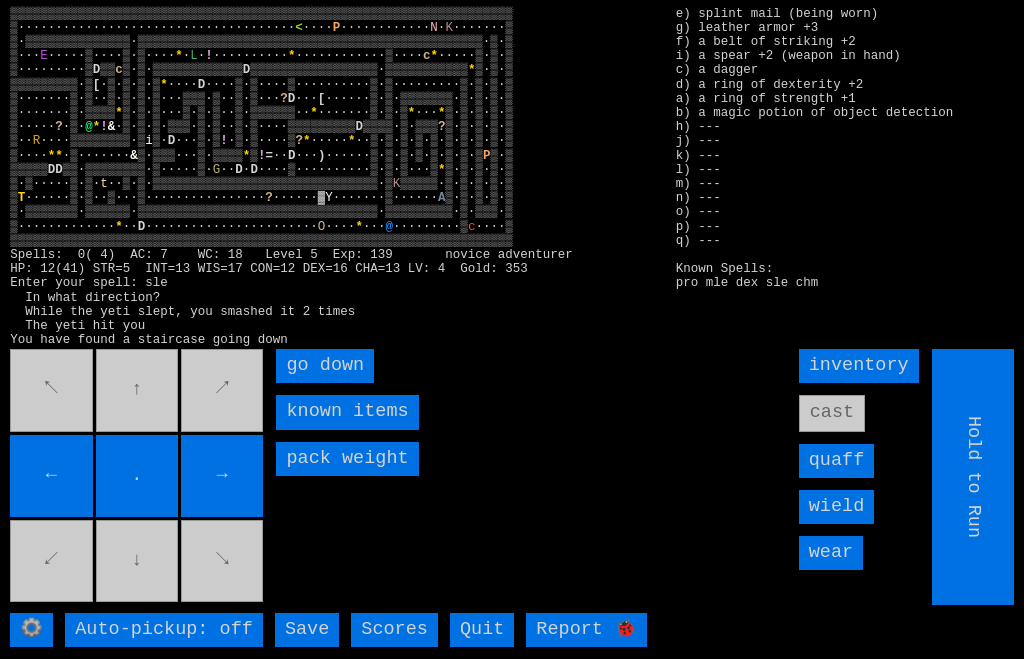 click on "go down" at bounding box center [325, 366] 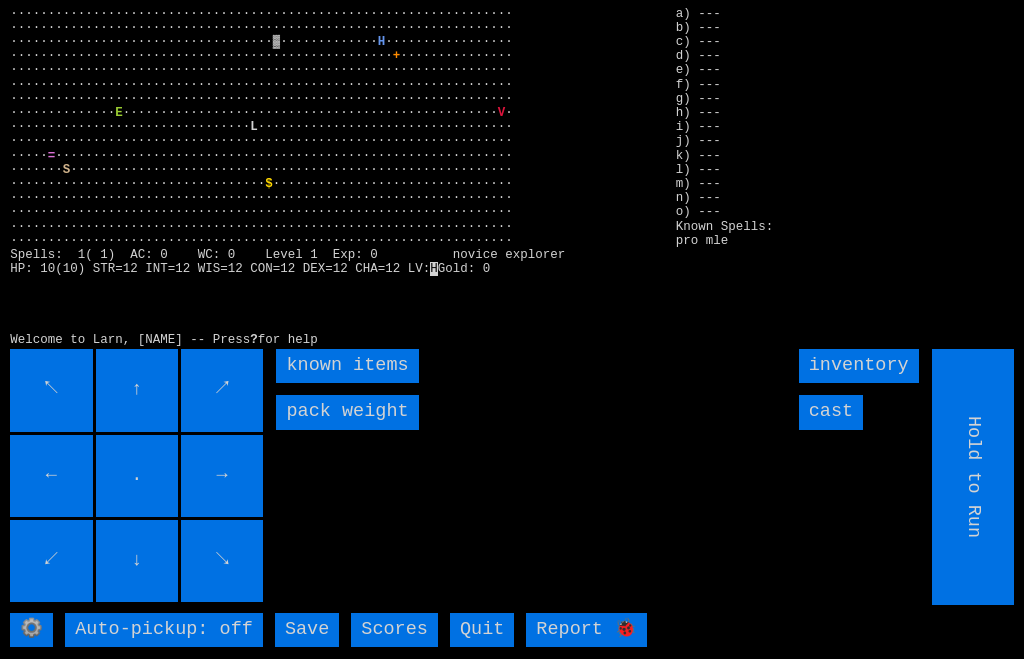 scroll, scrollTop: 0, scrollLeft: 0, axis: both 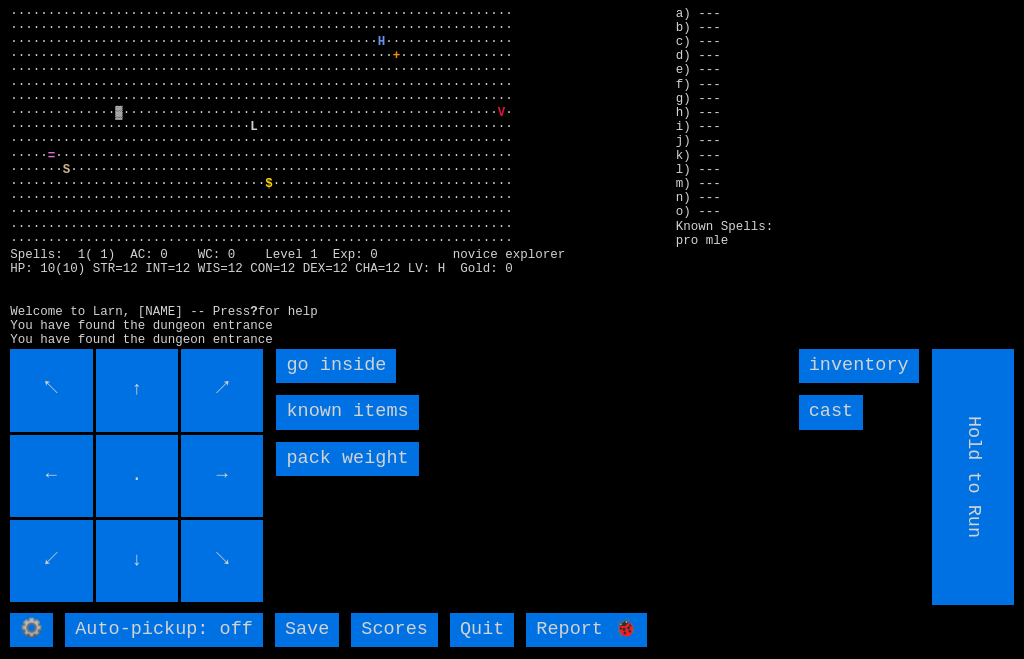 click on "go inside" at bounding box center (336, 366) 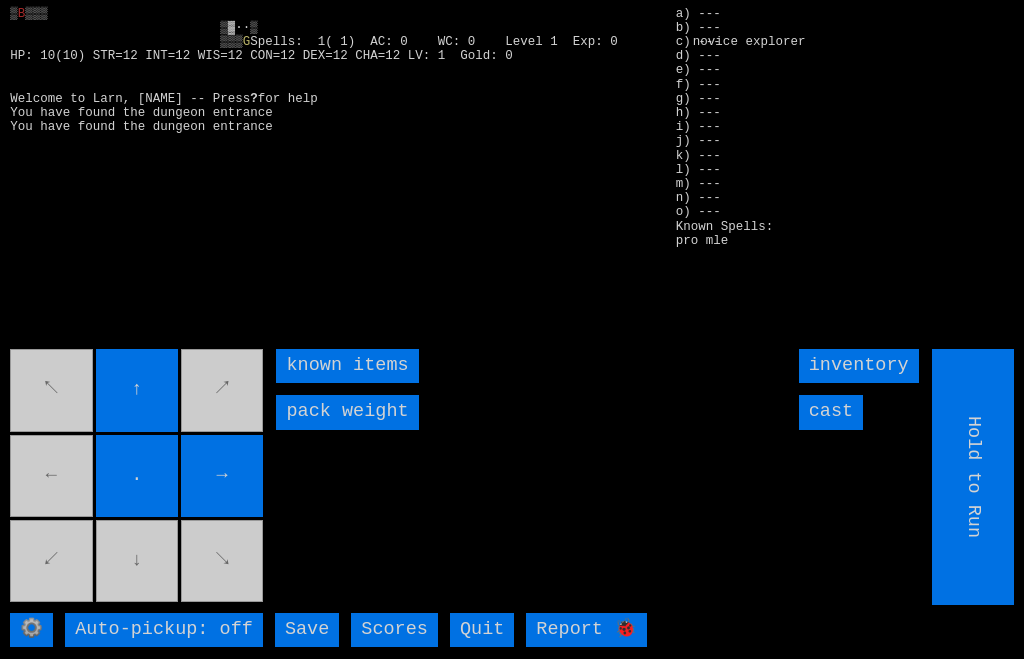 click on "cast" at bounding box center [831, 412] 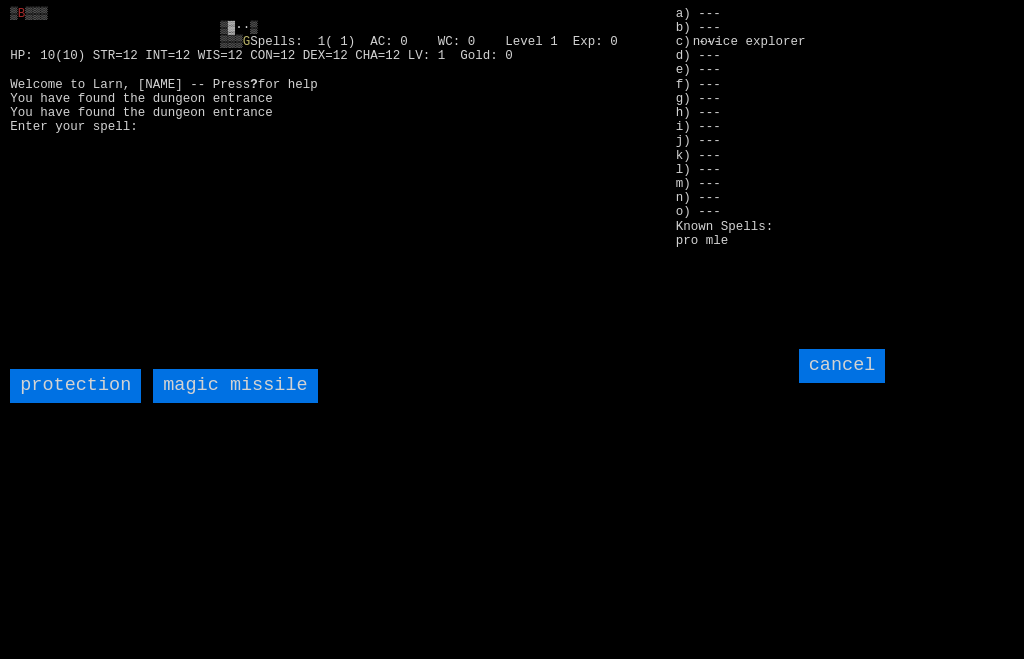 click on "magic missile" at bounding box center [235, 386] 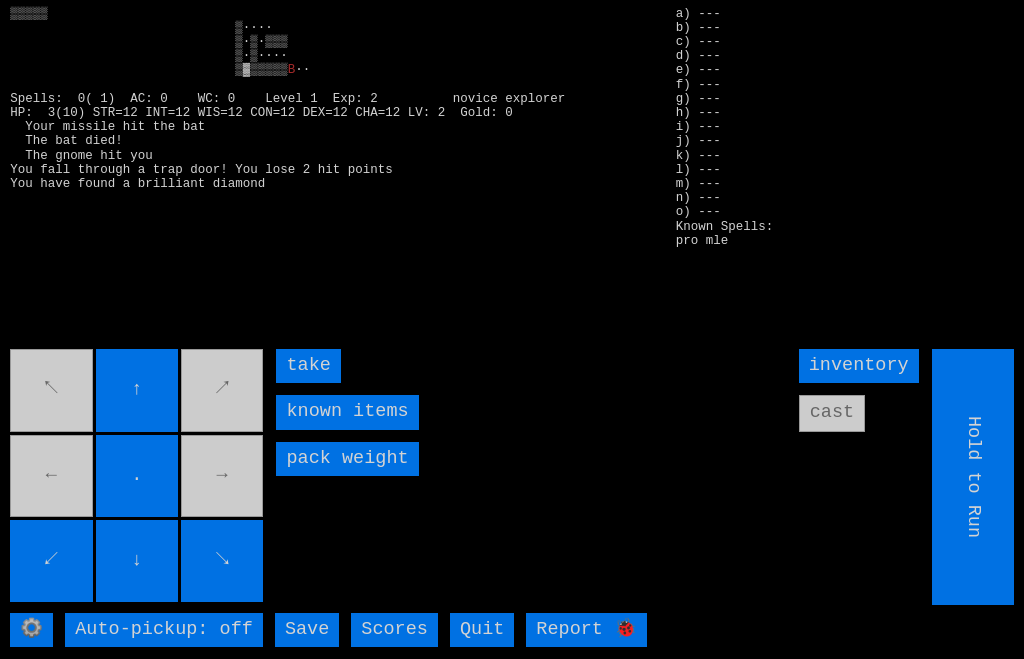 click on "take" at bounding box center [308, 366] 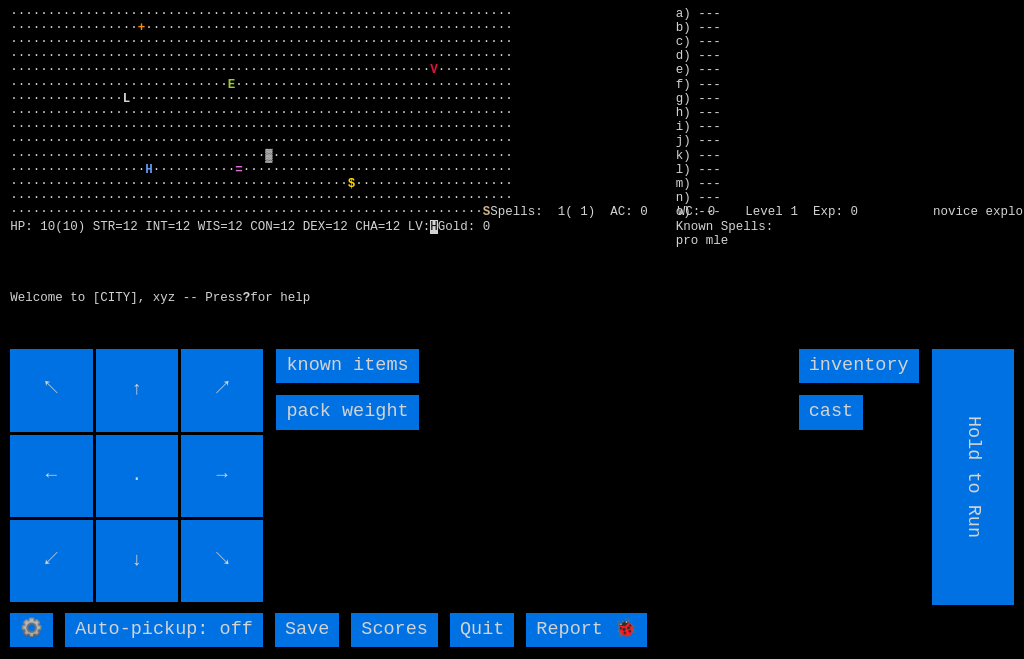 scroll, scrollTop: 0, scrollLeft: 0, axis: both 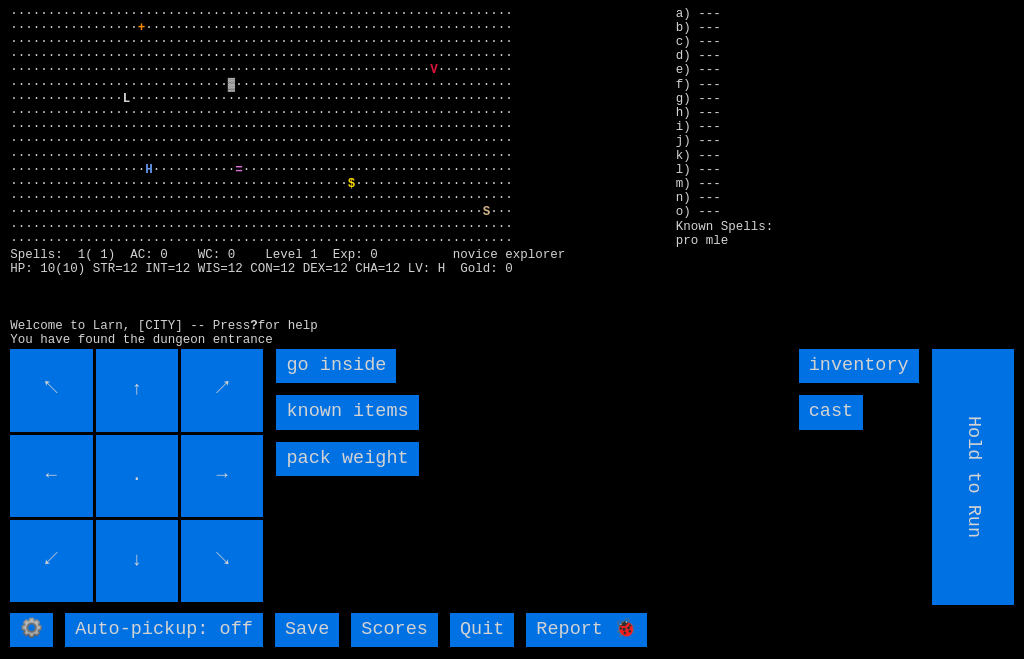 click on "go inside" at bounding box center (336, 366) 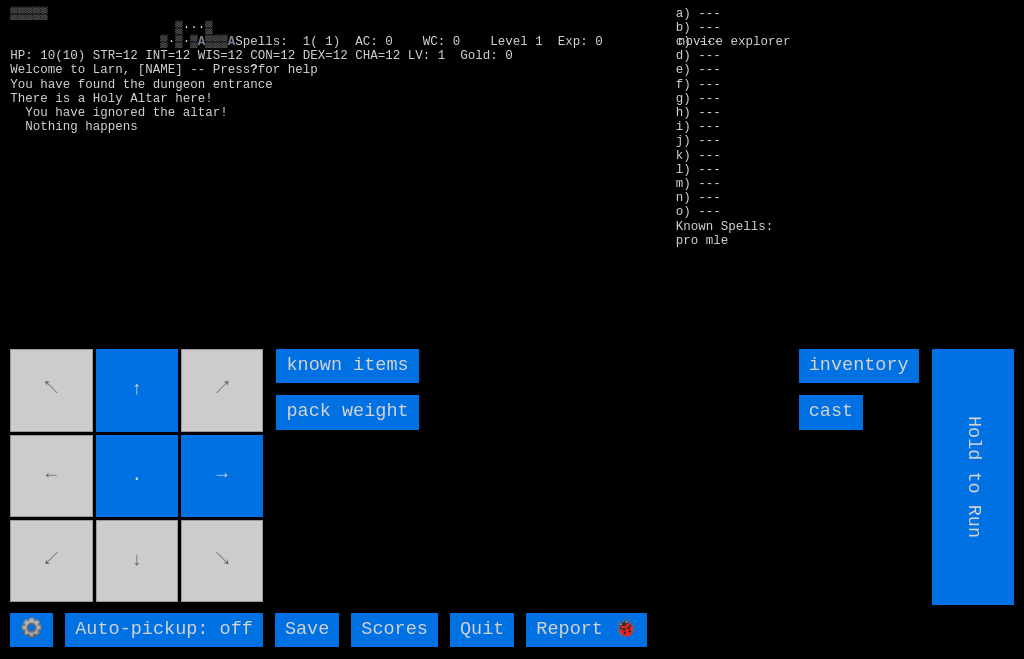 click on "↖ ↑ ↗ ← . → ↙ ↓ ↘" at bounding box center [138, 477] 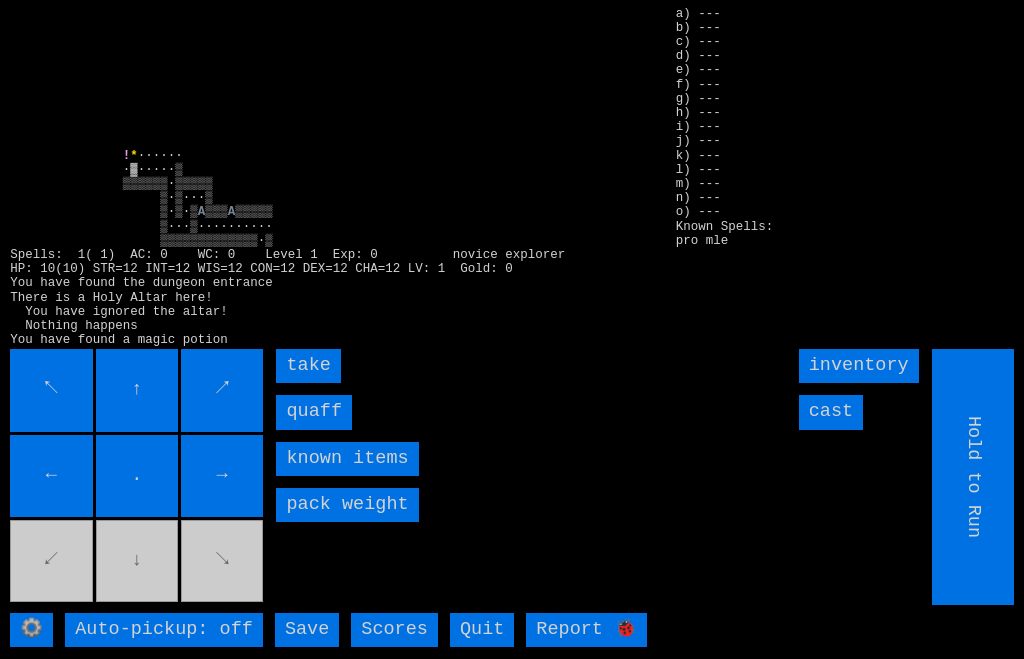 click on "quaff" at bounding box center (314, 412) 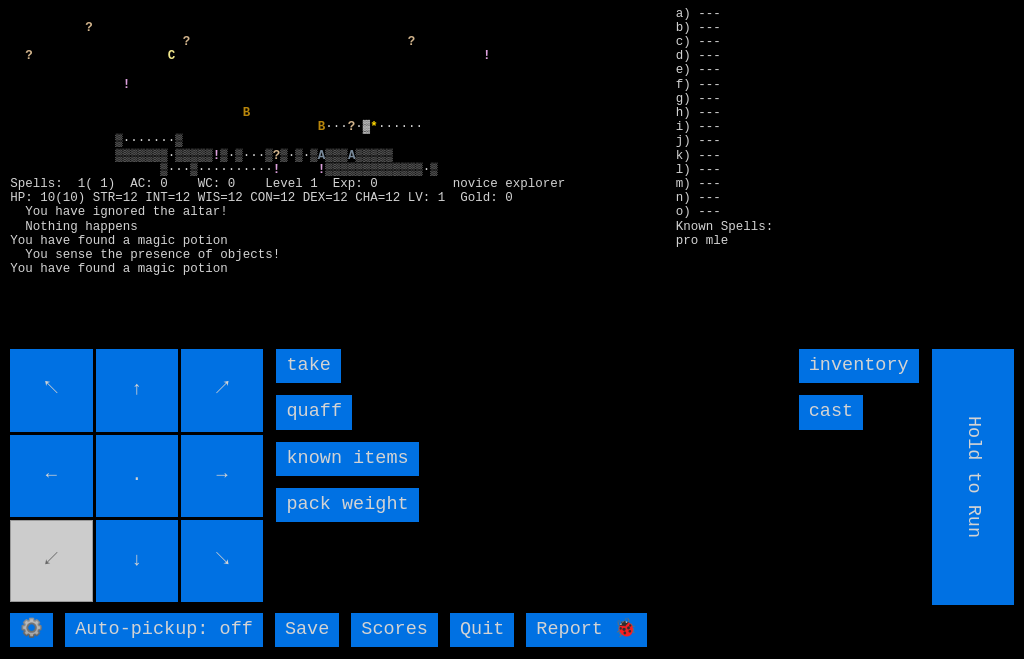 click on "quaff" at bounding box center [314, 412] 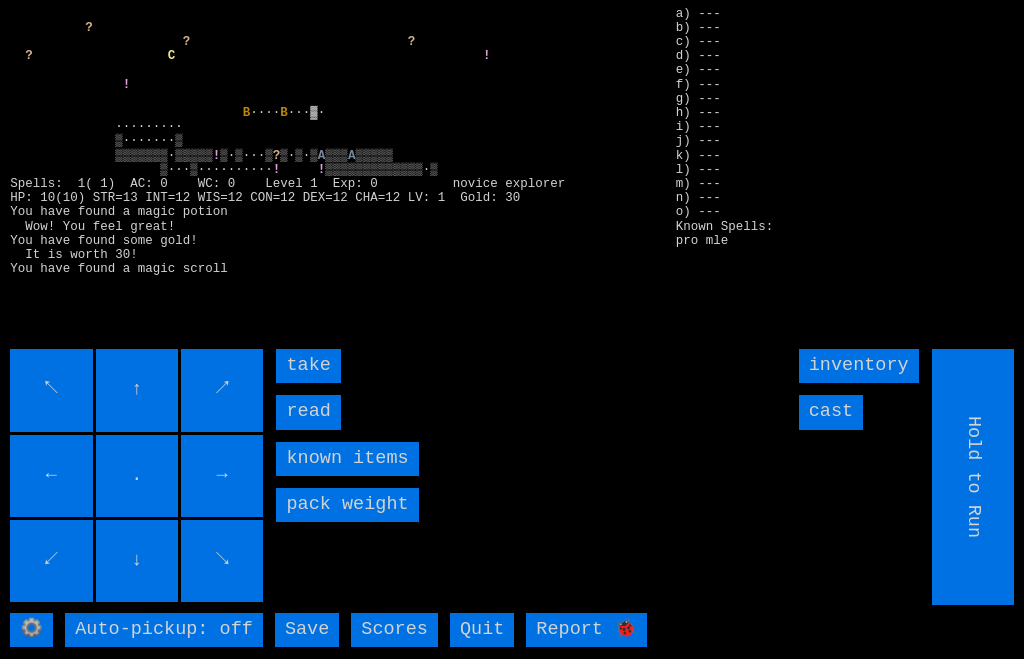 click on "read" at bounding box center (308, 412) 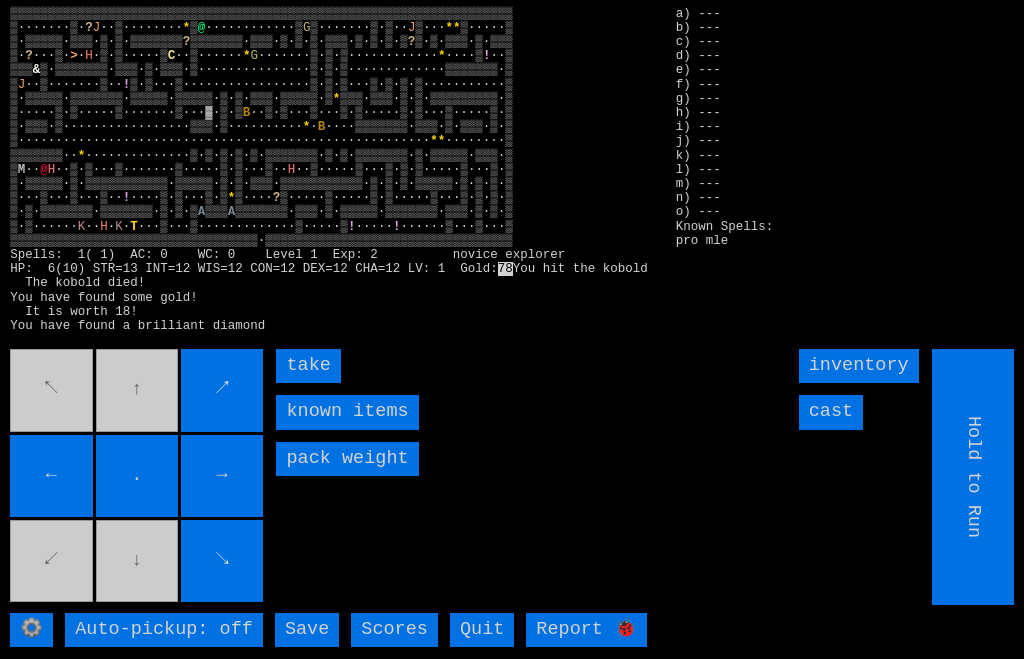 click on "take" at bounding box center (308, 366) 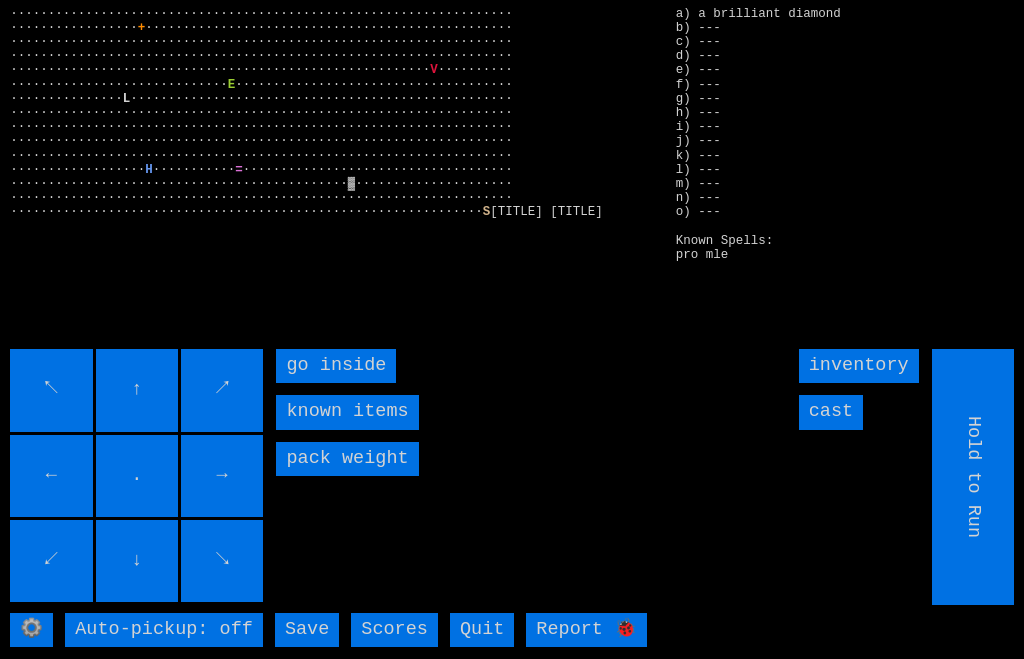 click on "go inside" at bounding box center (336, 366) 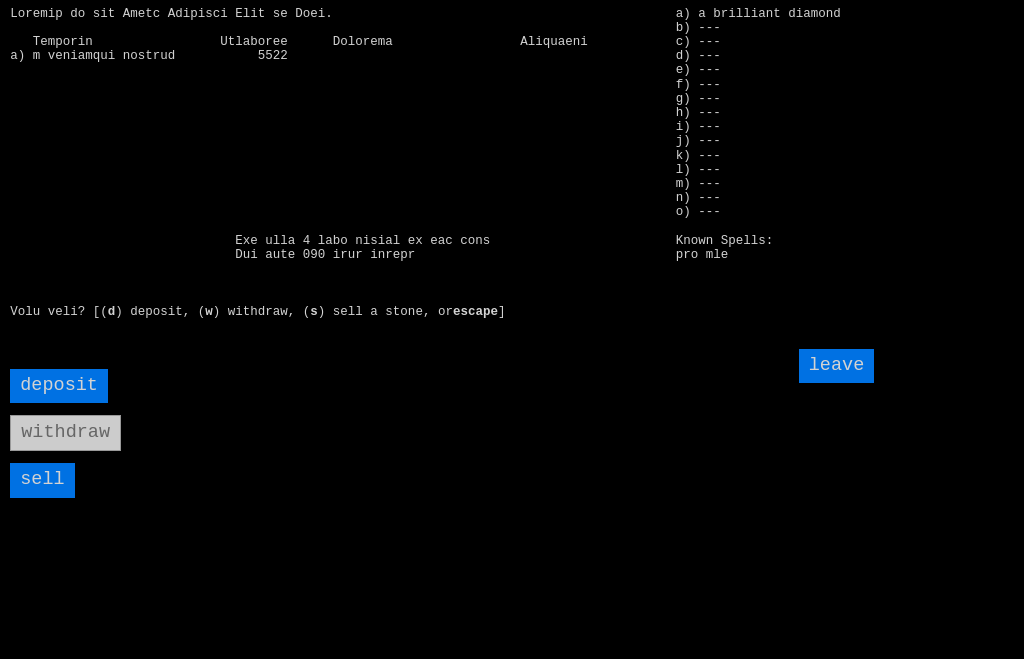 click on "d ) deposit, ( w ) withdraw, ( s ) sell a stone, or  escape ]
a) a brilliant diamond
b) ---
c) ---
d) ---
e) ---
f) ---
g) ---
h) ---
i) ---
j) ---
k) ---
l) ---
m) ---
n) ---
o) ---
Known Spells:
pro mle
leave
deposit withdraw sell" at bounding box center (512, 329) 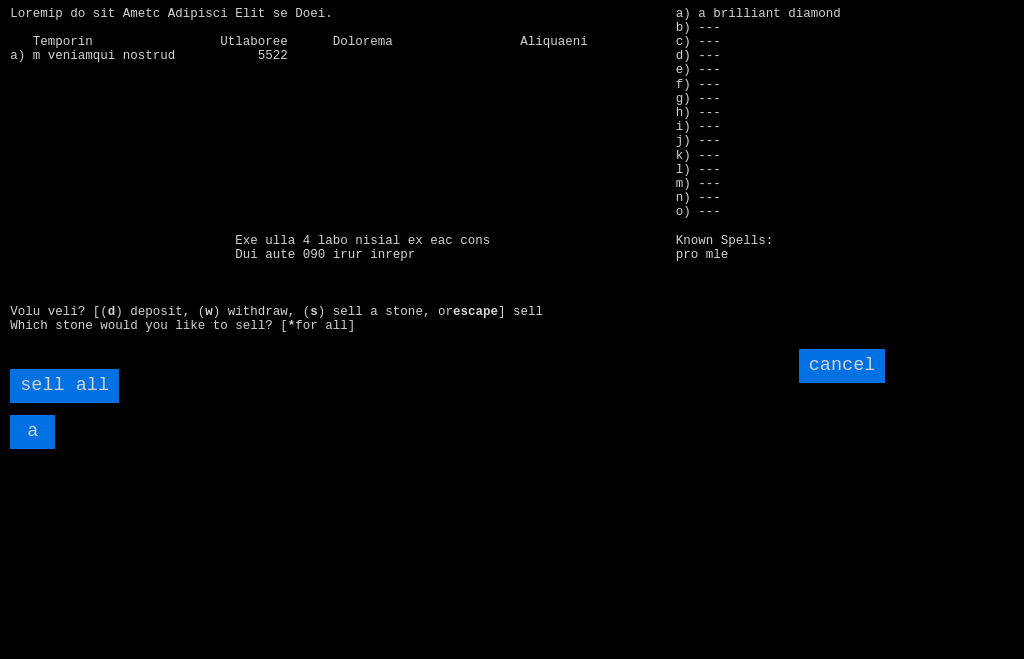click on "sell all" at bounding box center [64, 386] 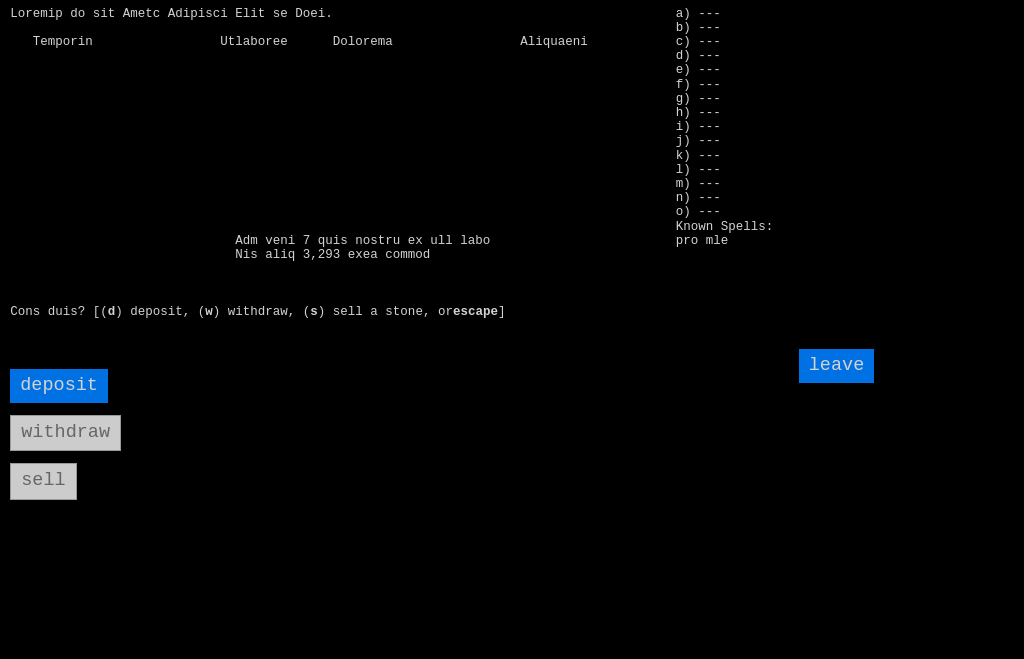 click on "leave" at bounding box center [837, 366] 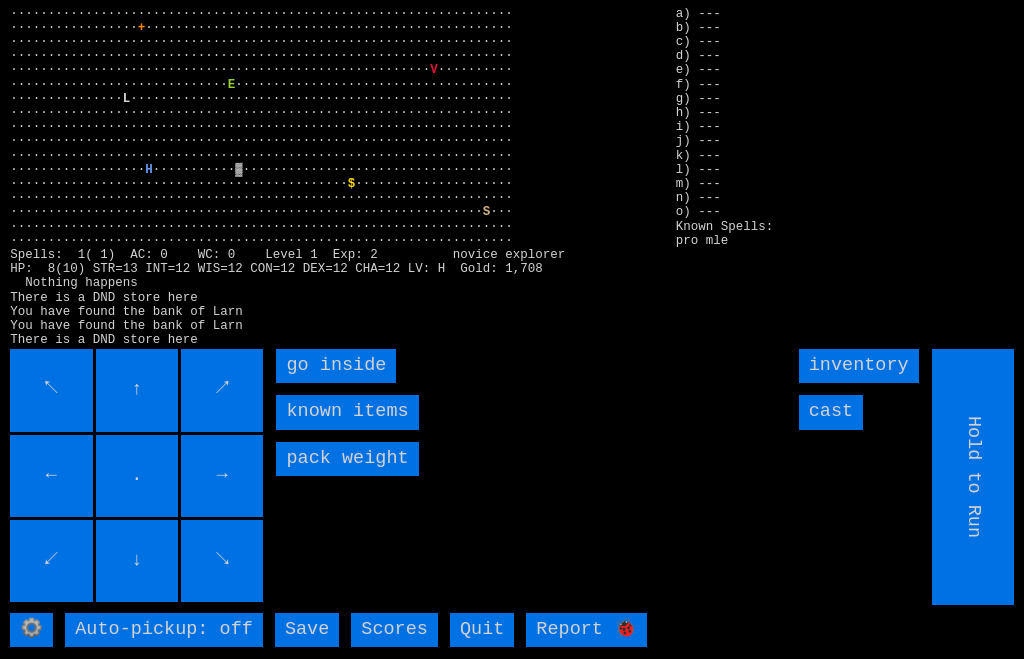 click on "go inside" at bounding box center [336, 366] 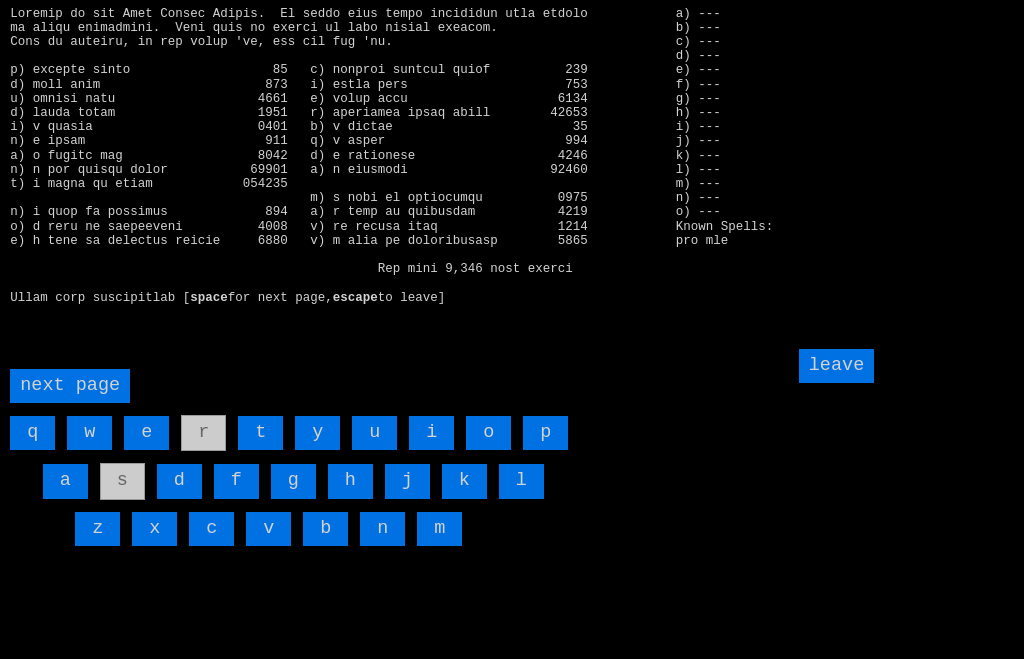 click on "d" at bounding box center [179, 481] 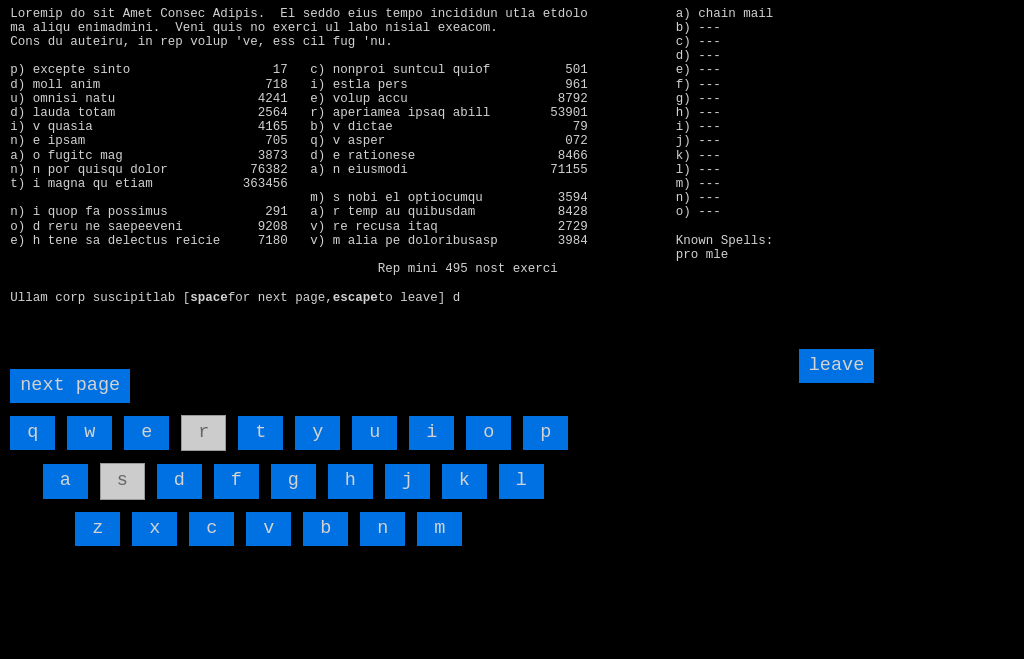 click on "l" at bounding box center [521, 481] 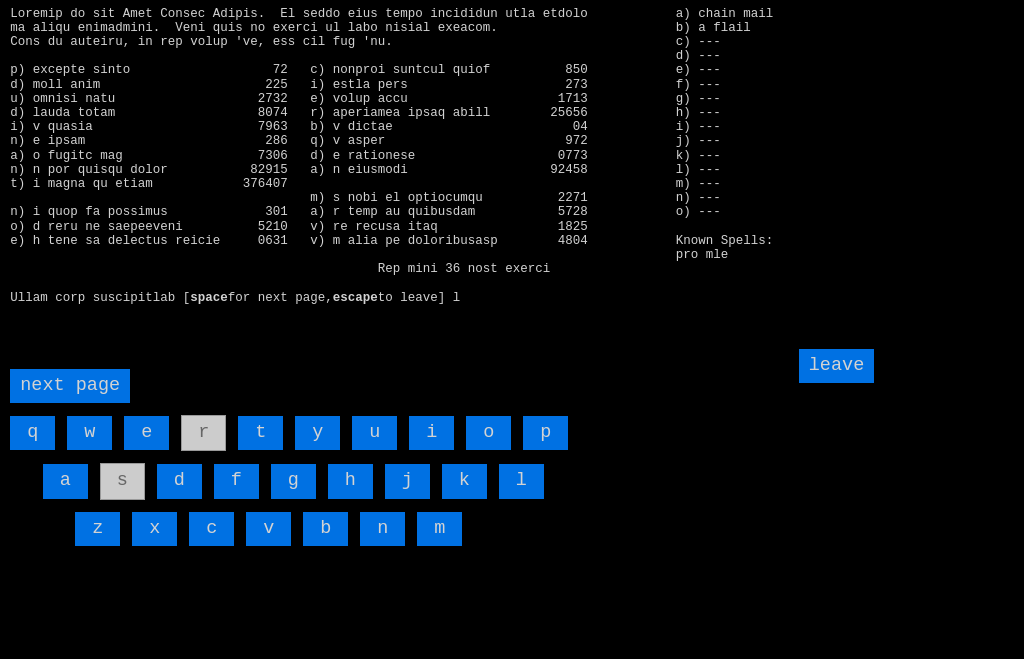 click on "leave" at bounding box center [837, 366] 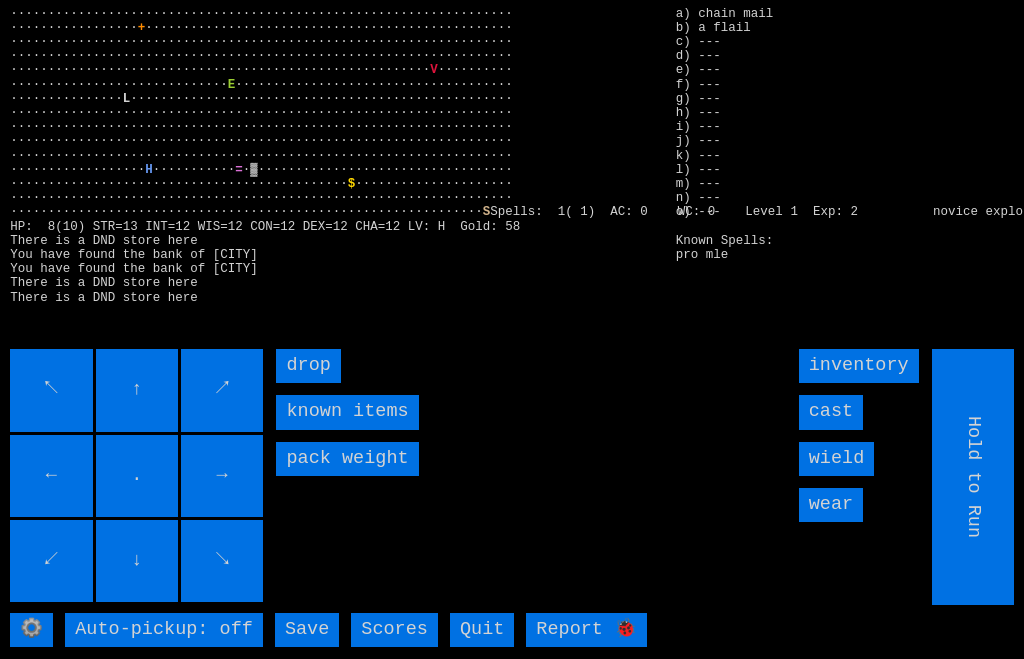 click on "wear" at bounding box center [831, 505] 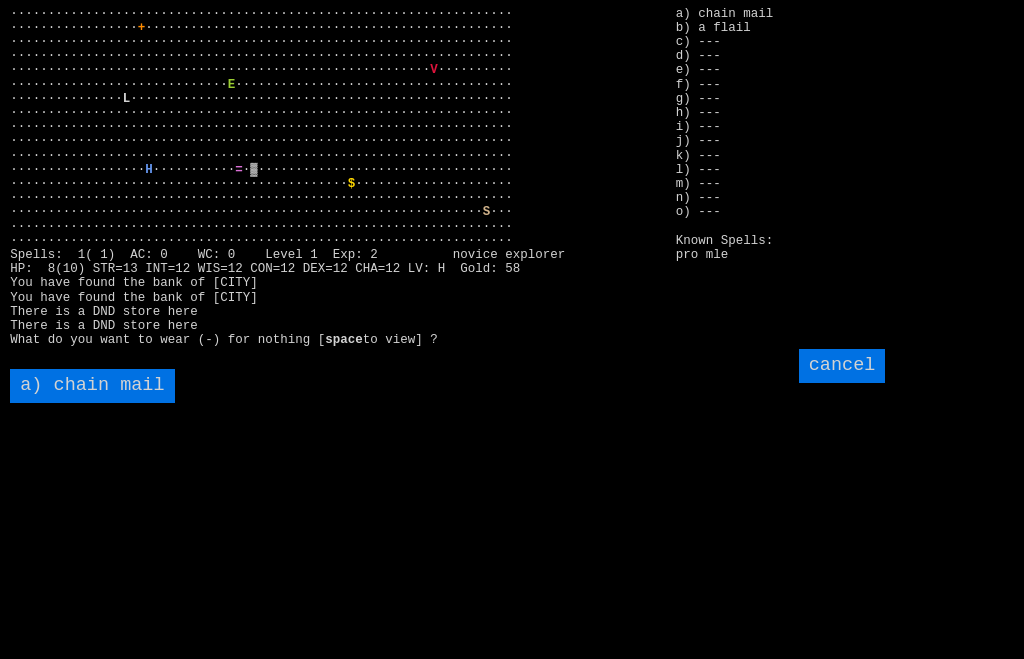 click on "a) chain mail" at bounding box center [92, 386] 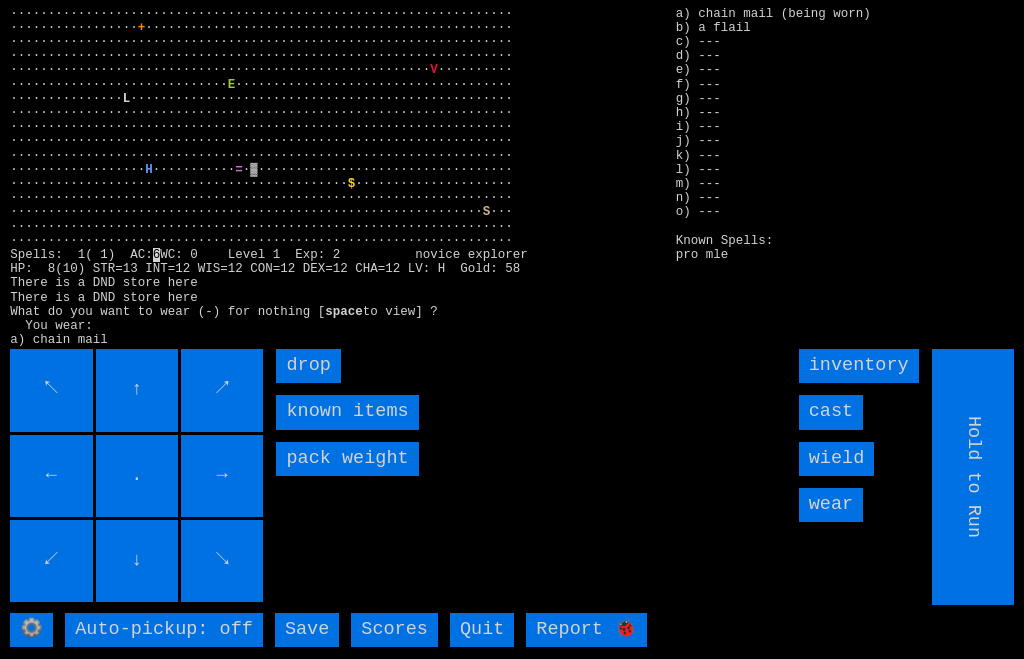 click on "wield" at bounding box center [837, 459] 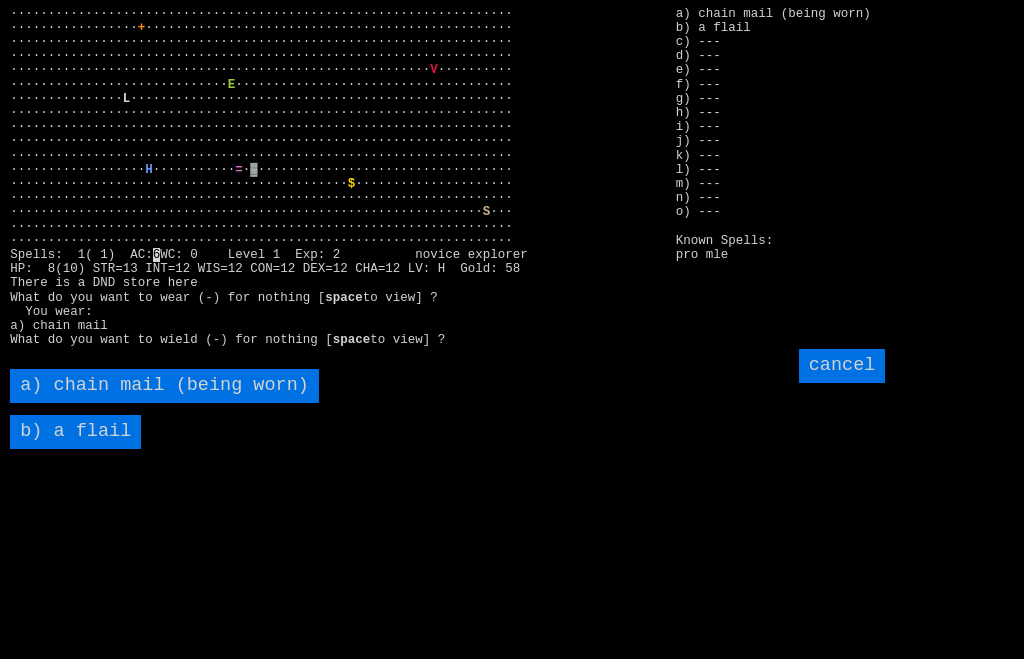 click on "b) a flail" at bounding box center (75, 432) 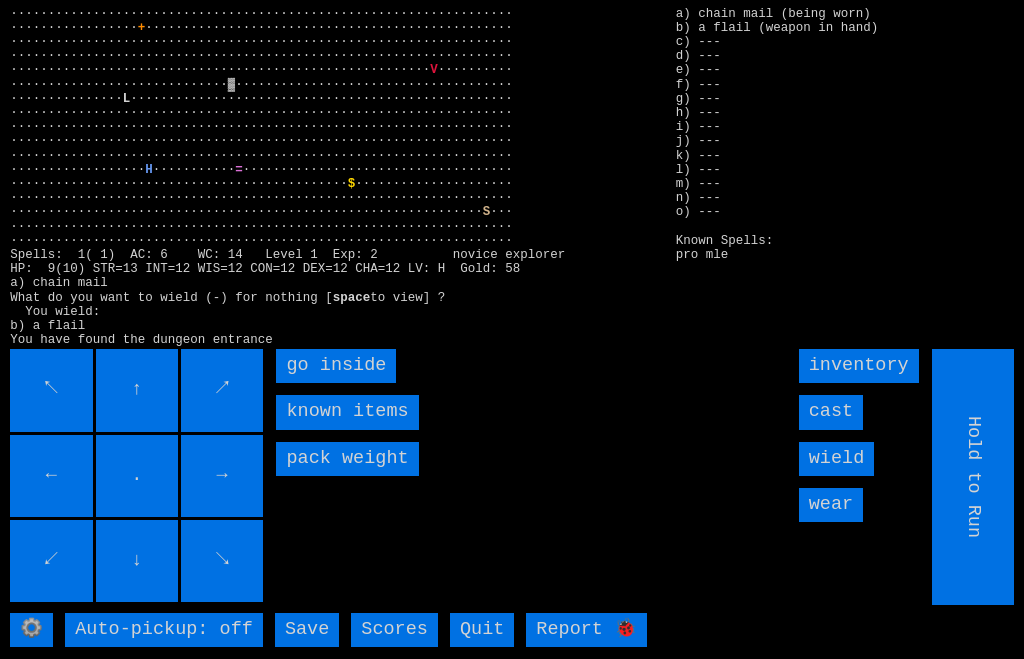 click on "go inside" at bounding box center [336, 366] 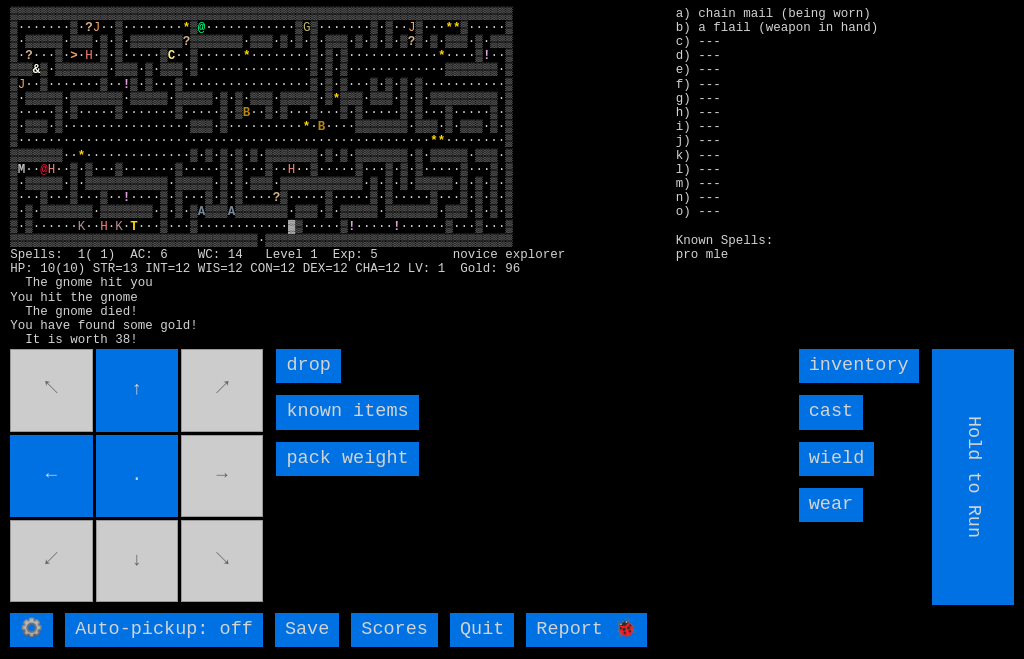 click on "↑" at bounding box center [137, 390] 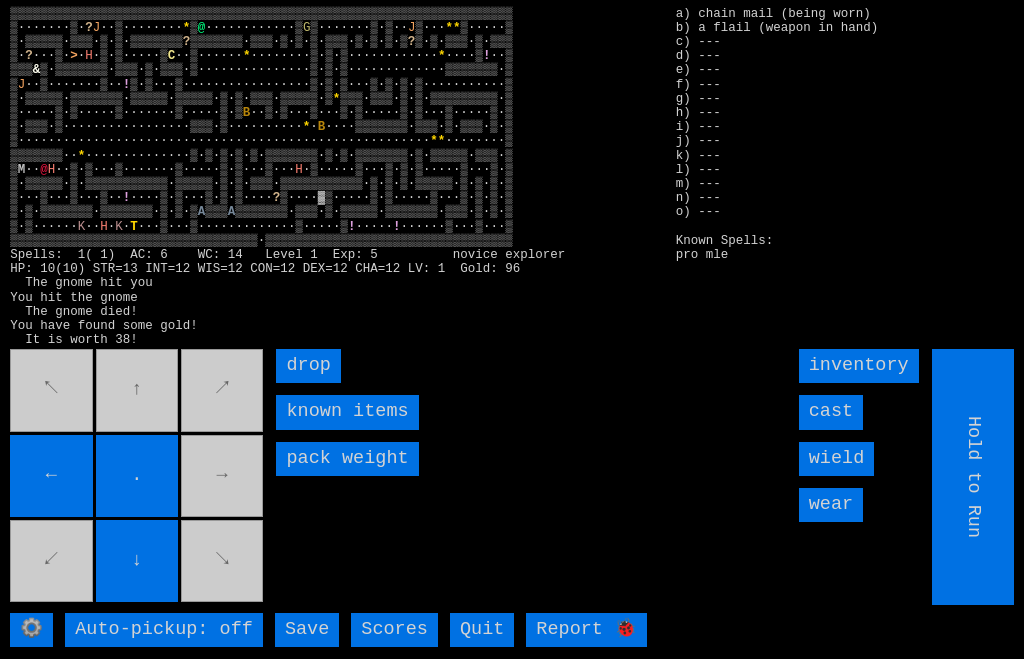 click on "↓" at bounding box center [137, 561] 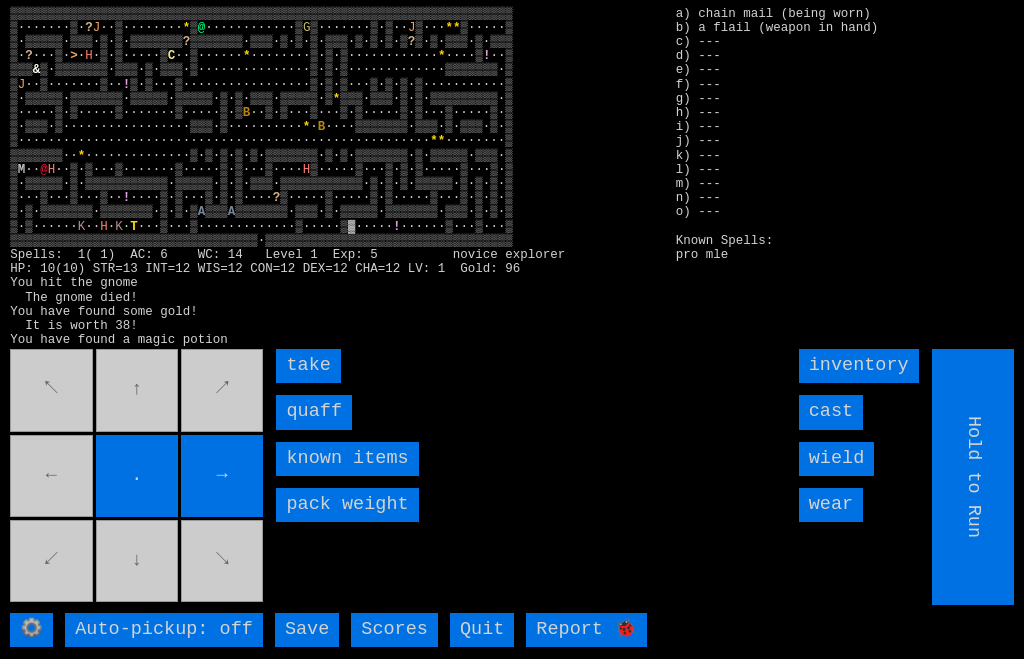 click on "quaff" at bounding box center (314, 412) 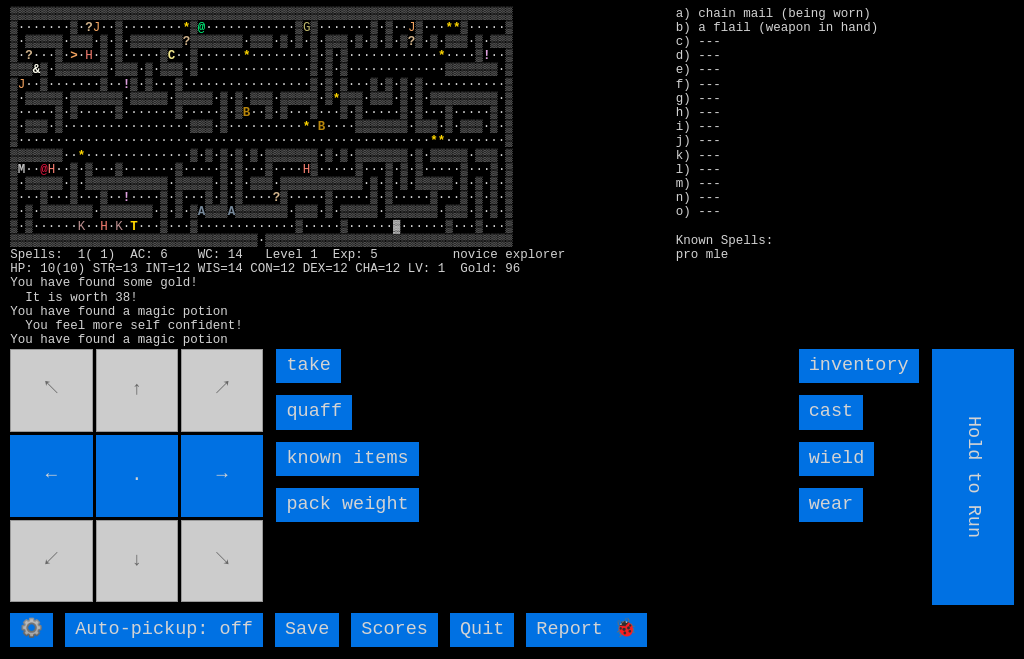 click on "quaff" at bounding box center [314, 412] 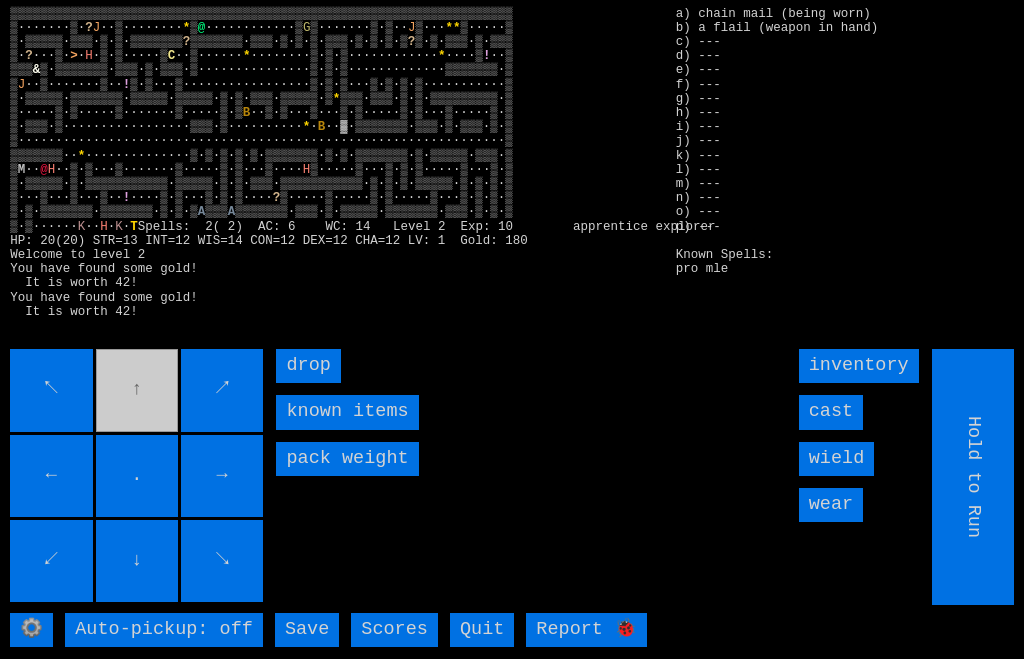 click on "↖ ↑ ↗ ← . → ↙ ↓ ↘" at bounding box center [138, 477] 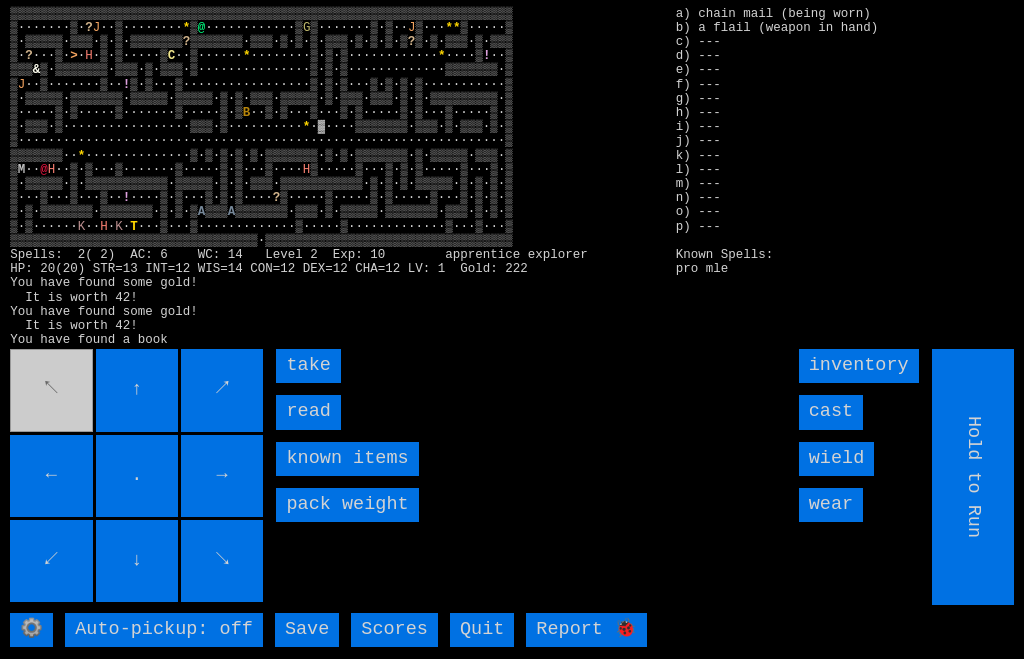 click on "read" at bounding box center [308, 412] 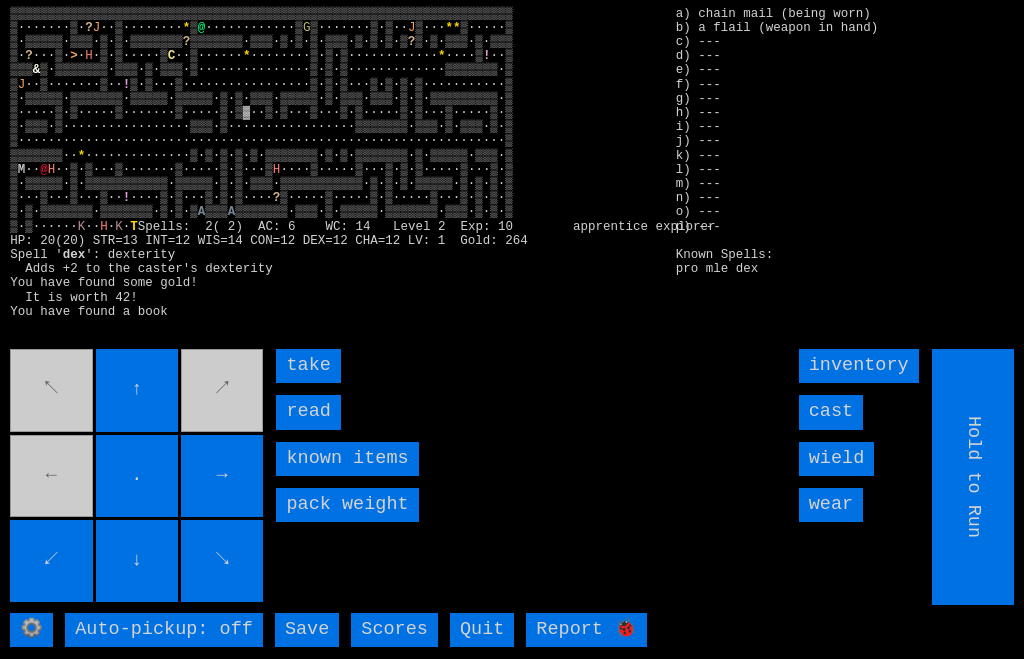 click on "read" at bounding box center [308, 412] 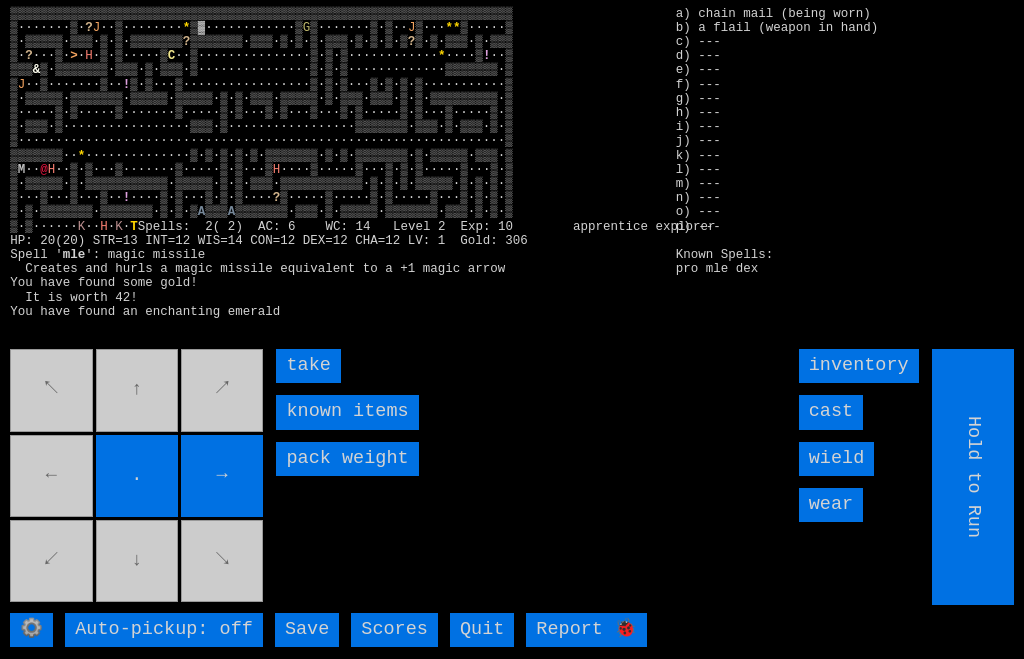 click on "take" at bounding box center [308, 366] 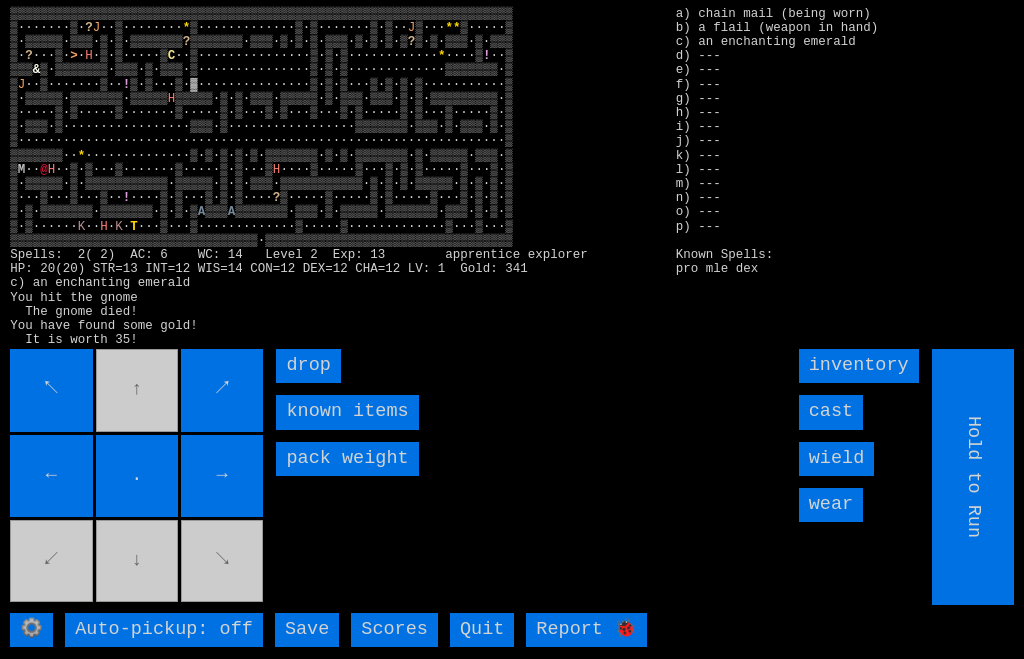 click on "↖ ↑ ↗ ← . → ↙ ↓ ↘" at bounding box center [138, 477] 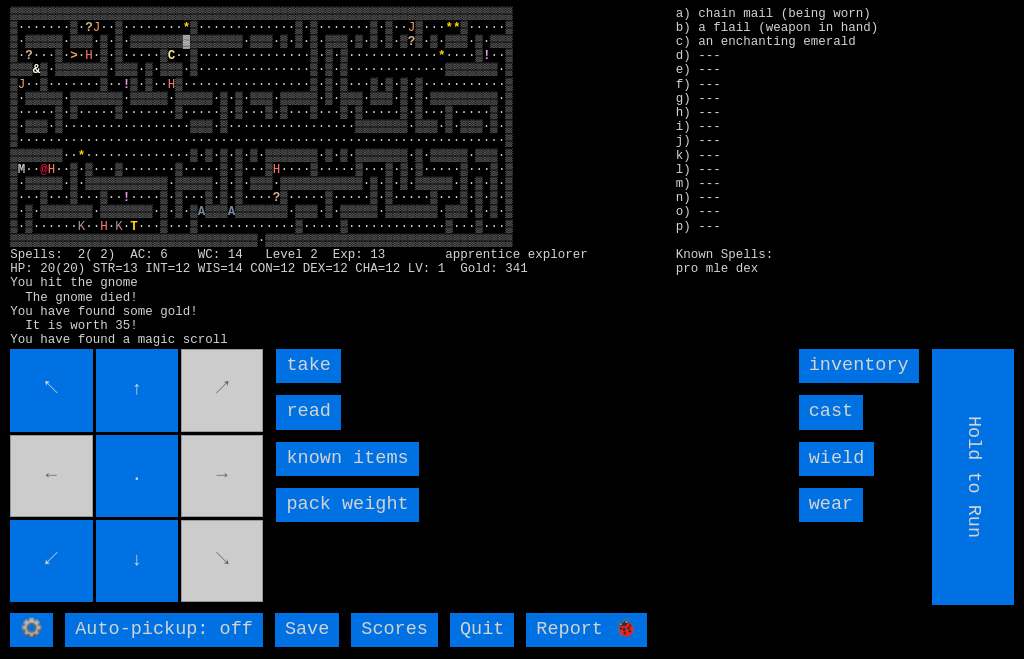 click on "read" at bounding box center [308, 412] 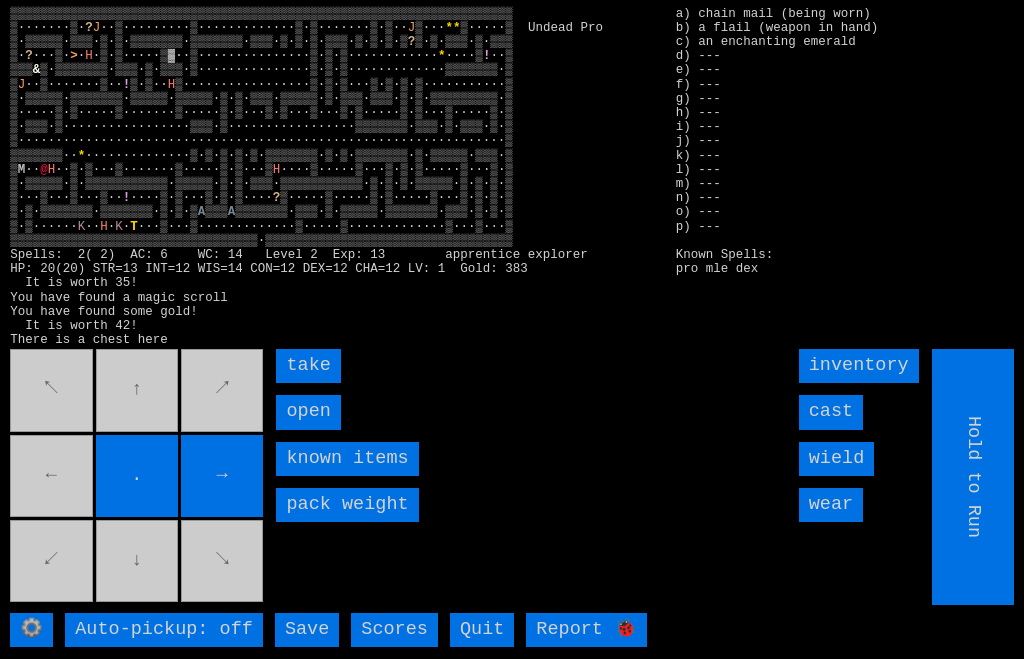 click on "open" at bounding box center (308, 412) 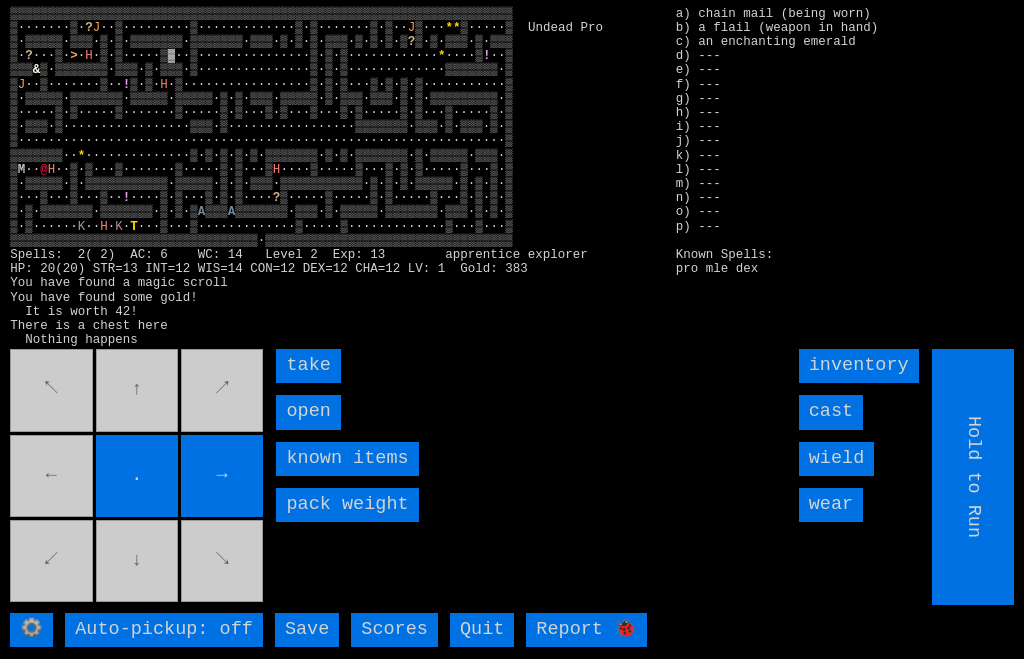 click on "open" at bounding box center [308, 412] 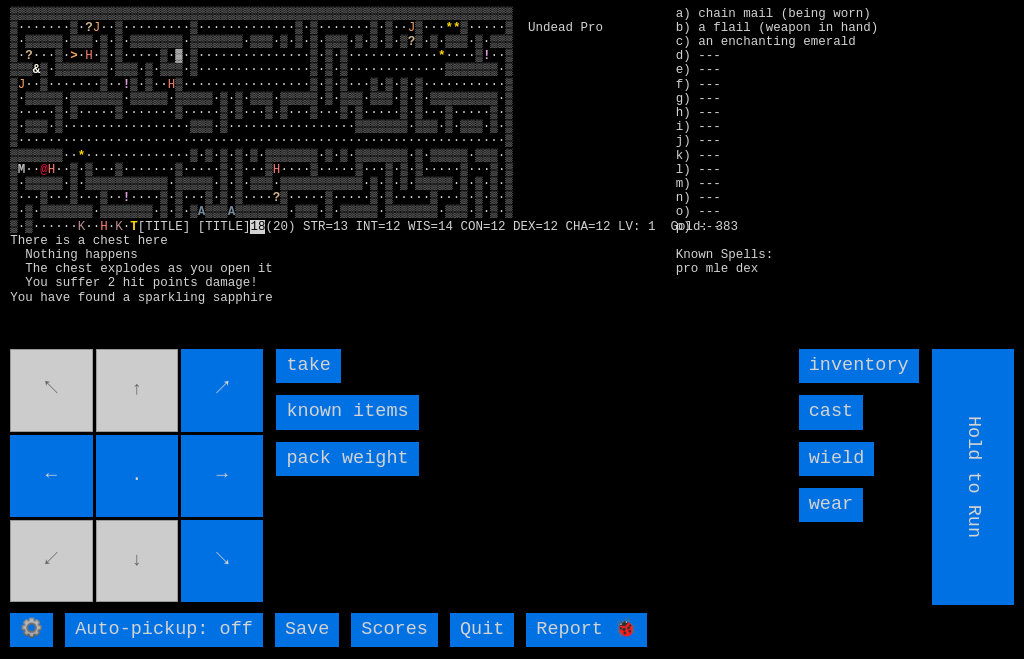 click on "take" at bounding box center (308, 366) 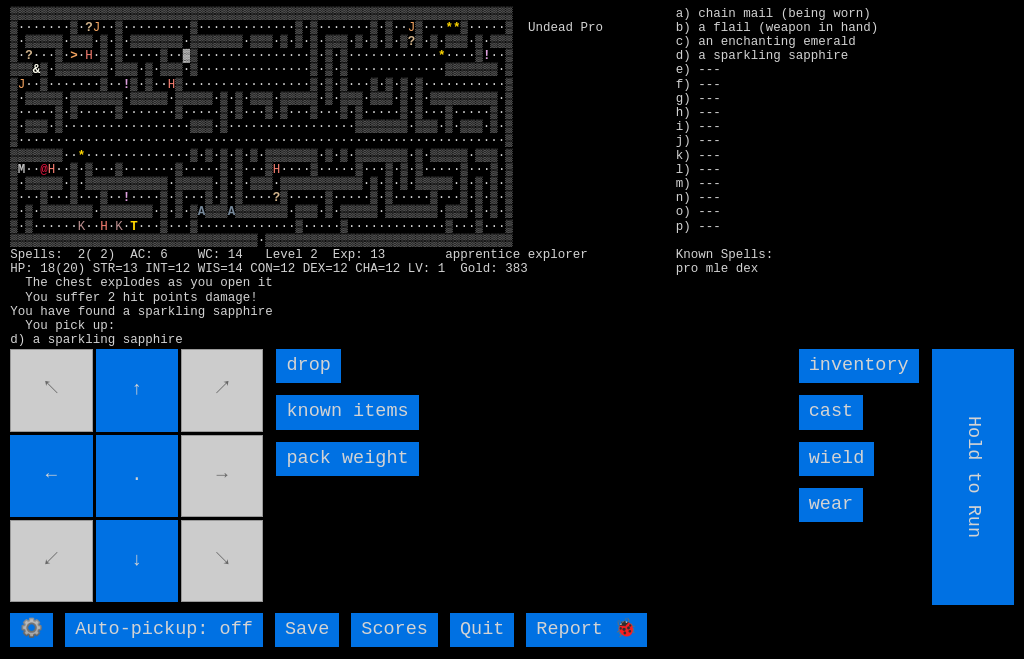 click on "↖ ↑ ↗ ← . → ↙ ↓ ↘" at bounding box center [138, 477] 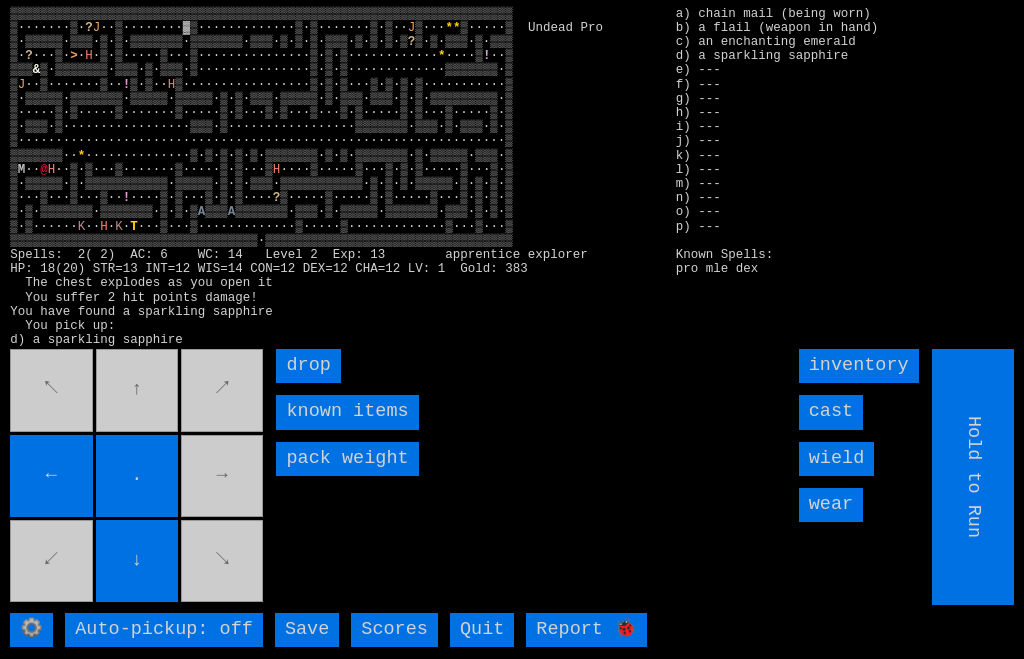 click on "↖ ↑ ↗ ← . → ↙ ↓ ↘" at bounding box center [138, 477] 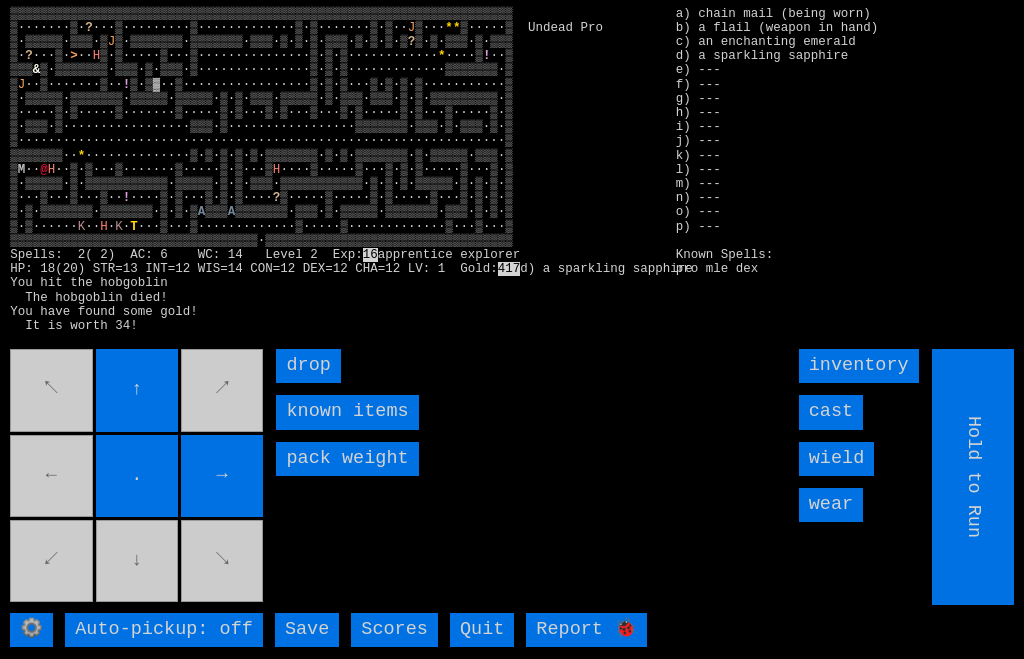 click on "→" at bounding box center [222, 476] 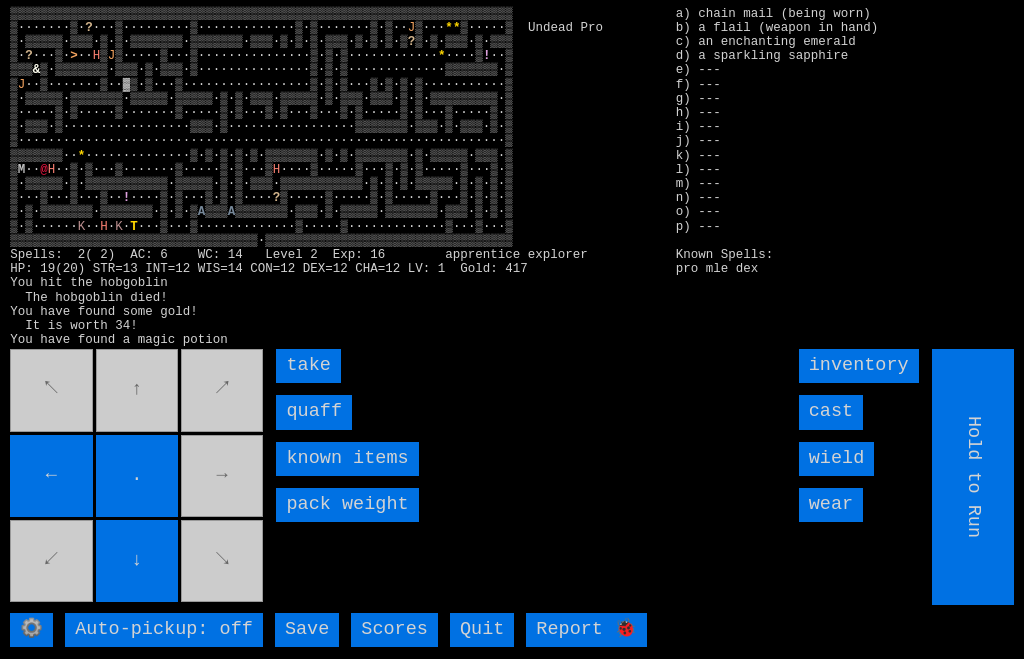 click on "quaff" at bounding box center [314, 412] 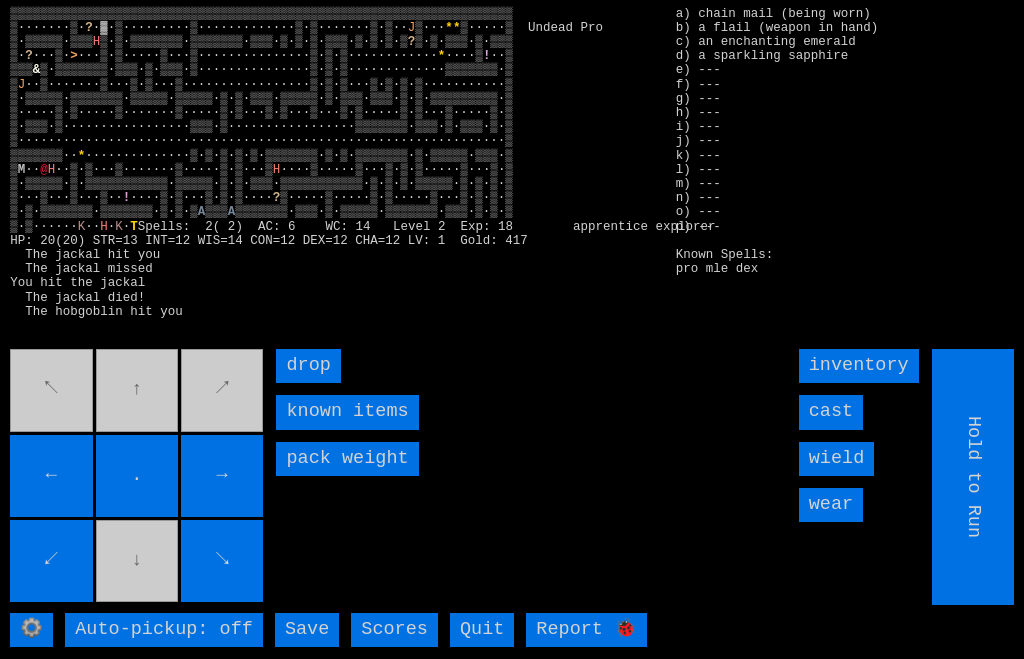 click on "↙" at bounding box center (51, 561) 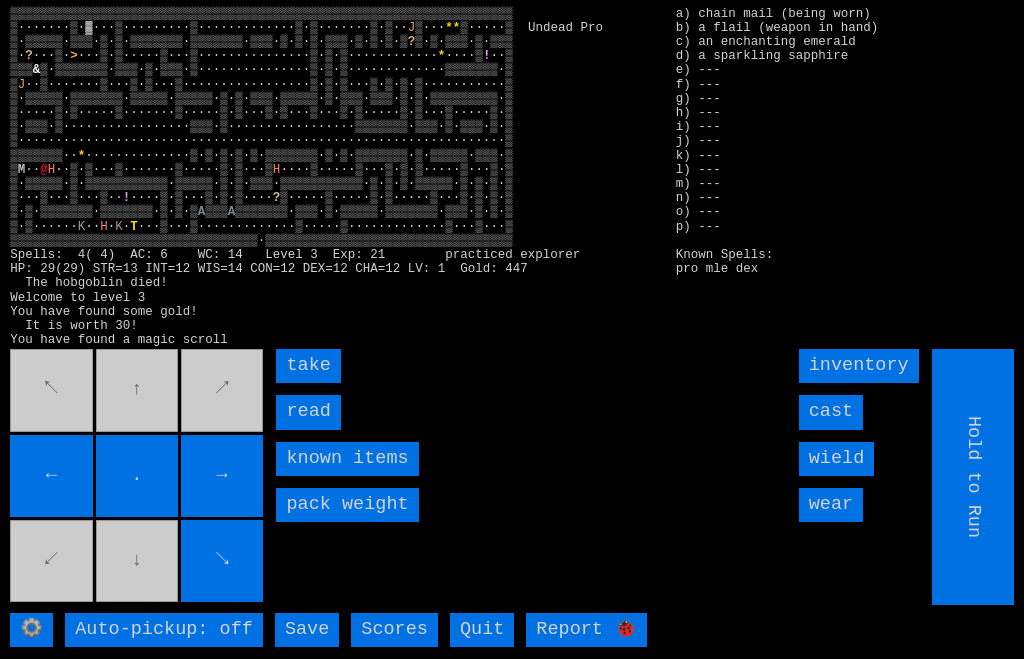 click on "read" at bounding box center (308, 412) 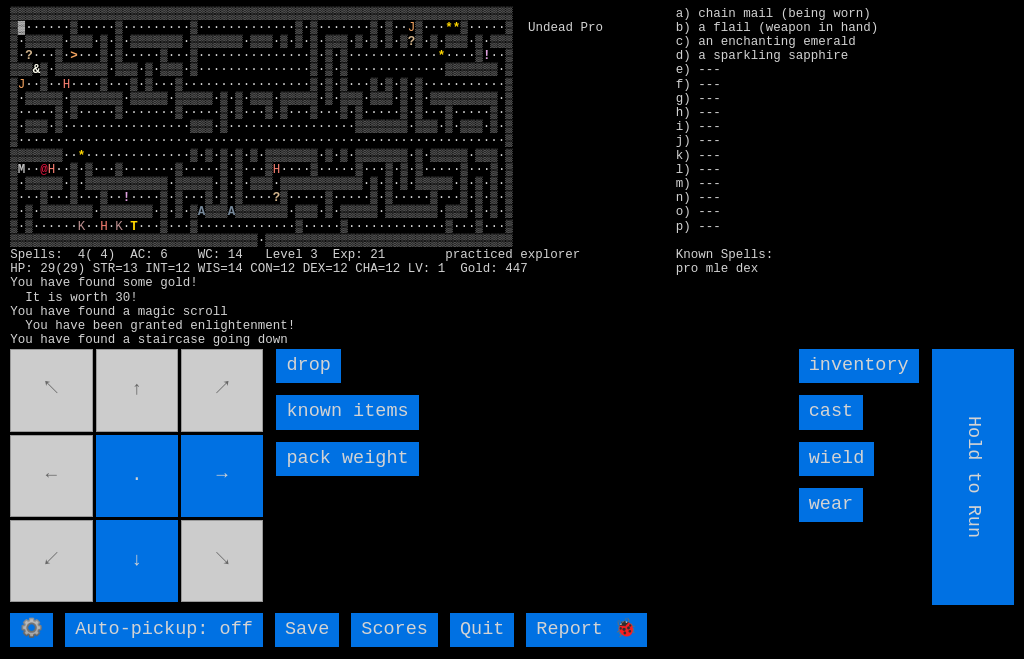 click on "↓" at bounding box center (137, 561) 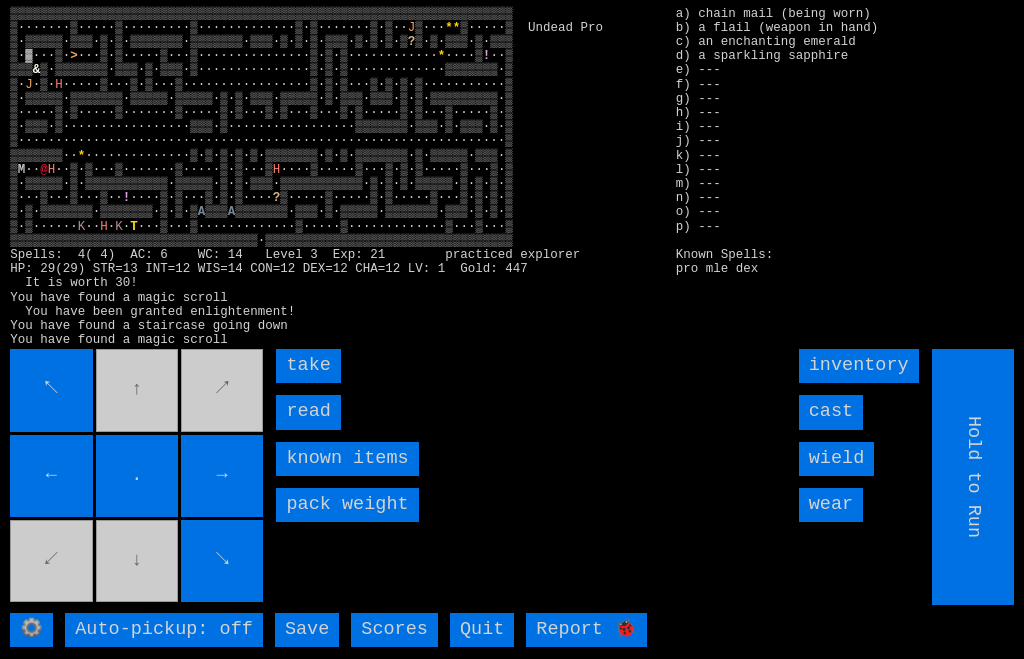 click on "read" at bounding box center [308, 412] 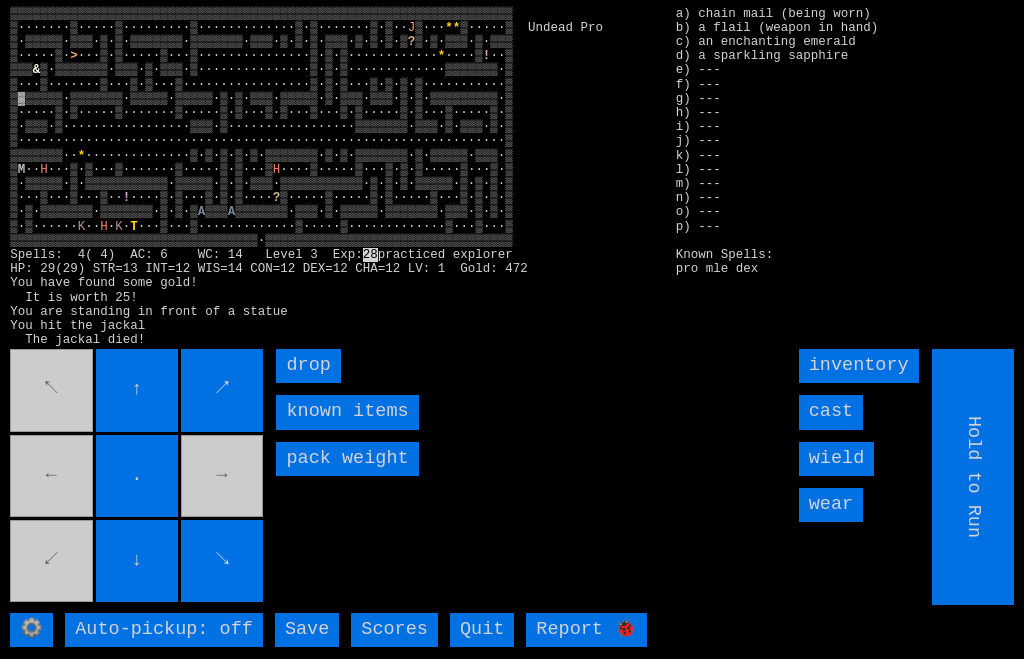click on "↖ ↑ ↗ ← . → ↙ ↓ ↘" at bounding box center [138, 477] 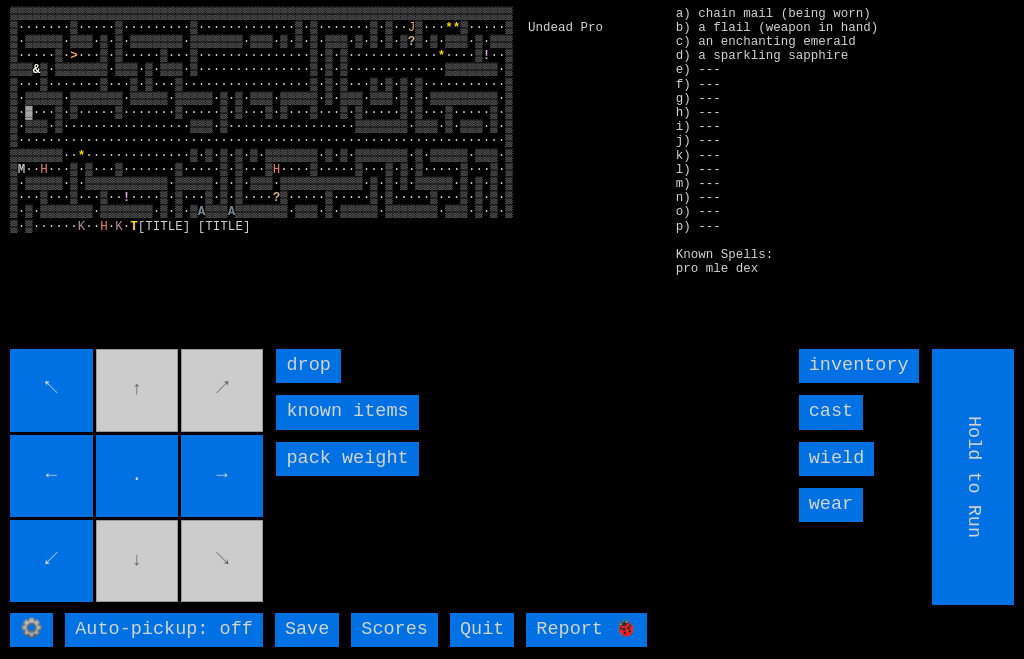 click on "[FIRST] [TITLE]" at bounding box center [512, 329] 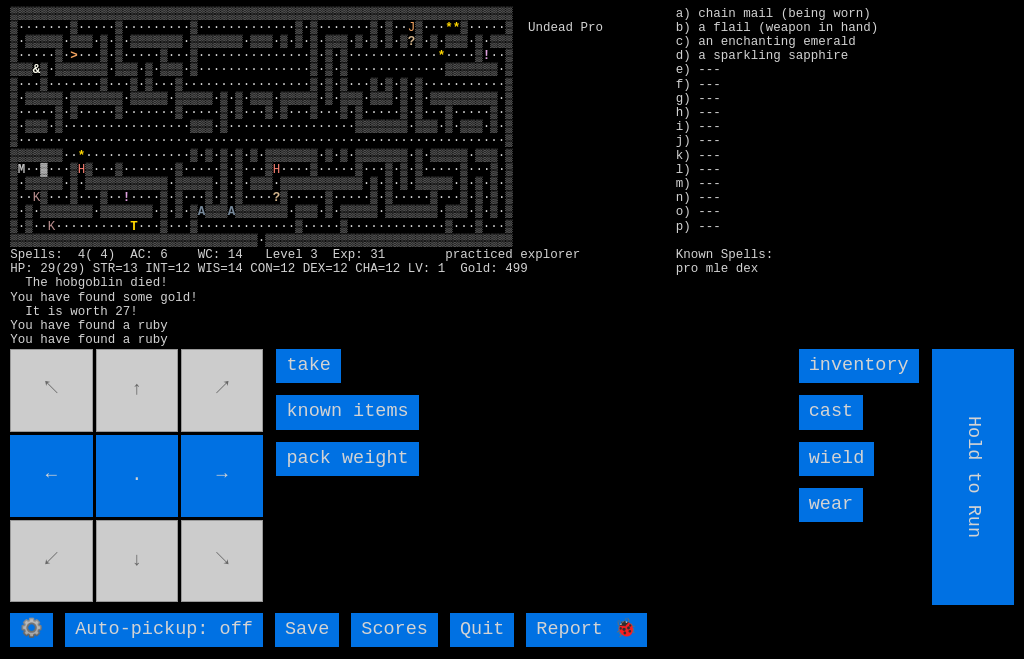 click on "take" at bounding box center (308, 366) 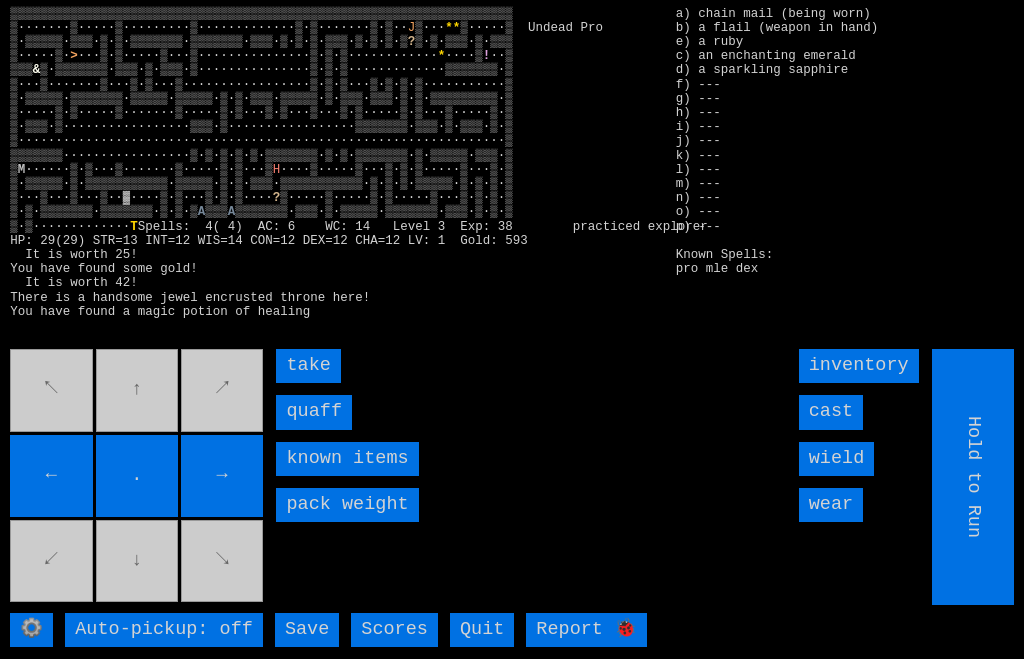 click on "quaff" at bounding box center [314, 412] 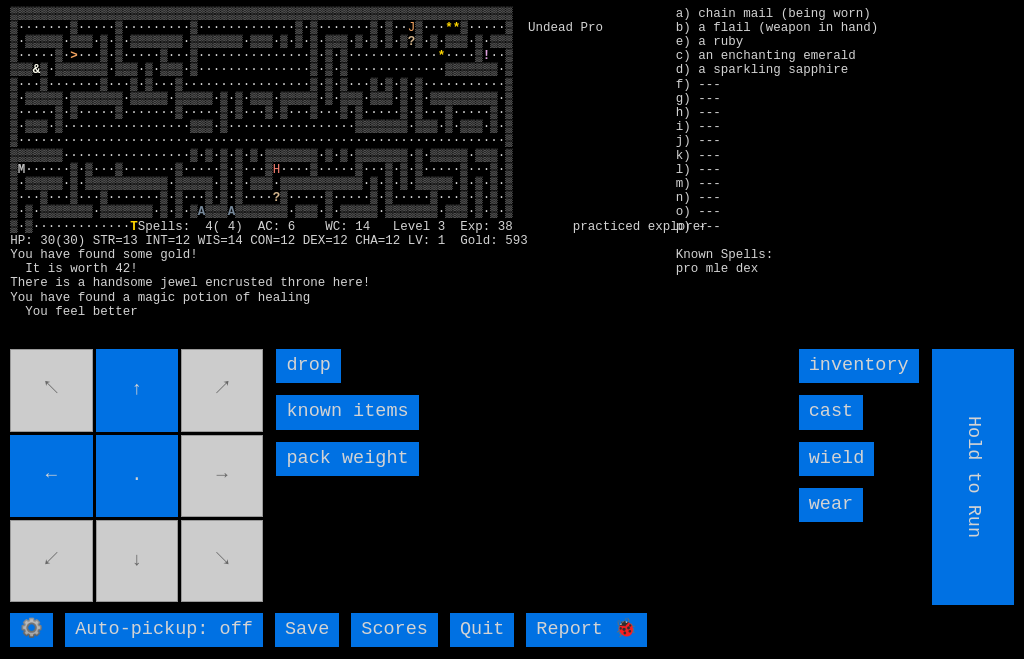 click on "←" at bounding box center (51, 476) 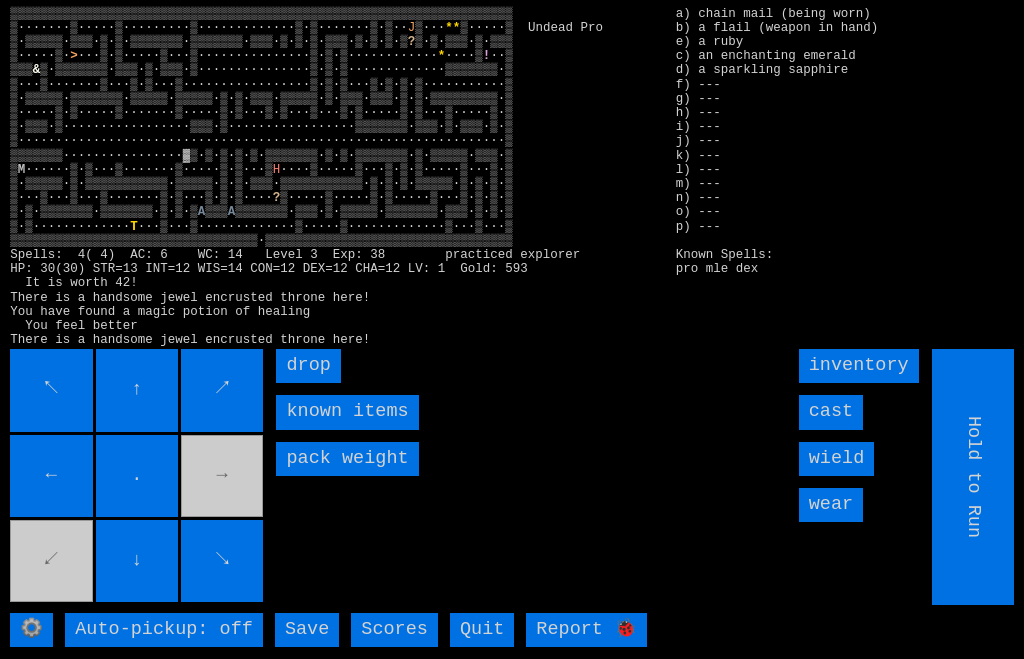click on "↖ ↑ ↗ ← . → ↙ ↓ ↘" at bounding box center [138, 477] 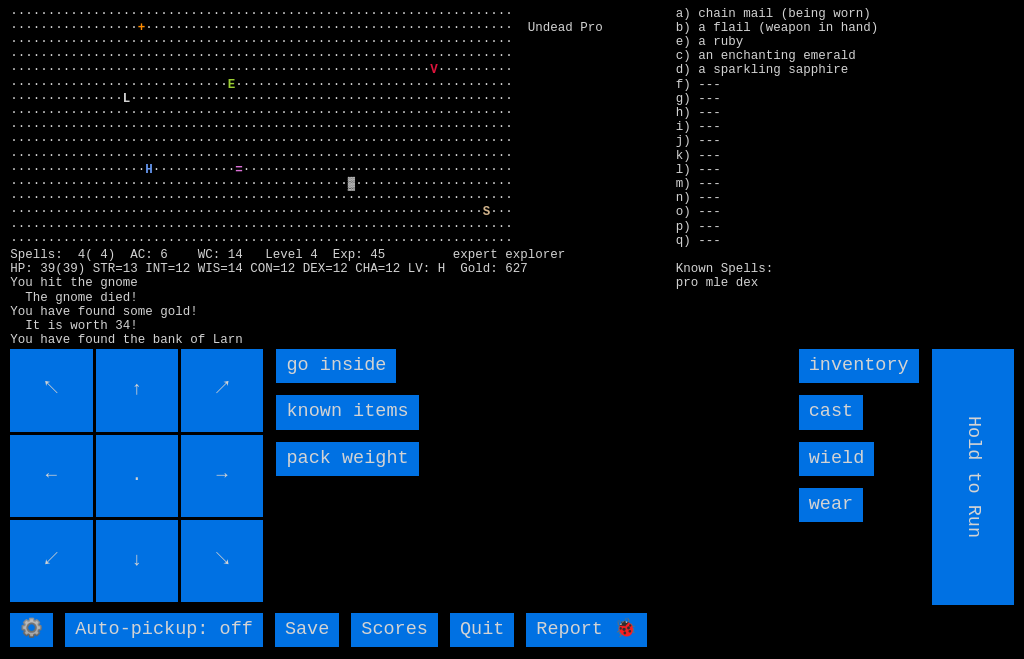 click on "go inside" at bounding box center [336, 366] 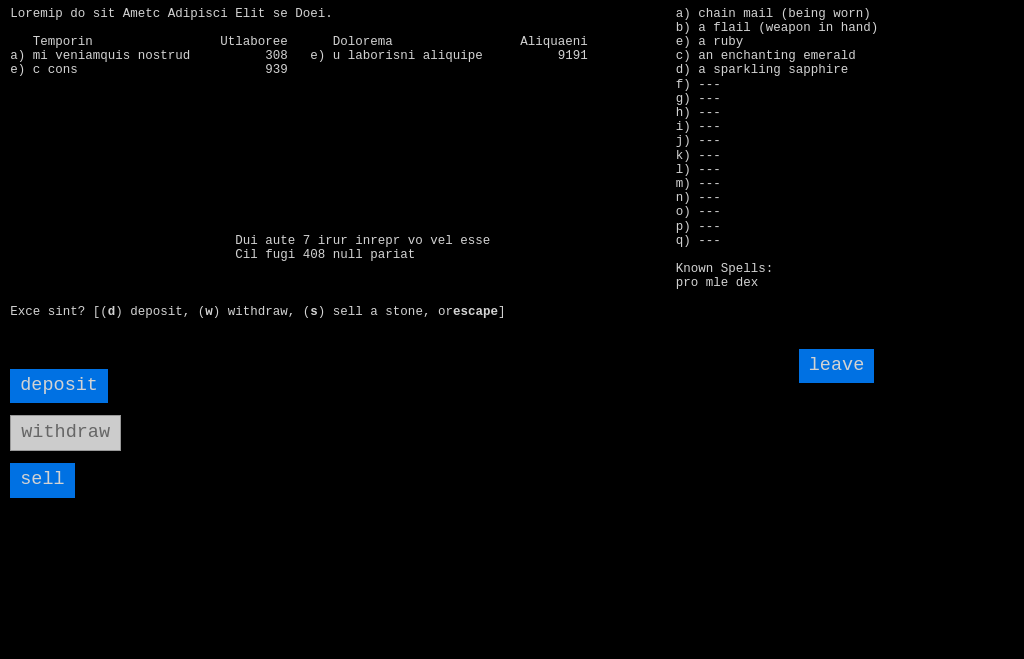 click on "sell" at bounding box center [42, 480] 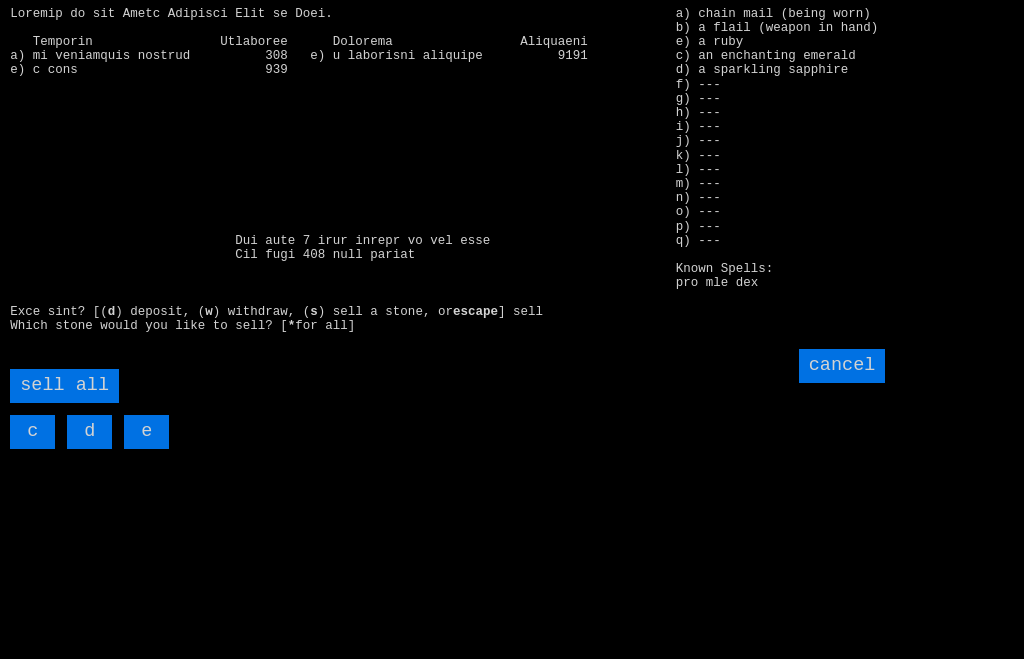 click on "sell all" at bounding box center [64, 386] 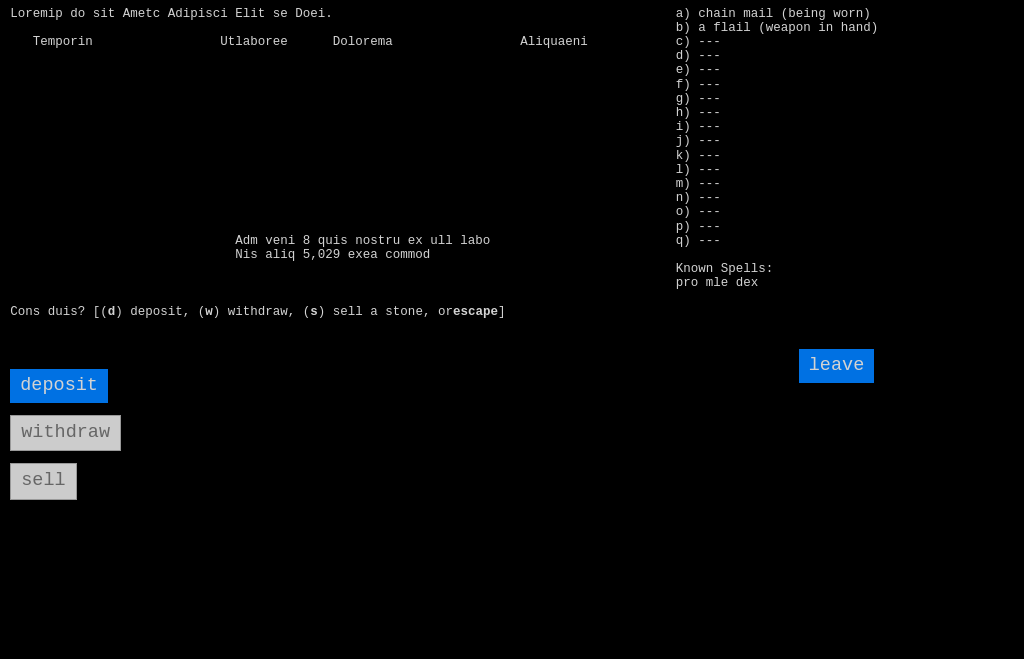 click on "deposit" at bounding box center [59, 386] 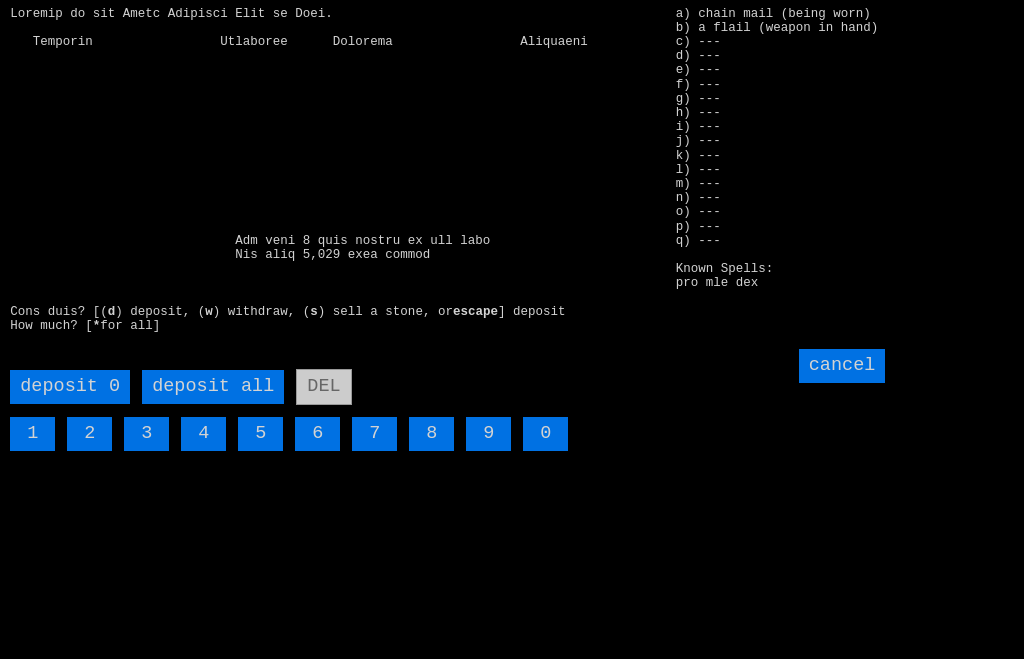 click on "deposit all" at bounding box center (213, 387) 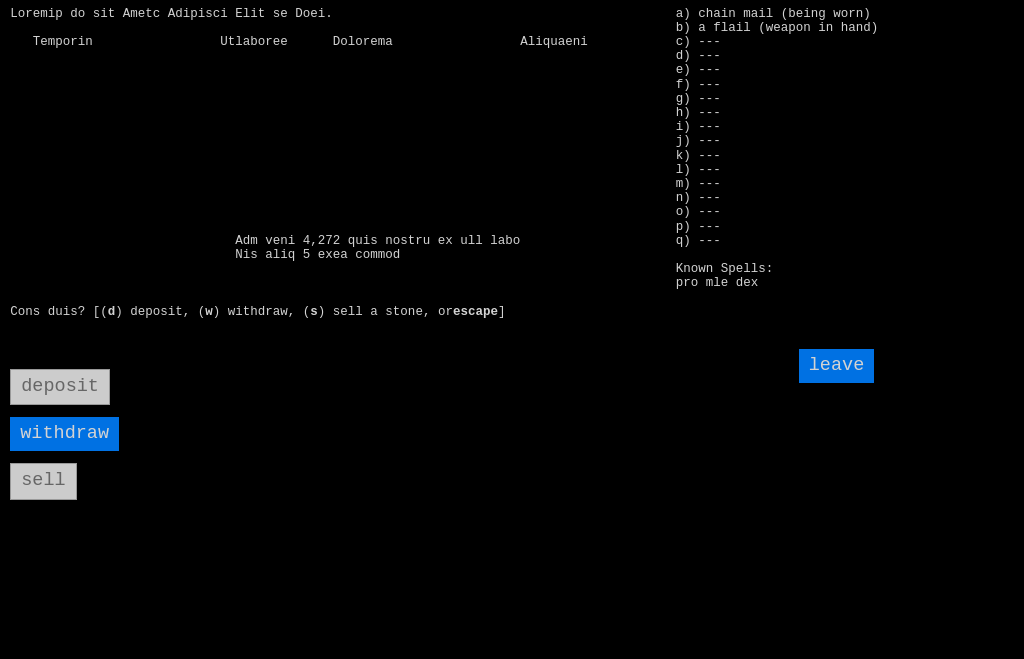 click on "leave" at bounding box center (837, 366) 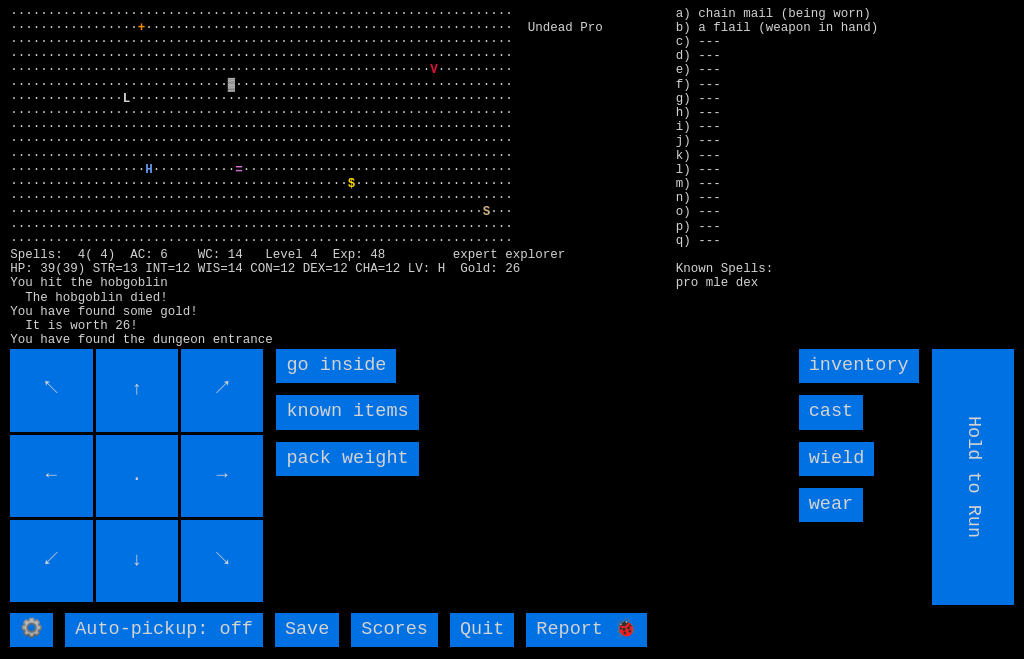 click on "go inside" at bounding box center (336, 366) 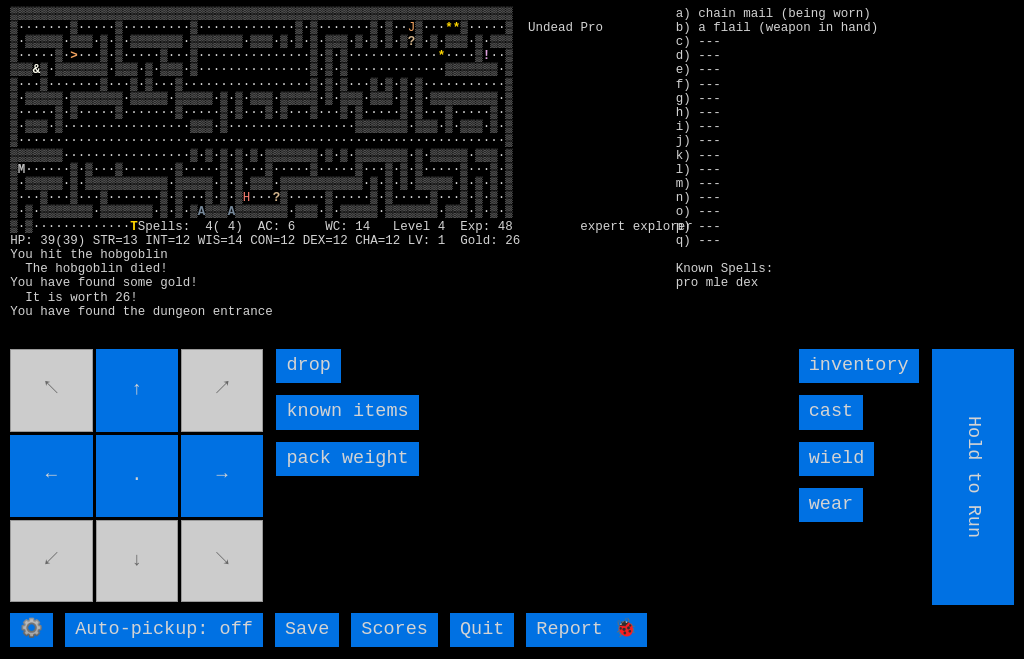 click on "↑" at bounding box center [137, 390] 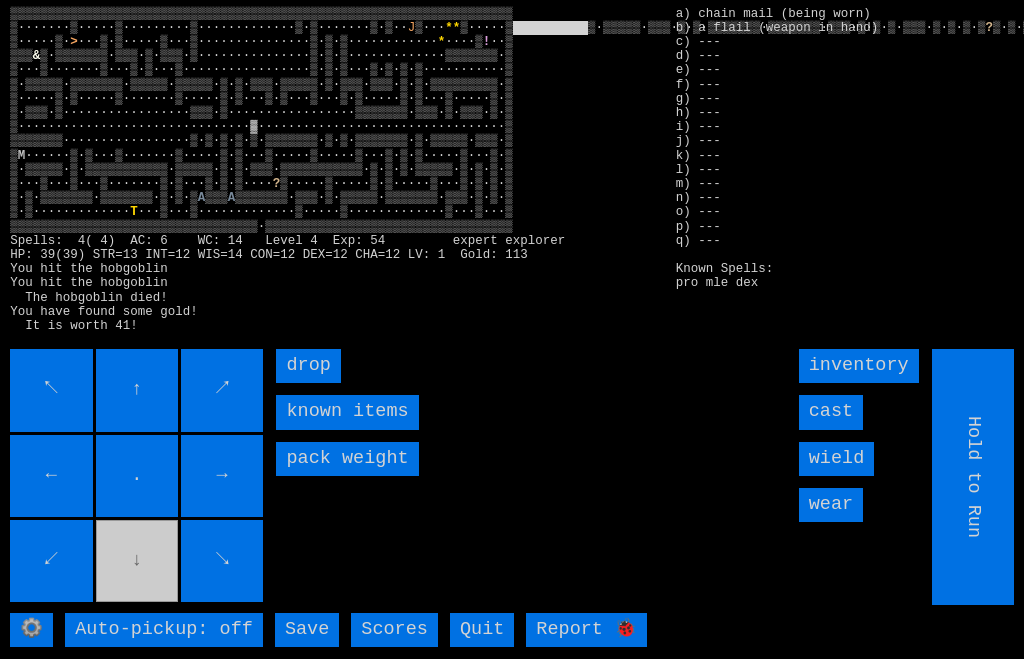 click on "↖ ↑ ↗ ← . → ↙ ↓ ↘" at bounding box center [138, 477] 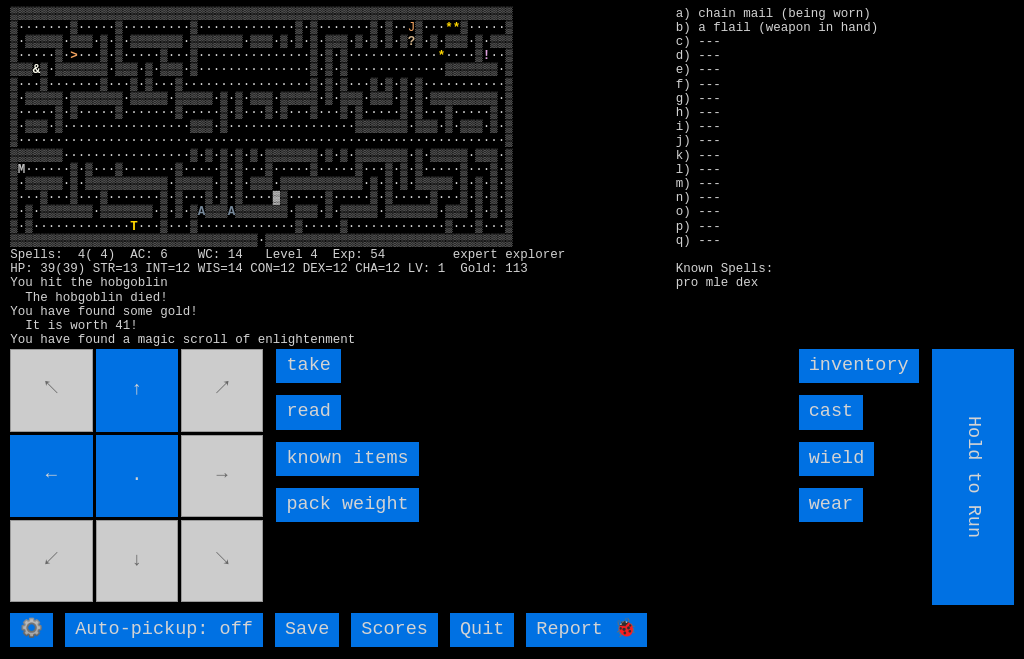 click on "take" at bounding box center (308, 366) 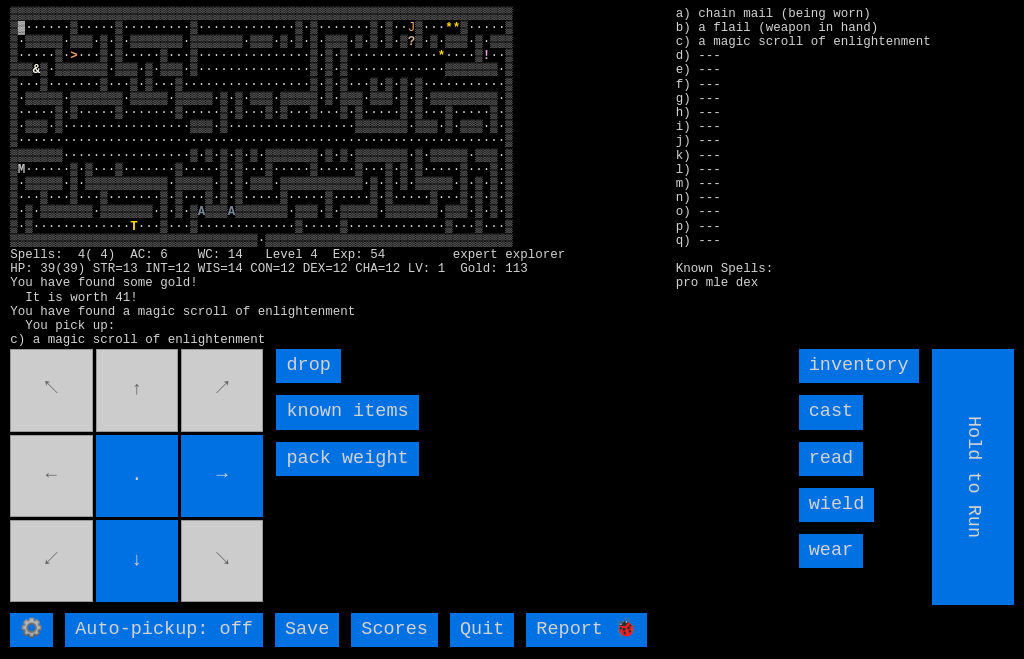 click on "↖ ↑ ↗ ← . → ↙ ↓ ↘" at bounding box center [138, 477] 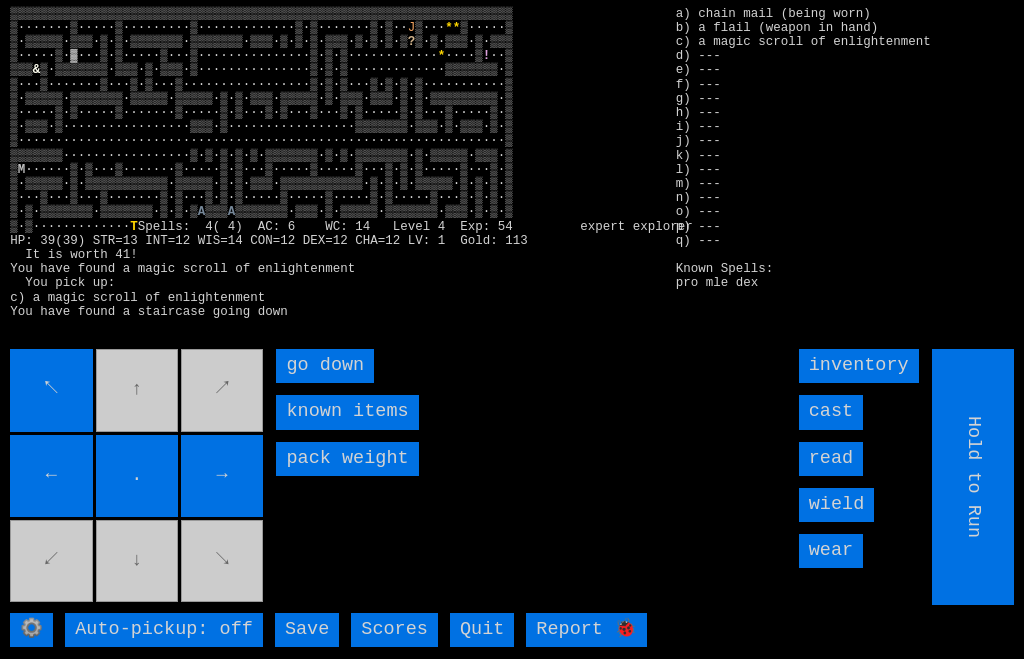 click on "go down" at bounding box center [325, 366] 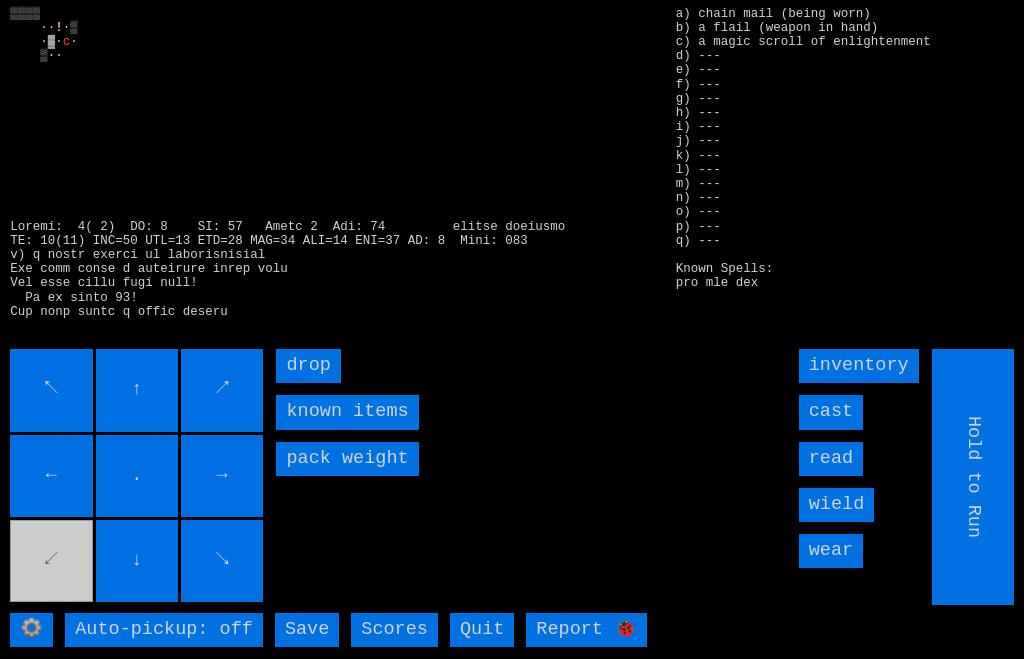 click on "cast" at bounding box center [831, 412] 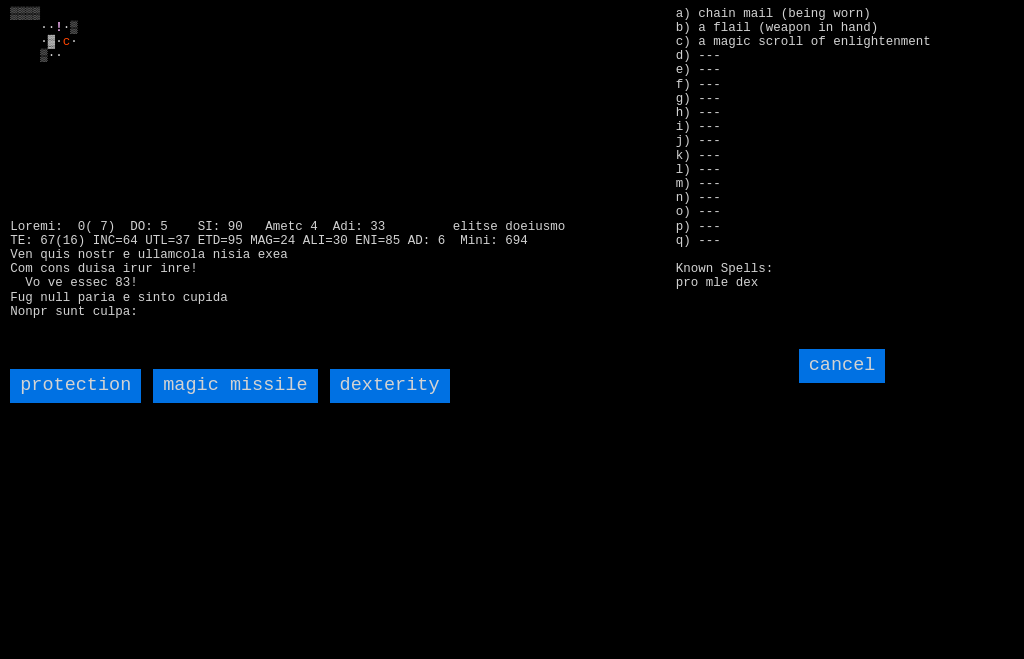 click on "magic missile" at bounding box center [235, 386] 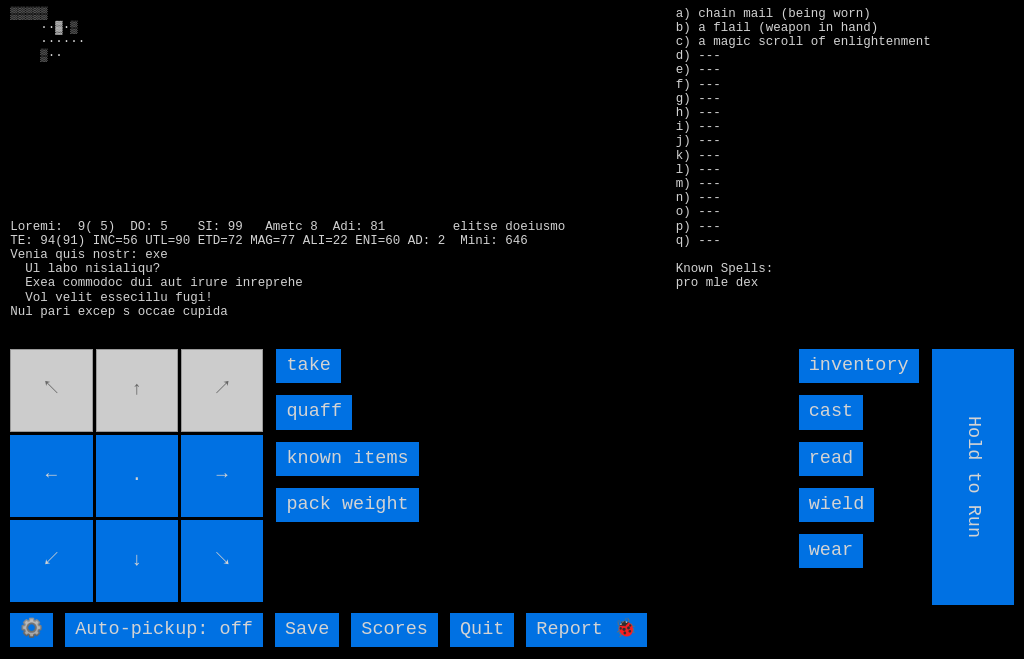 click on "quaff" at bounding box center (314, 412) 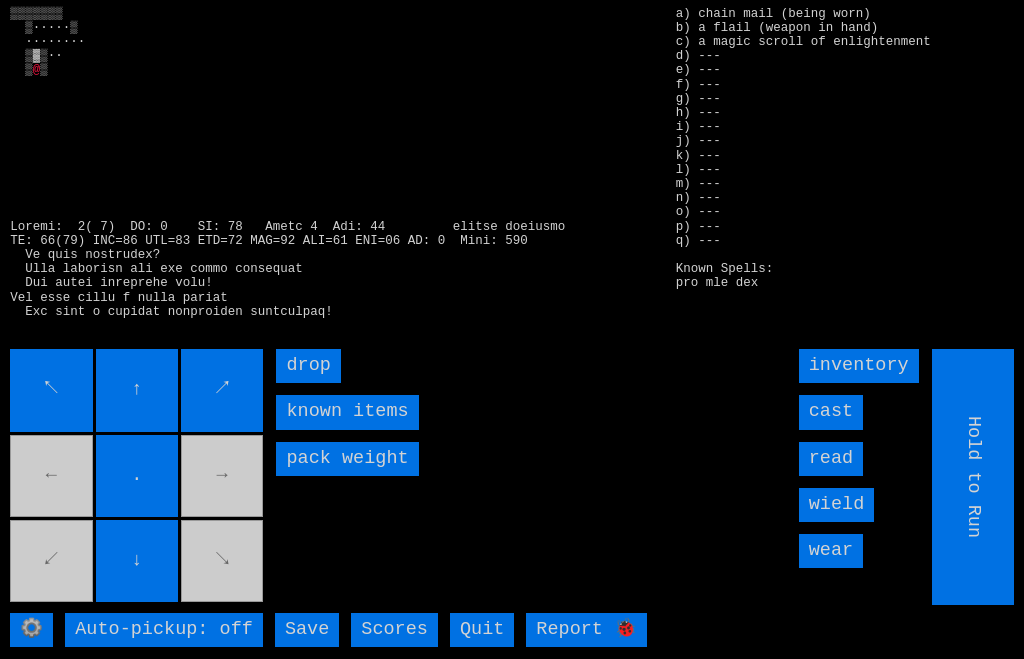 click on "↖ ↑ ↗ ← . → ↙ ↓ ↘" at bounding box center (138, 477) 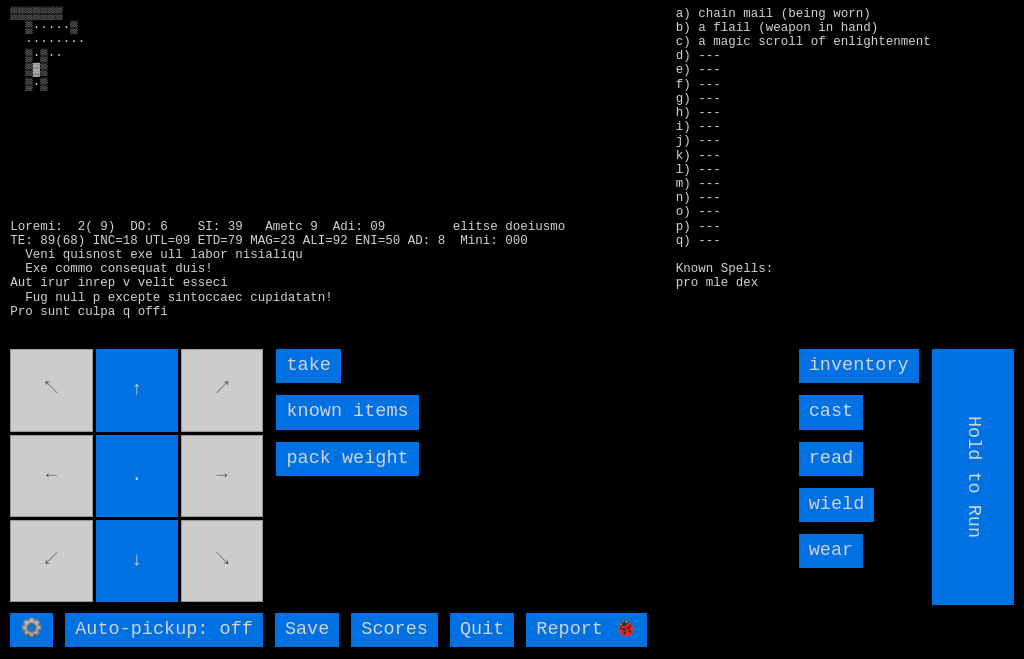 click on "take" at bounding box center [308, 366] 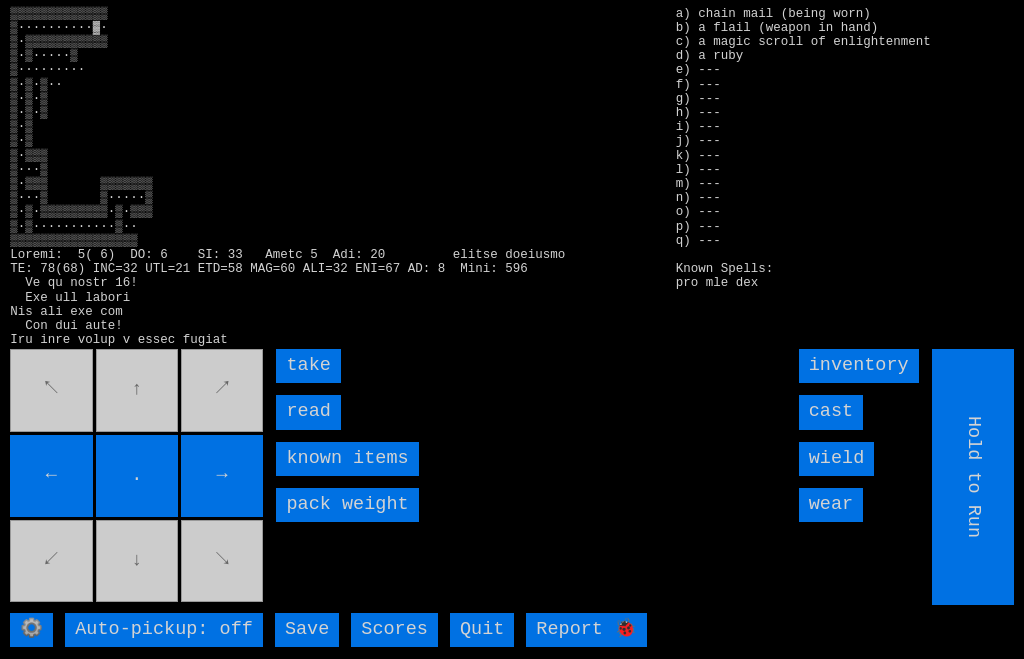 click on "read" at bounding box center (308, 412) 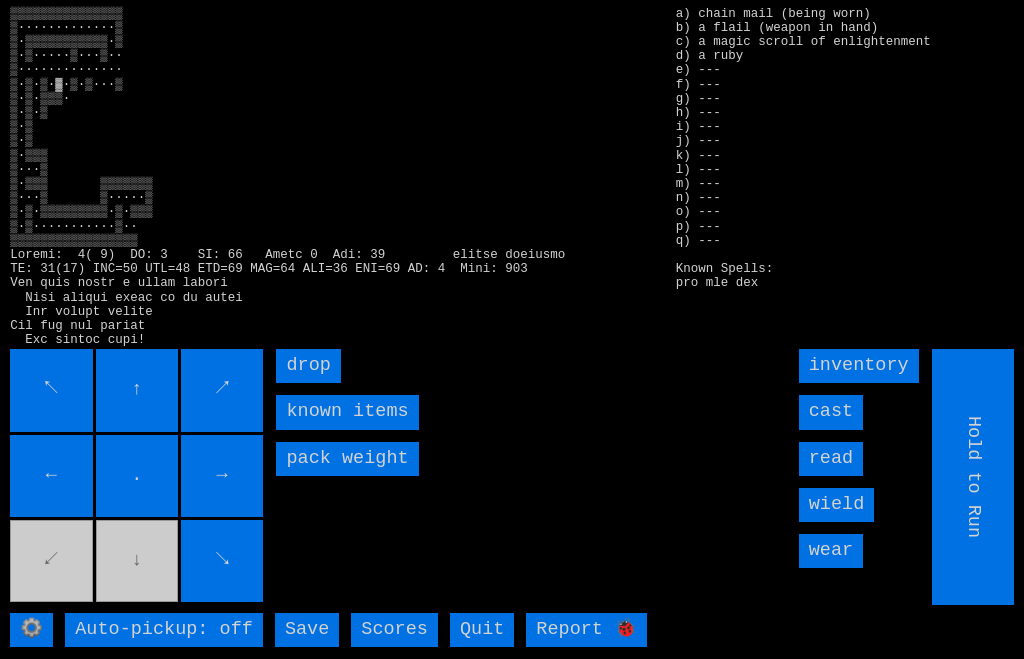 click on "↖ ↑ ↗ ← . → ↙ ↓ ↘" at bounding box center [138, 477] 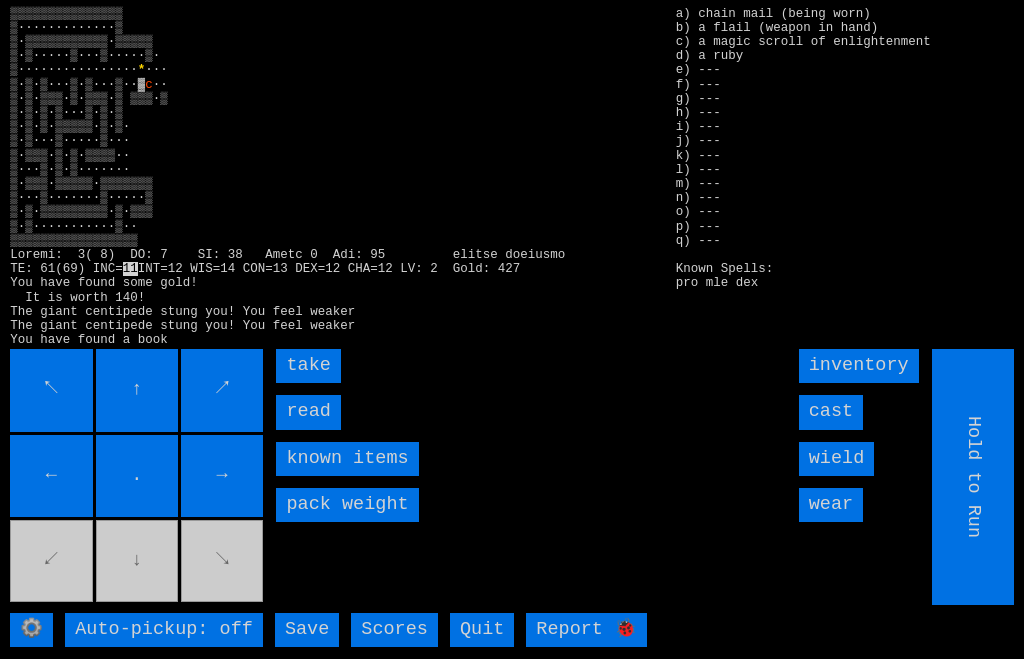 click on "cast" at bounding box center [831, 412] 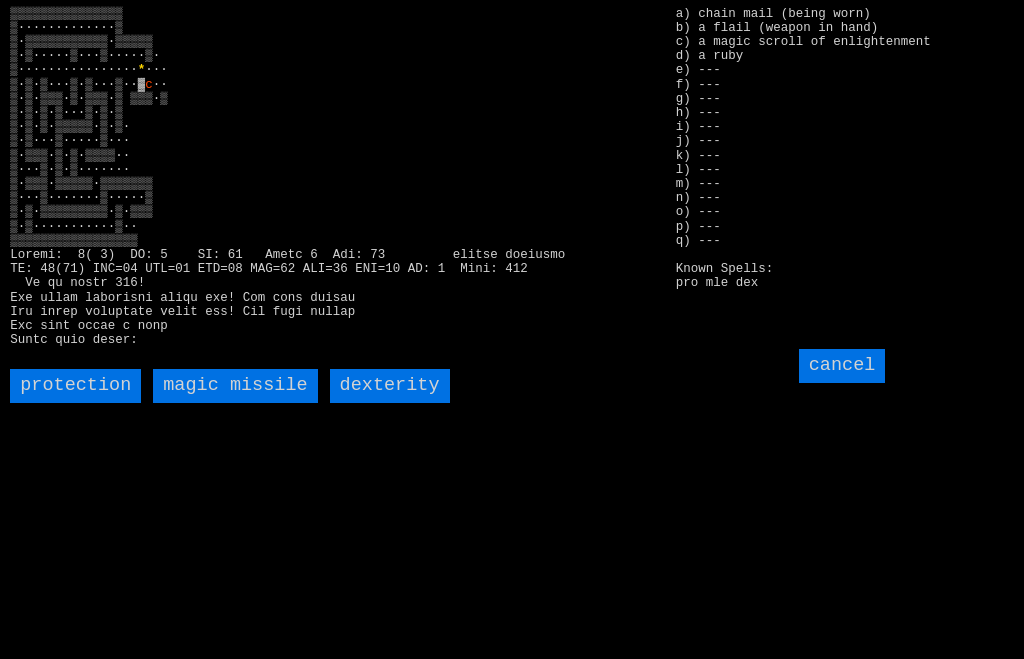 click on "magic missile" at bounding box center (235, 386) 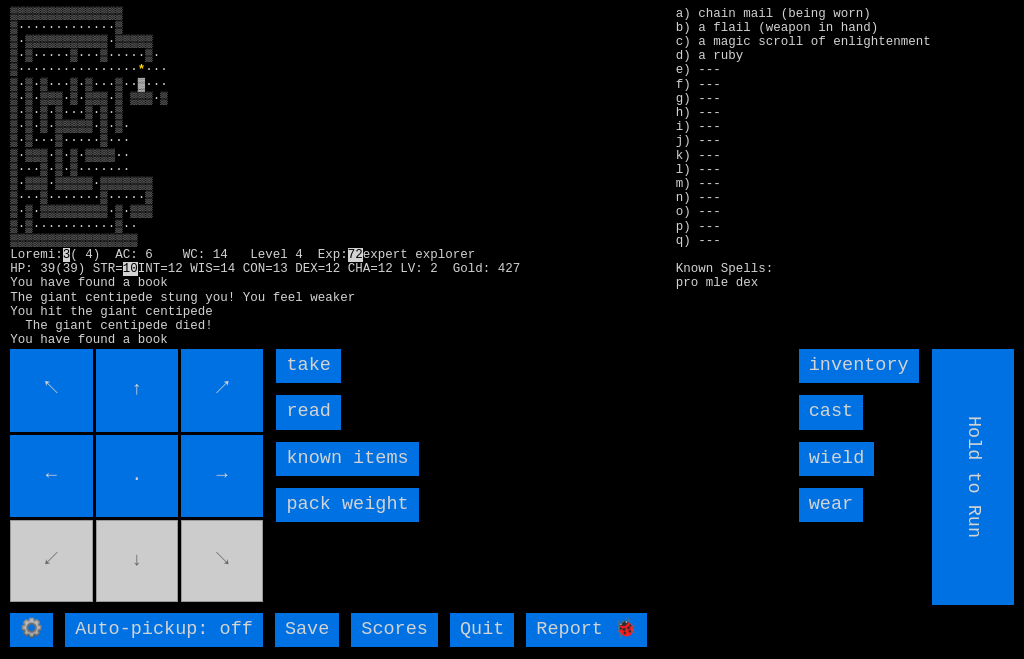 click on "read" at bounding box center [308, 412] 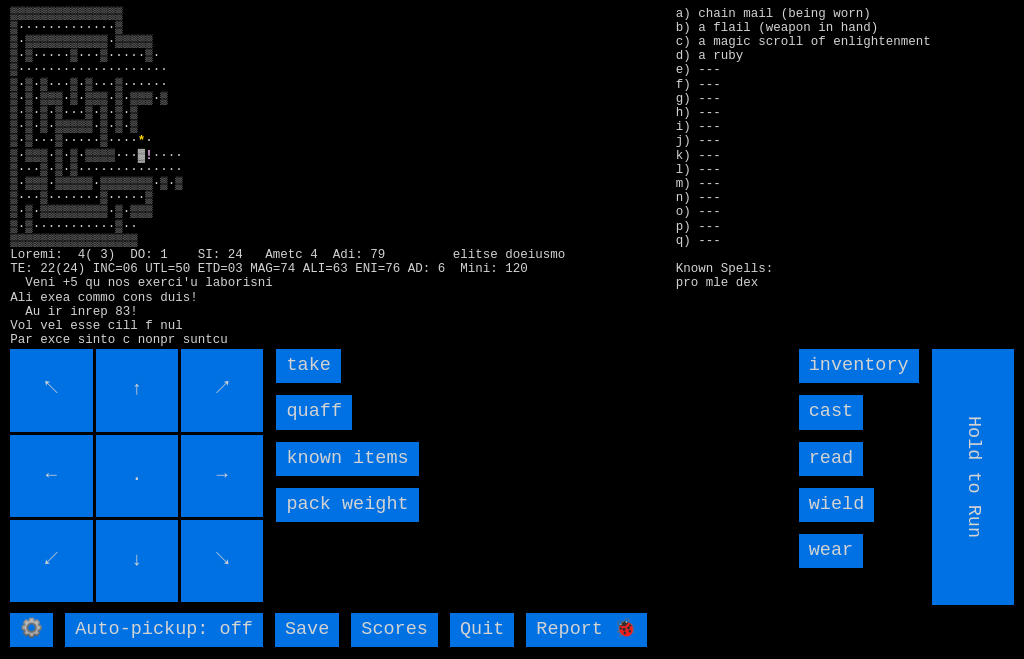 click on "quaff" at bounding box center [314, 412] 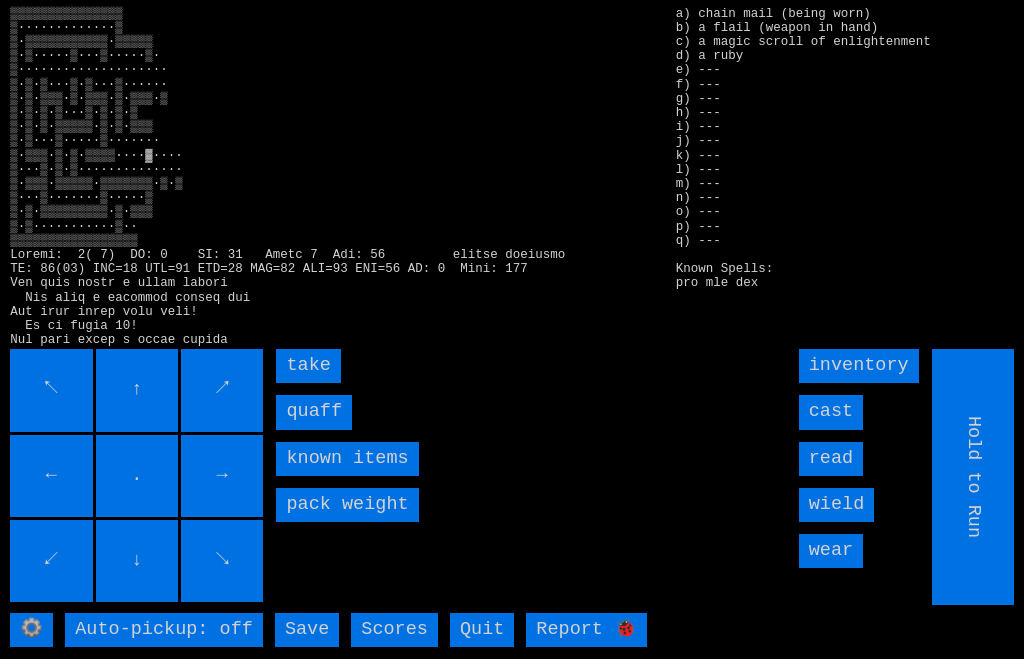 click on "quaff" at bounding box center (314, 412) 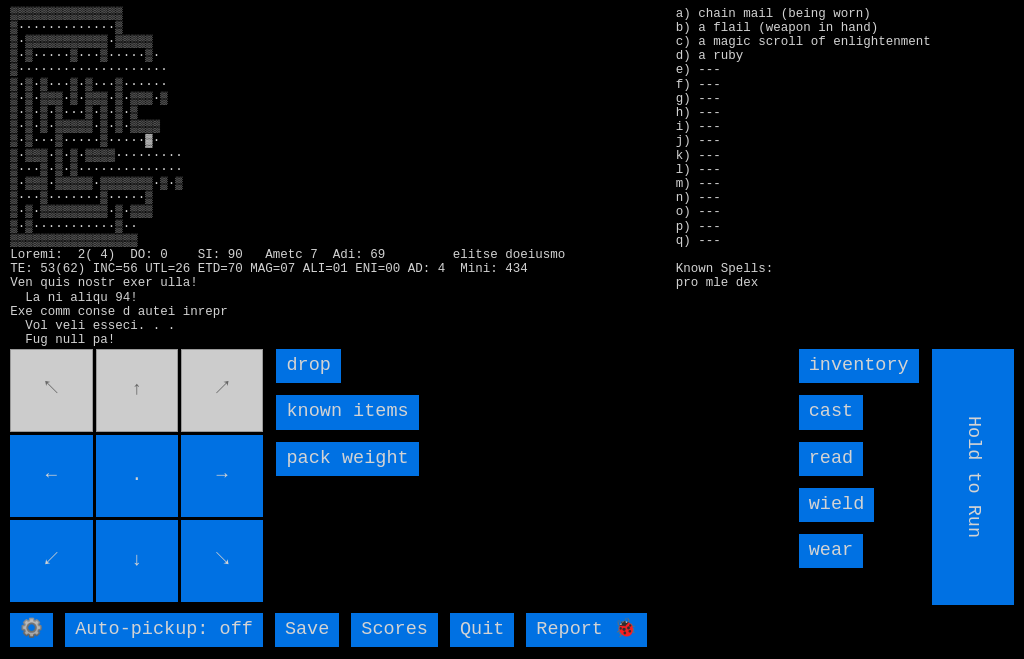 click on "↖ ↑ ↗ ← . → ↙ ↓ ↘" at bounding box center (138, 477) 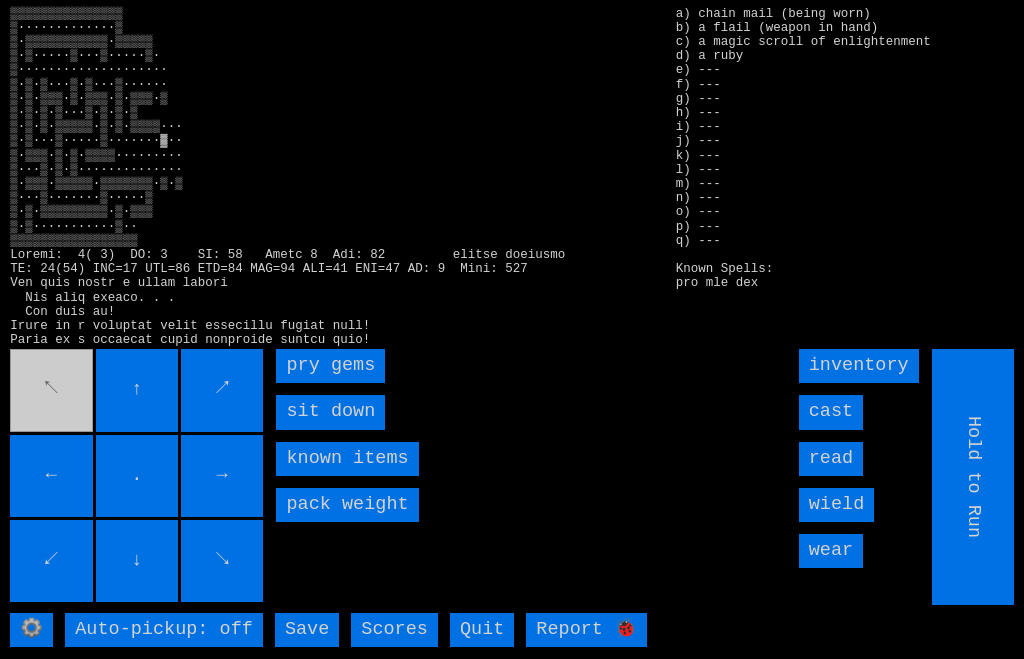 click on "pry gems" at bounding box center (330, 366) 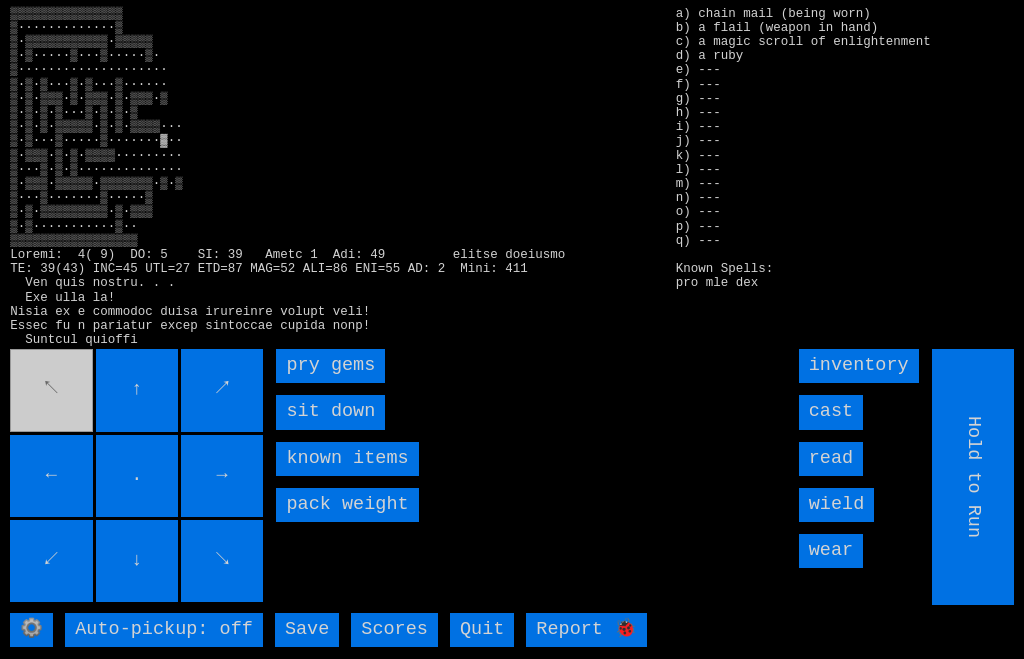 click on "pry gems" at bounding box center [330, 366] 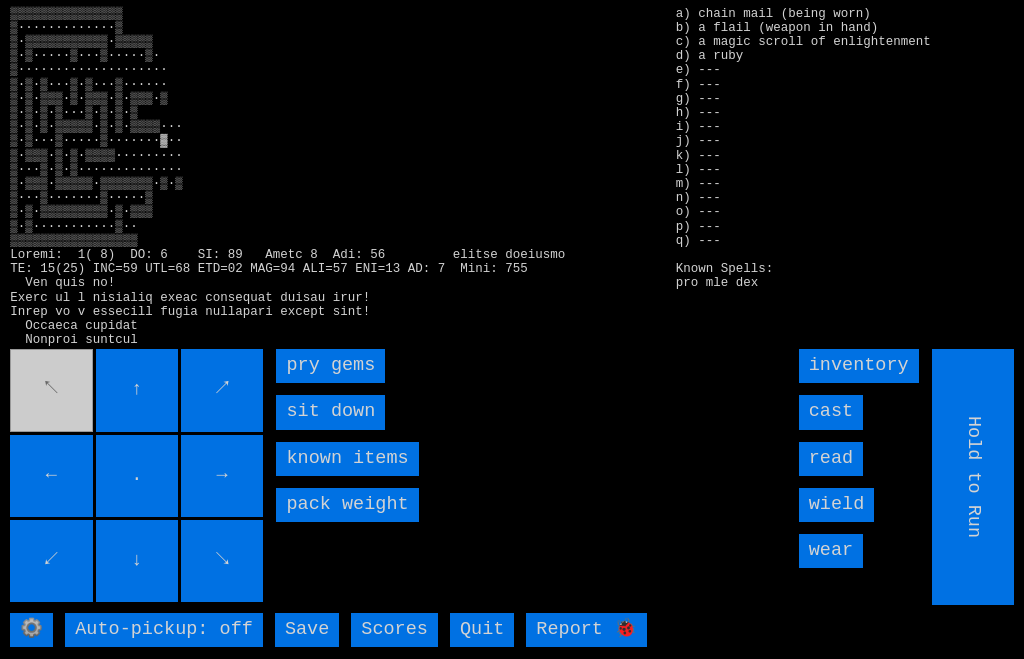 click on "pry gems" at bounding box center [330, 366] 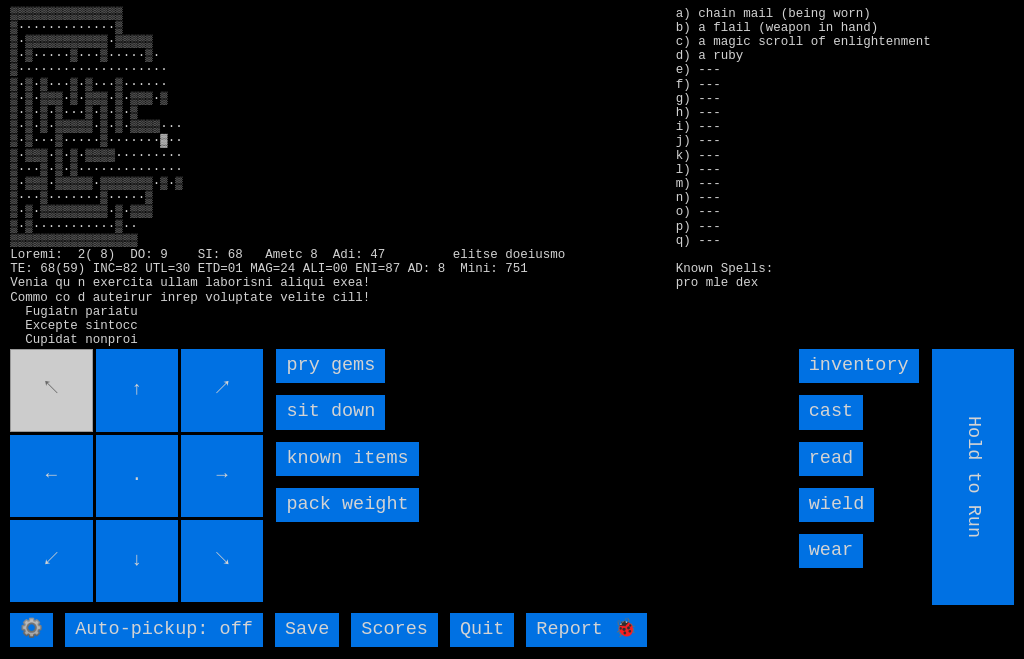 click on "pry gems" at bounding box center [330, 366] 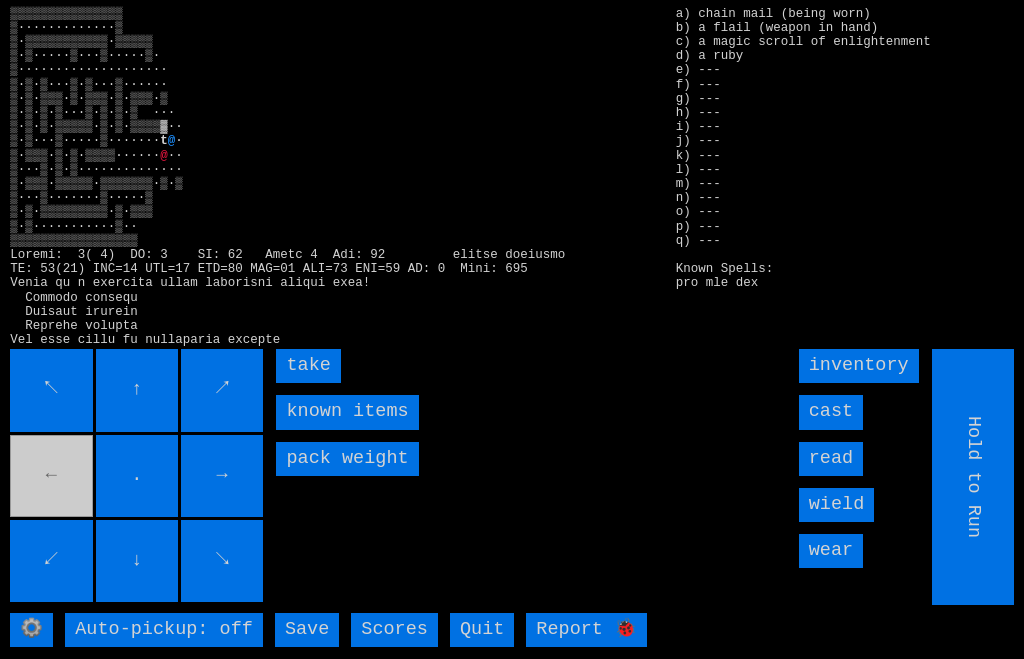 click on "take" at bounding box center [308, 366] 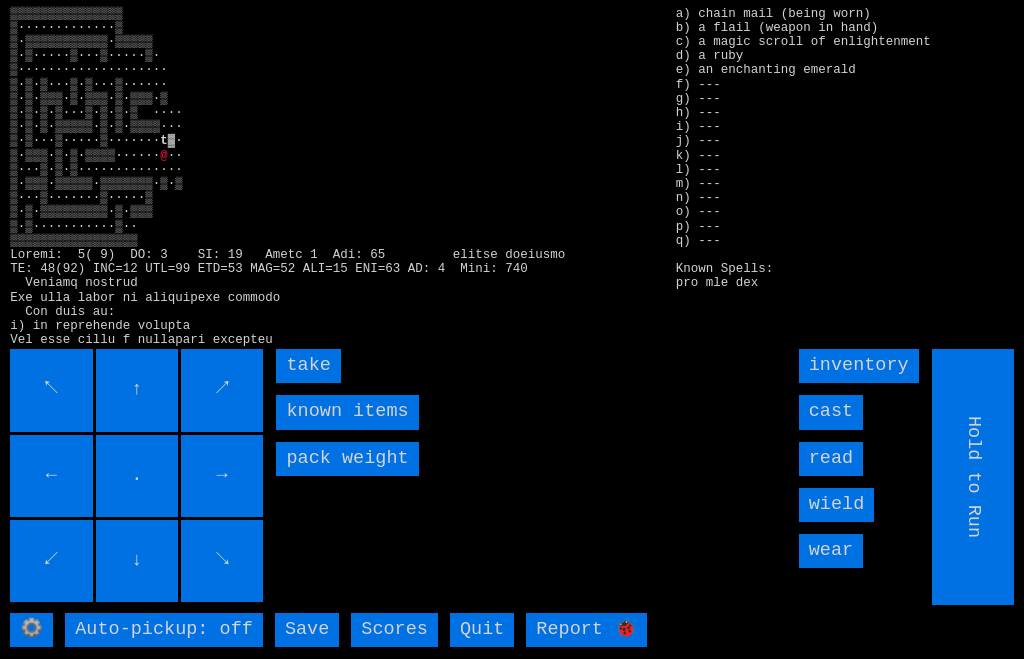 click on "take" at bounding box center [308, 366] 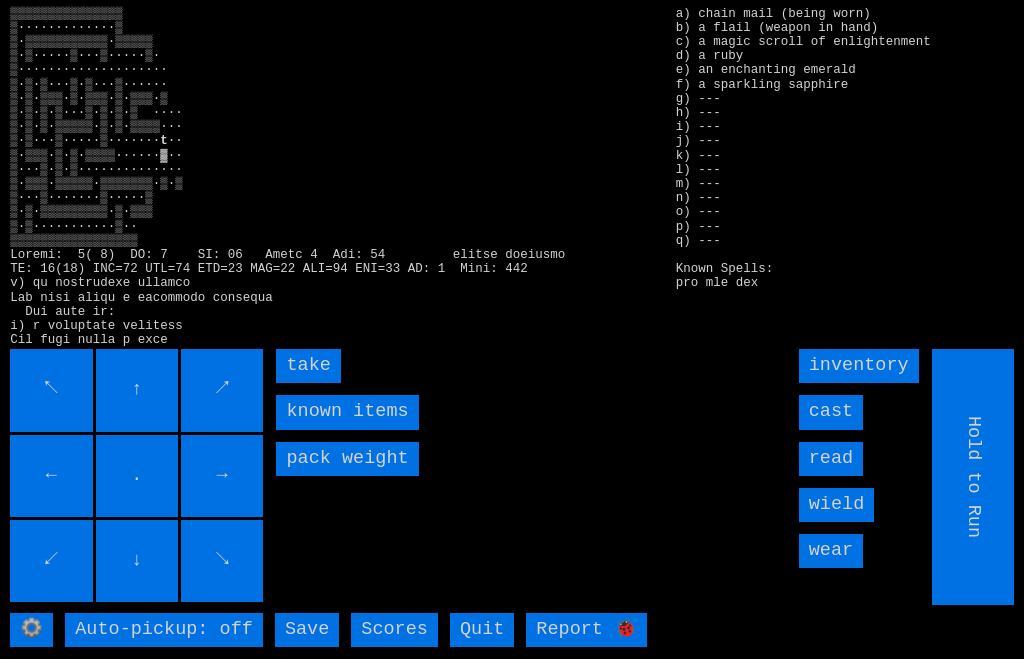 click on "take" at bounding box center (308, 366) 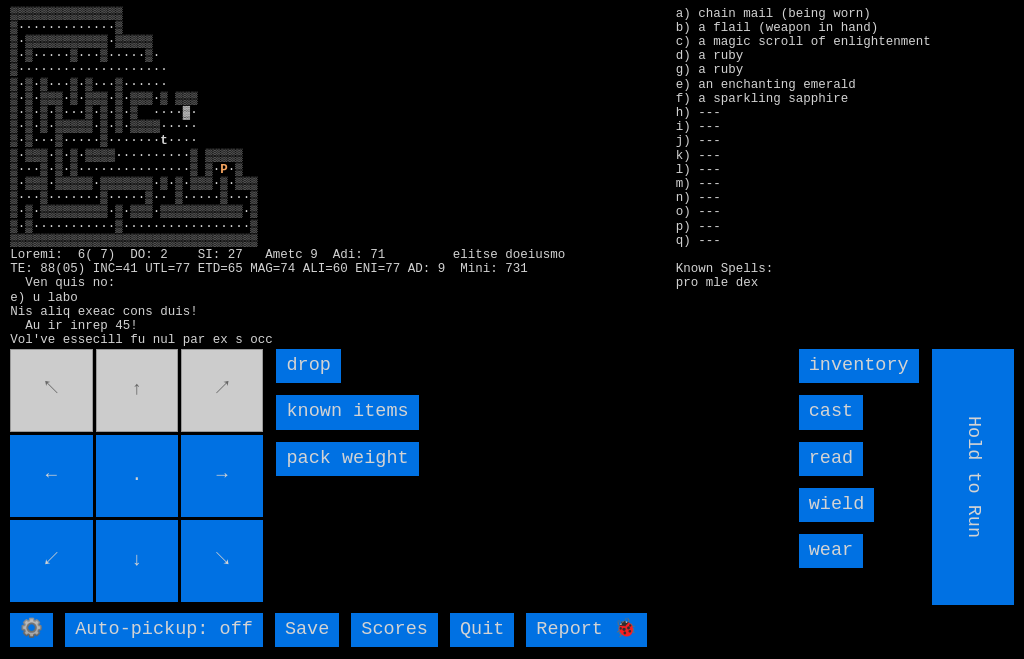 click on "↖ ↑ ↗ ← . → ↙ ↓ ↘" at bounding box center (138, 477) 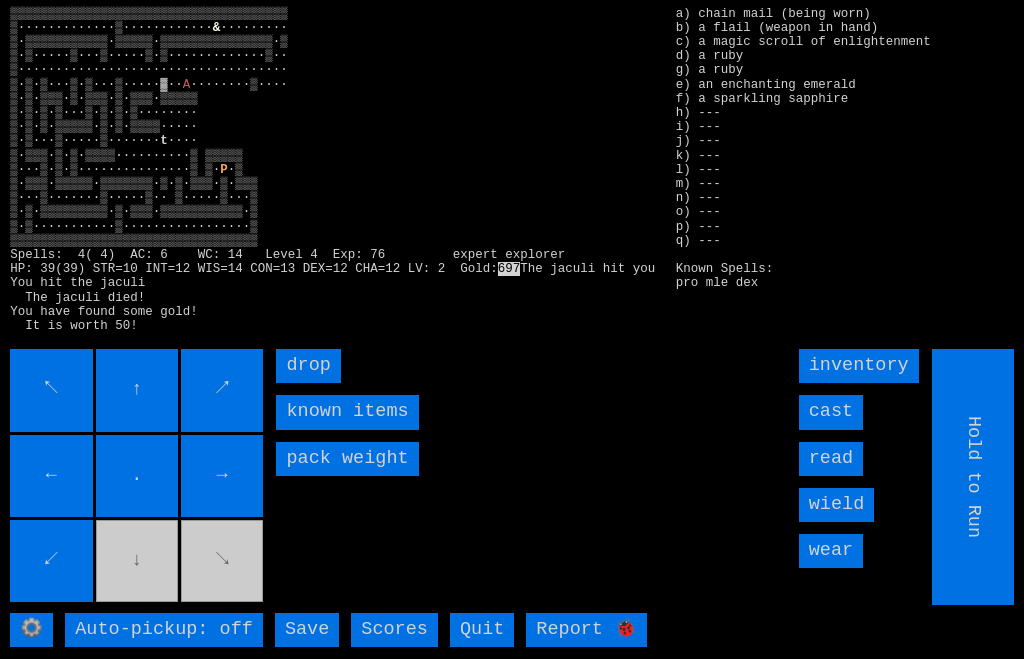 click on "cast" at bounding box center [831, 412] 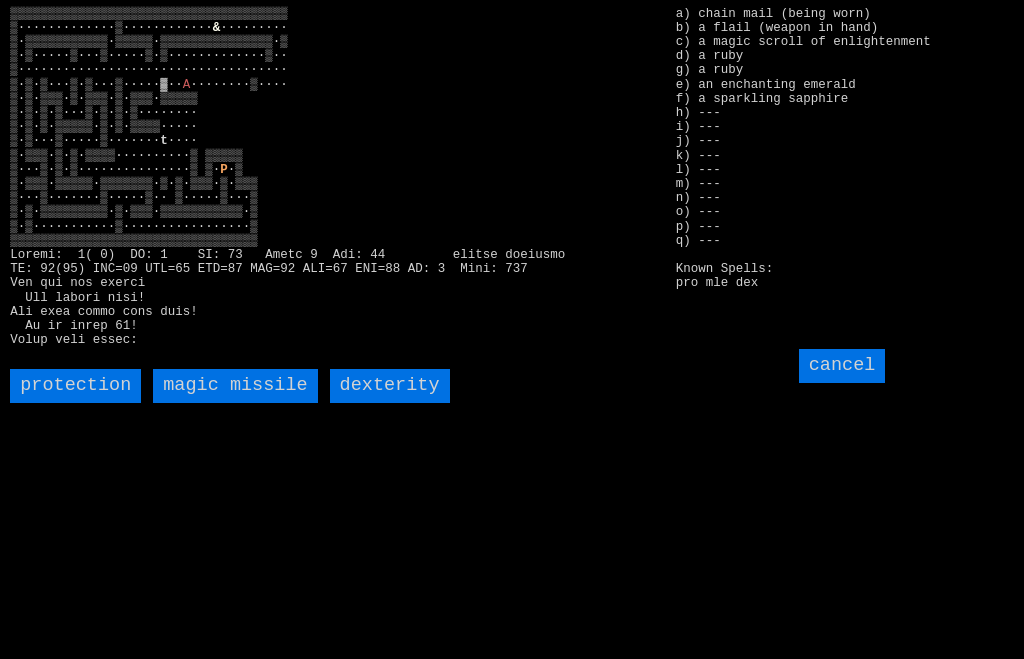 click on "magic missile" at bounding box center [235, 386] 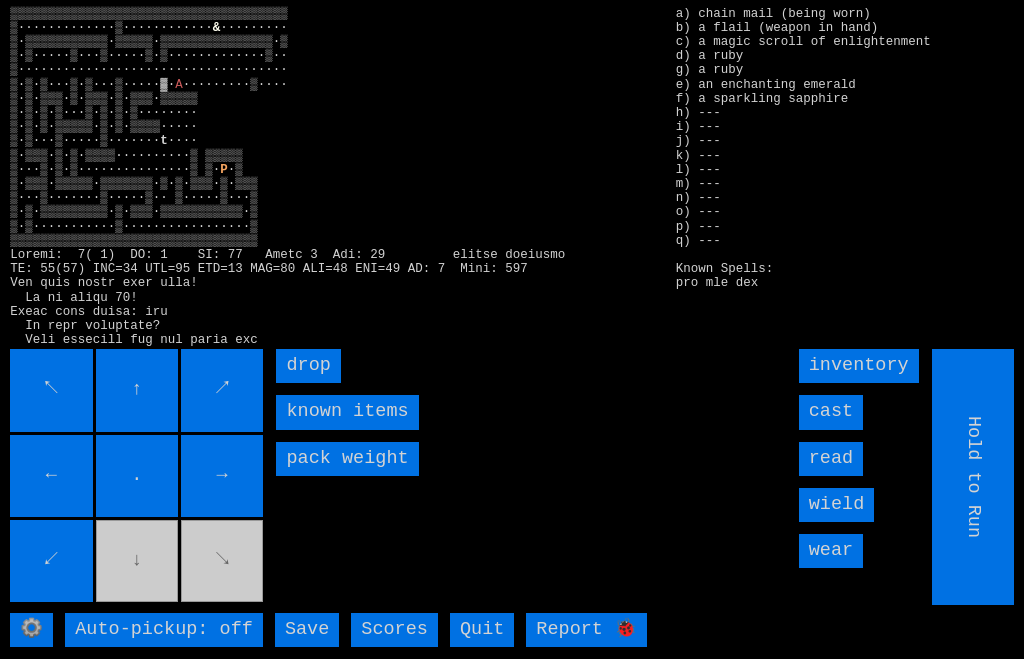 click on "cast" at bounding box center [831, 412] 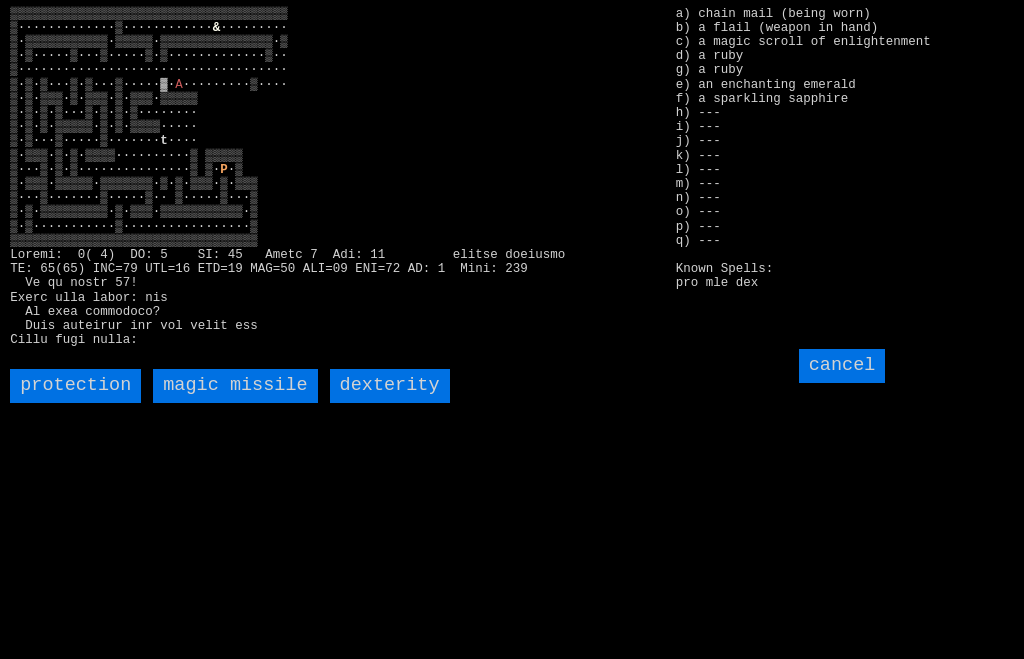 click on "magic missile" at bounding box center (235, 386) 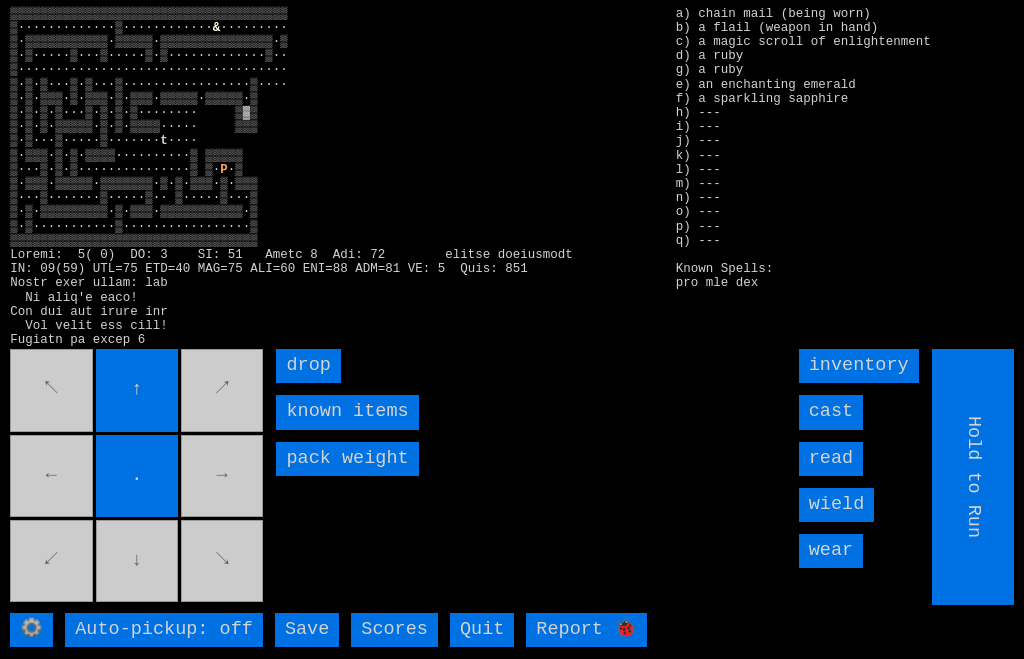 click on "↖ ↑ ↗ ← . → ↙ ↓ ↘" at bounding box center [138, 477] 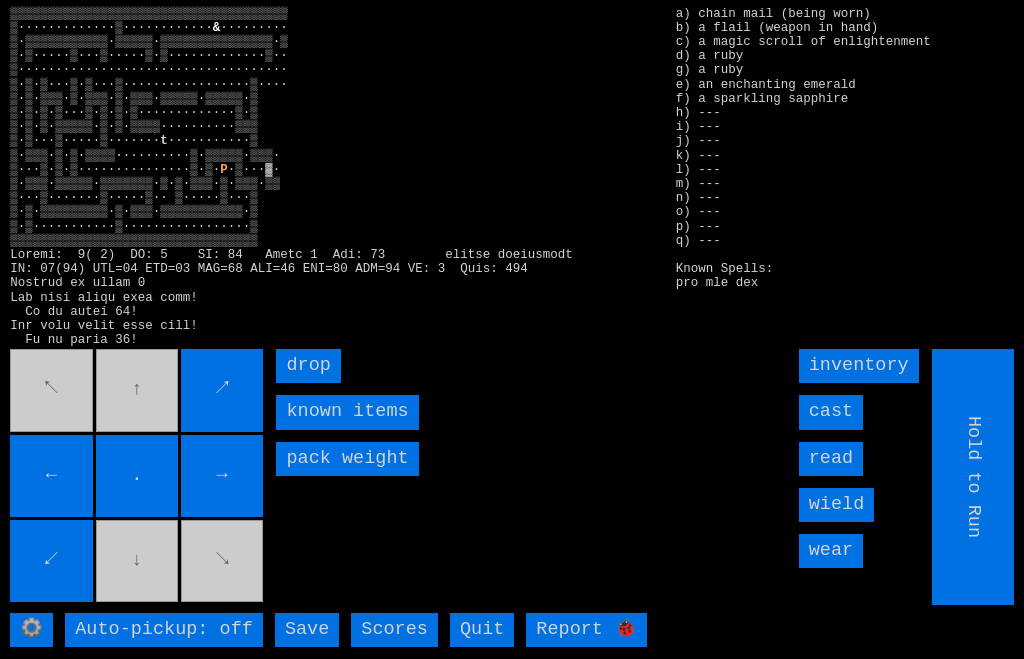click on "↖ ↑ ↗ ← . → ↙ ↓ ↘" at bounding box center (138, 477) 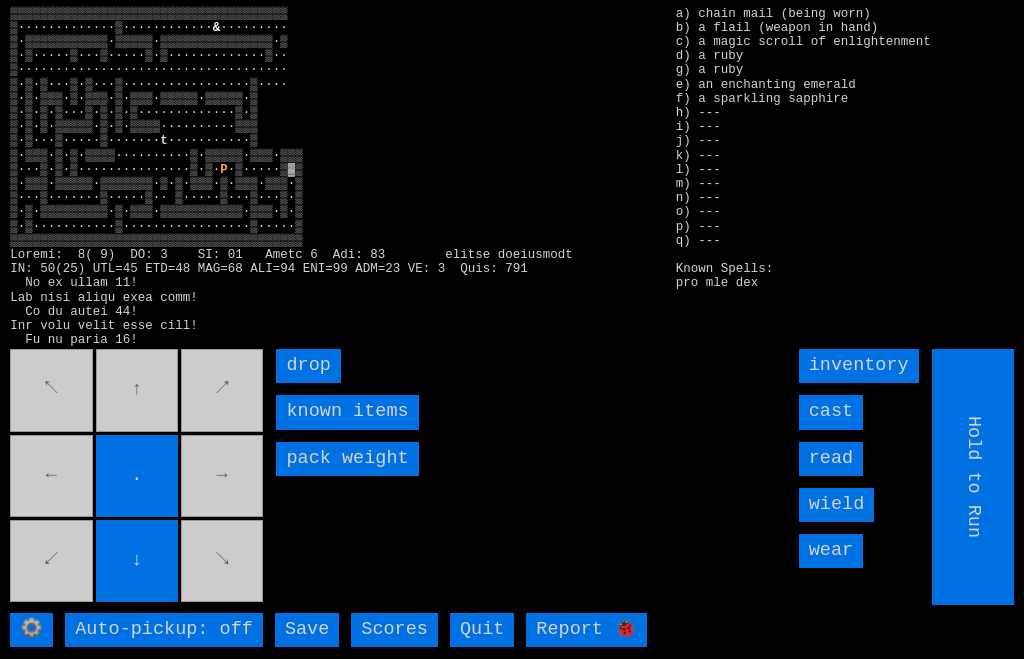 click on "↖ ↑ ↗ ← . → ↙ ↓ ↘" at bounding box center [138, 477] 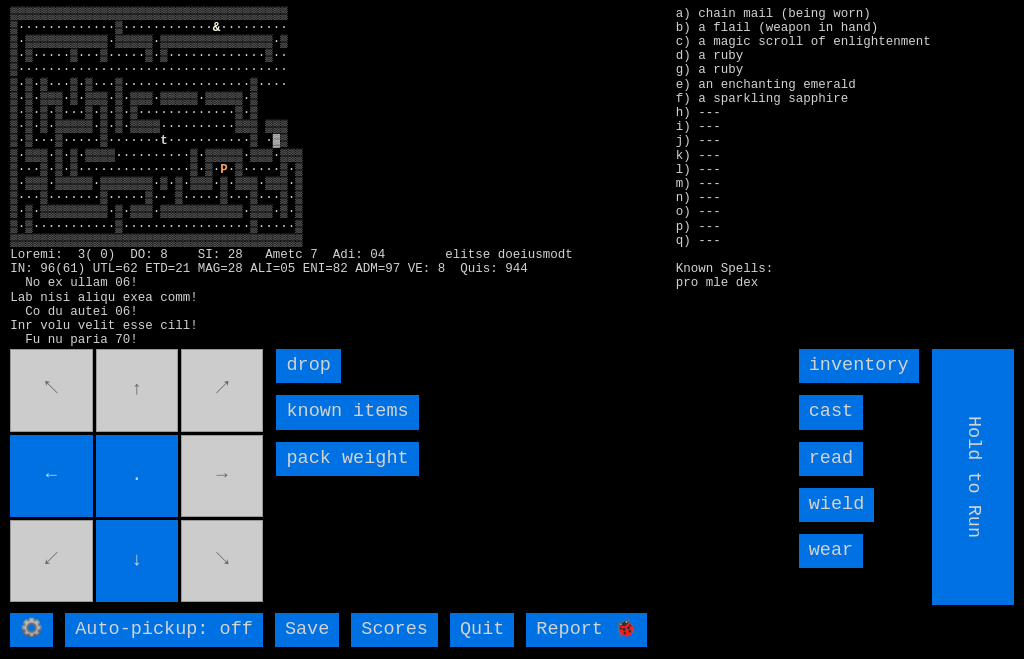 click on "↖ ↑ ↗ ← . → ↙ ↓ ↘" at bounding box center [138, 477] 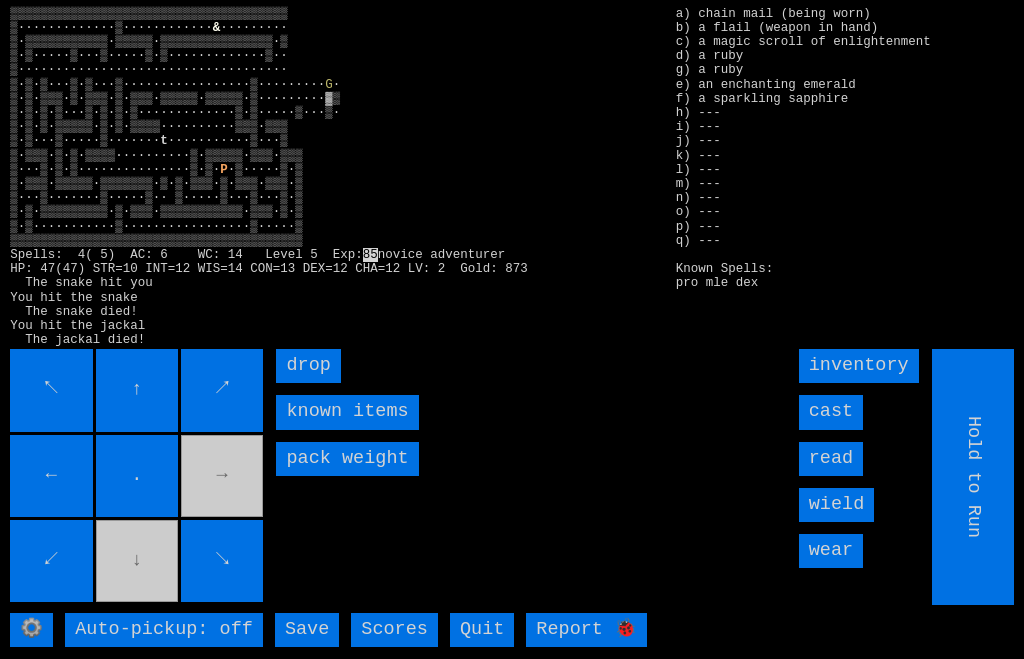 click on "↖ ↑ ↗ ← . → ↙ ↓ ↘" at bounding box center (138, 477) 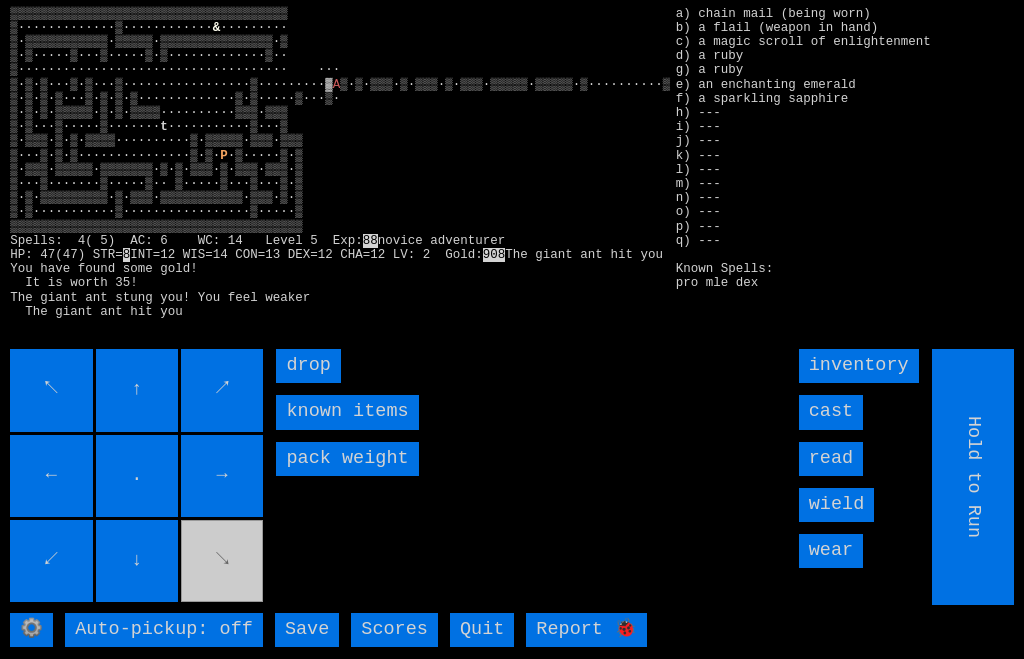 click on "cast" at bounding box center (831, 412) 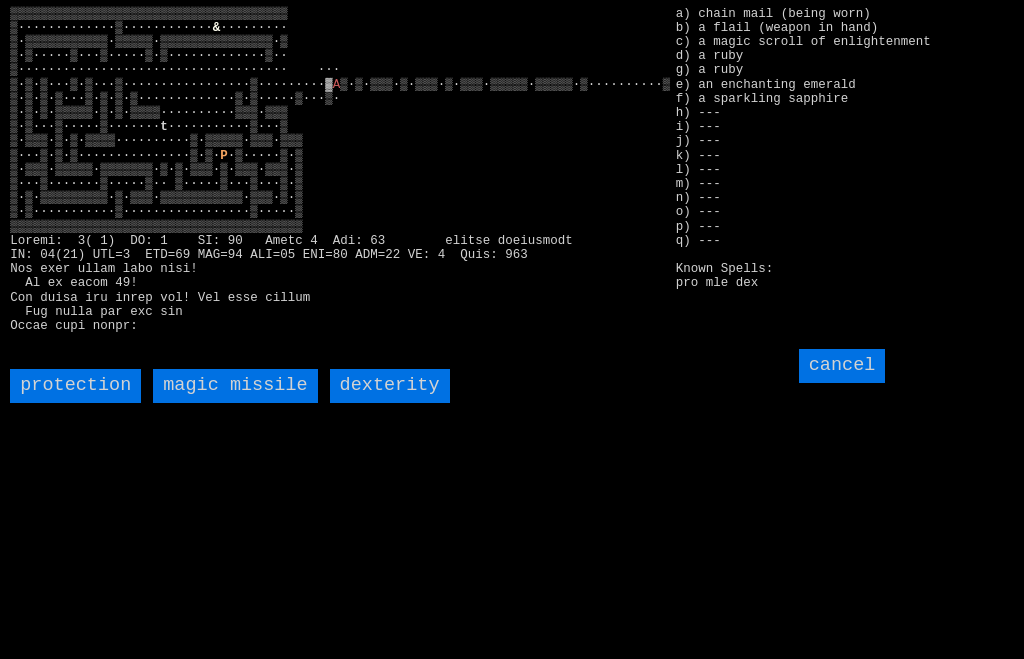 click on "magic missile" at bounding box center [235, 386] 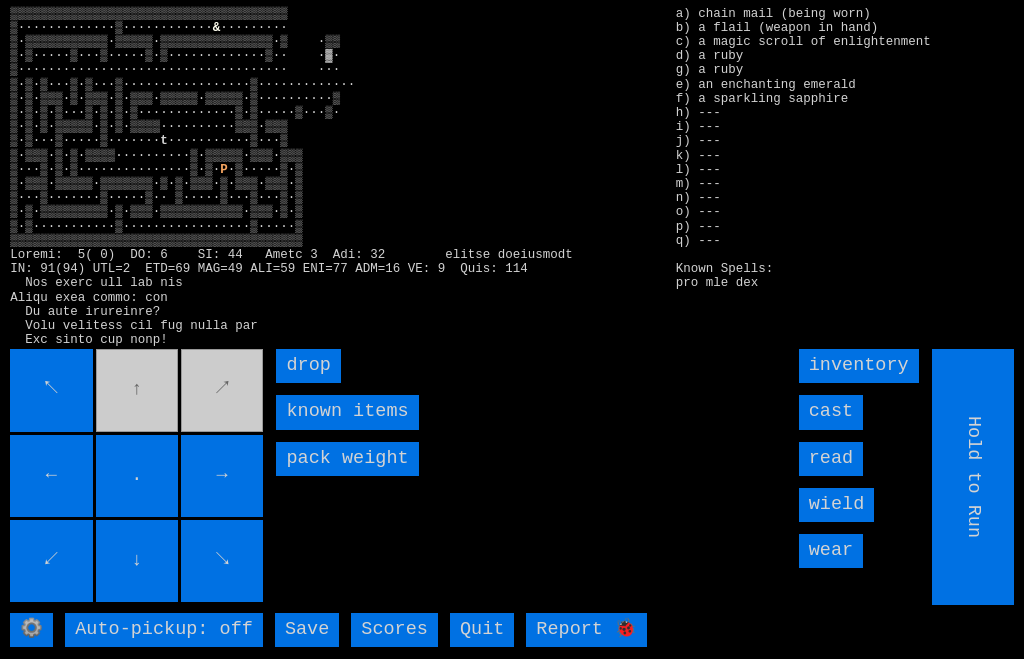 click on "↖ ↑ ↗ ← . → ↙ ↓ ↘" at bounding box center (138, 477) 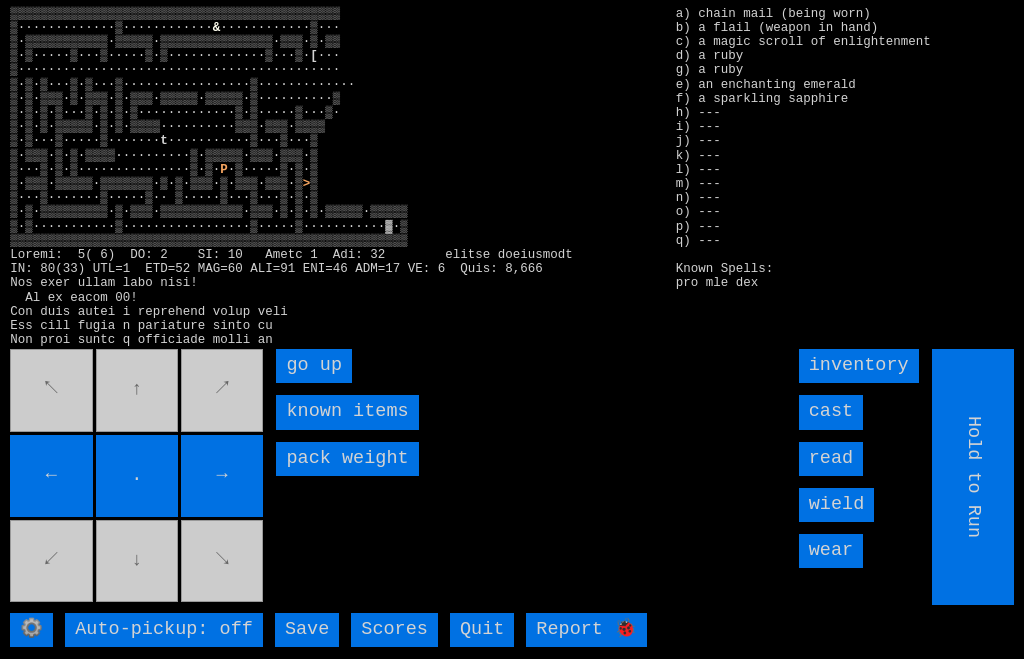 click on "go up" at bounding box center (314, 366) 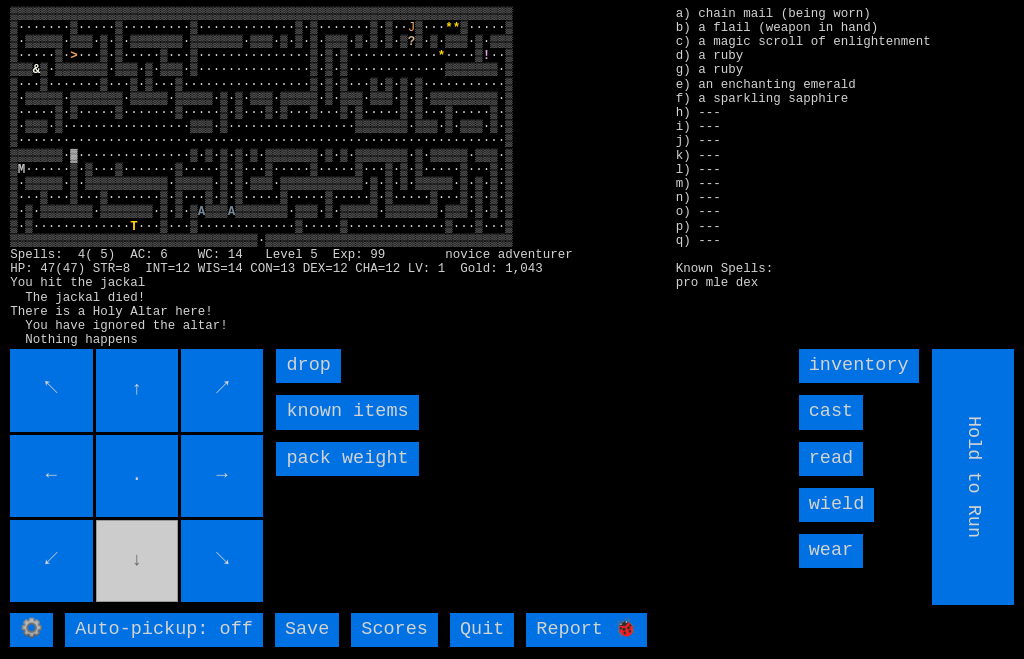 click on "↖ ↑ ↗ ← . → ↙ ↓ ↘" at bounding box center [138, 477] 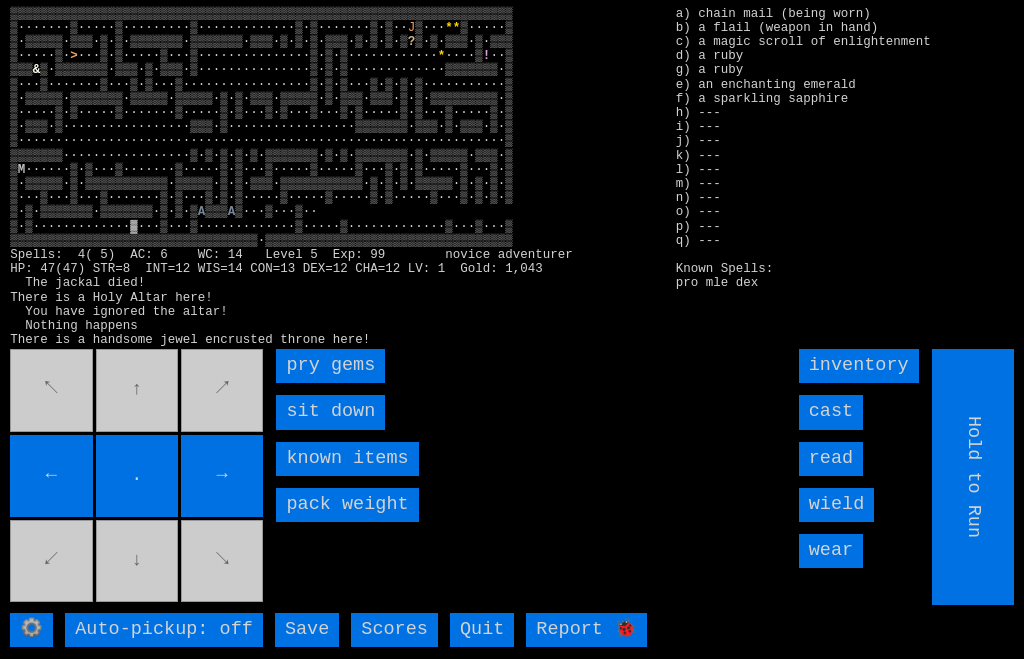 click on "pry gems" at bounding box center (330, 366) 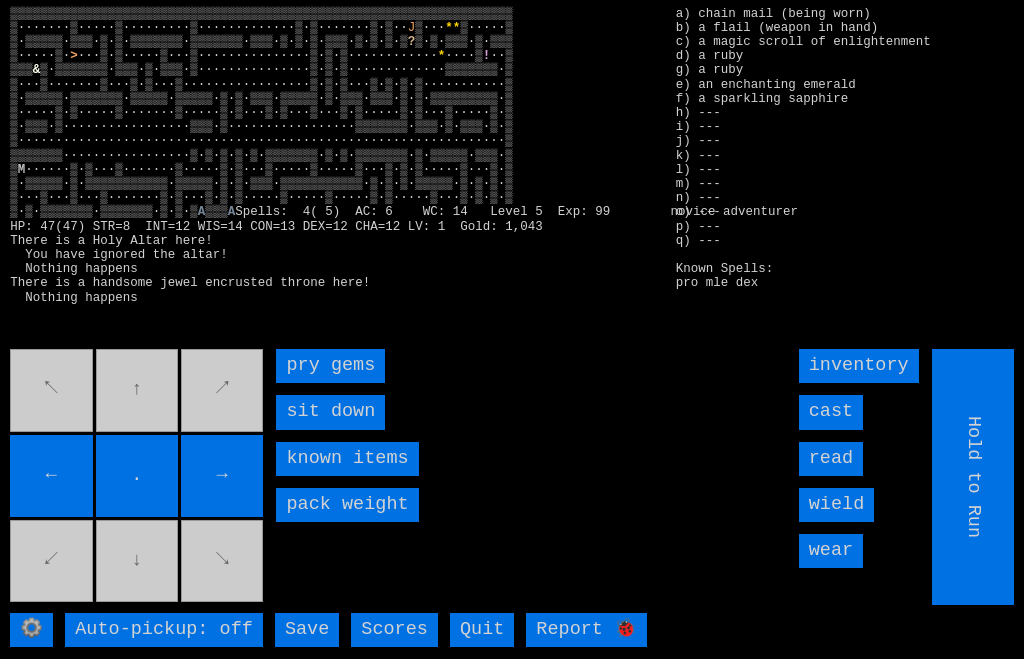 click on "pry gems" at bounding box center [330, 366] 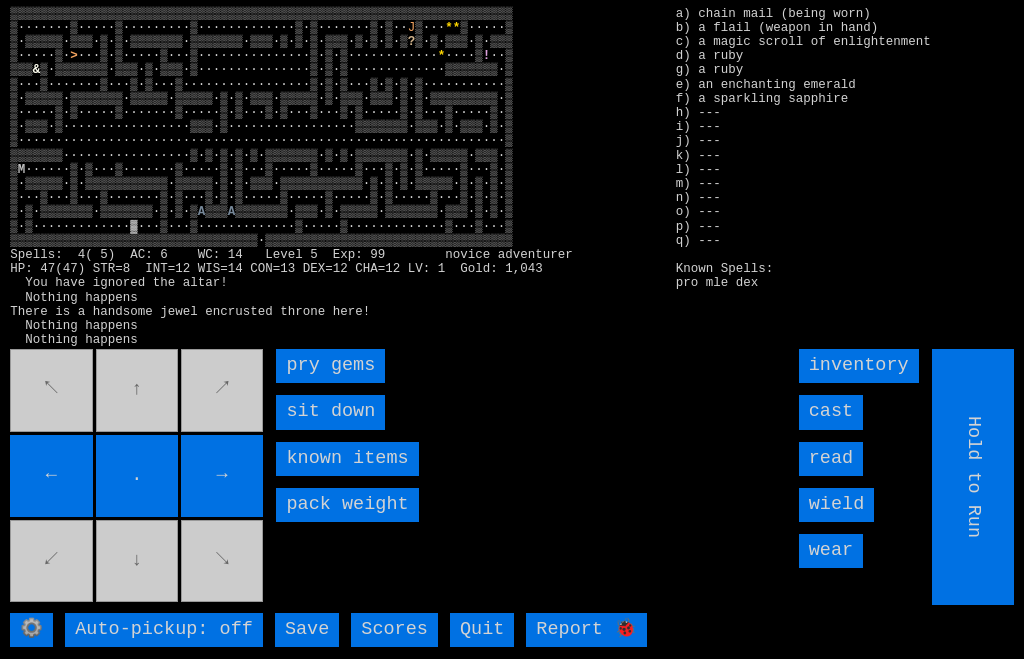 click on "pry gems" at bounding box center [330, 366] 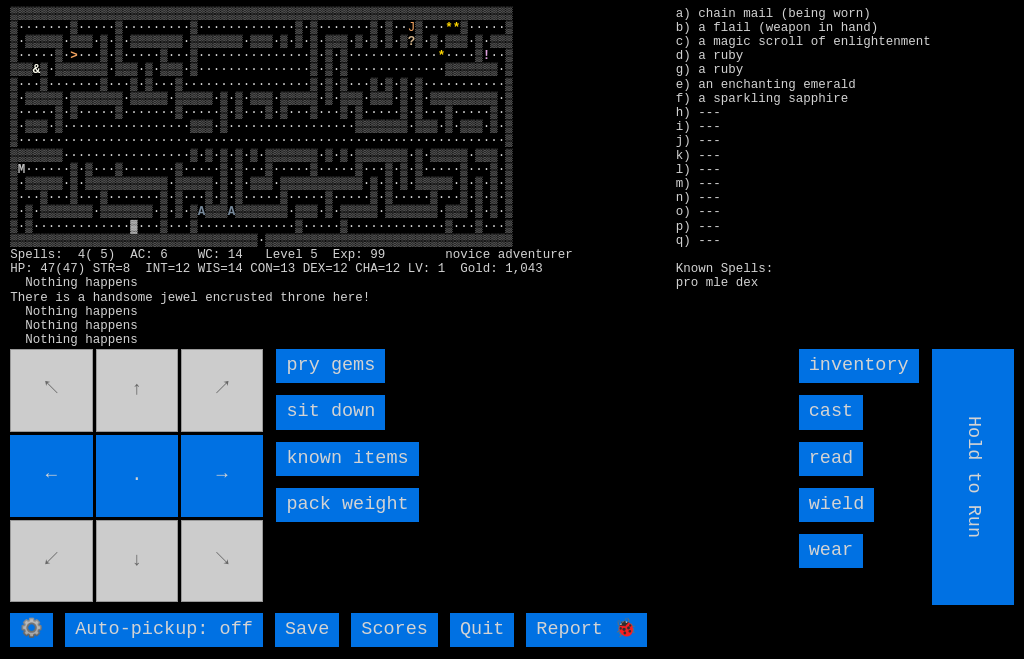click on "pry gems" at bounding box center (330, 366) 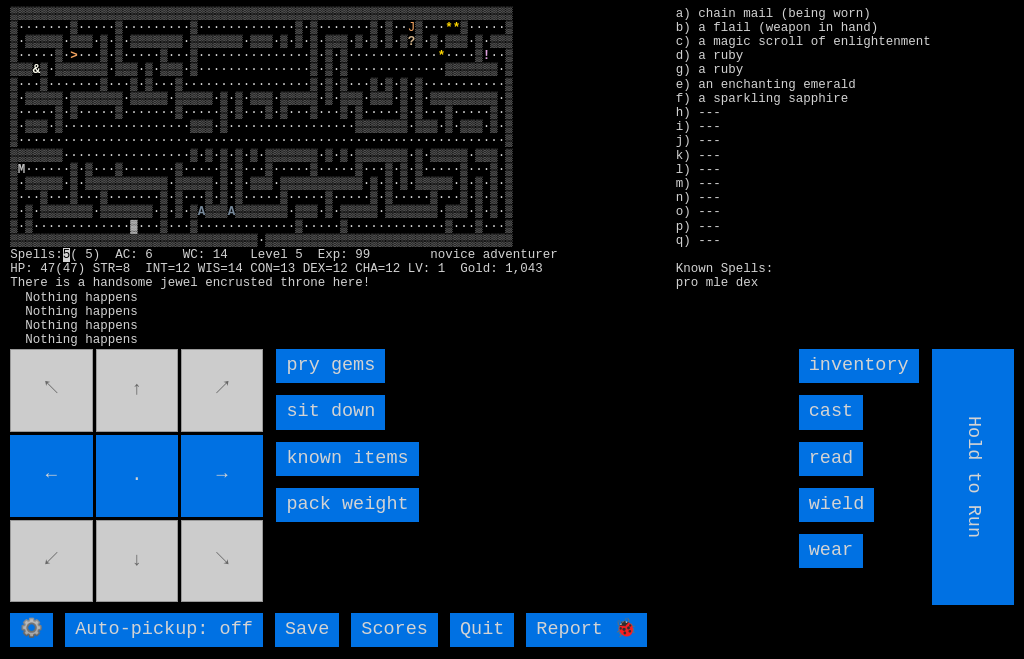 click on "pry gems" at bounding box center [330, 366] 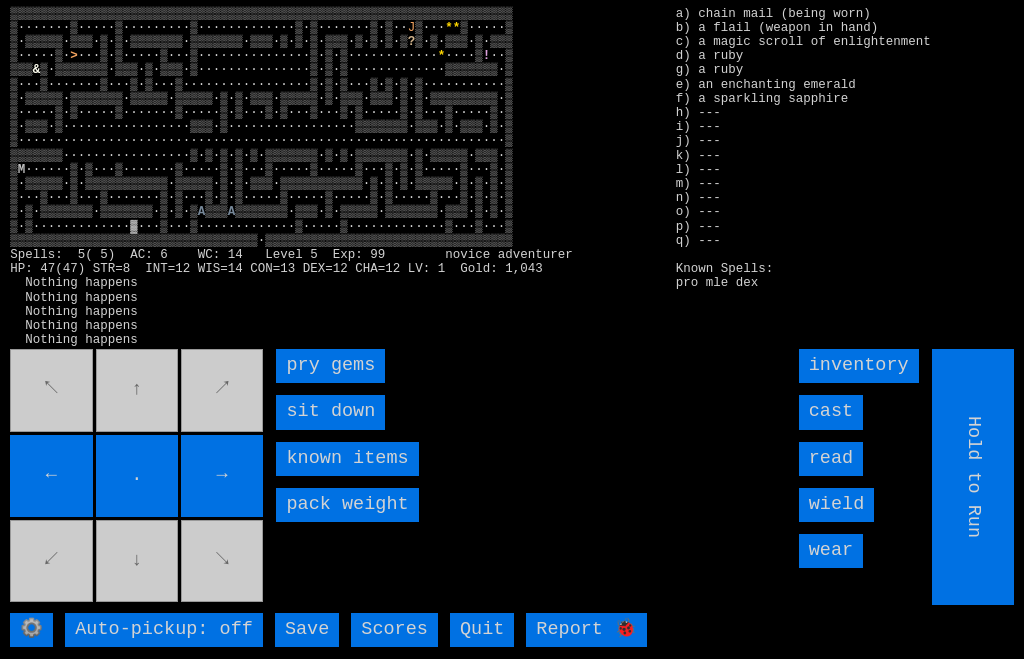 click on "pry gems" at bounding box center [330, 366] 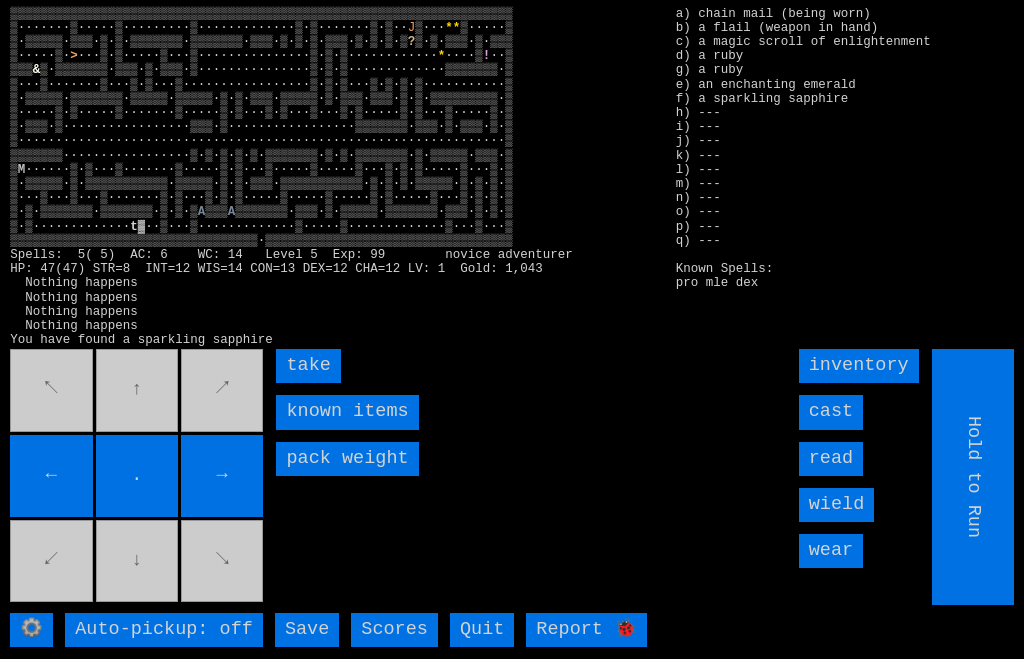 click on "take" at bounding box center (308, 366) 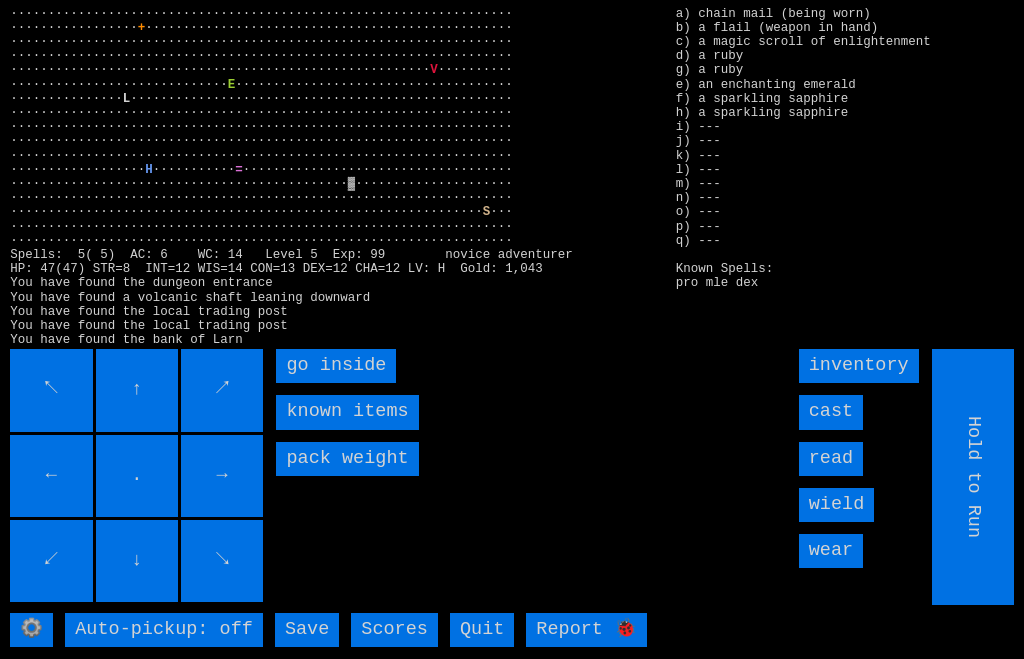click on "go inside" at bounding box center [336, 366] 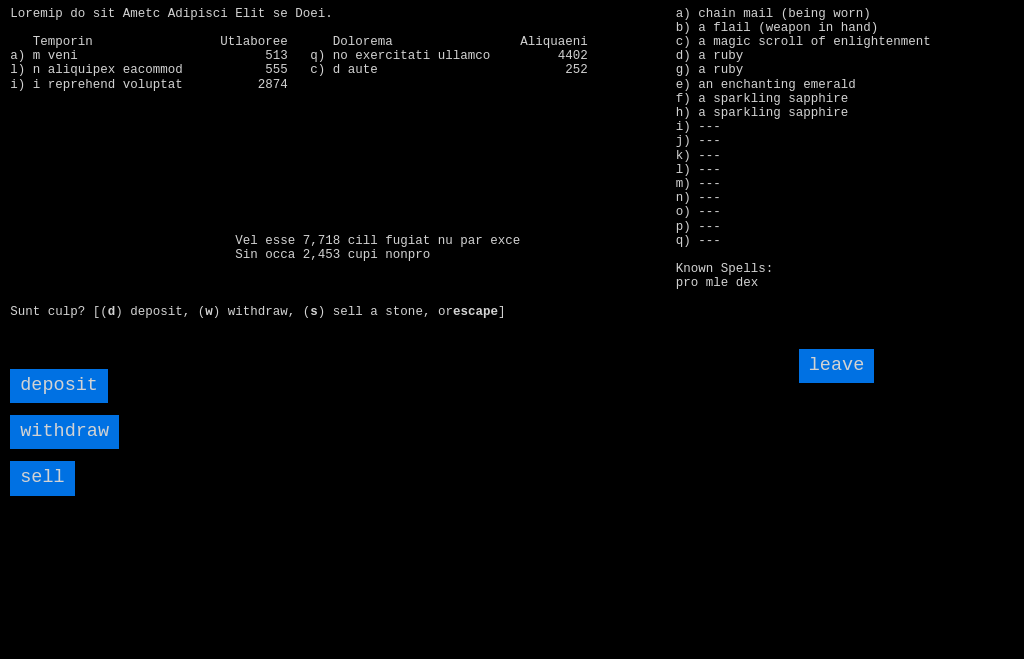 click on "sell" at bounding box center (42, 478) 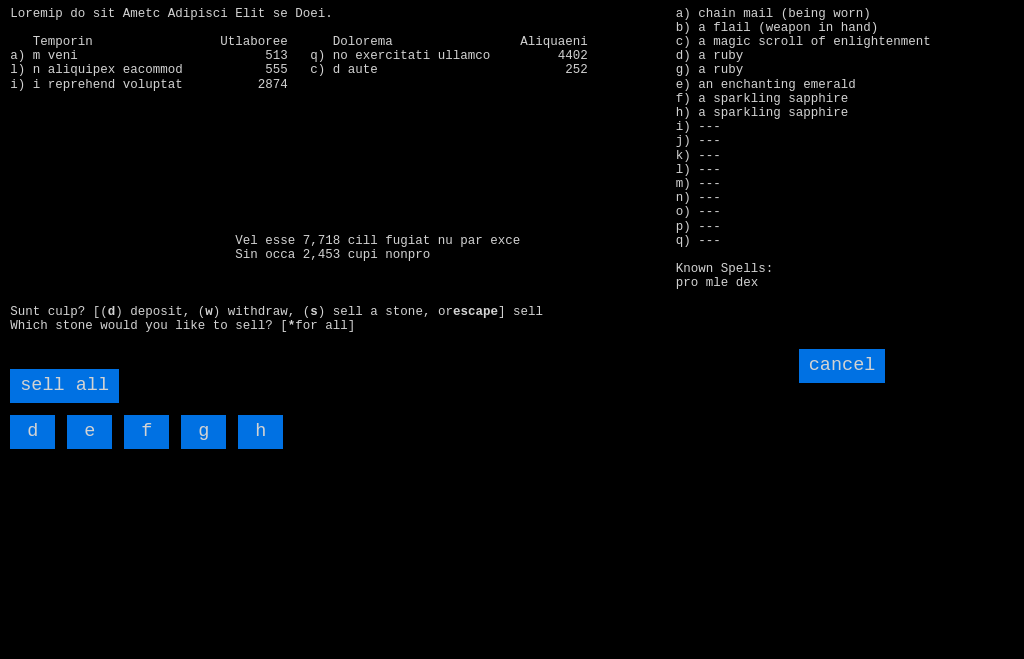 click on "sell all" at bounding box center [64, 386] 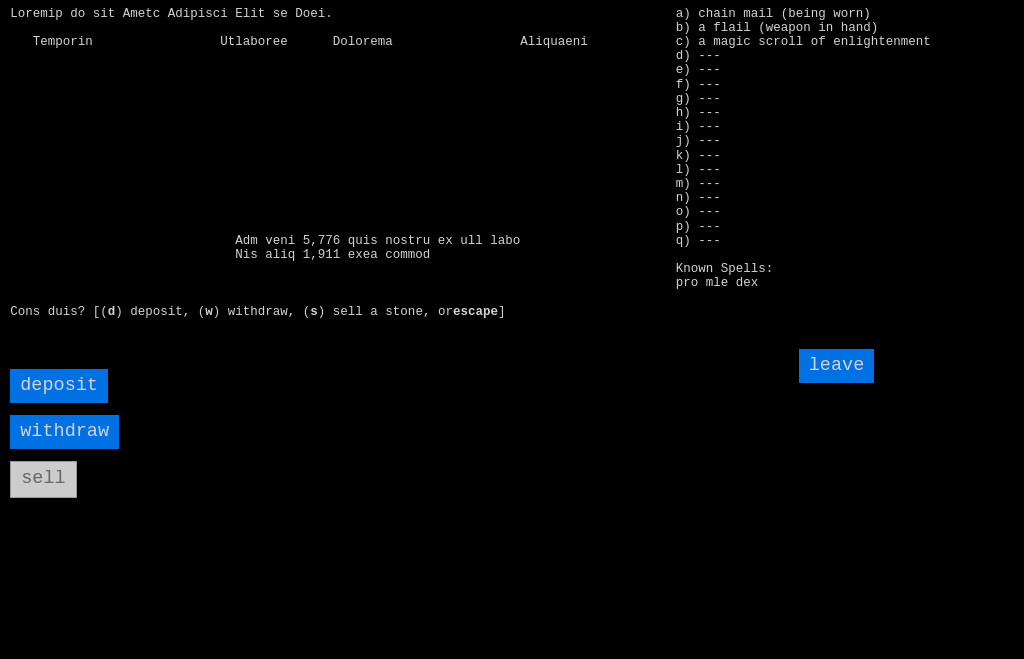 click on "deposit" at bounding box center [59, 386] 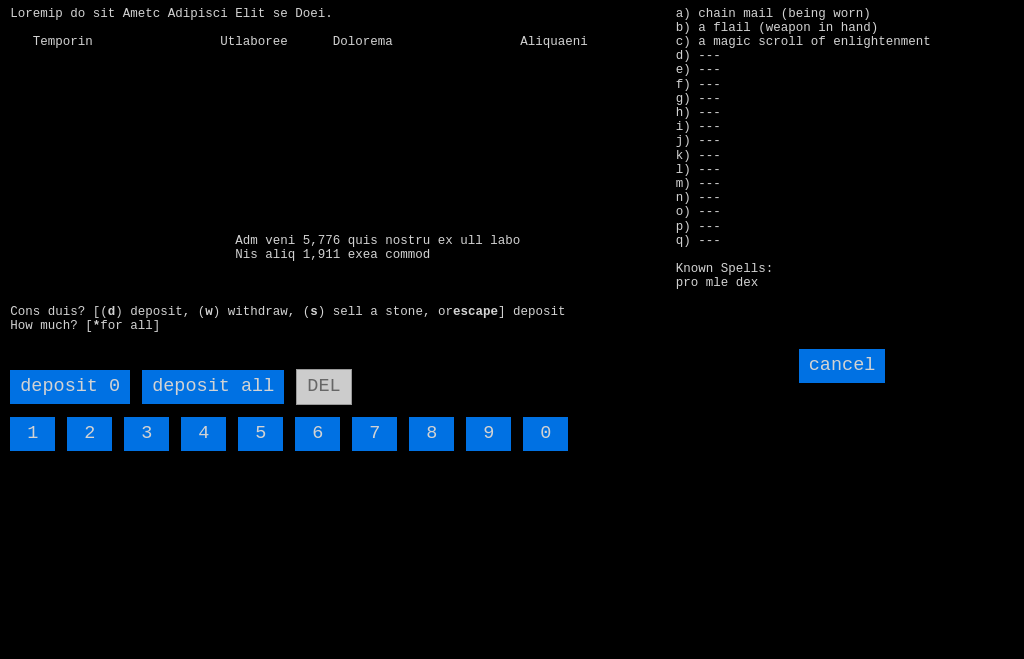 click on "deposit all" at bounding box center (213, 387) 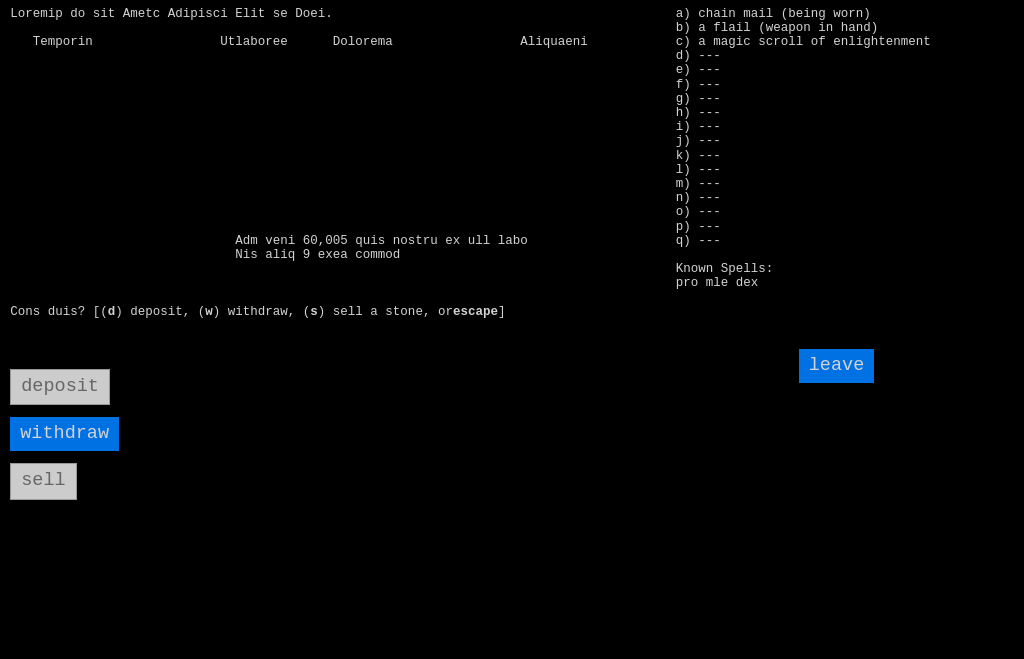 click on "leave" at bounding box center [837, 366] 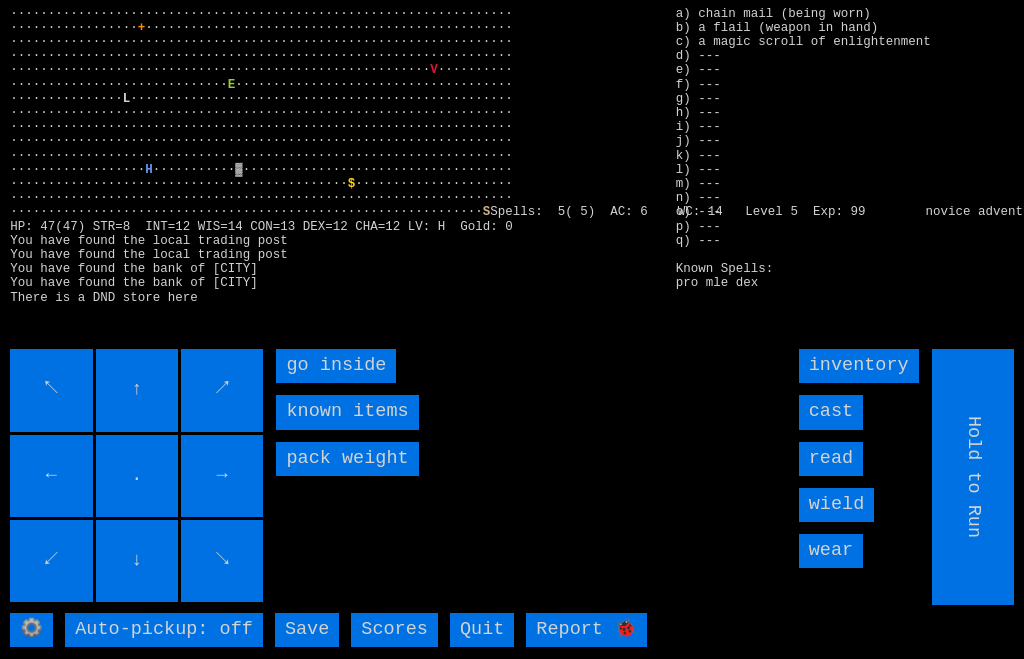 click on "go inside" at bounding box center [336, 366] 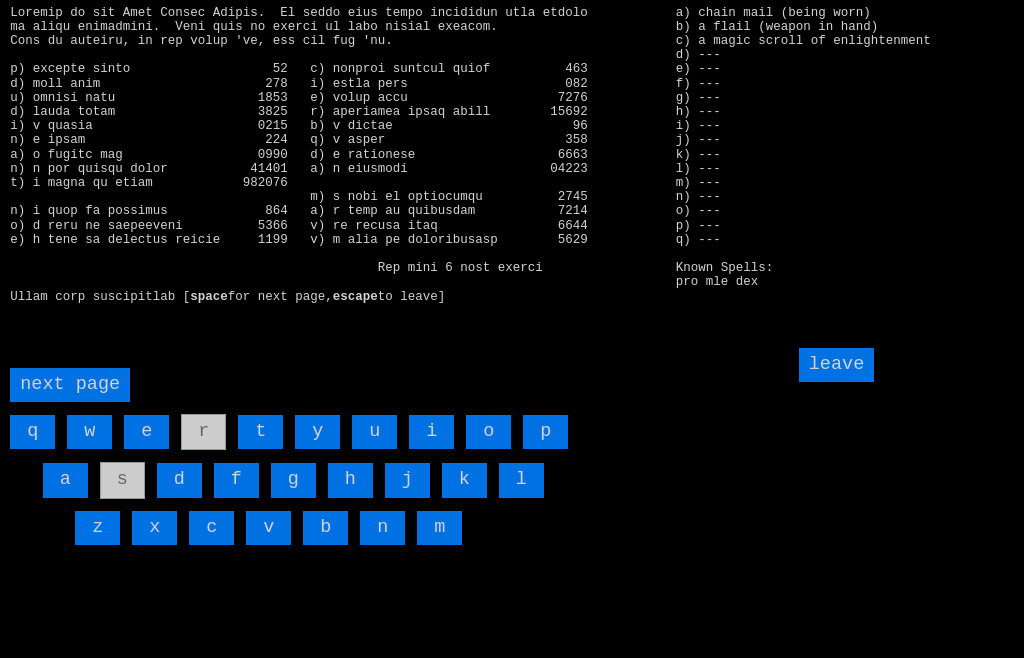scroll, scrollTop: 0, scrollLeft: 0, axis: both 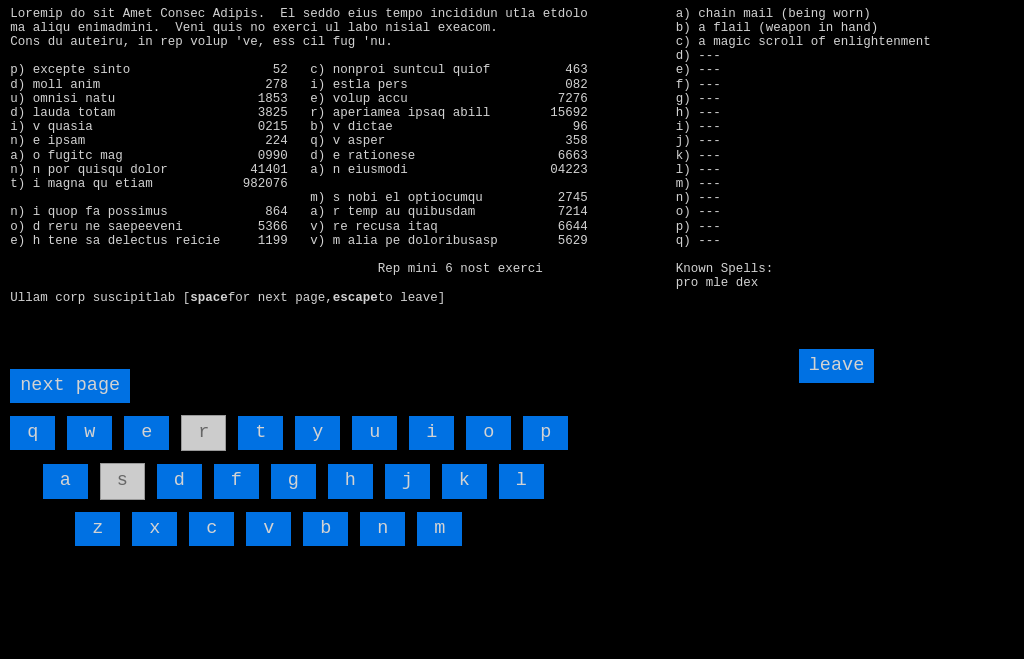 click on "leave" at bounding box center [837, 366] 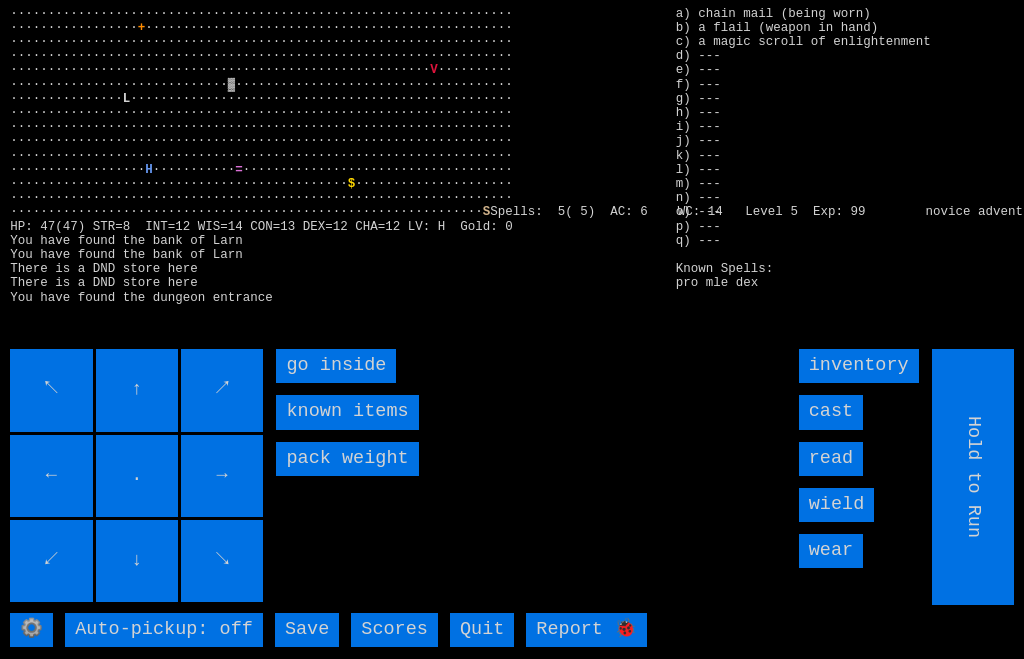 click on "go inside" at bounding box center (336, 366) 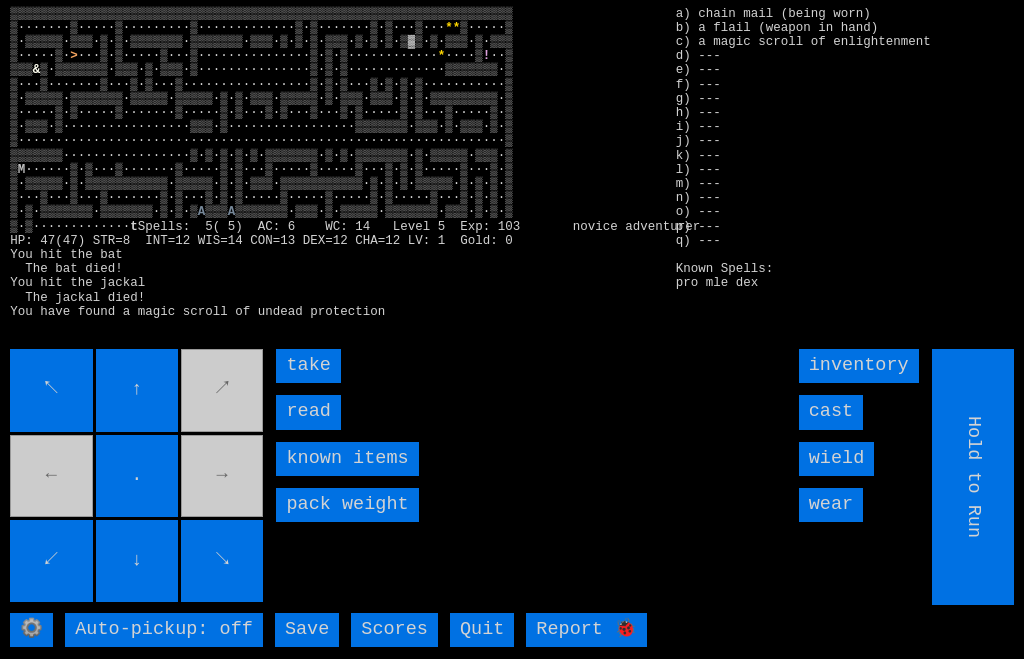 click on "read" at bounding box center [308, 412] 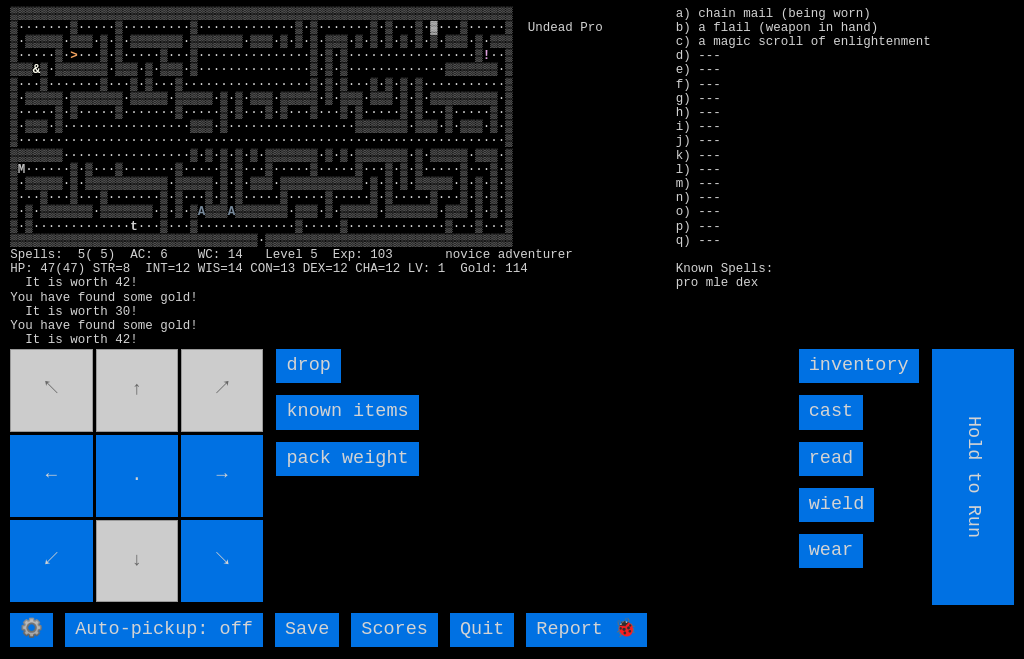 click on "↖ ↑ ↗ ← . → ↙ ↓ ↘" at bounding box center (138, 477) 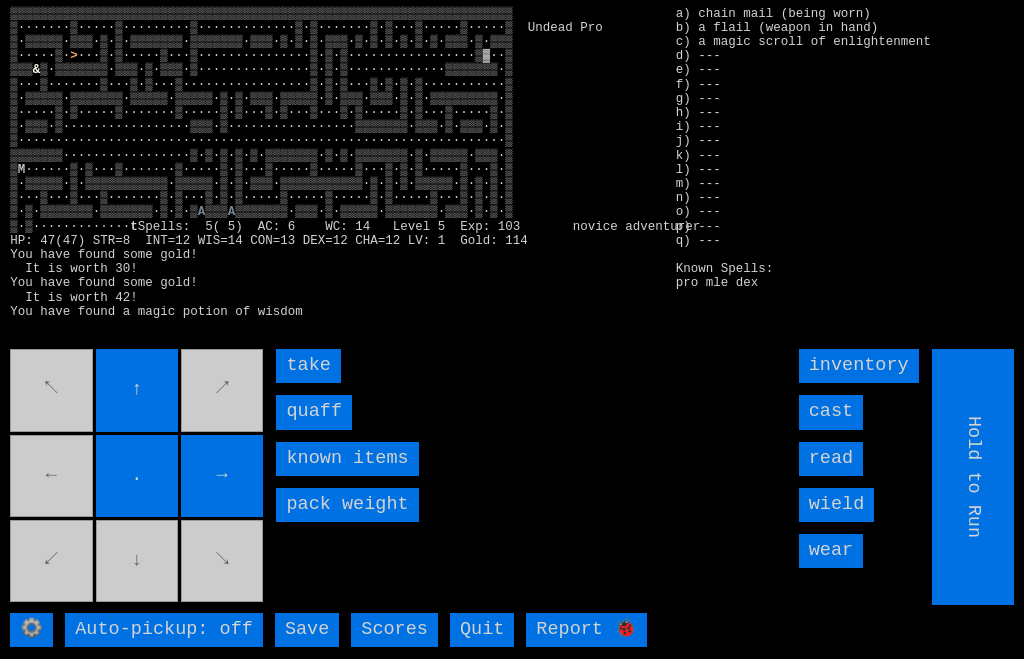 click on "quaff" at bounding box center [314, 412] 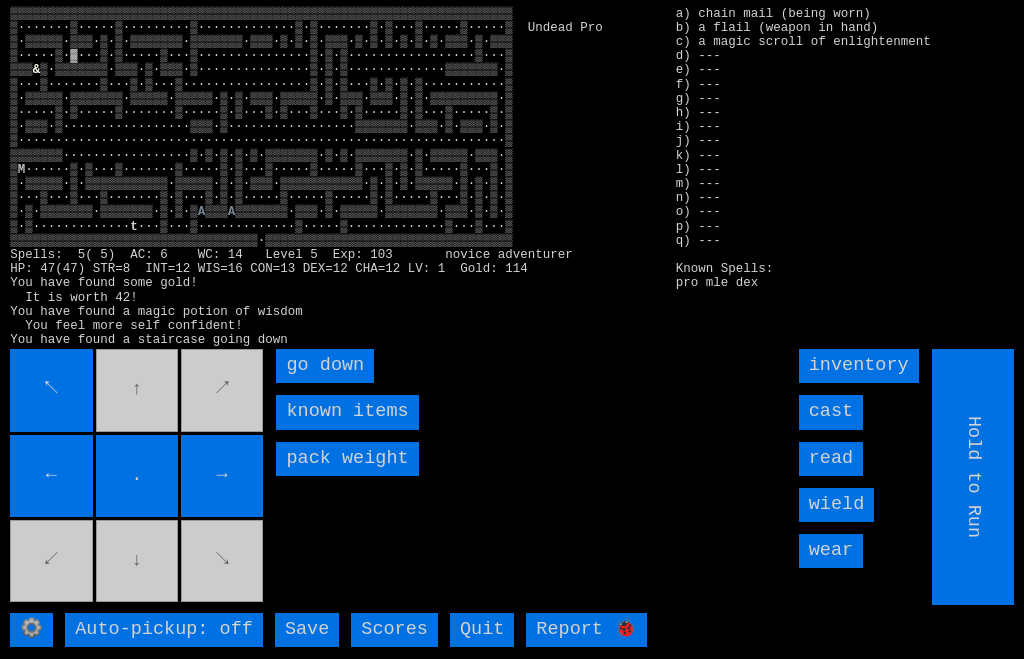 click on "go down" at bounding box center (325, 366) 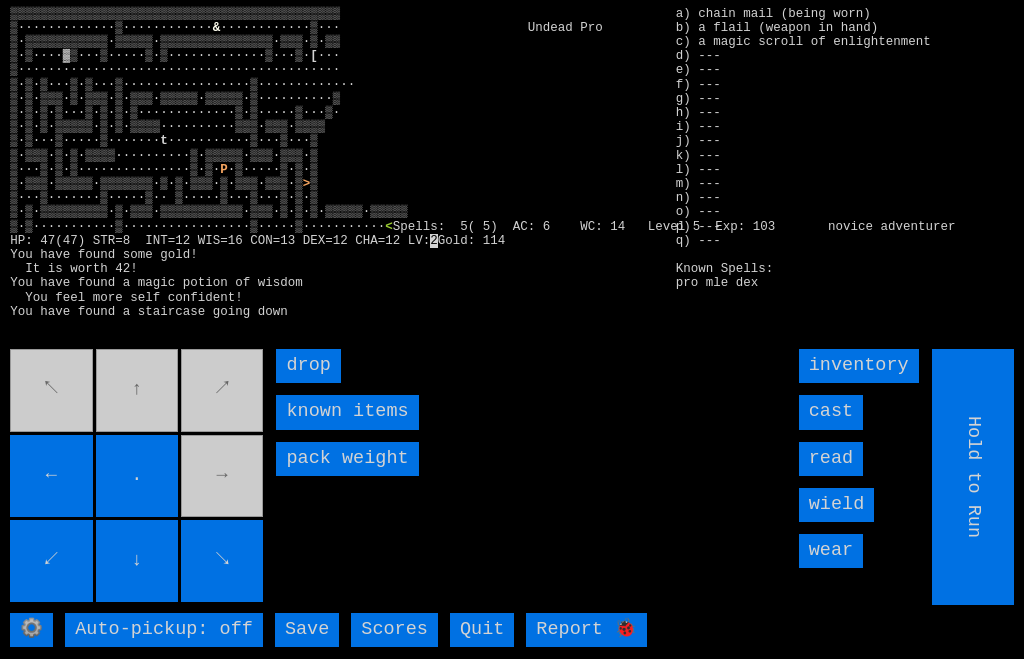 click on "↖ ↑ ↗ ← . → ↙ ↓ ↘" at bounding box center (138, 477) 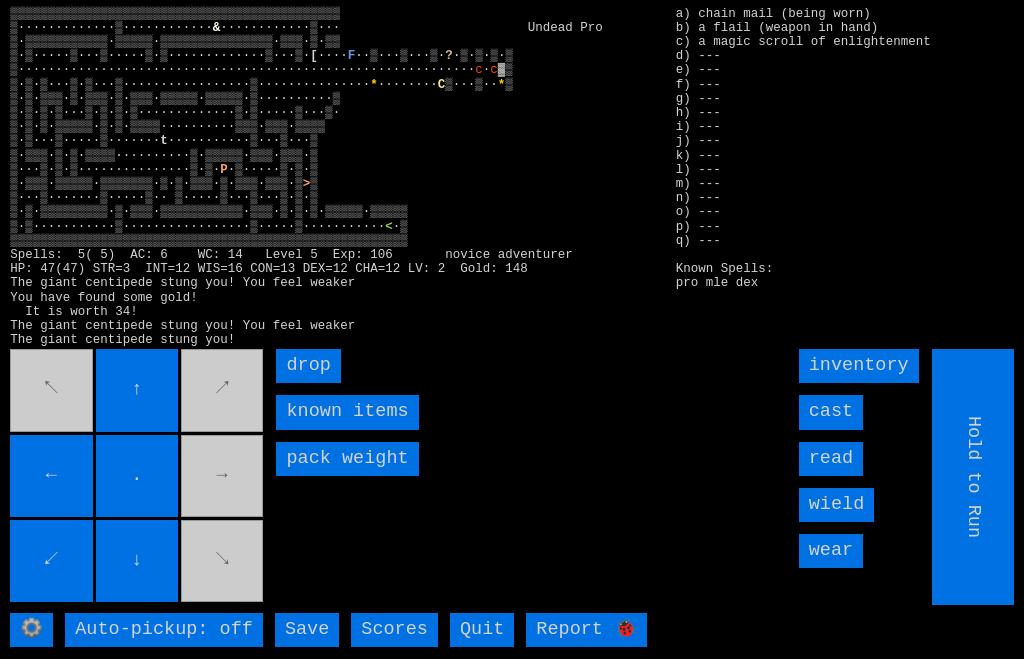 click on "cast" at bounding box center [831, 412] 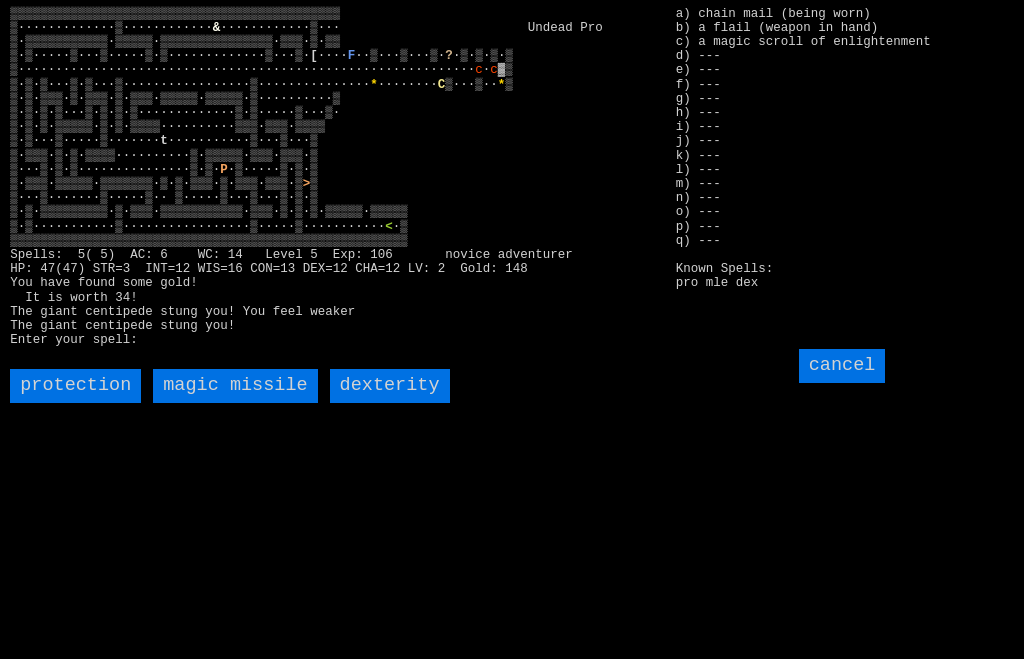 click on "magic missile" at bounding box center (235, 386) 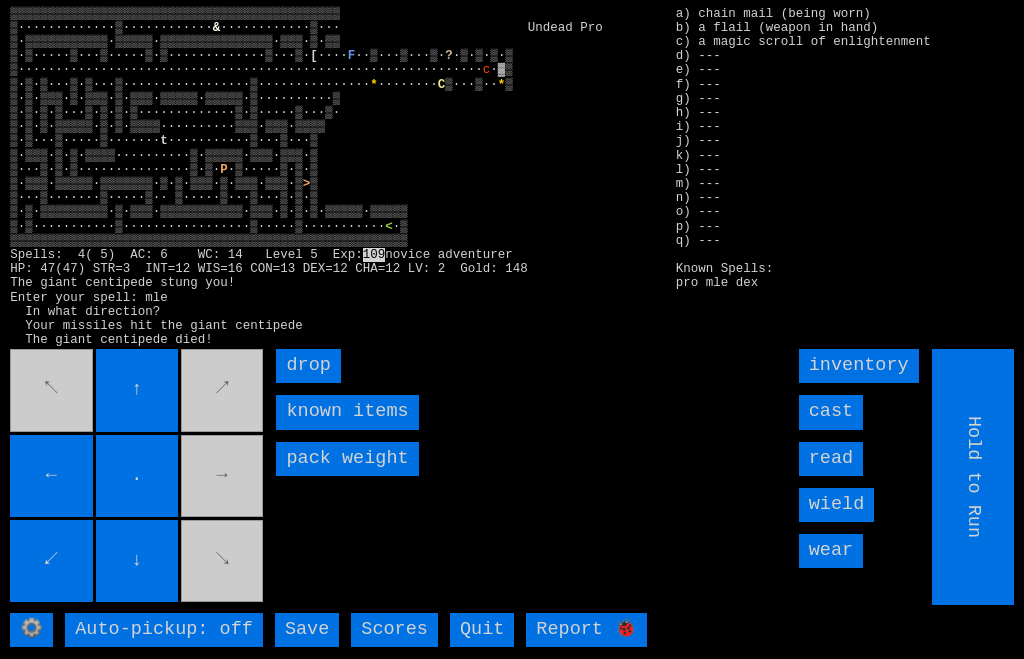 click on "cast" at bounding box center [831, 412] 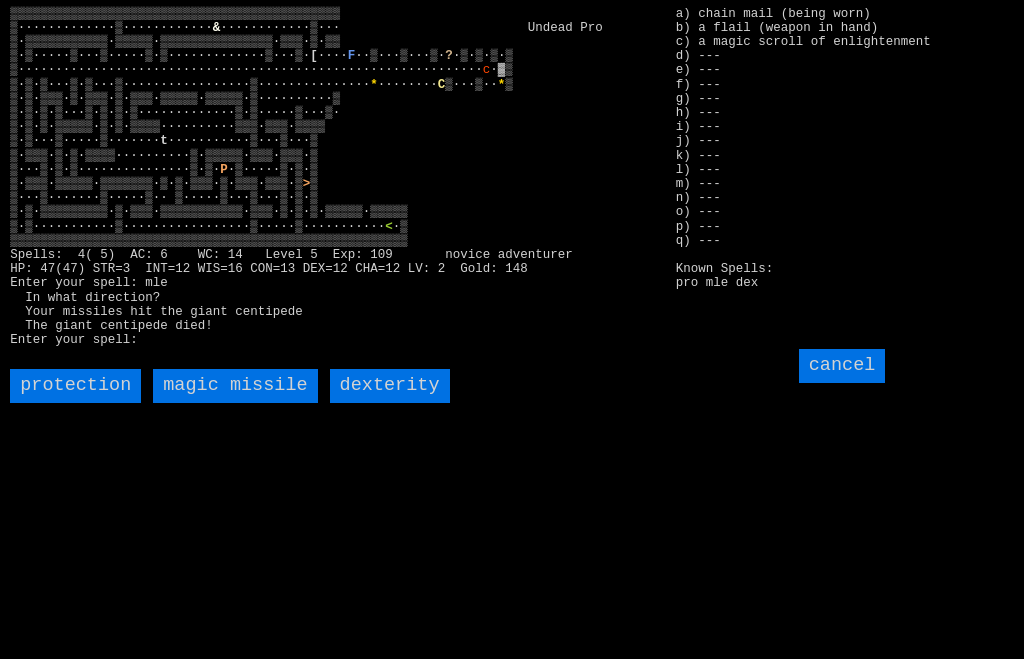 click on "magic missile" at bounding box center [235, 386] 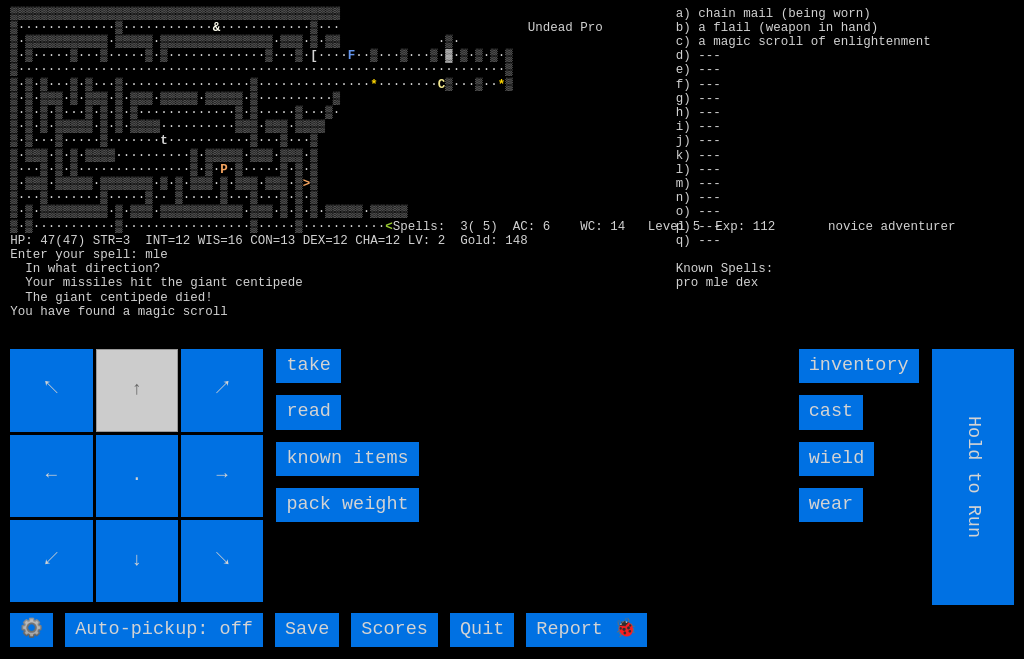 click on "read" at bounding box center [308, 412] 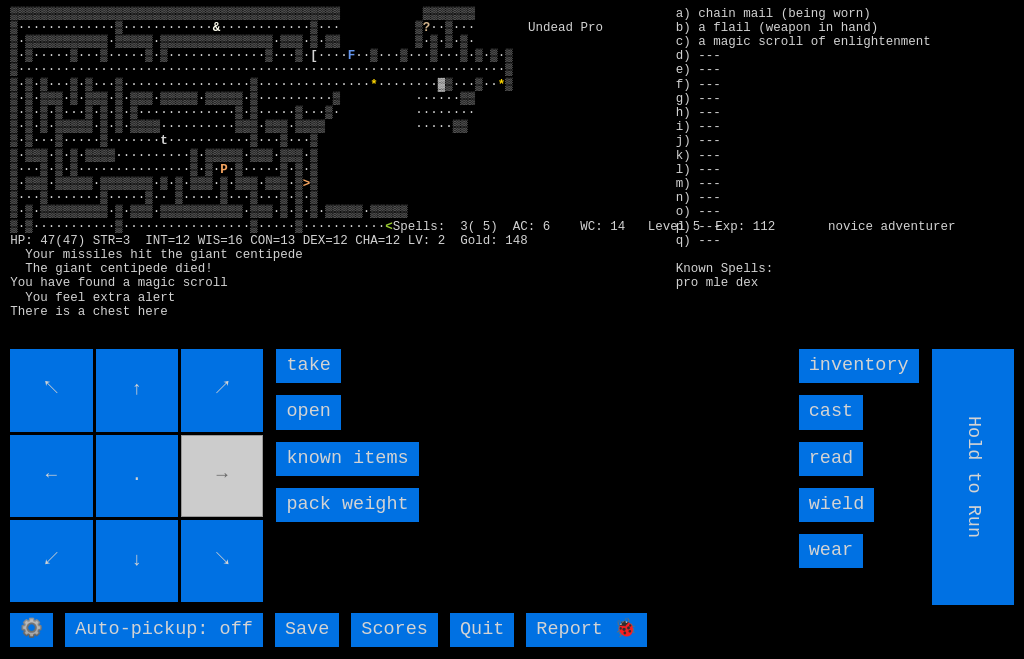 click on "open" at bounding box center [308, 412] 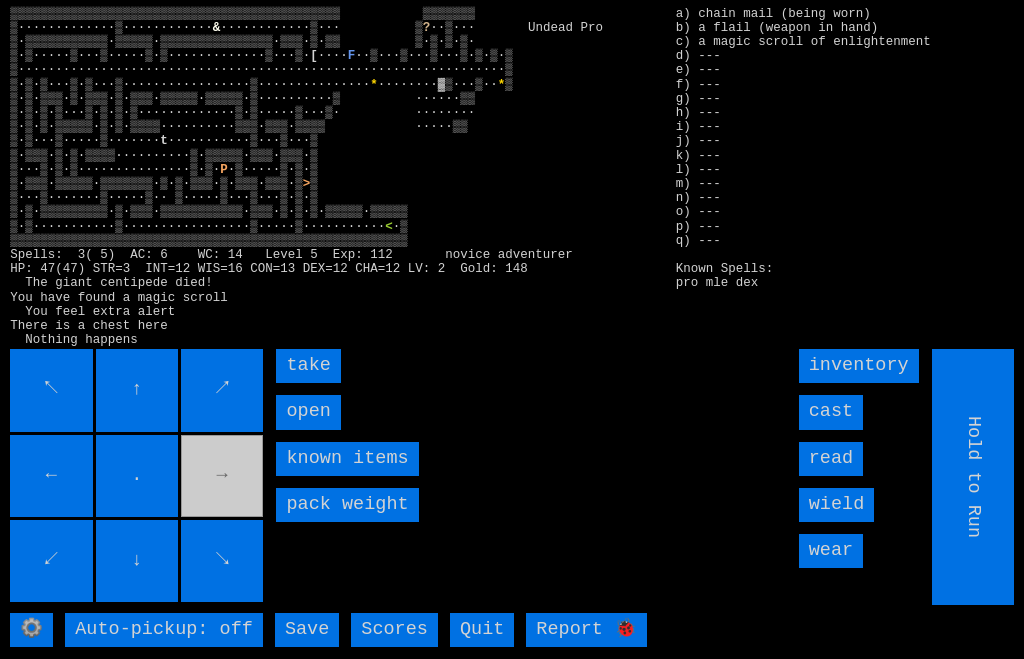 click on "open" at bounding box center (308, 412) 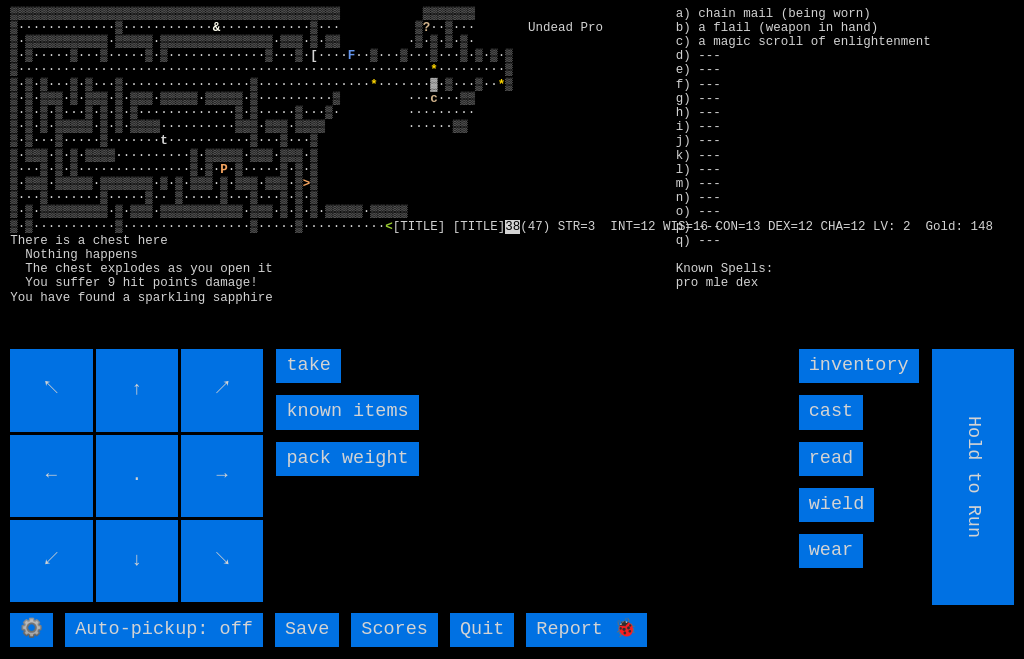 click on "take" at bounding box center [308, 366] 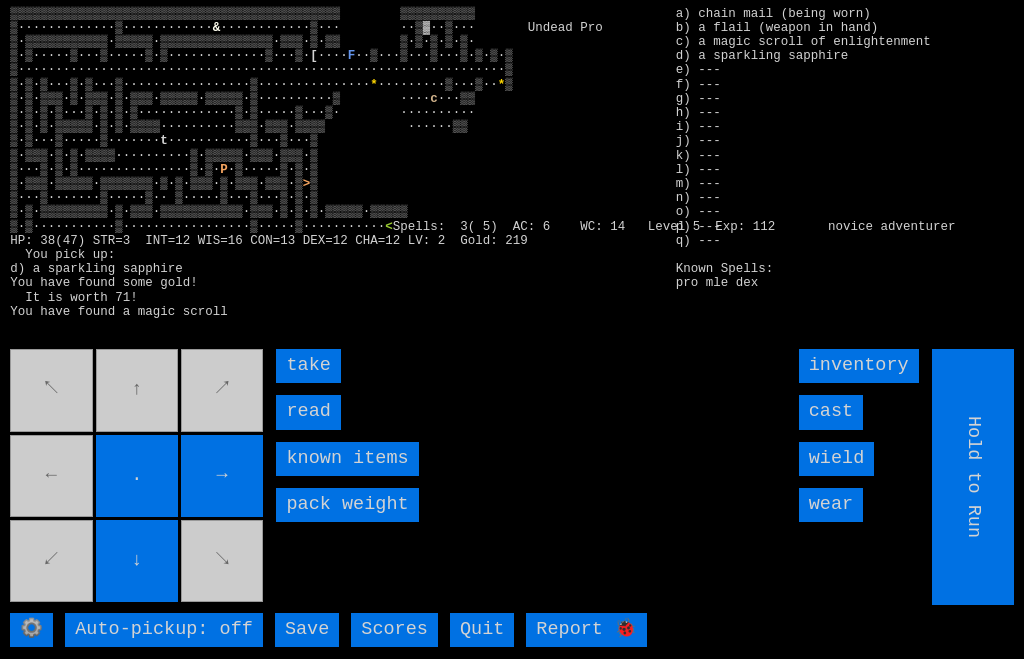 click on "read" at bounding box center [308, 412] 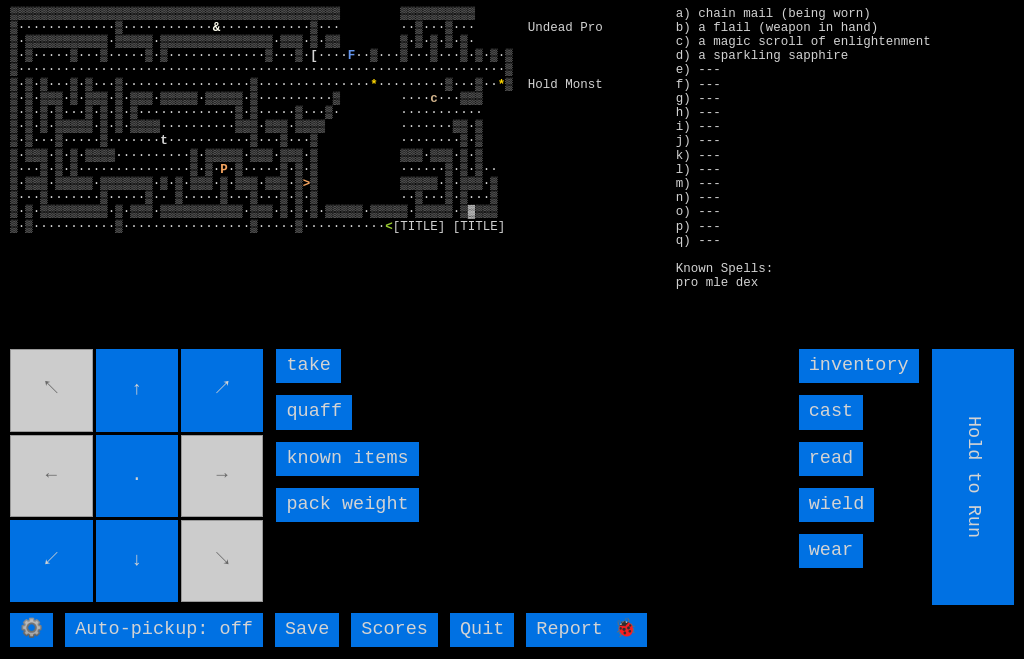 click on "quaff" at bounding box center (314, 412) 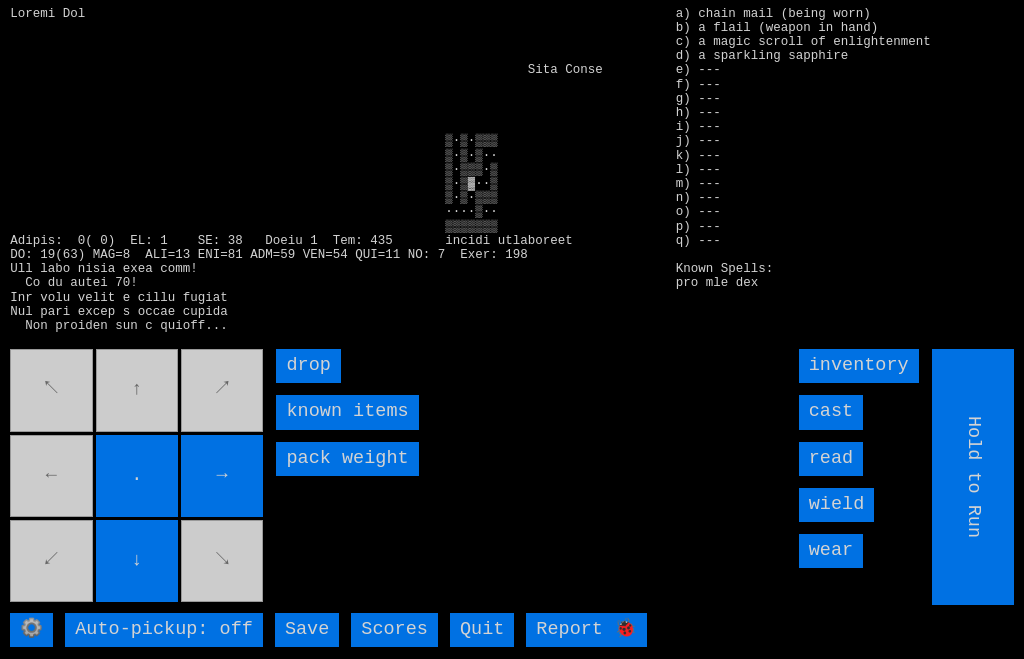 click on "↖ ↑ ↗ ← . → ↙ ↓ ↘" at bounding box center [138, 477] 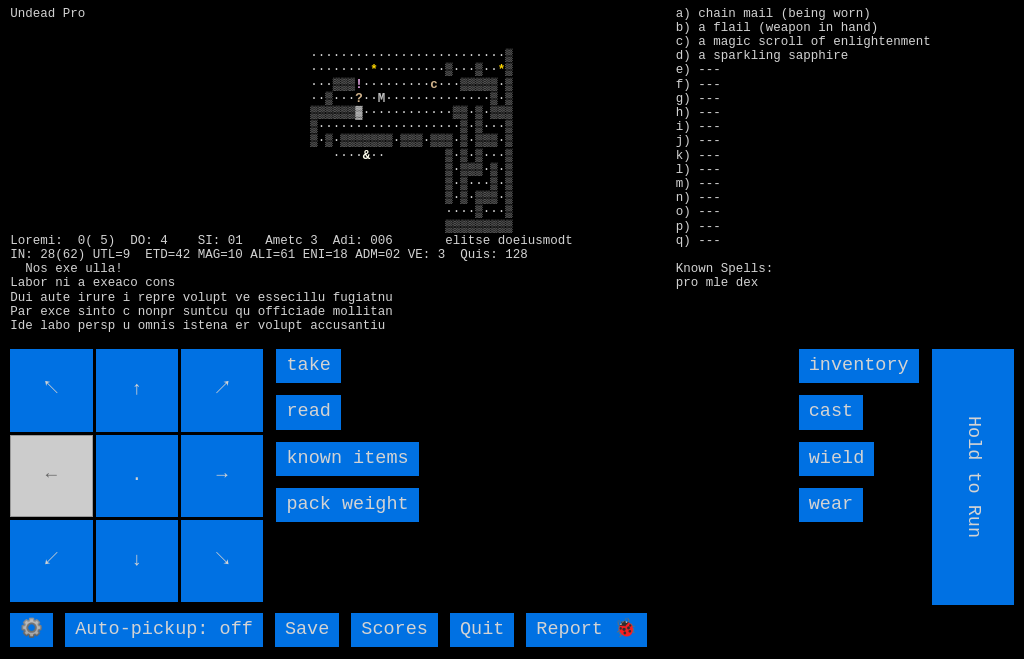 click on "read" at bounding box center [308, 412] 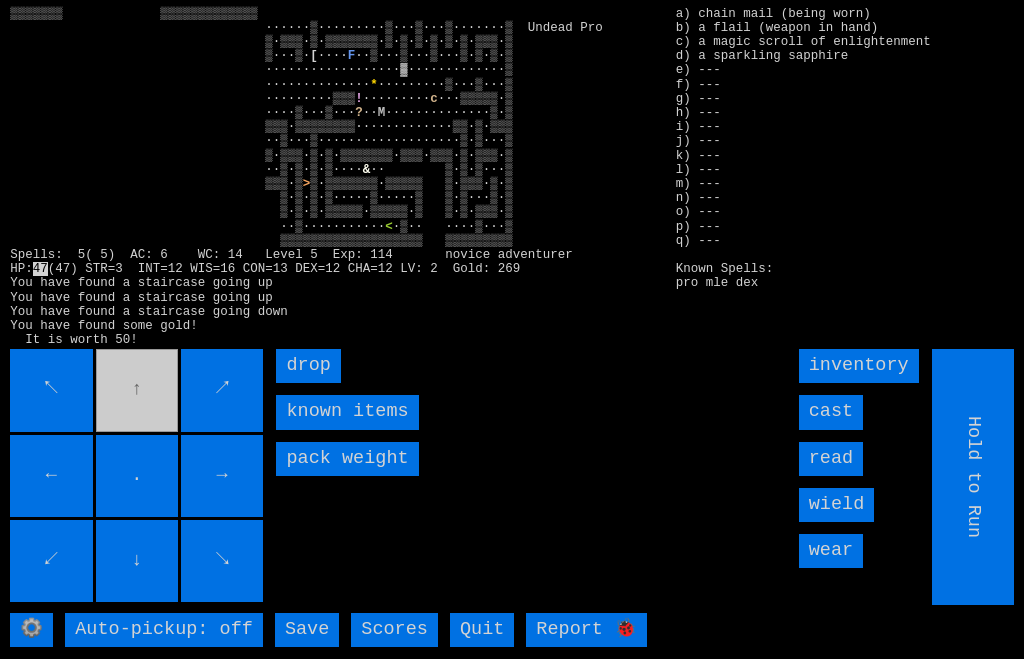 click on "↖ ↑ ↗ ← . → ↙ ↓ ↘" at bounding box center [138, 477] 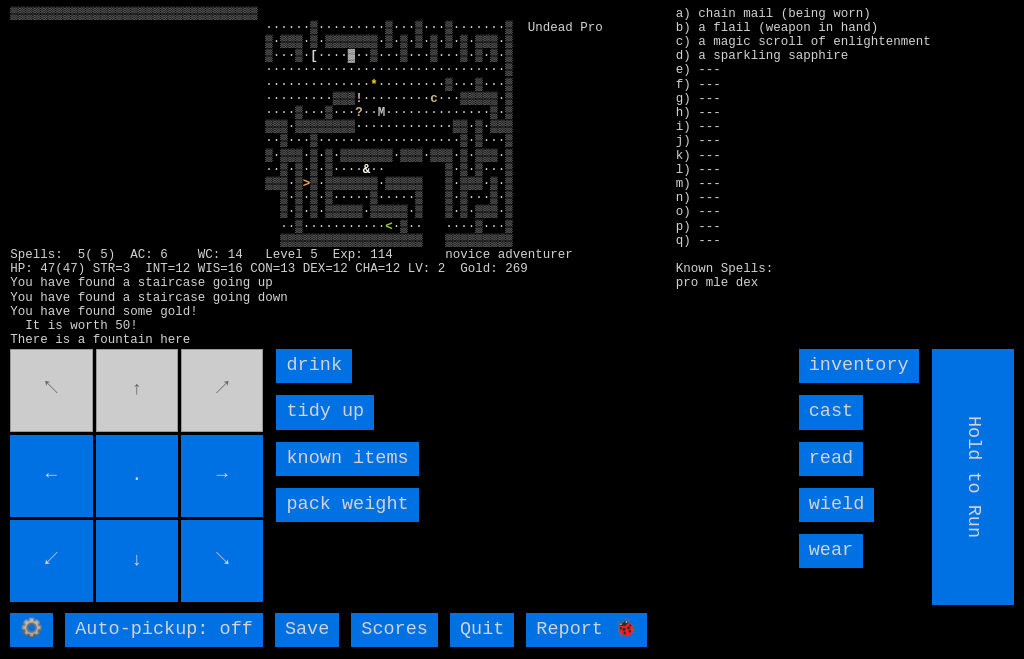 click on "drink" at bounding box center [314, 366] 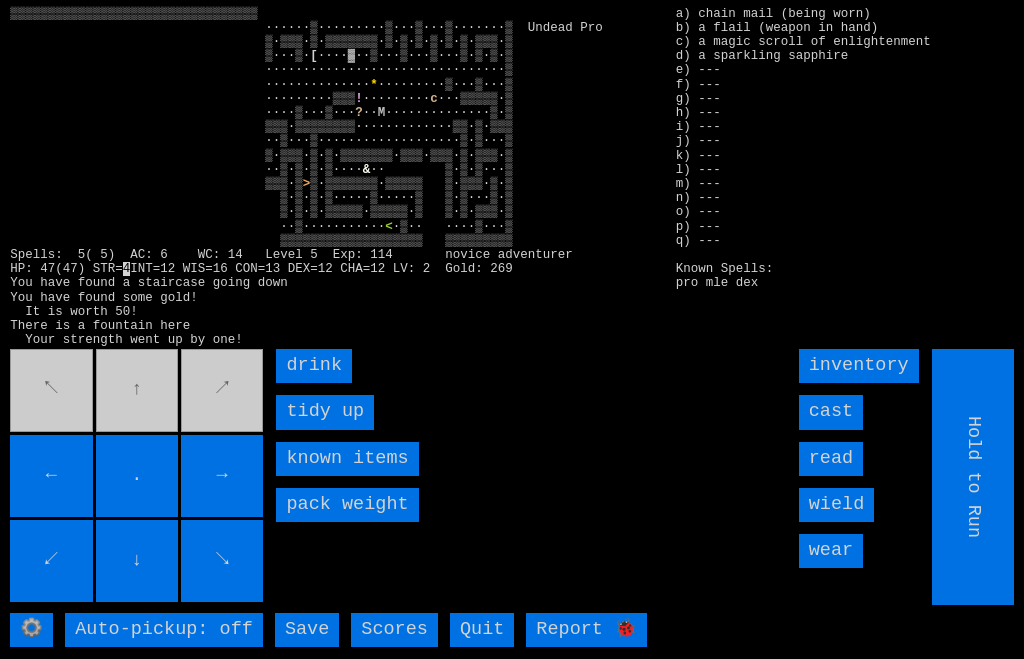 click on "drink" at bounding box center [314, 366] 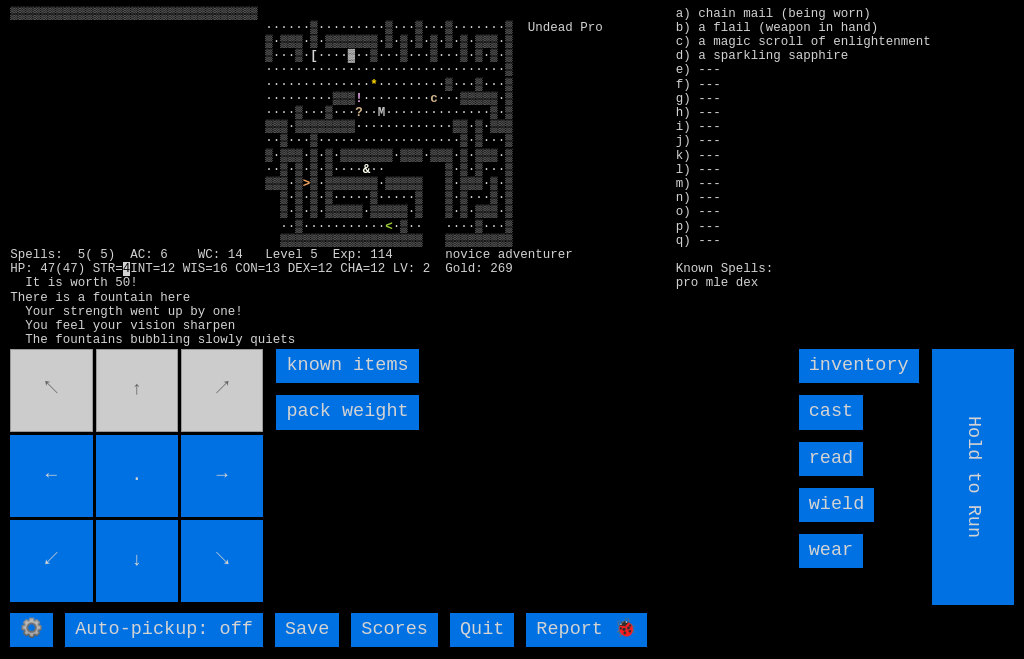 click on "known items" at bounding box center (347, 366) 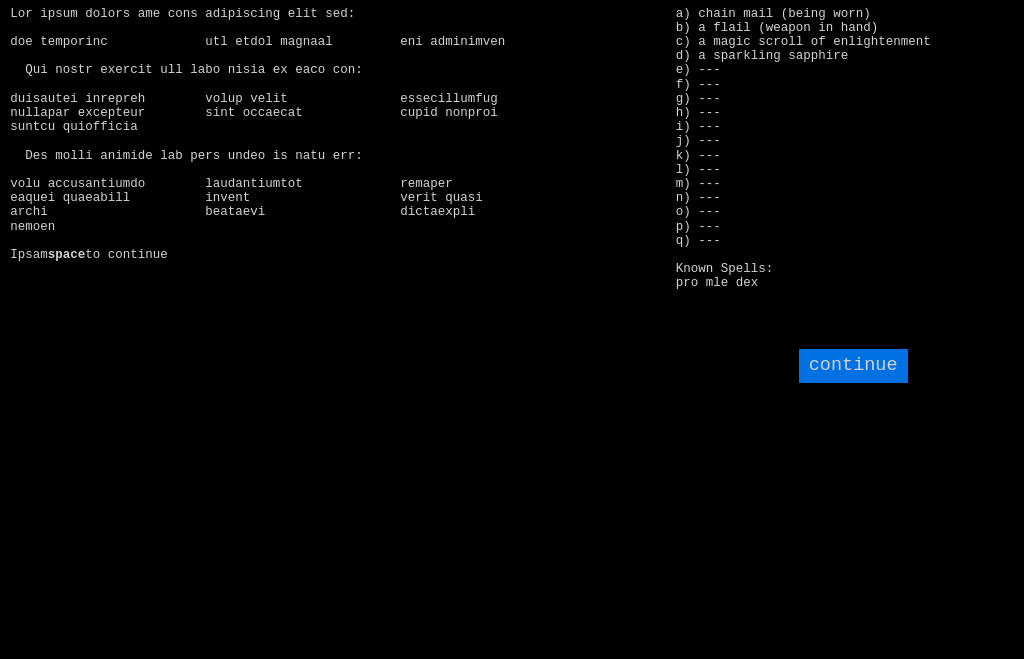 click on "continue" at bounding box center [853, 366] 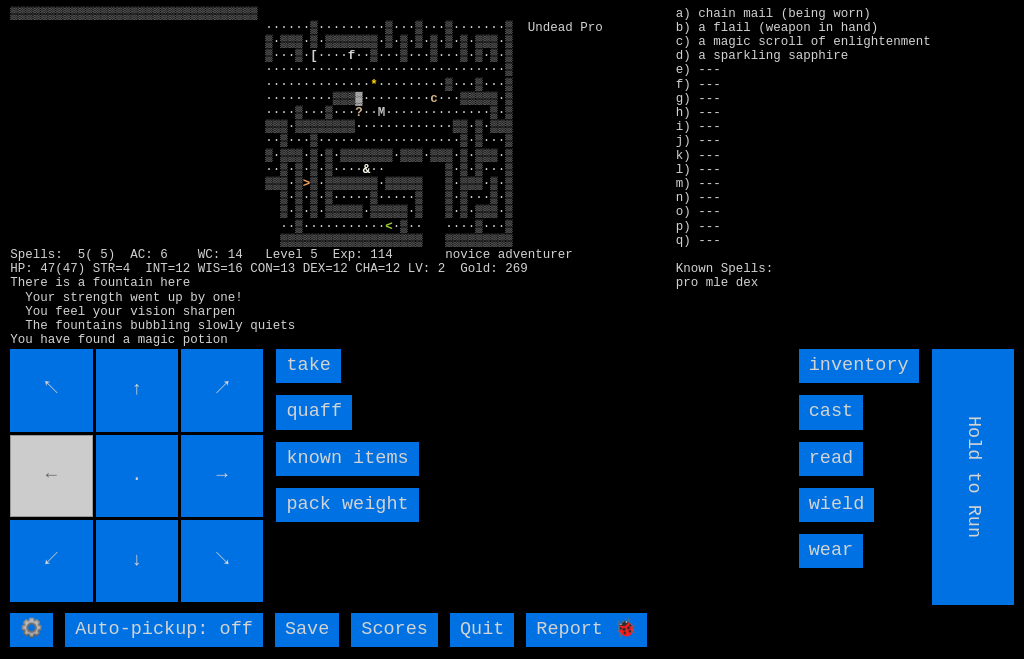 click on "quaff" at bounding box center [314, 412] 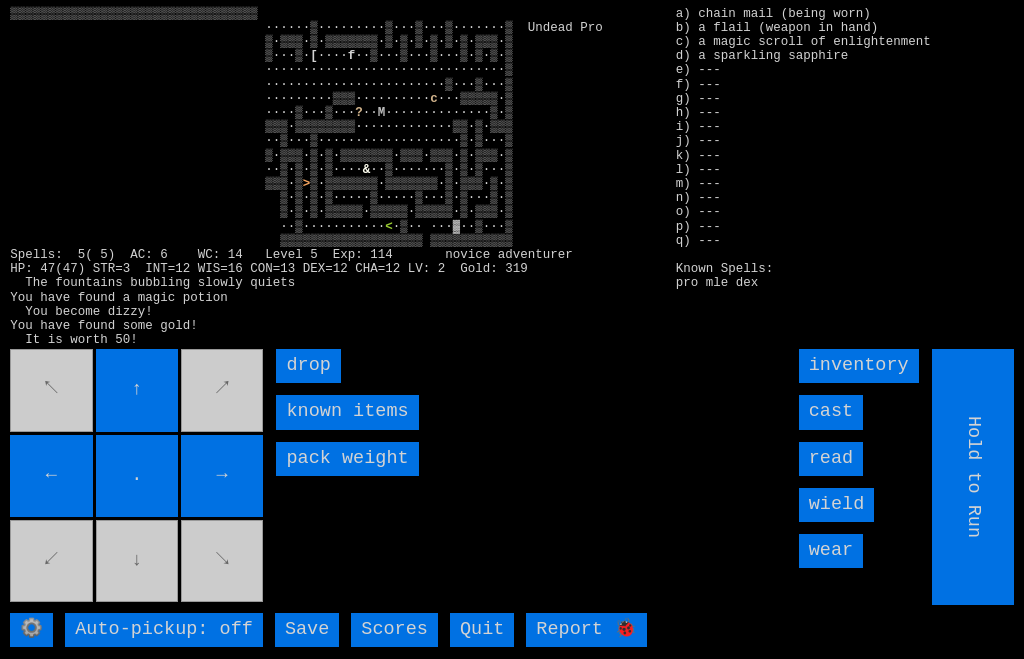 click on "↖ ↑ ↗ ← . → ↙ ↓ ↘" at bounding box center [138, 477] 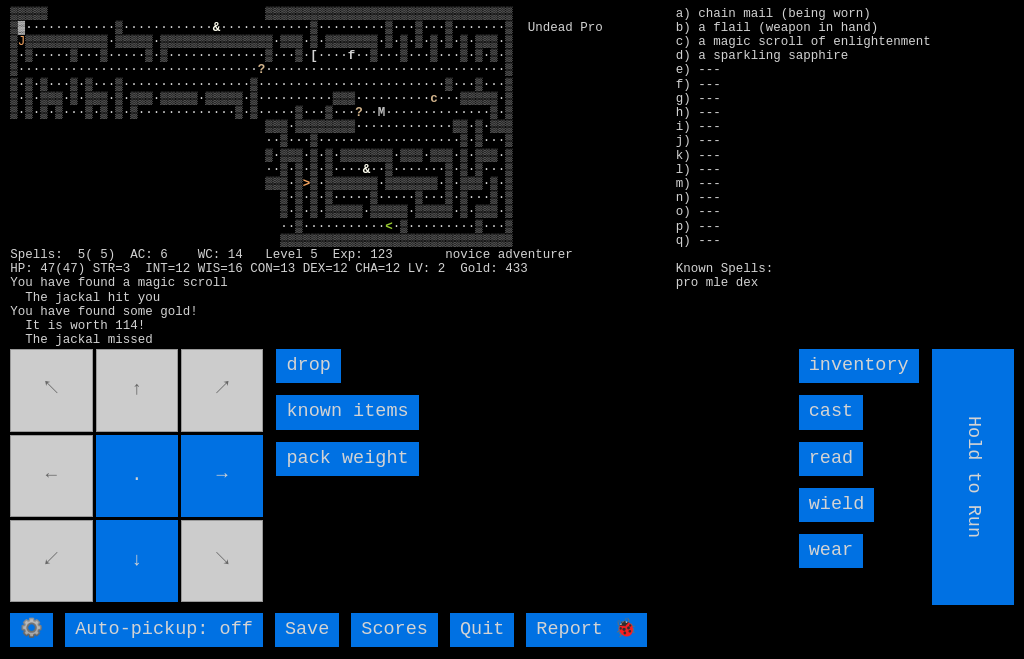 click on "→" at bounding box center (222, 476) 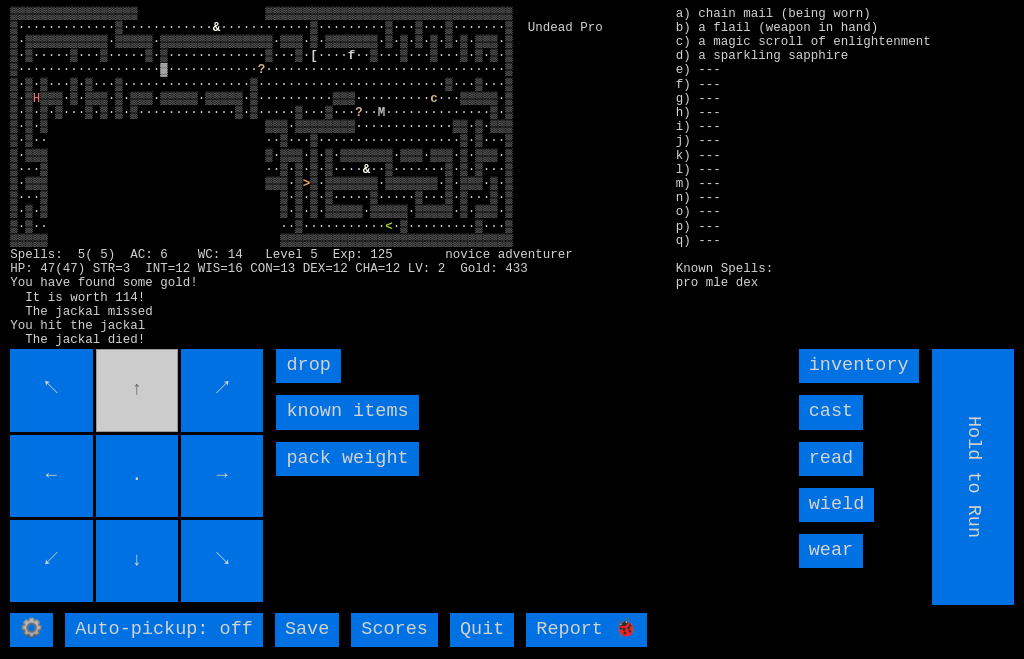 click on "▒▒▒▒▒▒▒▒▒▒▒▒▒▒▒▒▒                 ▒▒▒▒▒▒▒▒▒▒▒▒▒▒▒▒▒▒▒▒▒▒▒▒▒▒▒▒▒▒▒▒▒
▒·············▒············ & ············▒·········▒···▒···▒·······▒  Undead Pro
▒·▒▒▒▒▒▒▒▒▒▒▒·▒▒▒▒▒·▒▒▒▒▒▒▒▒▒▒▒▒▒▒▒·▒▒▒·▒·▒▒▒▒▒▒▒·▒·▒·▒·▒·▒·▒▒▒·▒
▒·▒·····▒···▒·····▒·▒·············▒···▒· [ ···· f ··▒···▒···▒···▒·▒·▒·▒
▒···················▓············ ? H ▒▒▒·▒·▒▒▒·▒·▒▒▒·▒▒▒▒▒·▒▒▒▒▒·▒··········▒▒▒·········· c ? ·· M & > <
⚙️ Auto-pickup: off Save Scores Quit Report 🐞
cast ↖" at bounding box center [512, 329] 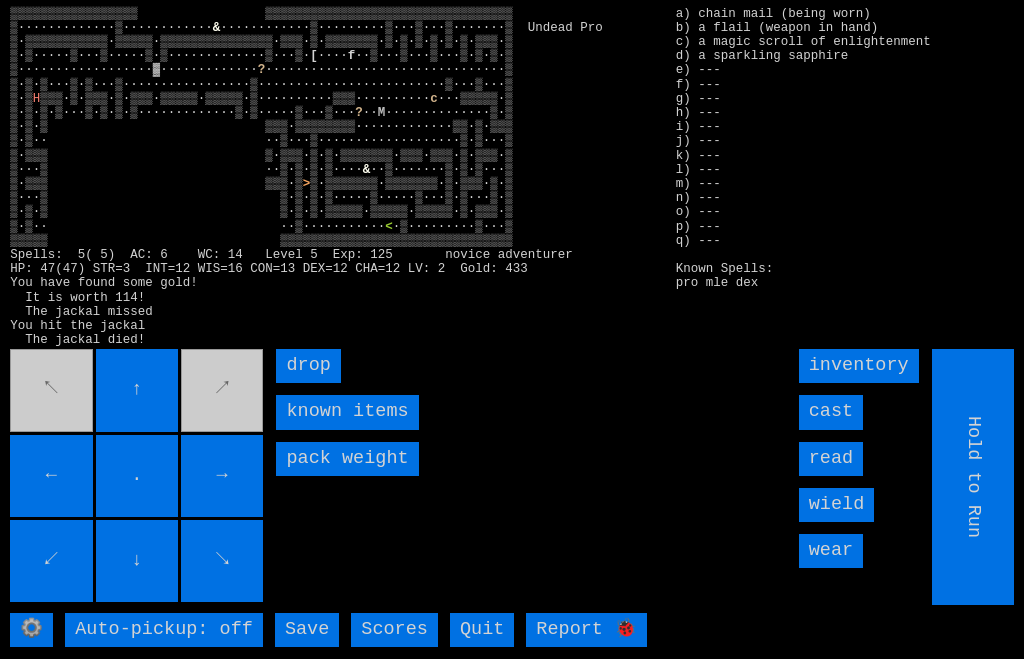 click on "Undead Pro
⚙️ Auto-pickup: off Save Scores Quit Report 🐞
cast ↖" at bounding box center (512, 329) 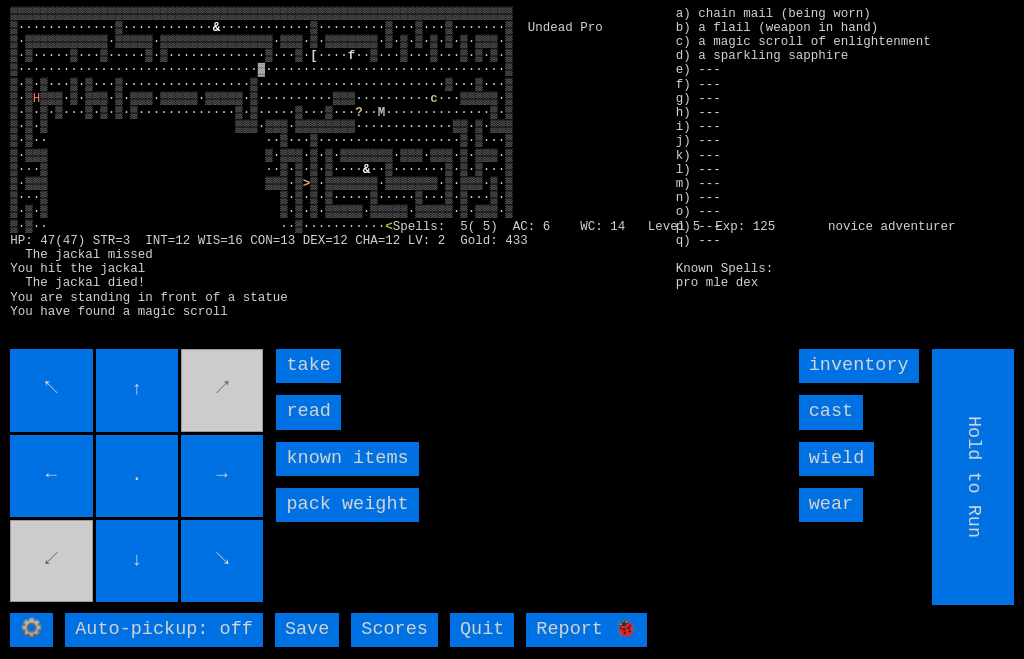 click on "read" at bounding box center (308, 412) 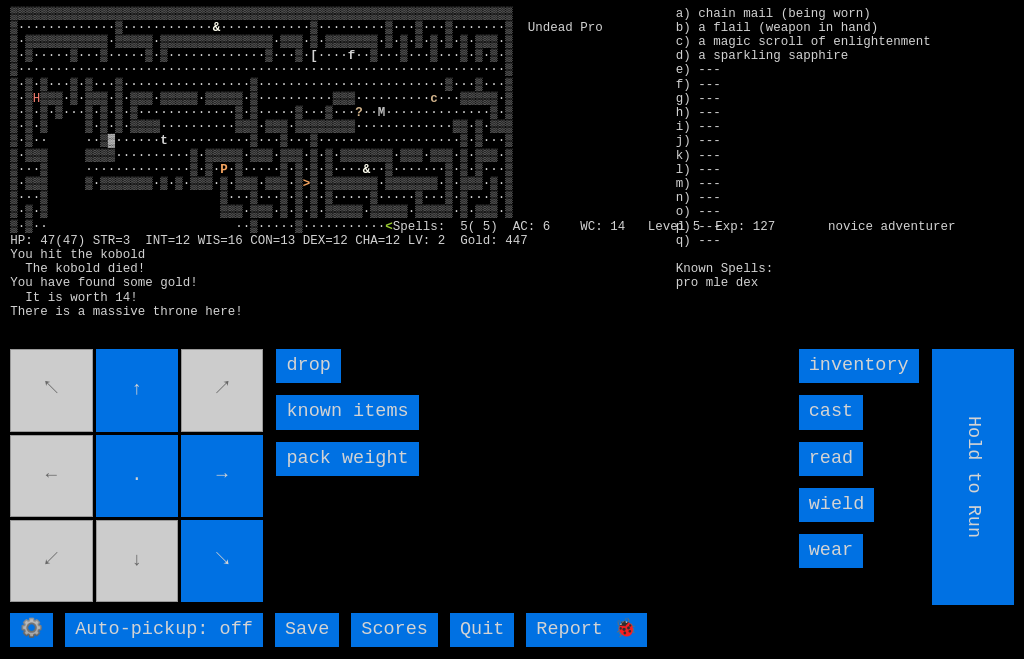 click on "↖ ↑ ↗ ← . → ↙ ↓ ↘" at bounding box center (138, 477) 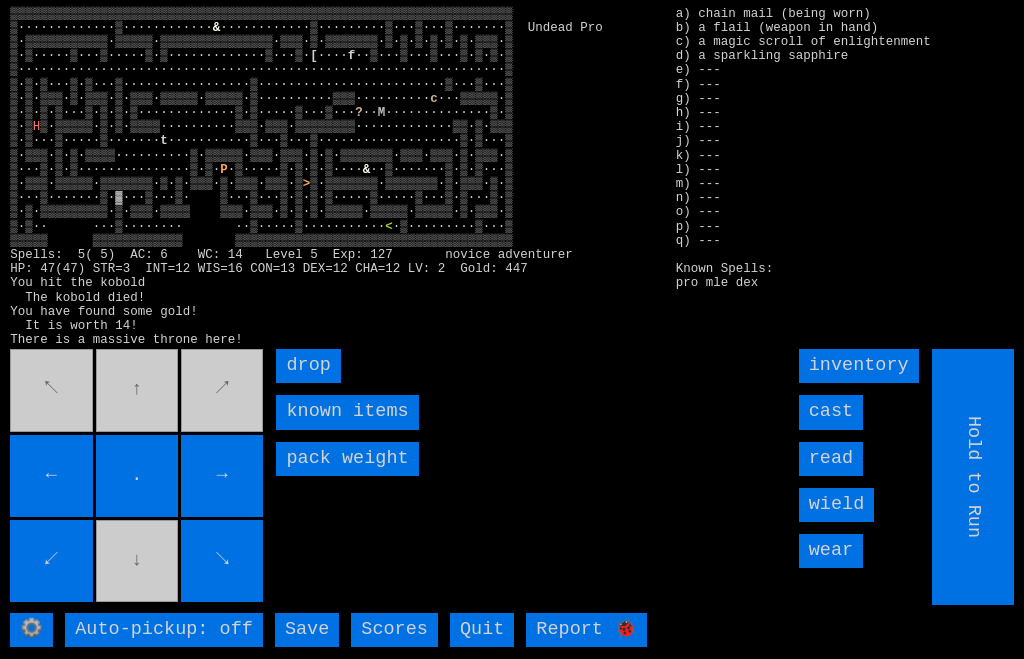 click on "↖ ↑ ↗ ← . → ↙ ↓ ↘" at bounding box center (138, 477) 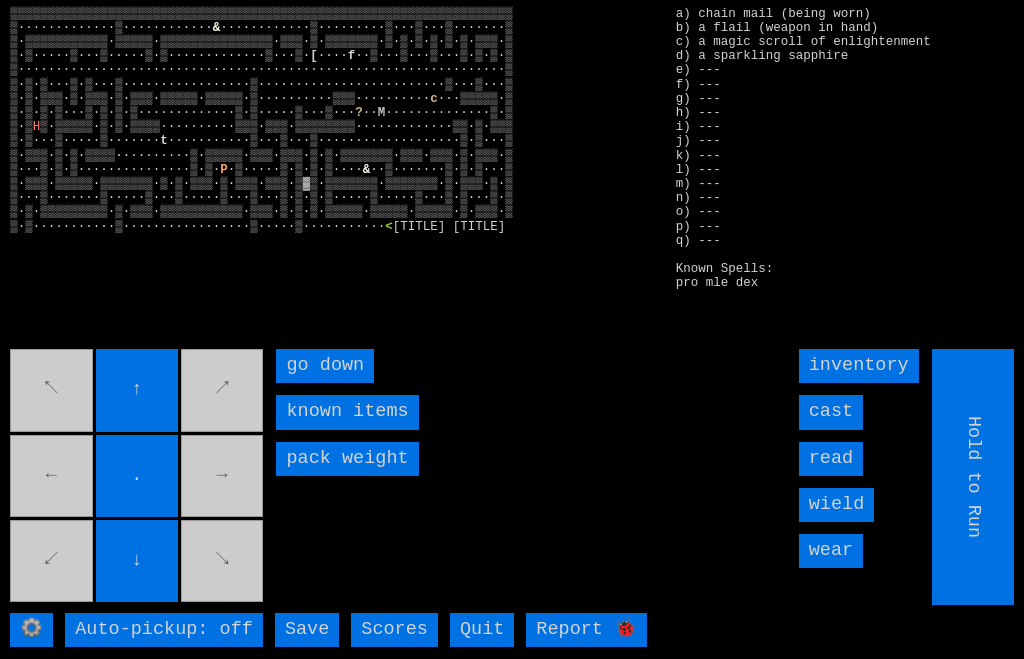 click on "go down" at bounding box center [325, 366] 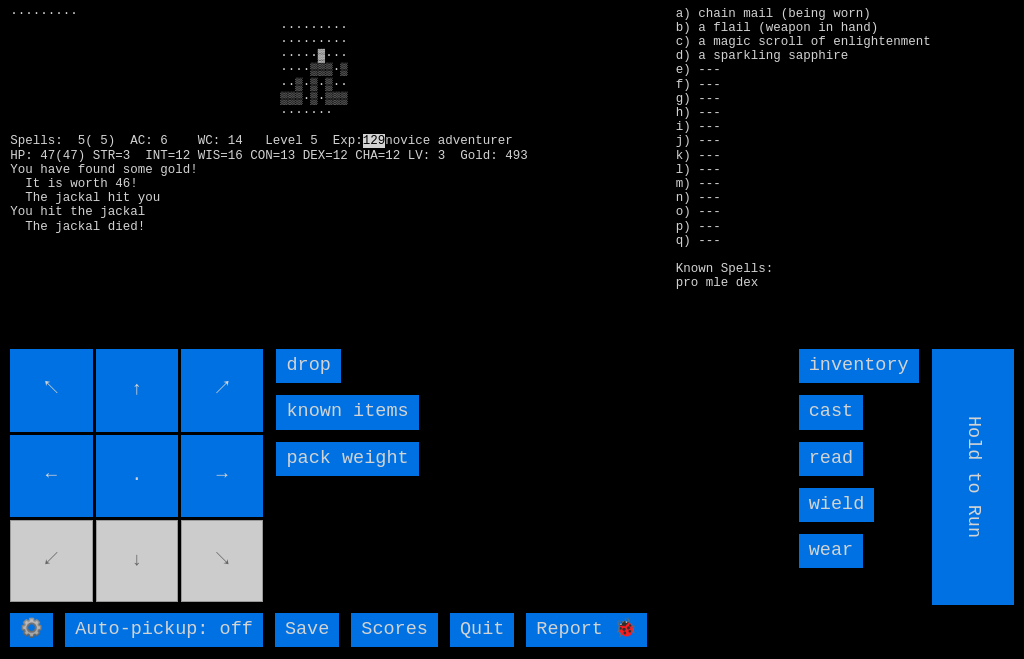 click on "read" at bounding box center [831, 459] 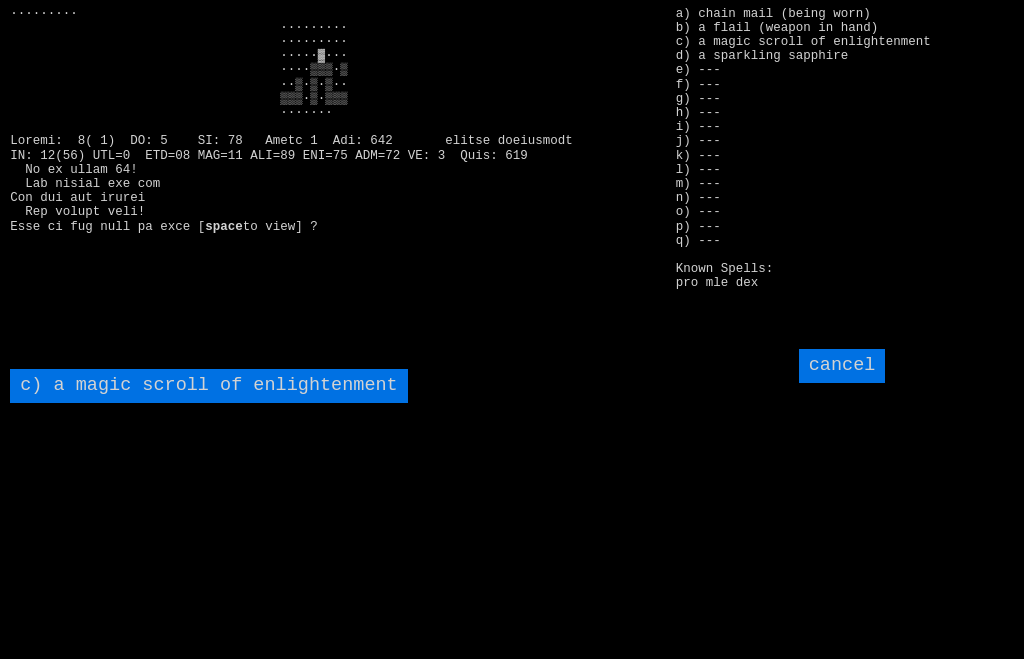 click on "c) a magic scroll of enlightenment" at bounding box center [208, 386] 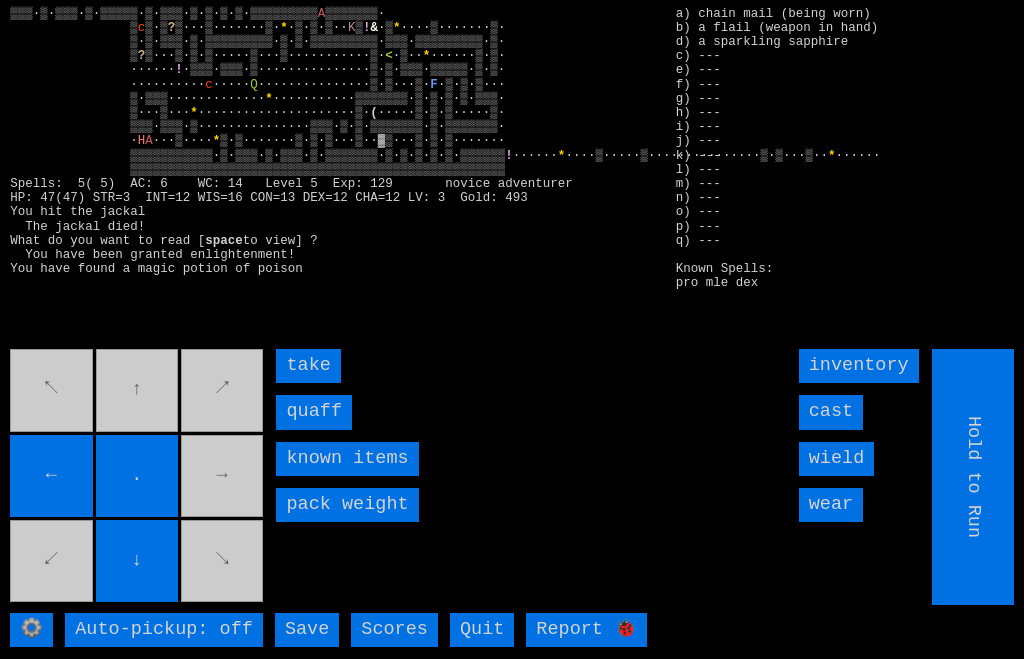click on "quaff" at bounding box center (314, 412) 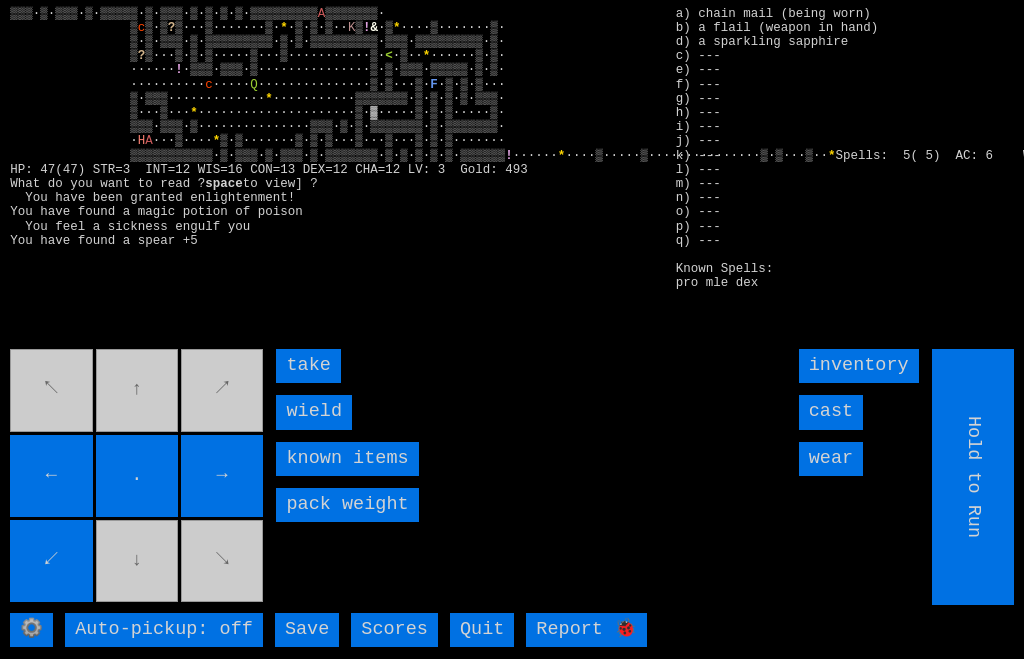 click on "wield" at bounding box center [314, 412] 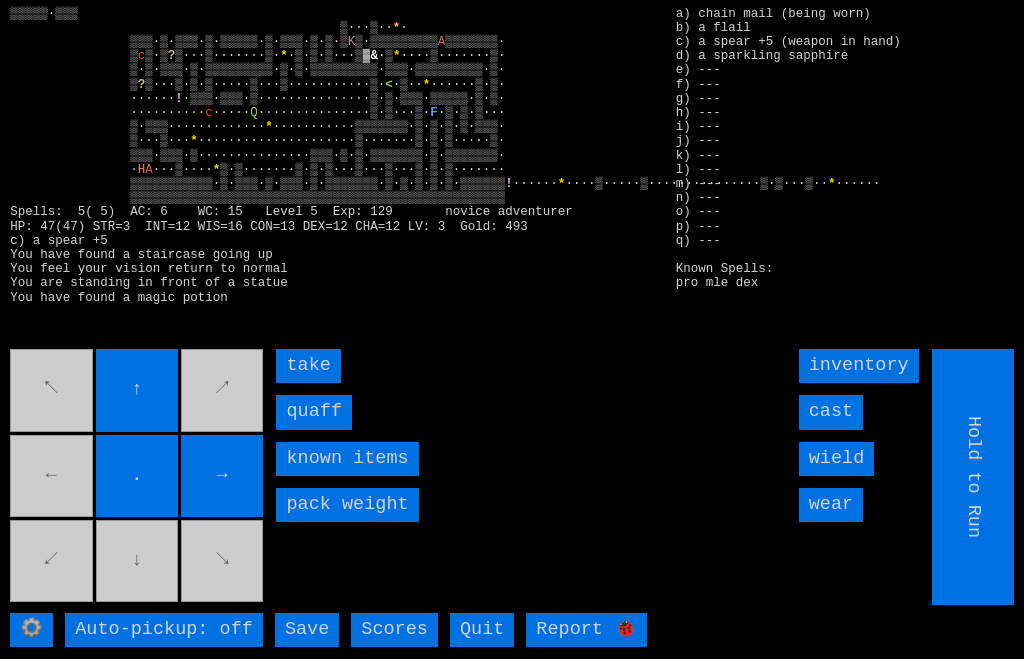 click on "quaff" at bounding box center [314, 412] 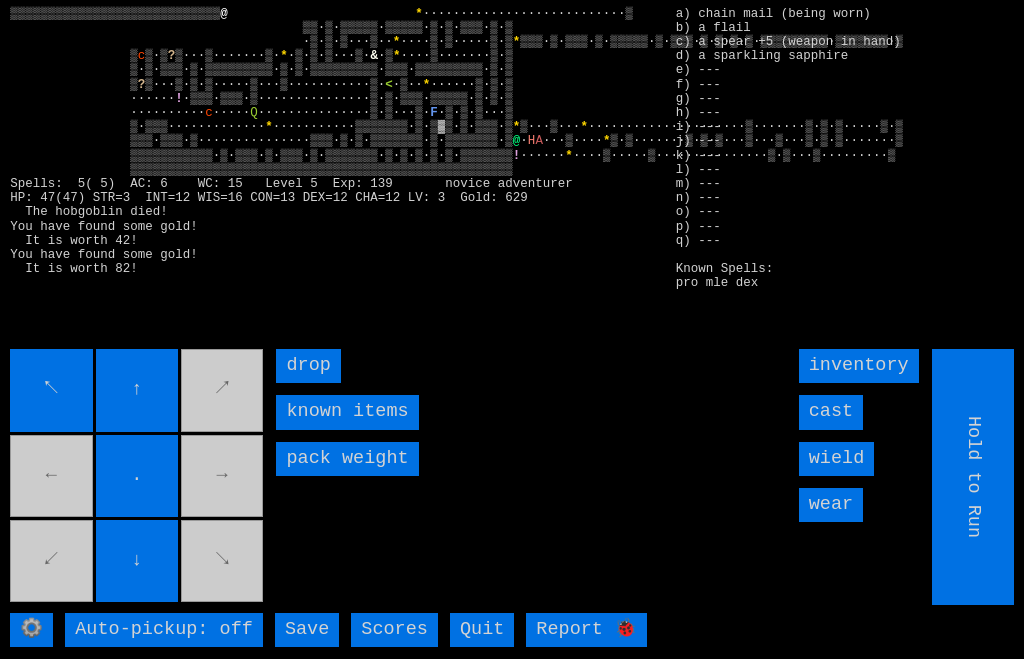 click on "↖ ↑ ↗ ← . → ↙ ↓ ↘" at bounding box center (138, 477) 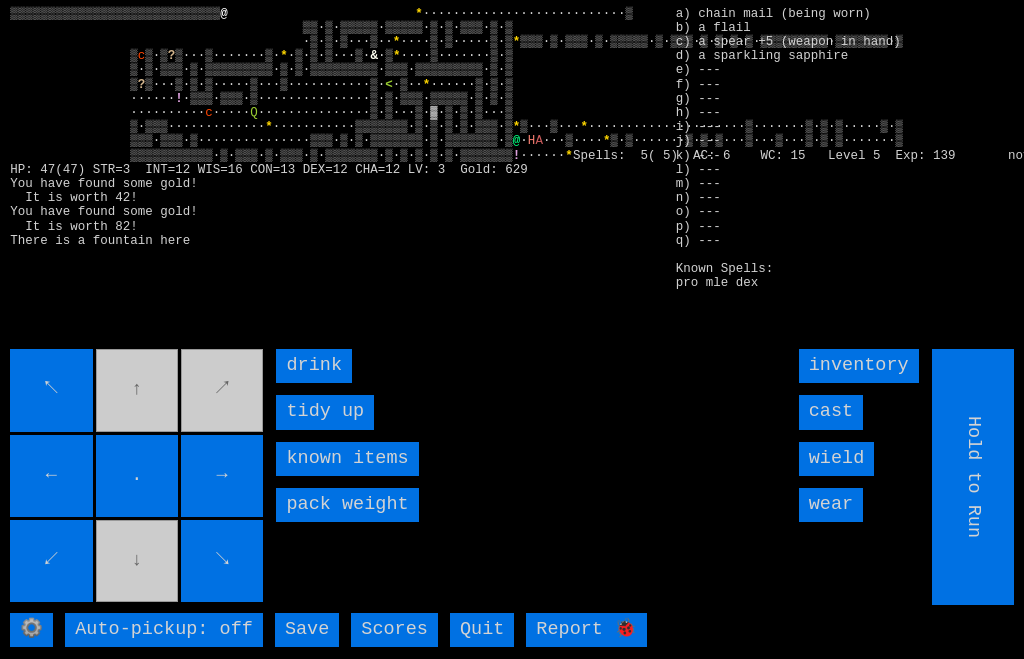 click on "drink" at bounding box center (314, 366) 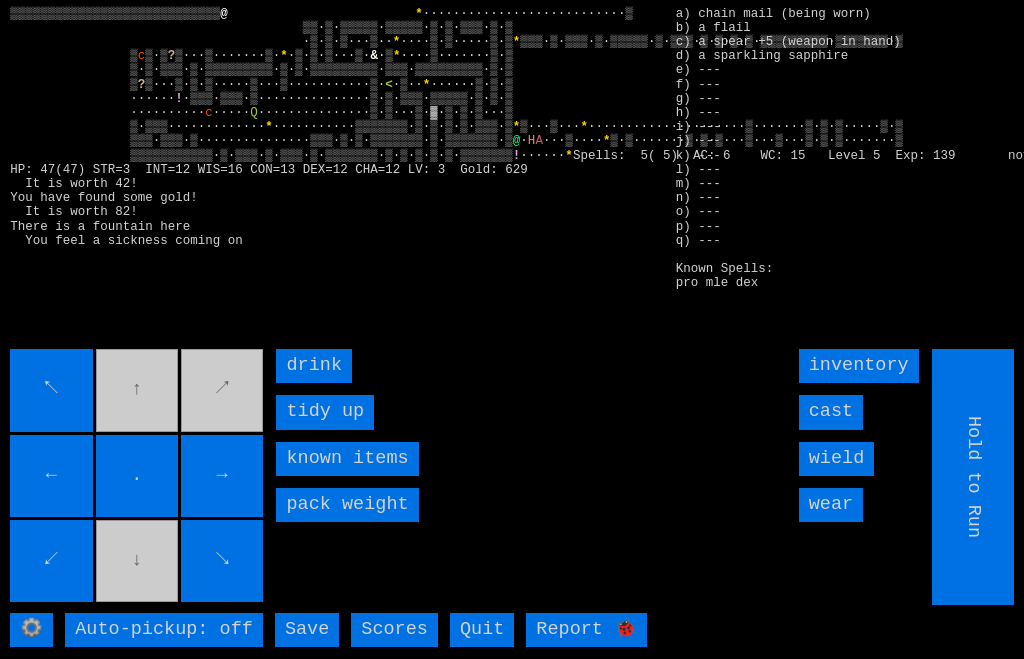click on "drink" at bounding box center (314, 366) 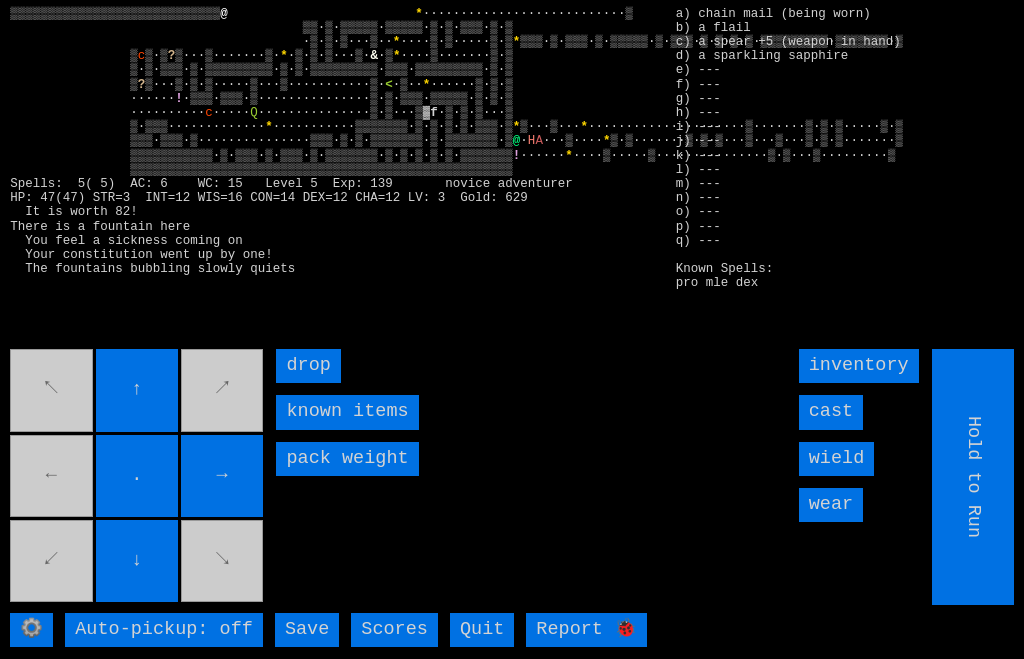 click on "↖ ↑ ↗ ← . → ↙ ↓ ↘" at bounding box center (138, 477) 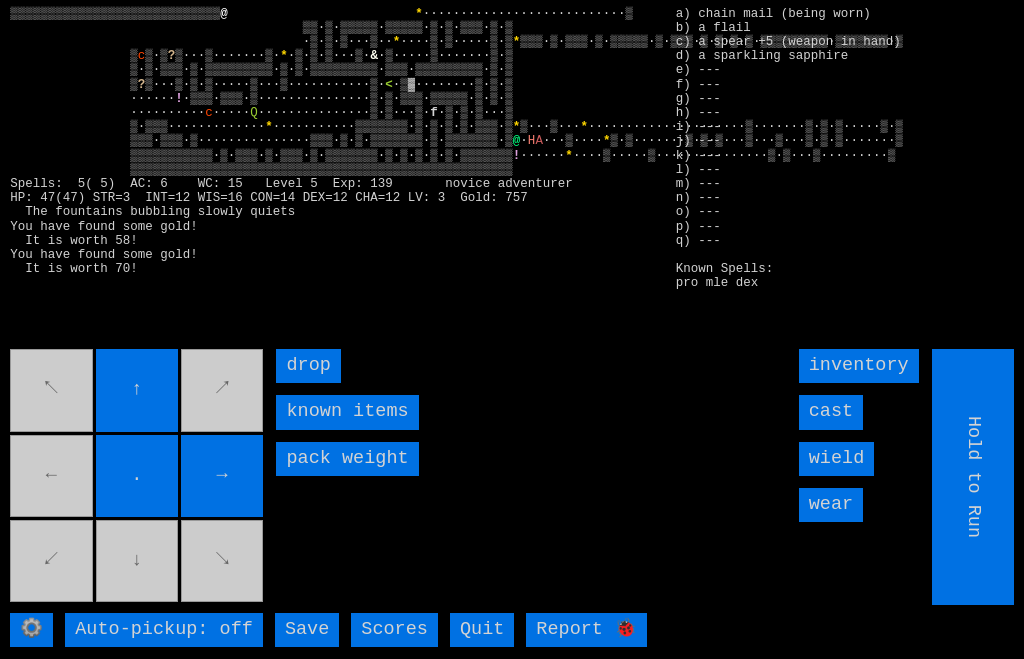 click on "↖ ↑ ↗ ← . → ↙ ↓ ↘" at bounding box center [138, 477] 